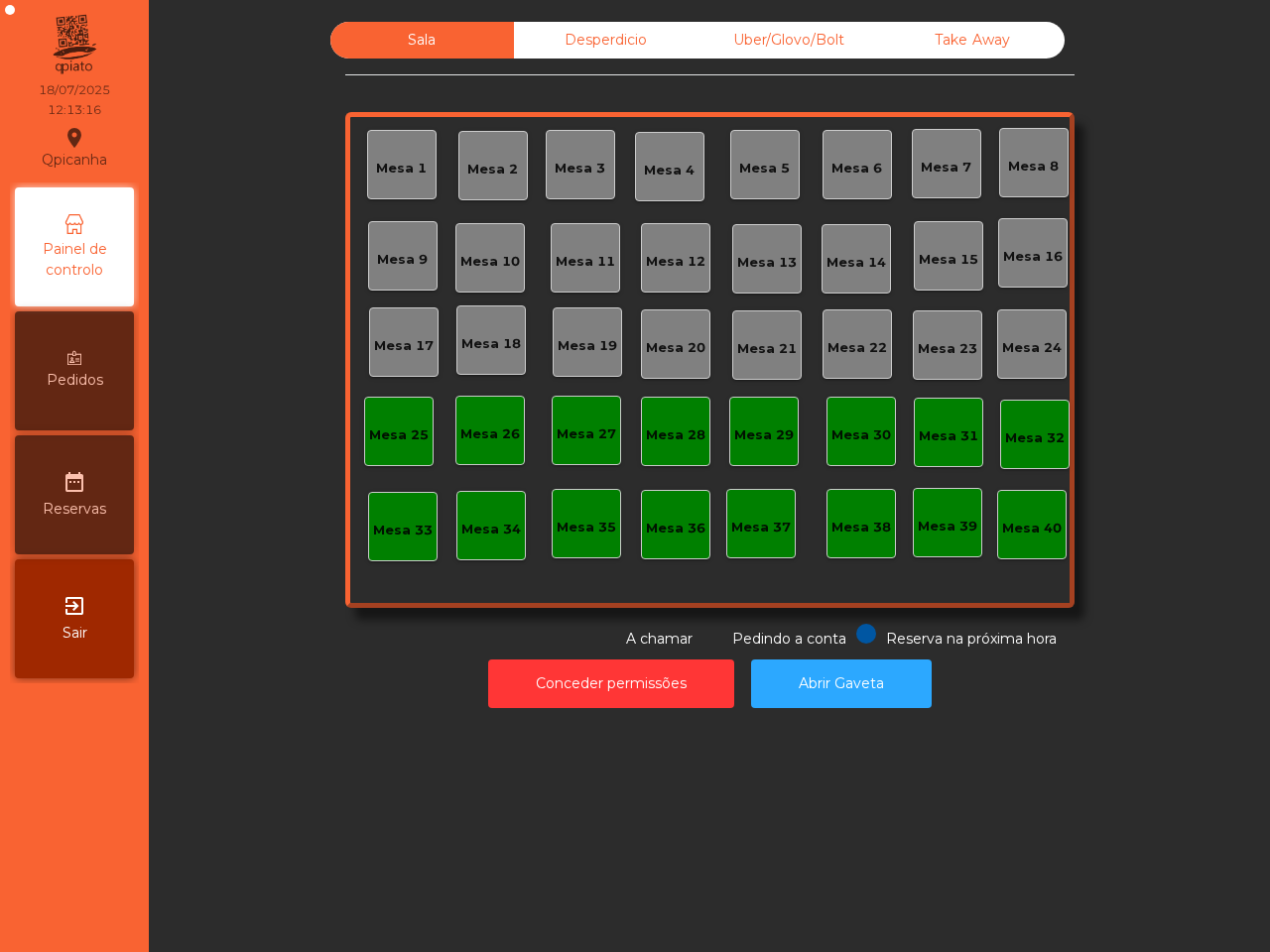 scroll, scrollTop: 0, scrollLeft: 0, axis: both 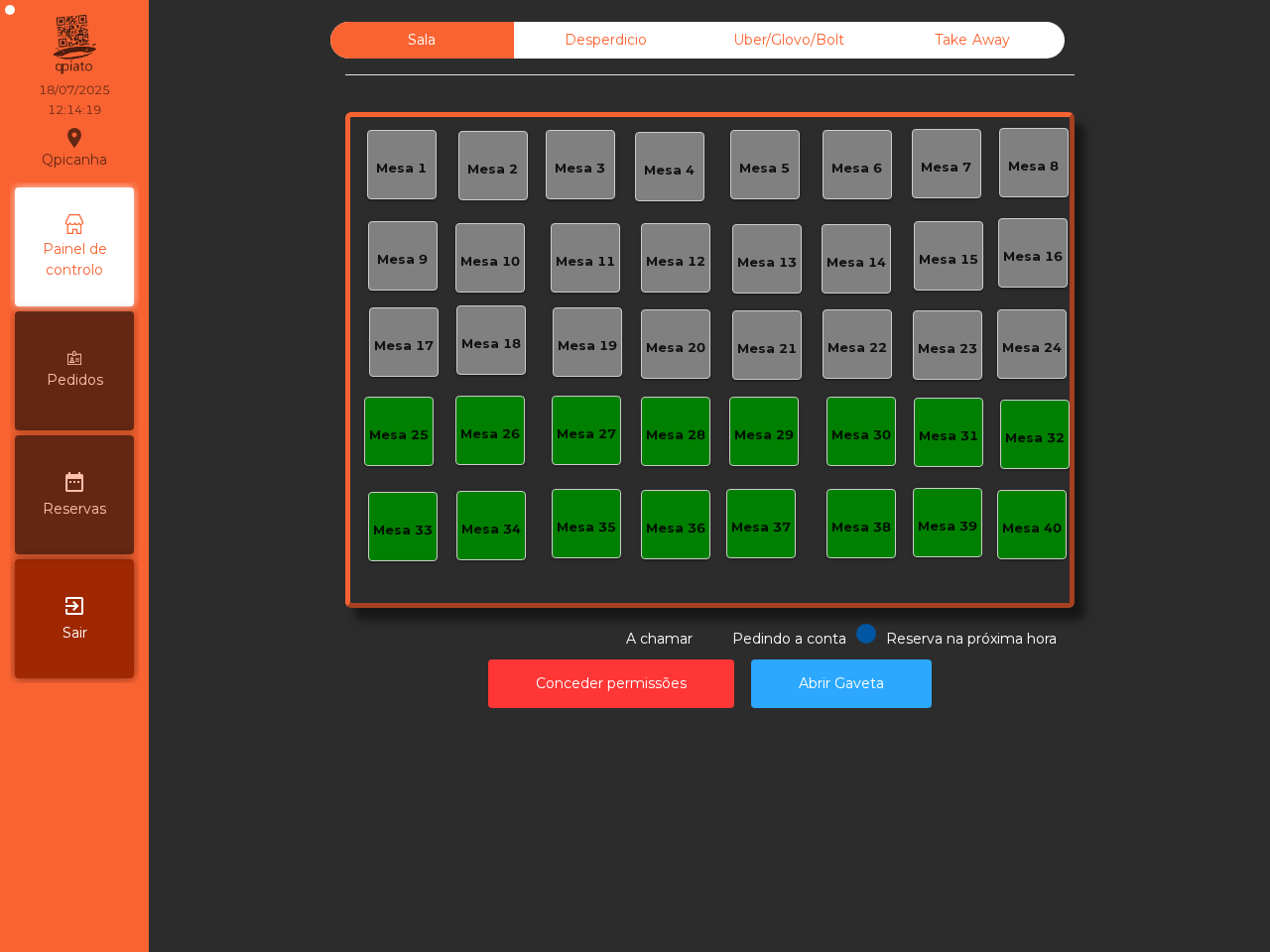 click on "Uber/Glovo/Bolt" 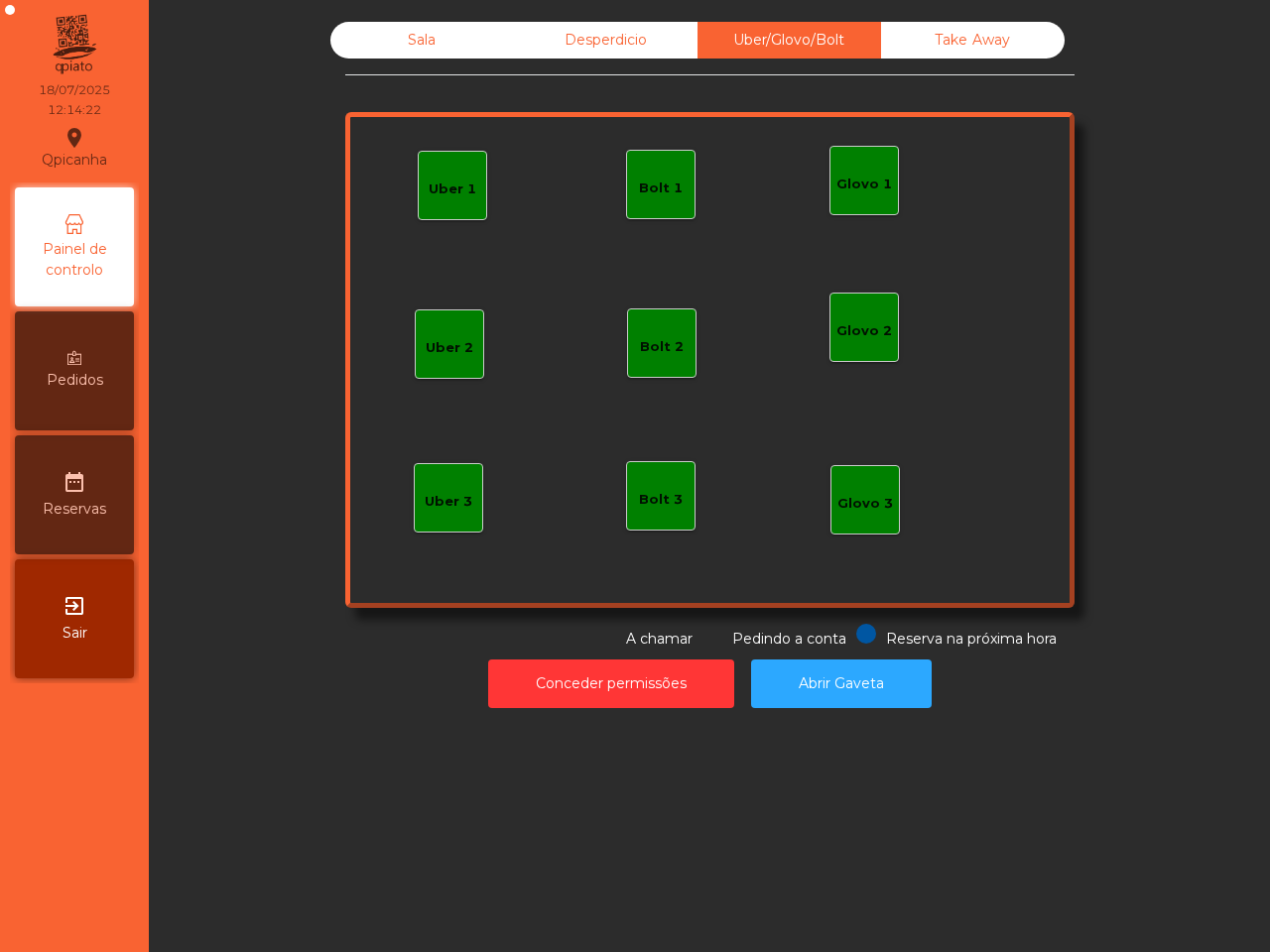 click on "Uber 1" 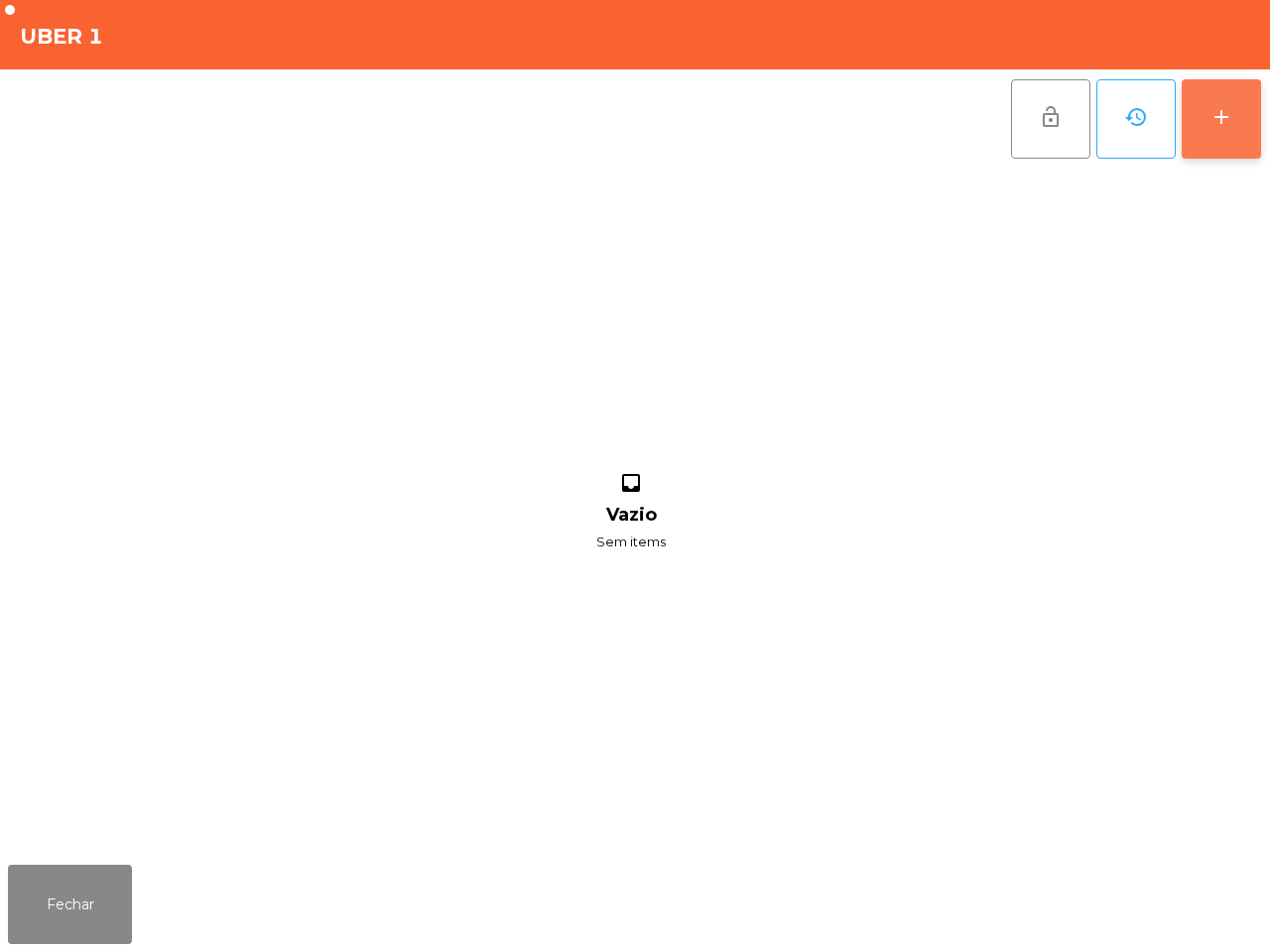 click on "add" 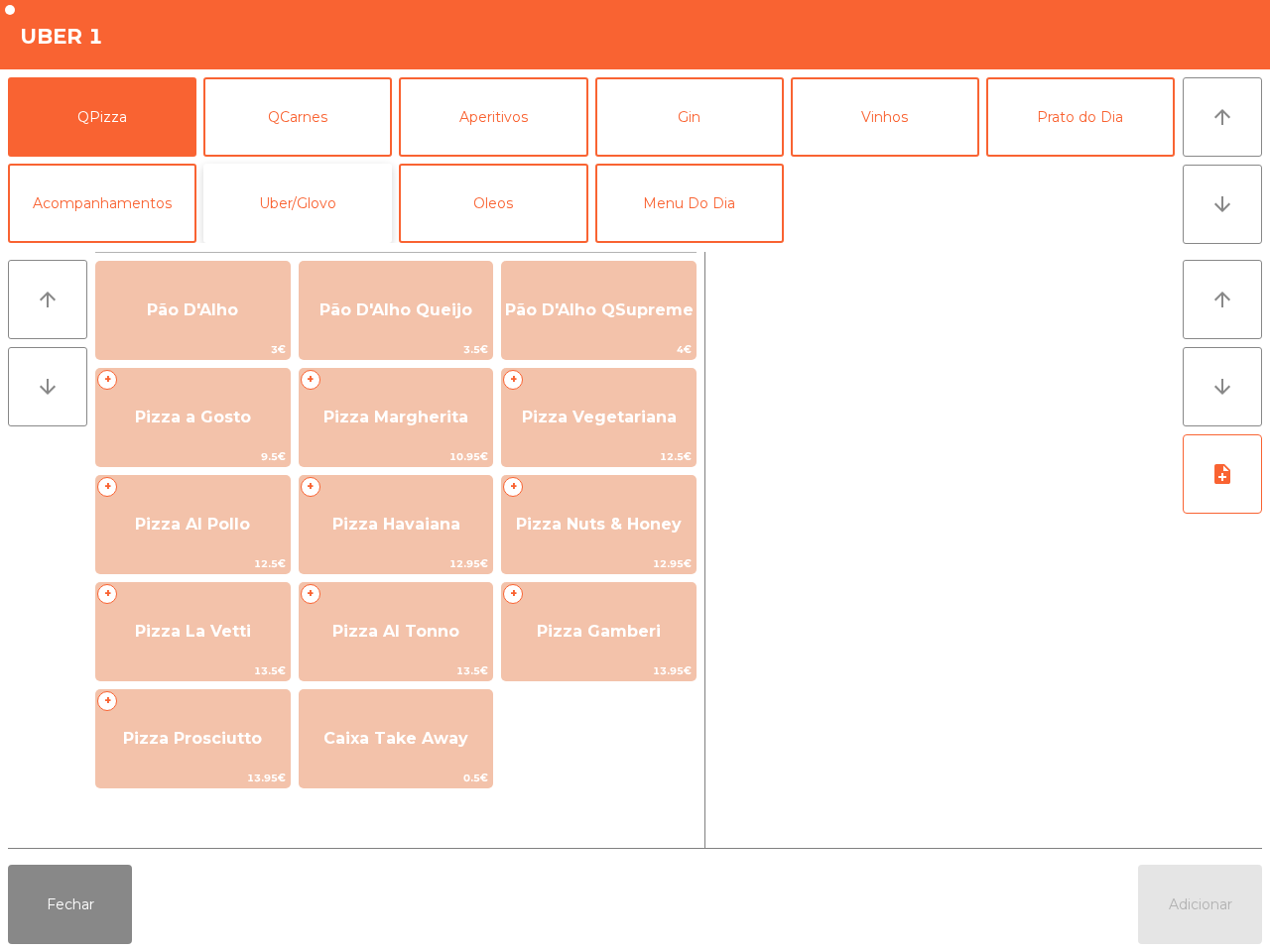 drag, startPoint x: 265, startPoint y: 185, endPoint x: 269, endPoint y: 198, distance: 13.601471 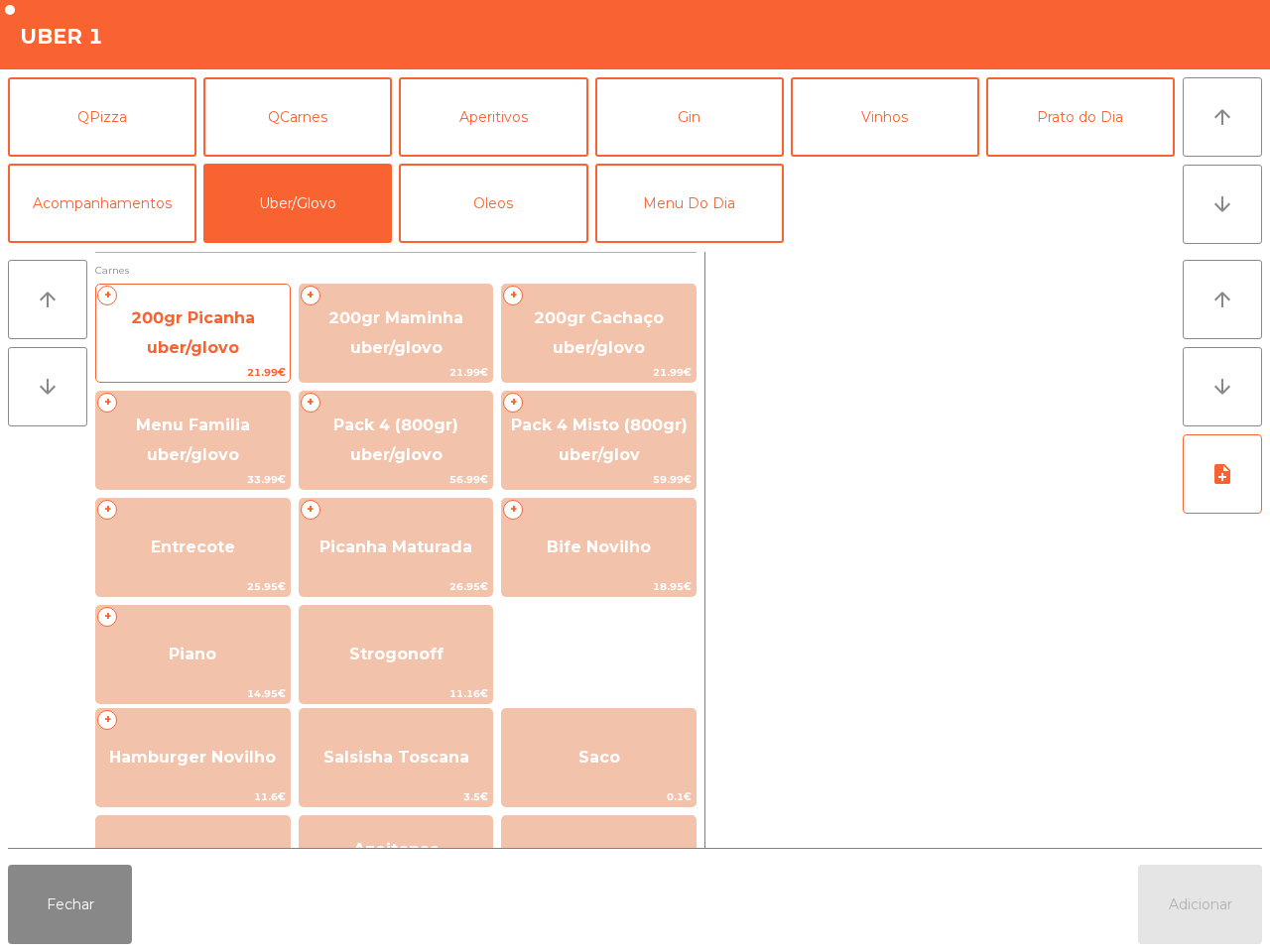 click on "200gr Picanha uber/glovo" 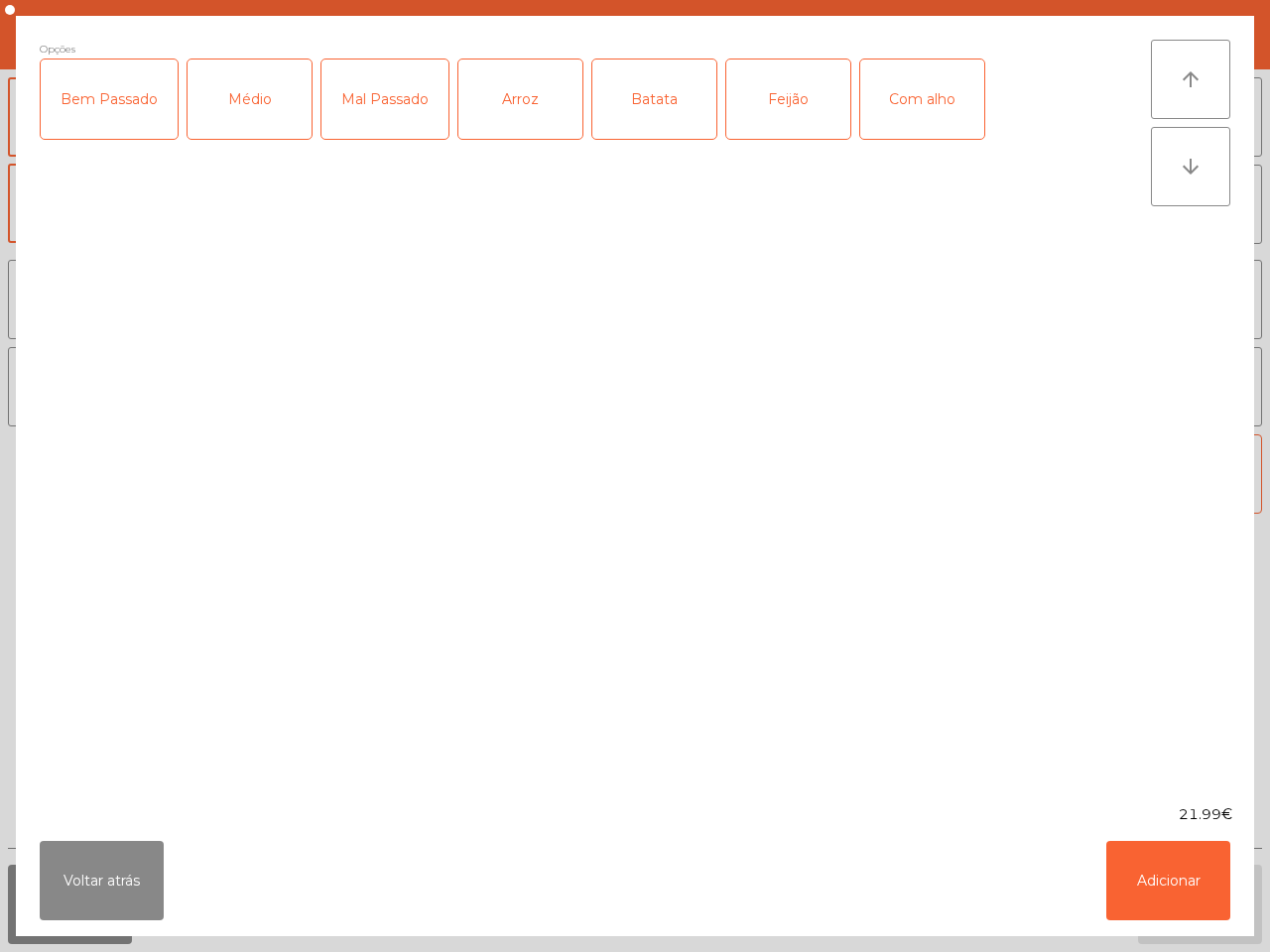 click on "Bem Passado" 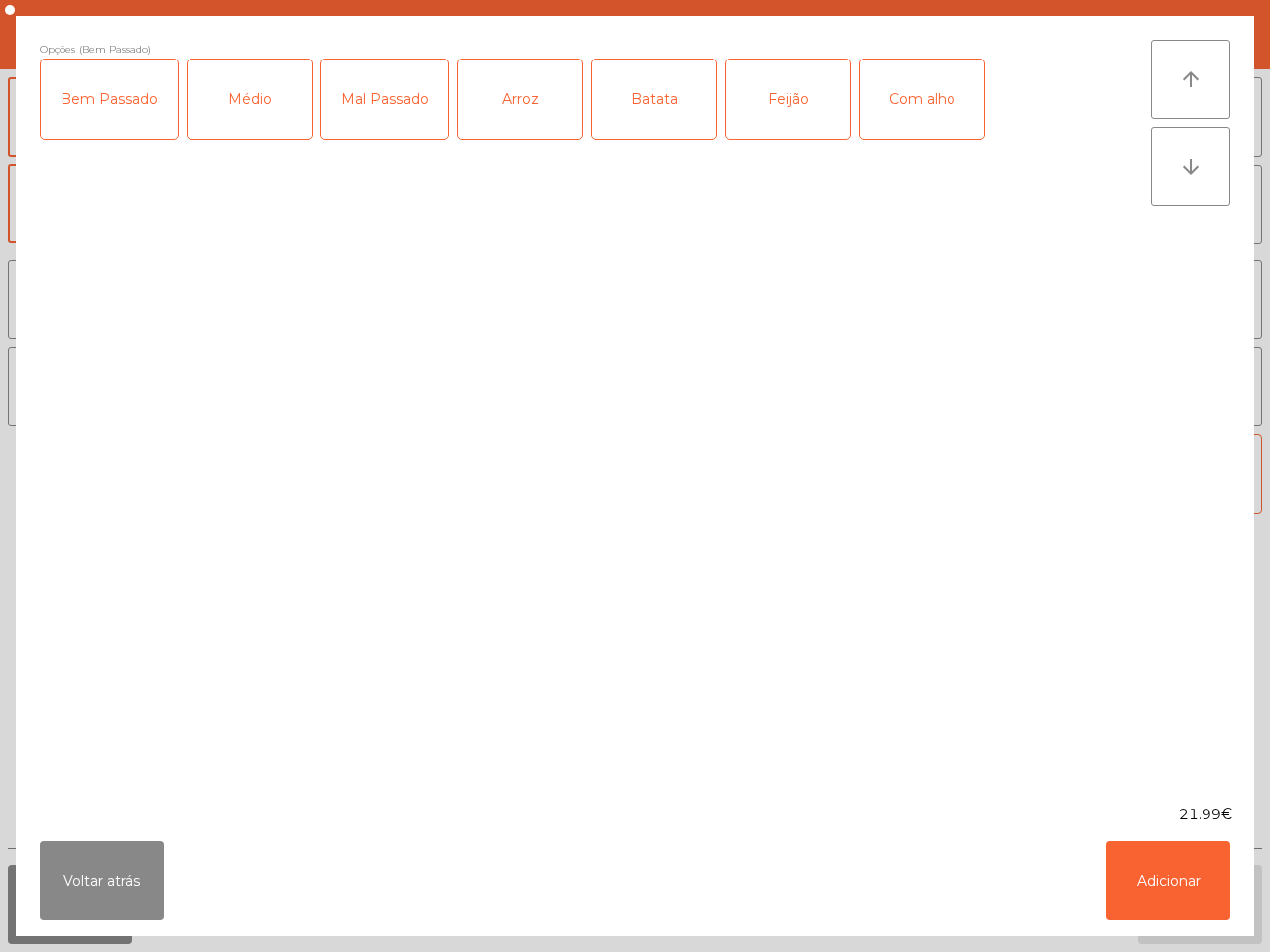 click on "Arroz" 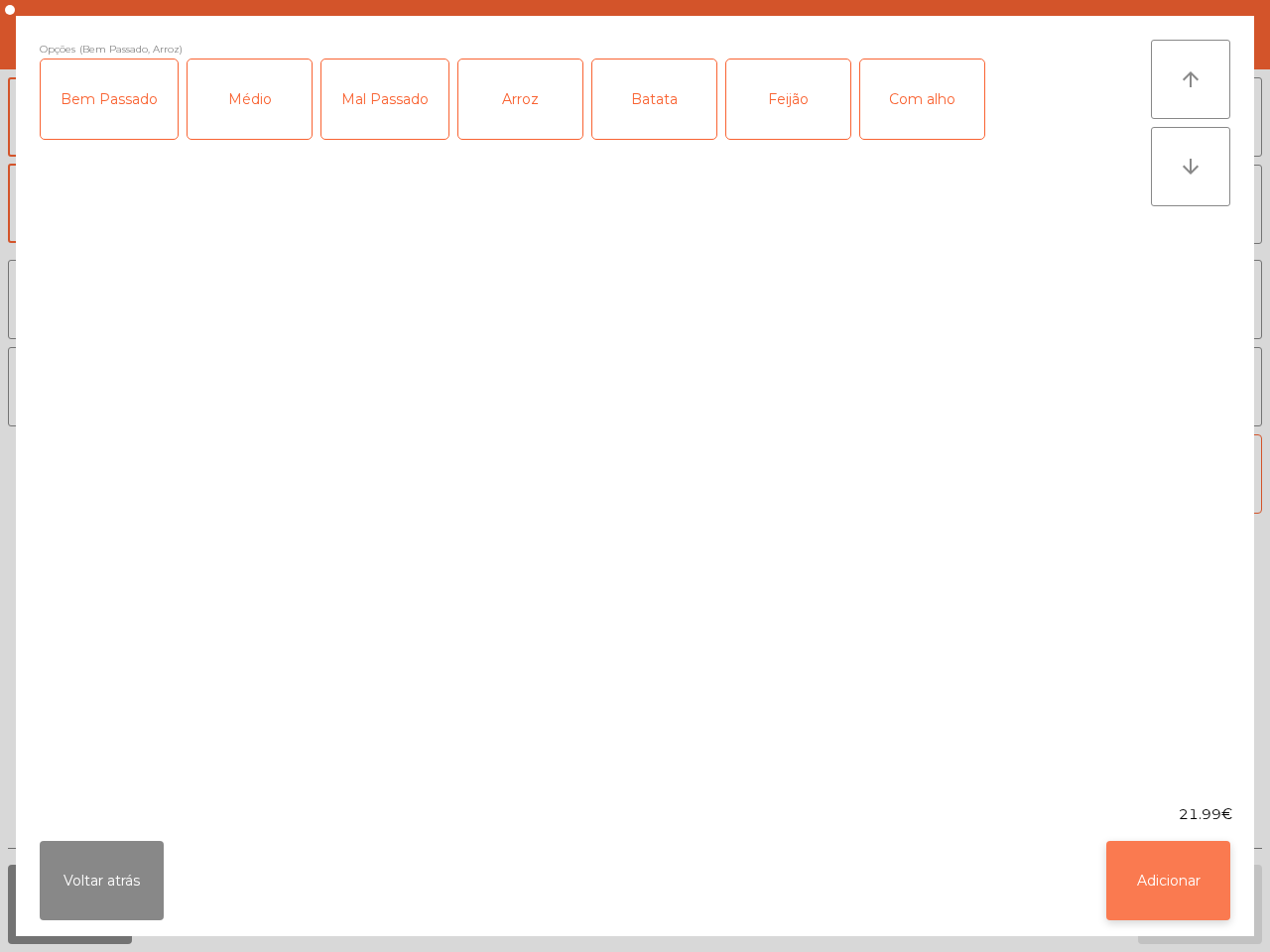 click on "Adicionar" 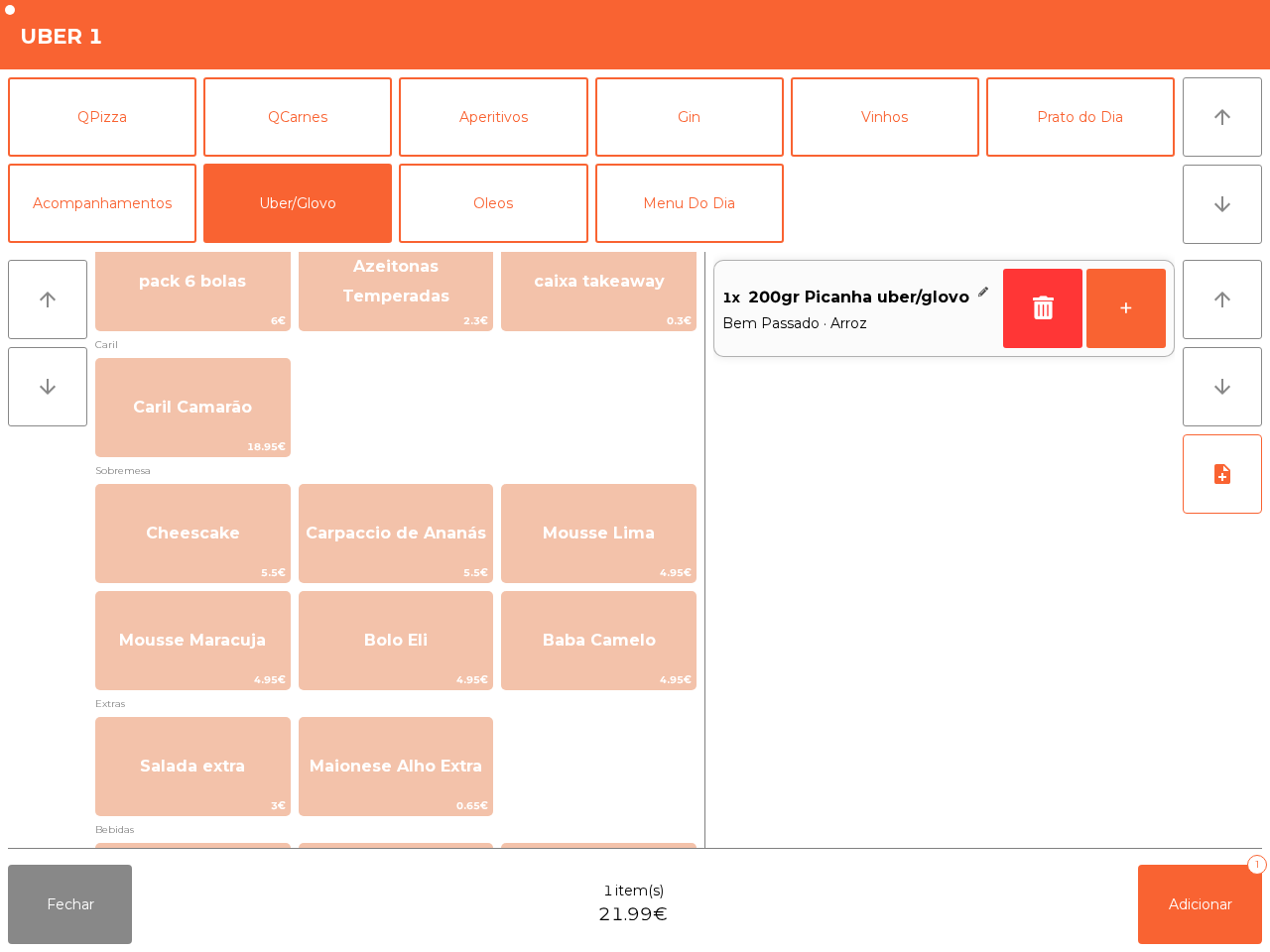 scroll, scrollTop: 992, scrollLeft: 0, axis: vertical 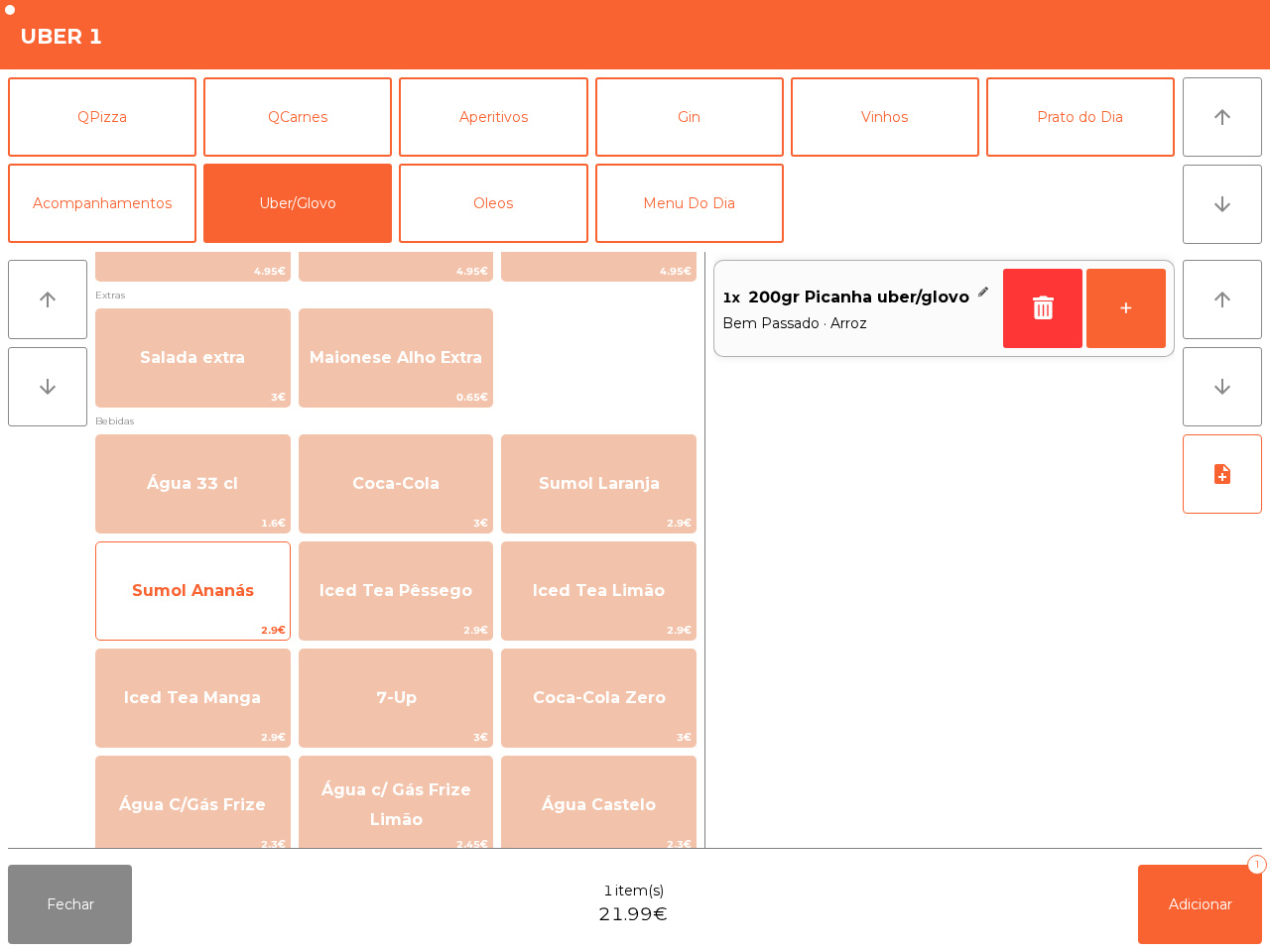 click on "Sumol Ananás" 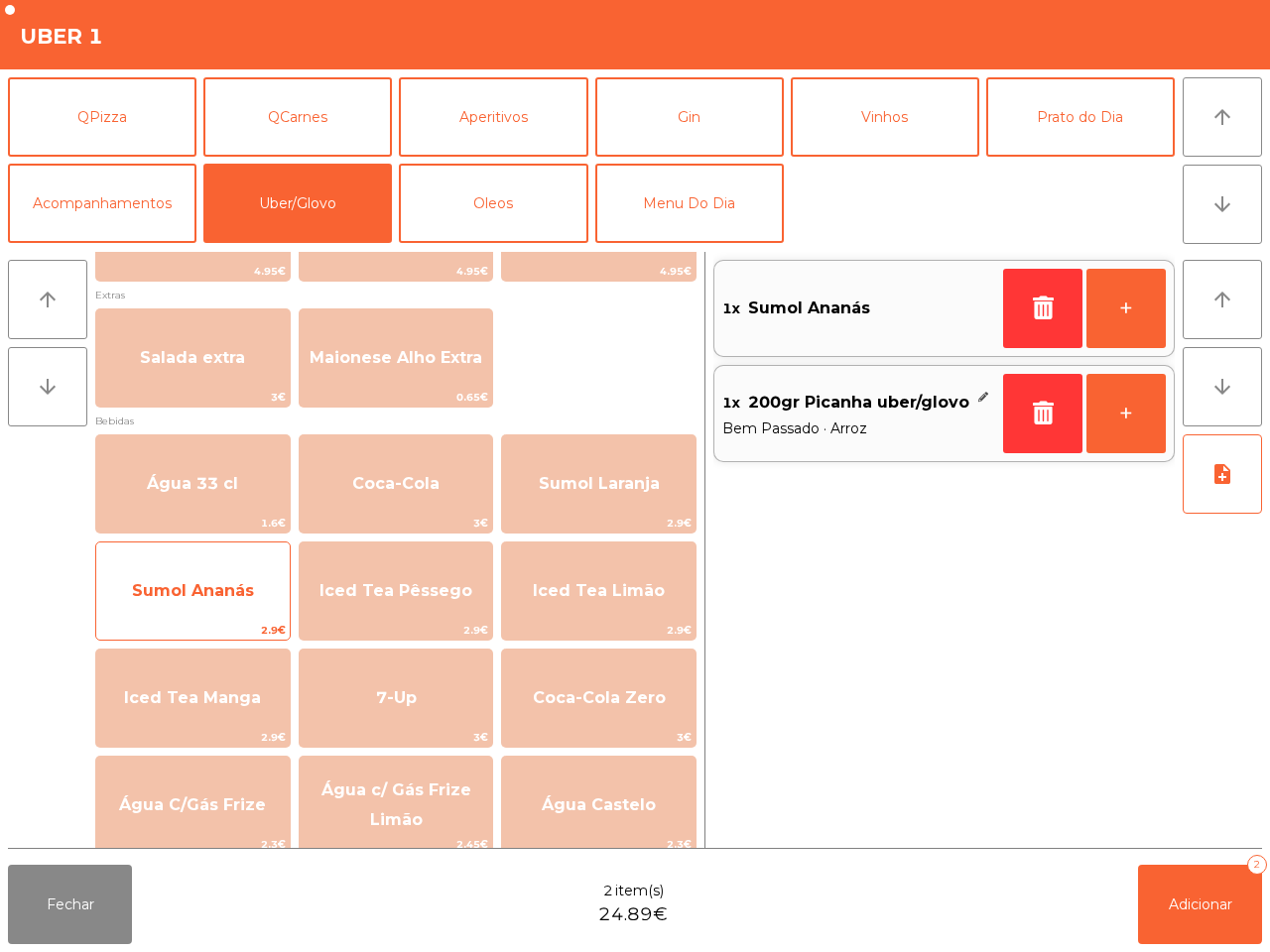click on "Sumol Ananás" 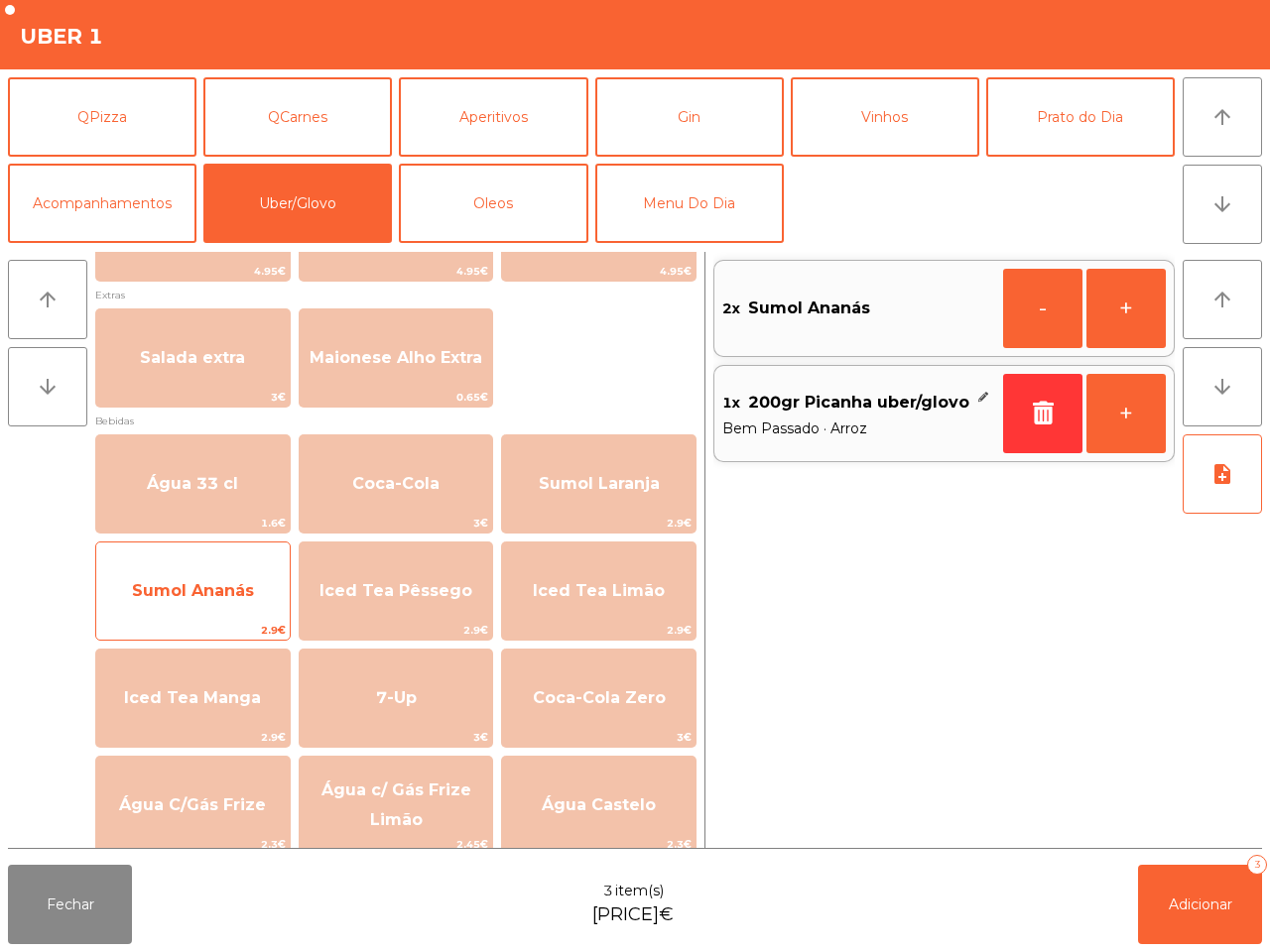click on "Sumol Ananás" 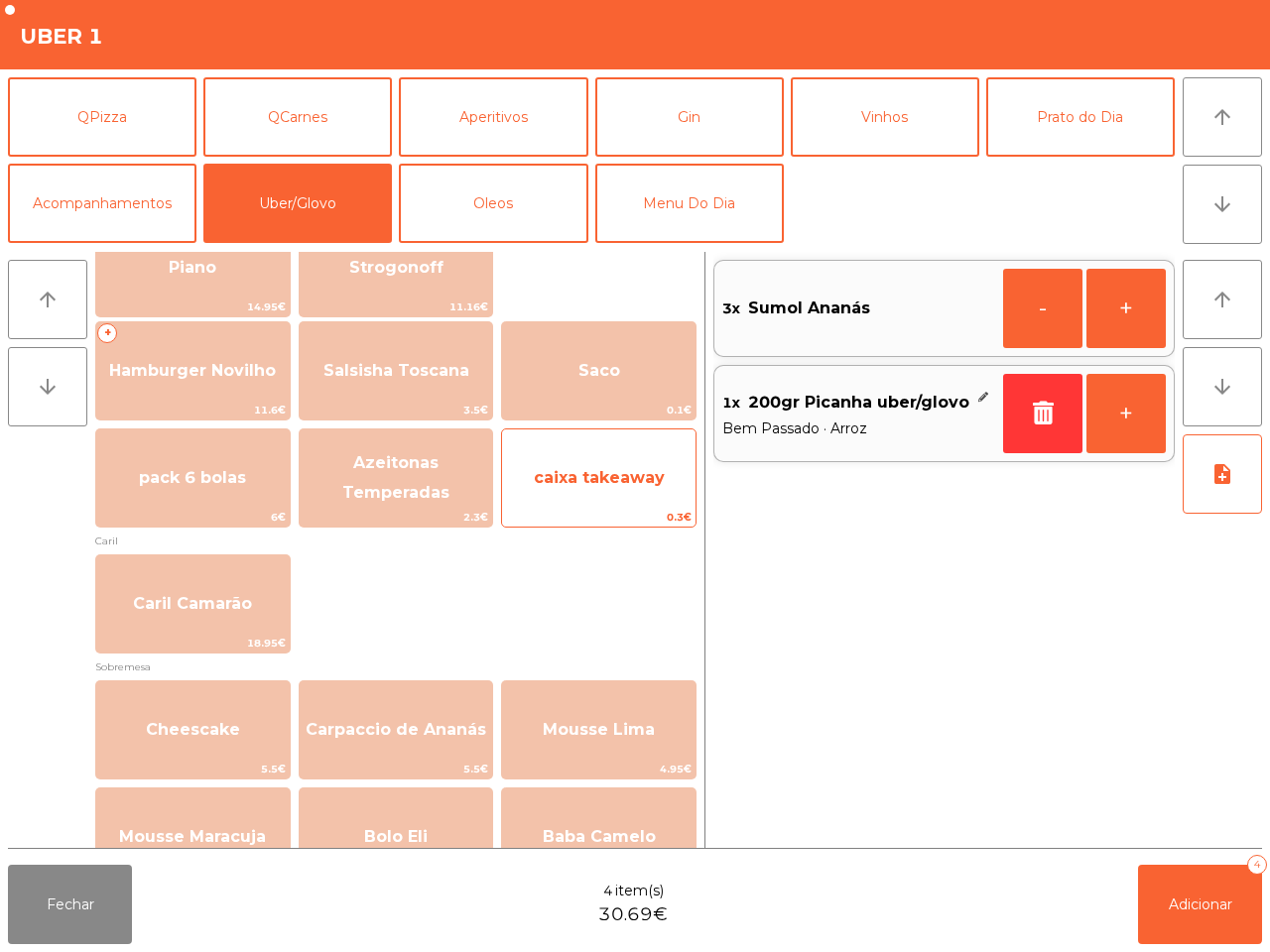 scroll, scrollTop: 263, scrollLeft: 0, axis: vertical 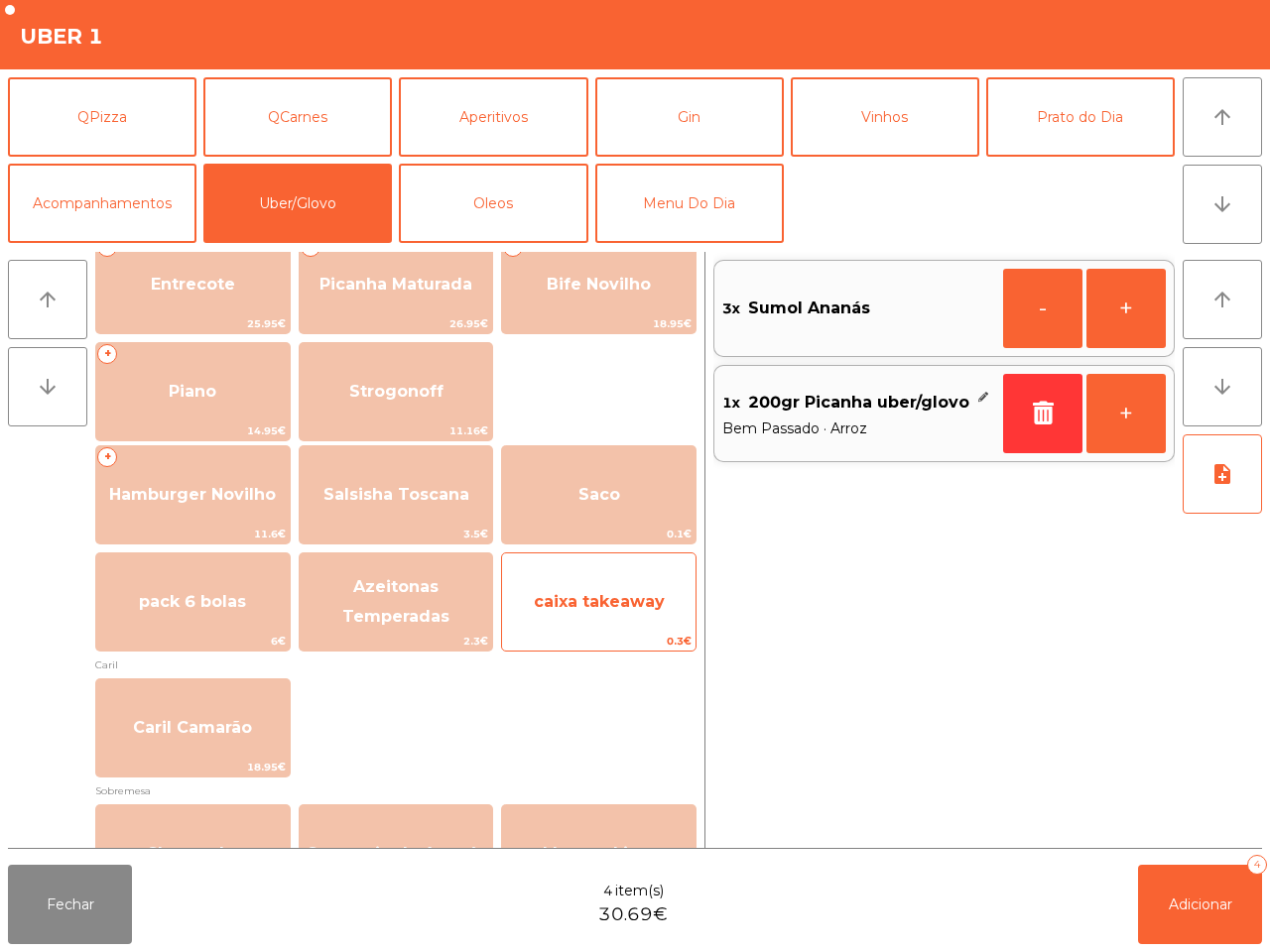 click on "0.1€" 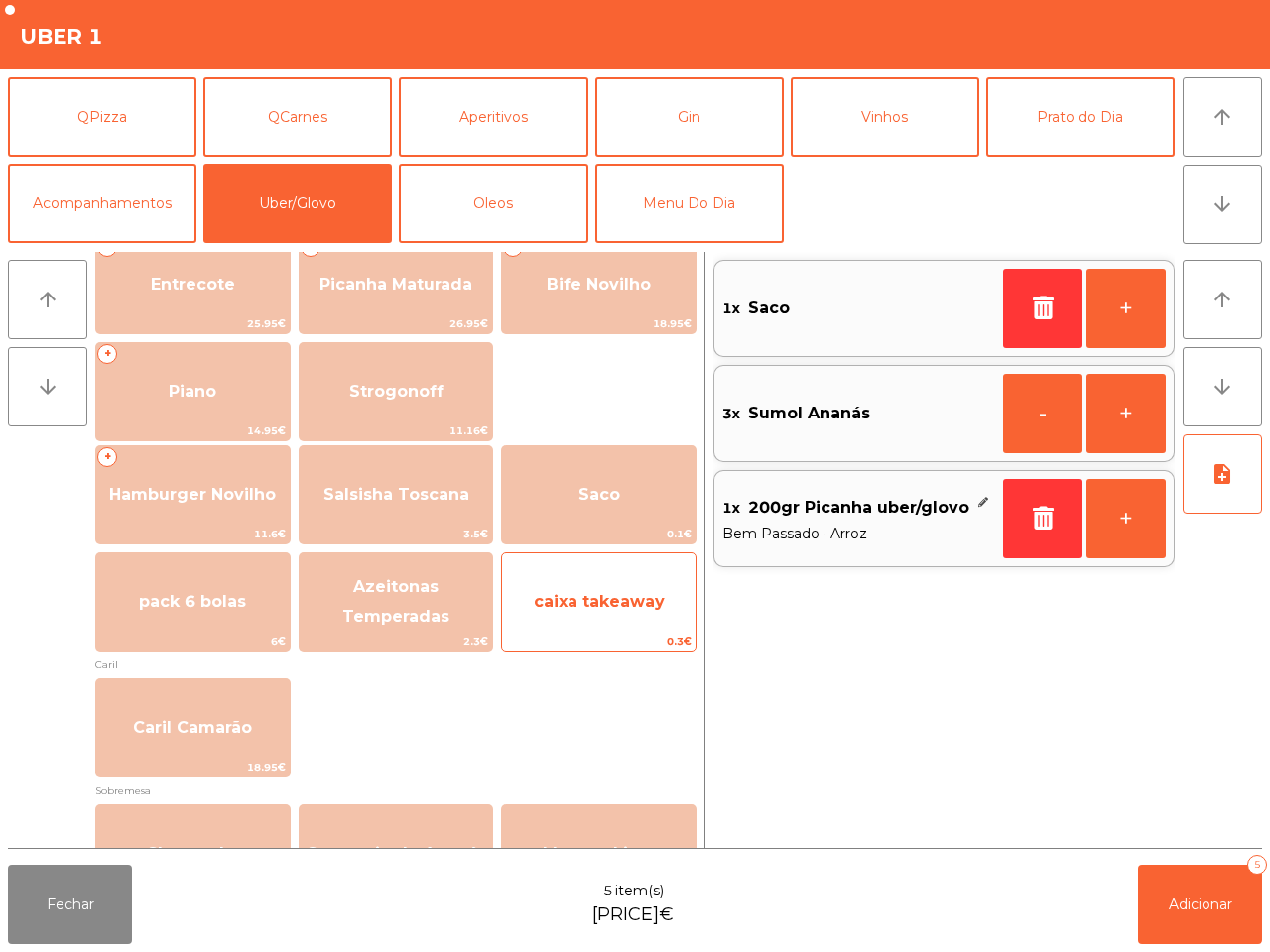 click on "caixa takeaway" 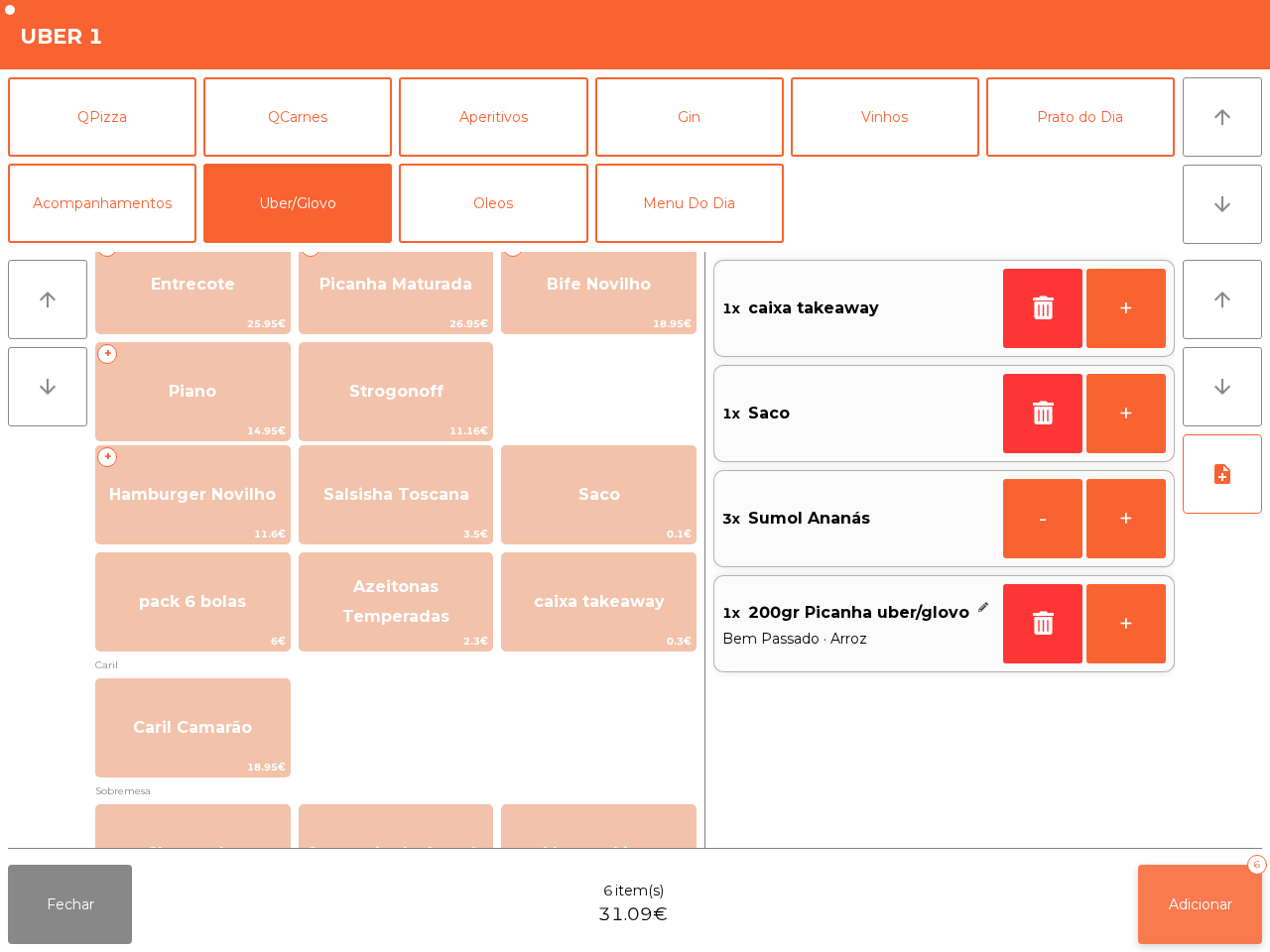 click on "Adicionar   6" 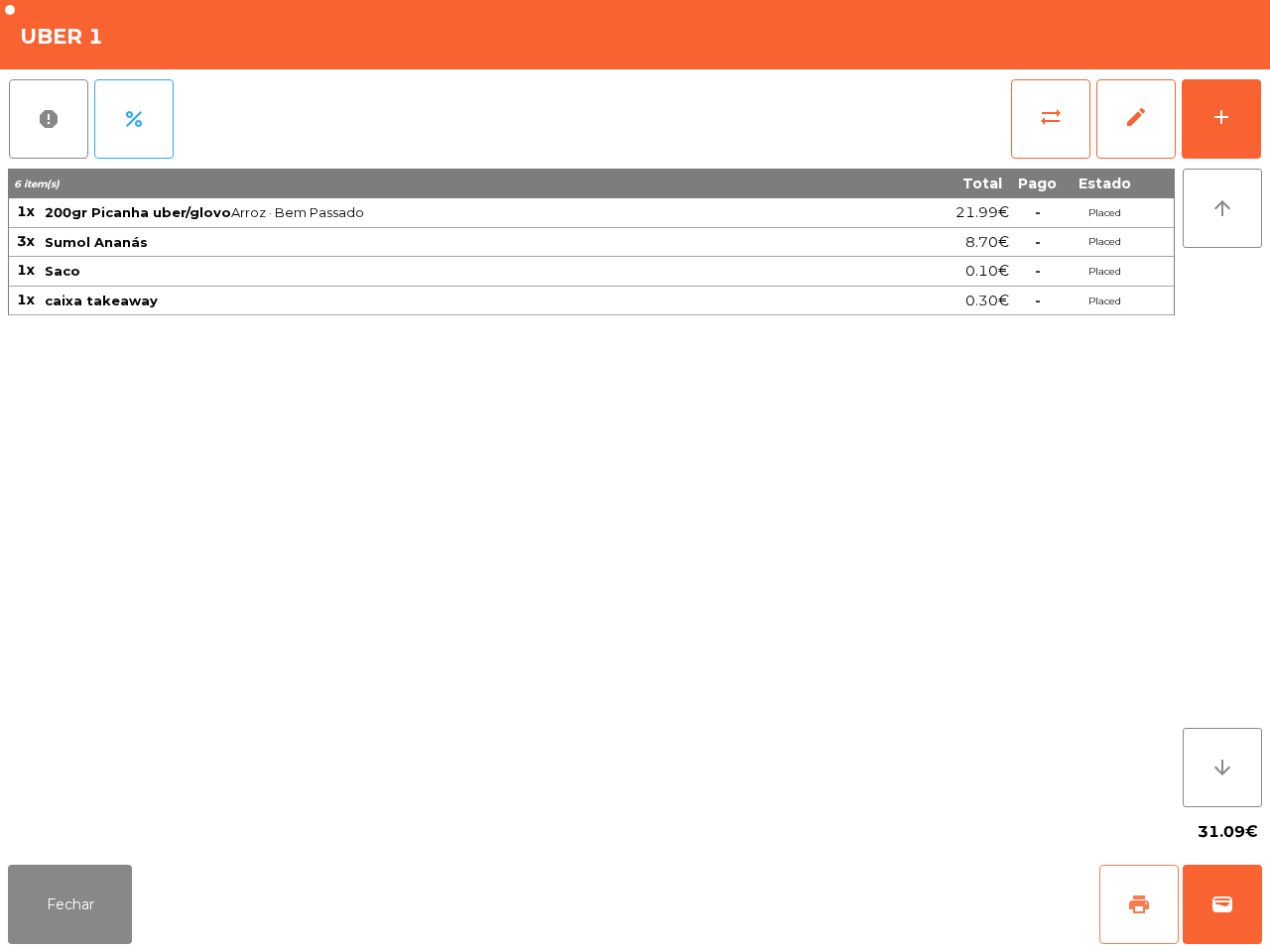 click on "print" 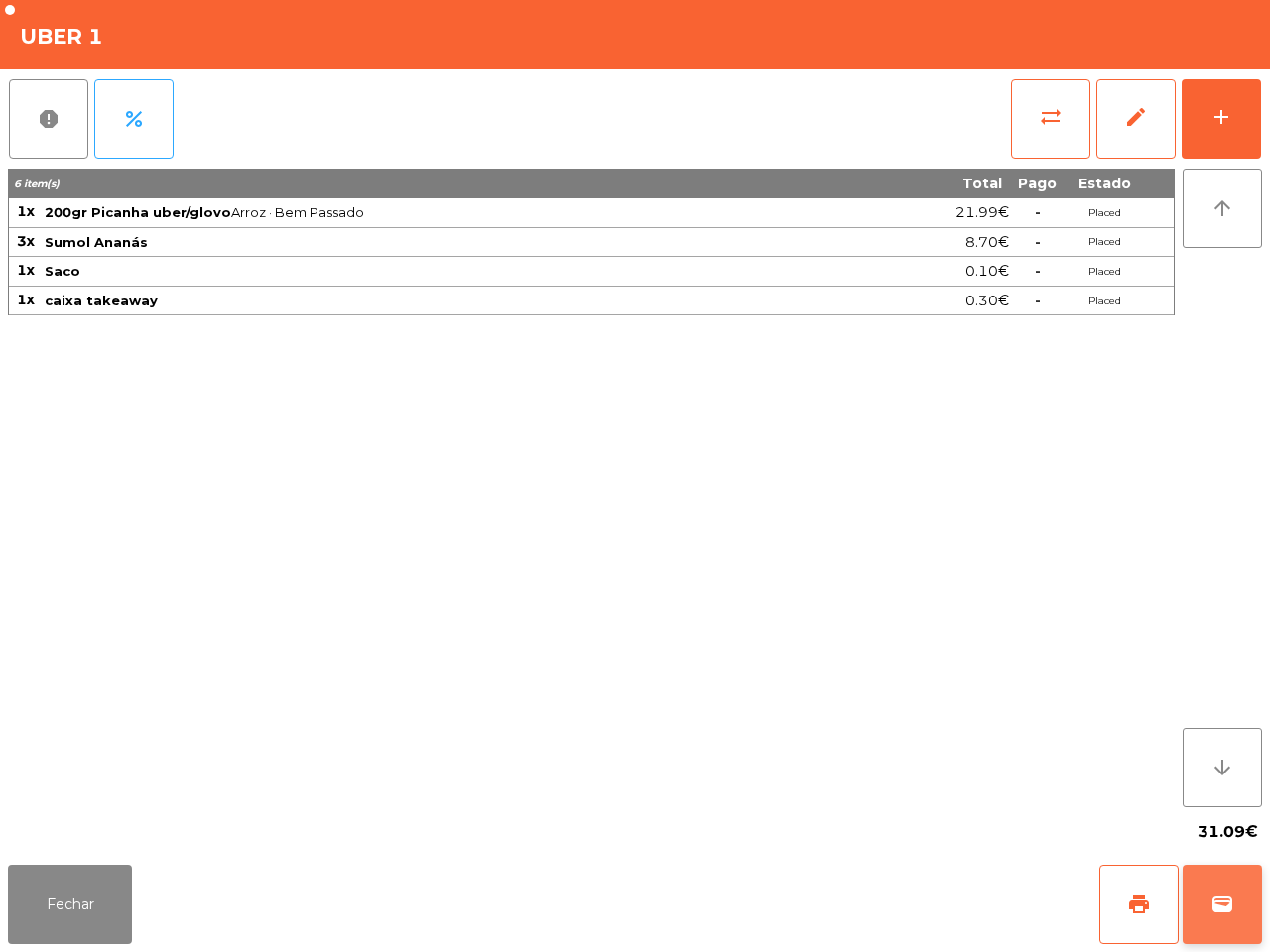 click on "wallet" 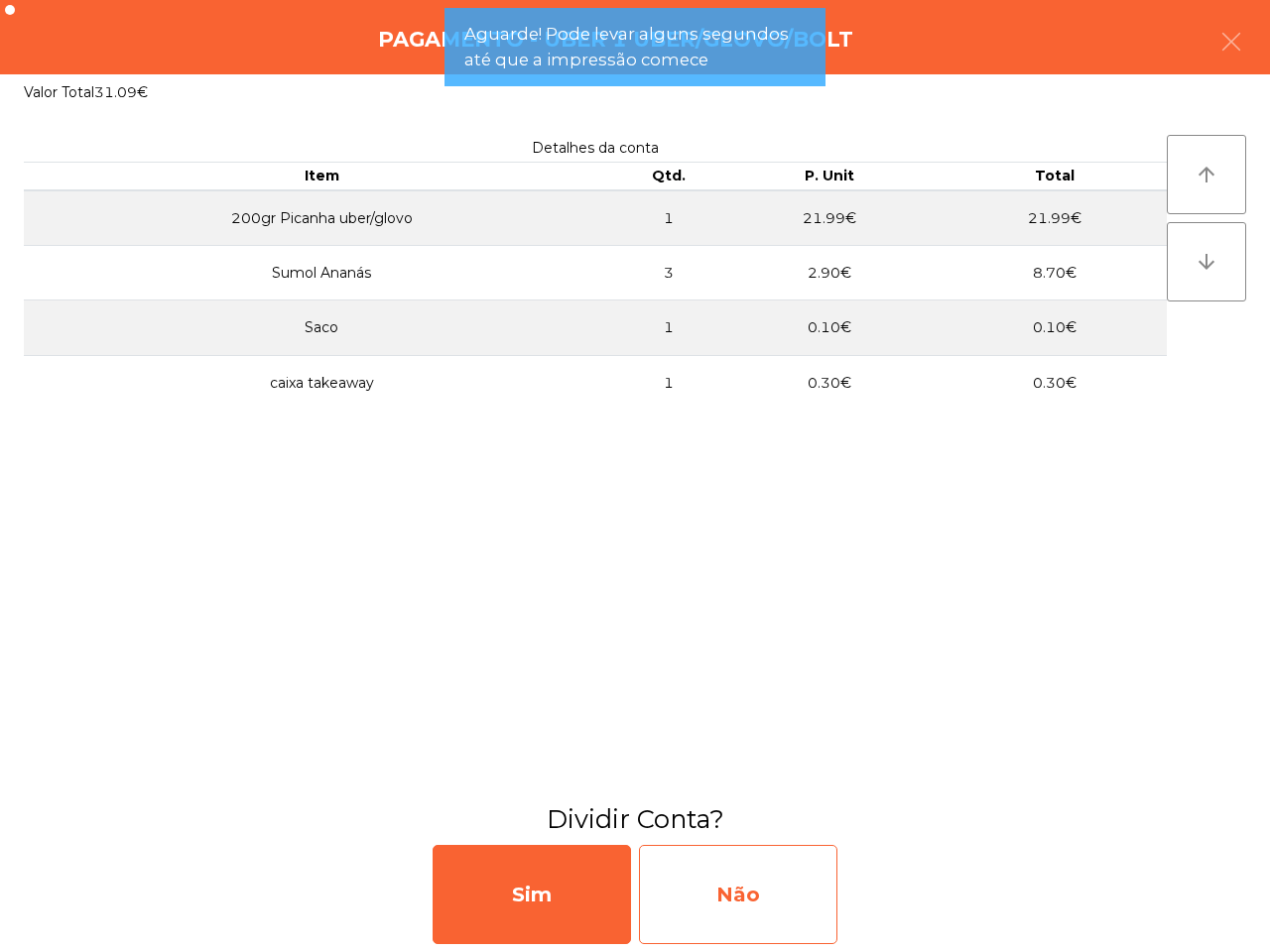 click on "Não" 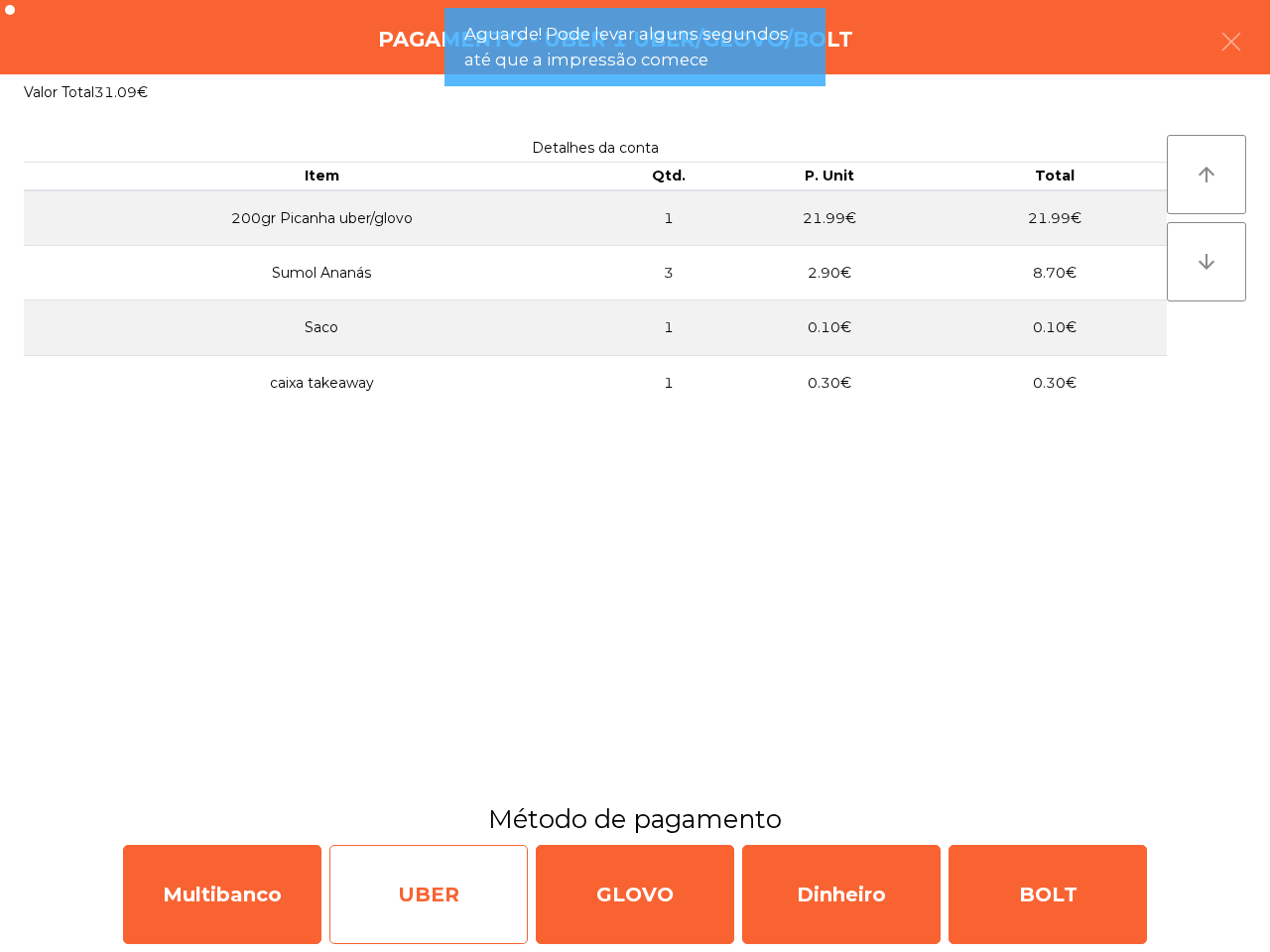 click on "UBER" 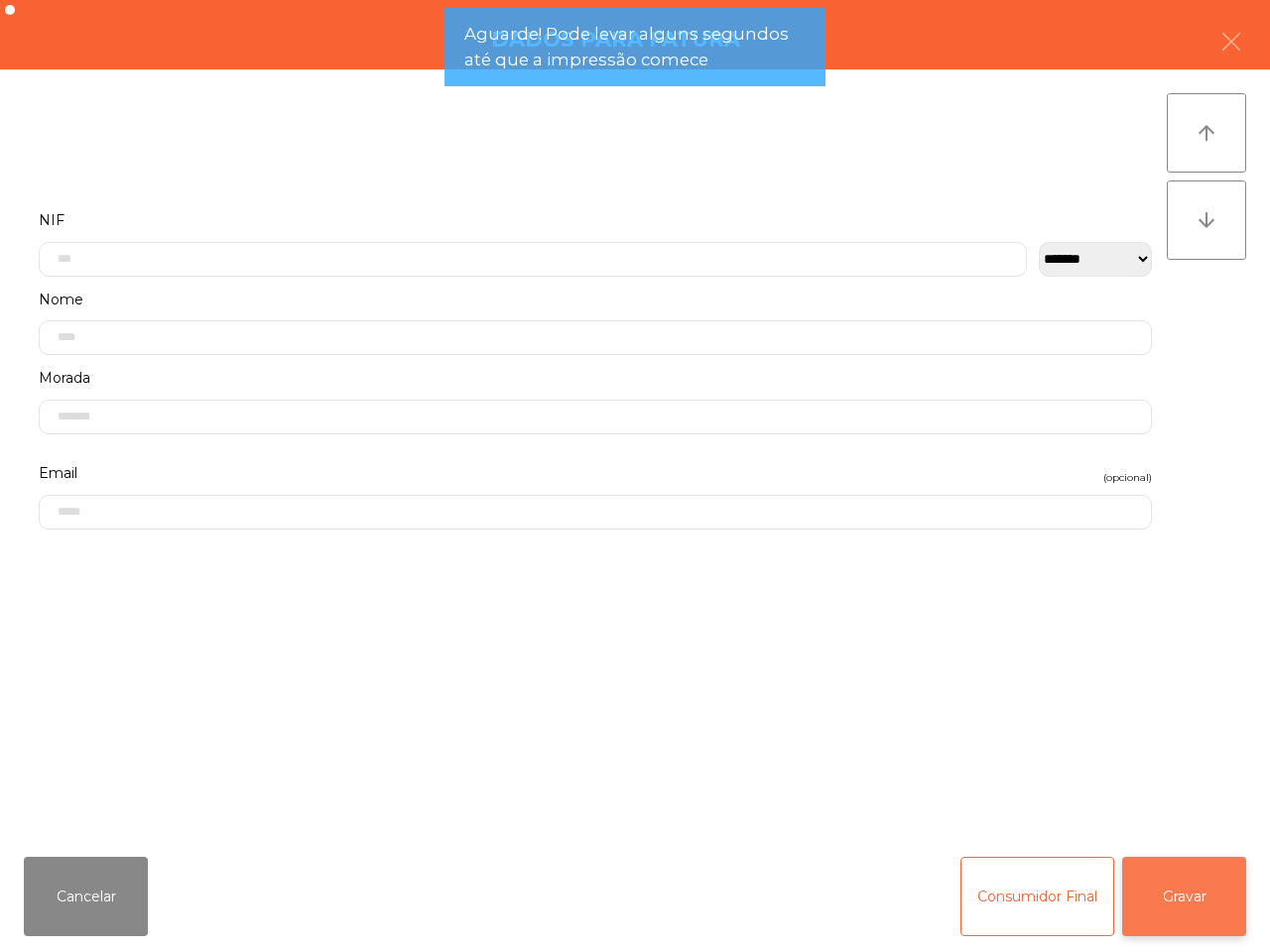 click on "Gravar" 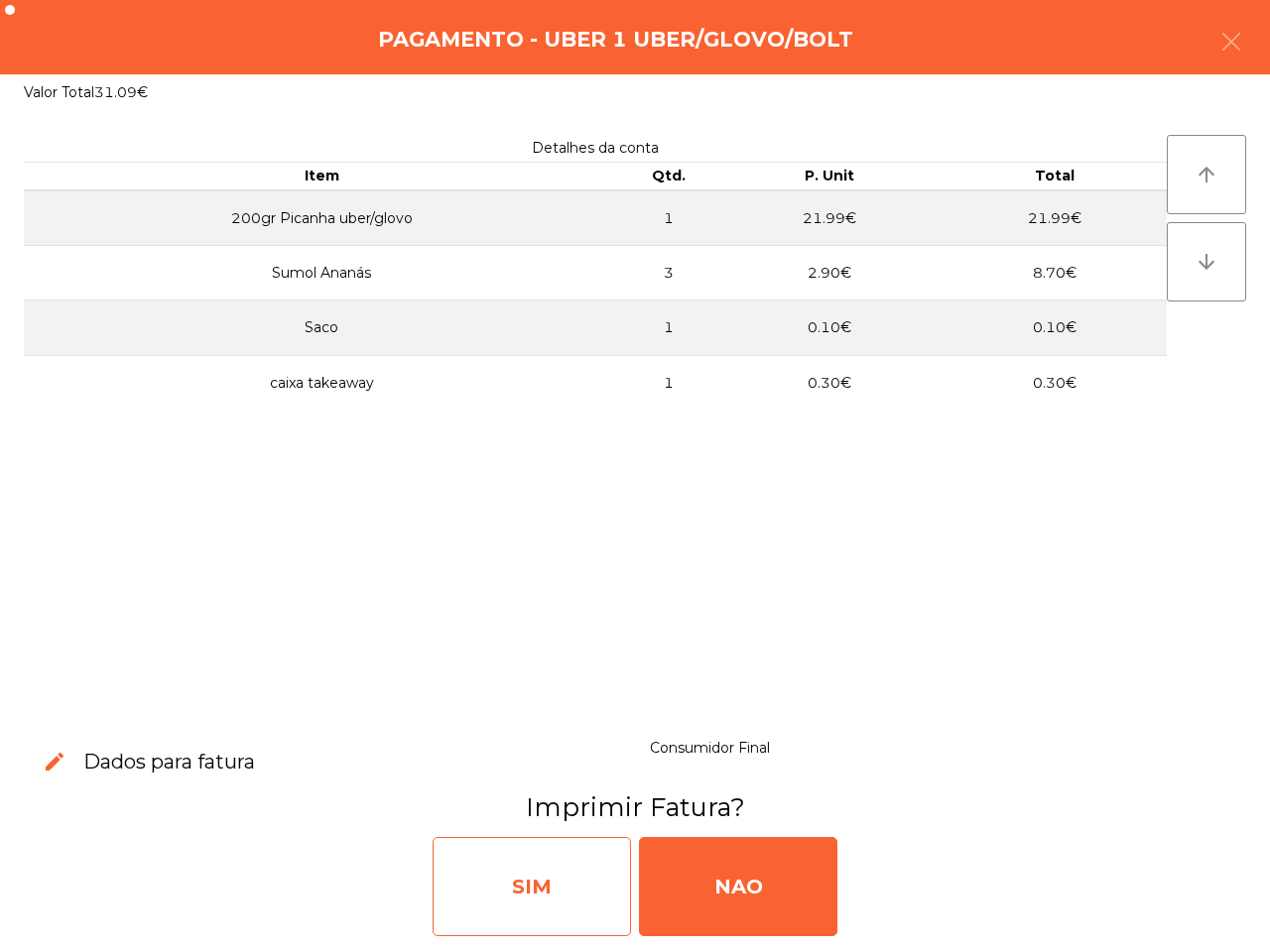 click on "SIM" 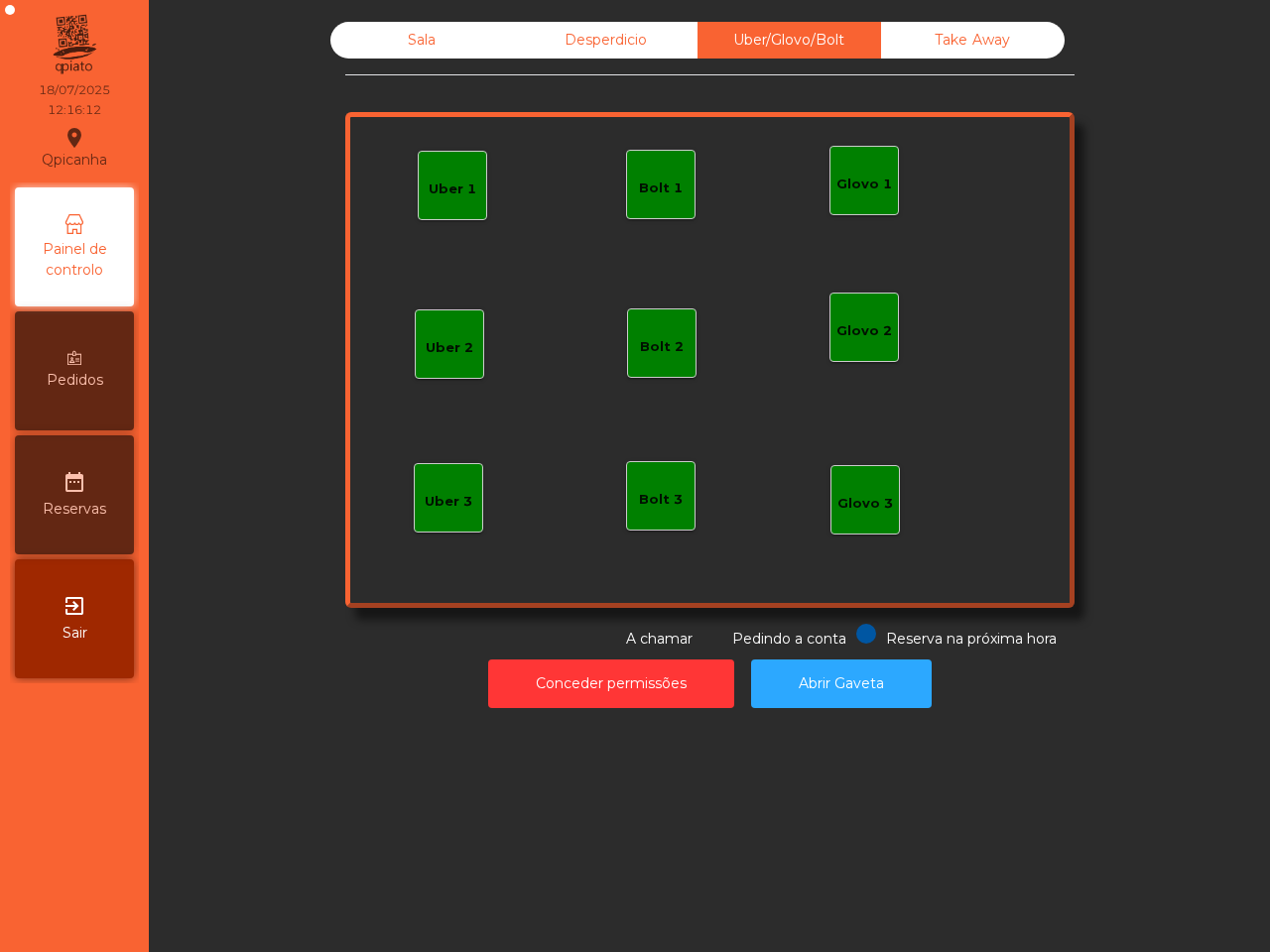 click on "Sala   Desperdicio   Uber/Glovo/Bolt   Take Away   Uber 1   Glovo 1   Uber 2   Uber 3   Glovo 2   Glovo 3   Bolt 1   Bolt 2   Bolt 3  Reserva na próxima hora Pedindo a conta A chamar  Conceder permissões   Abrir Gaveta" 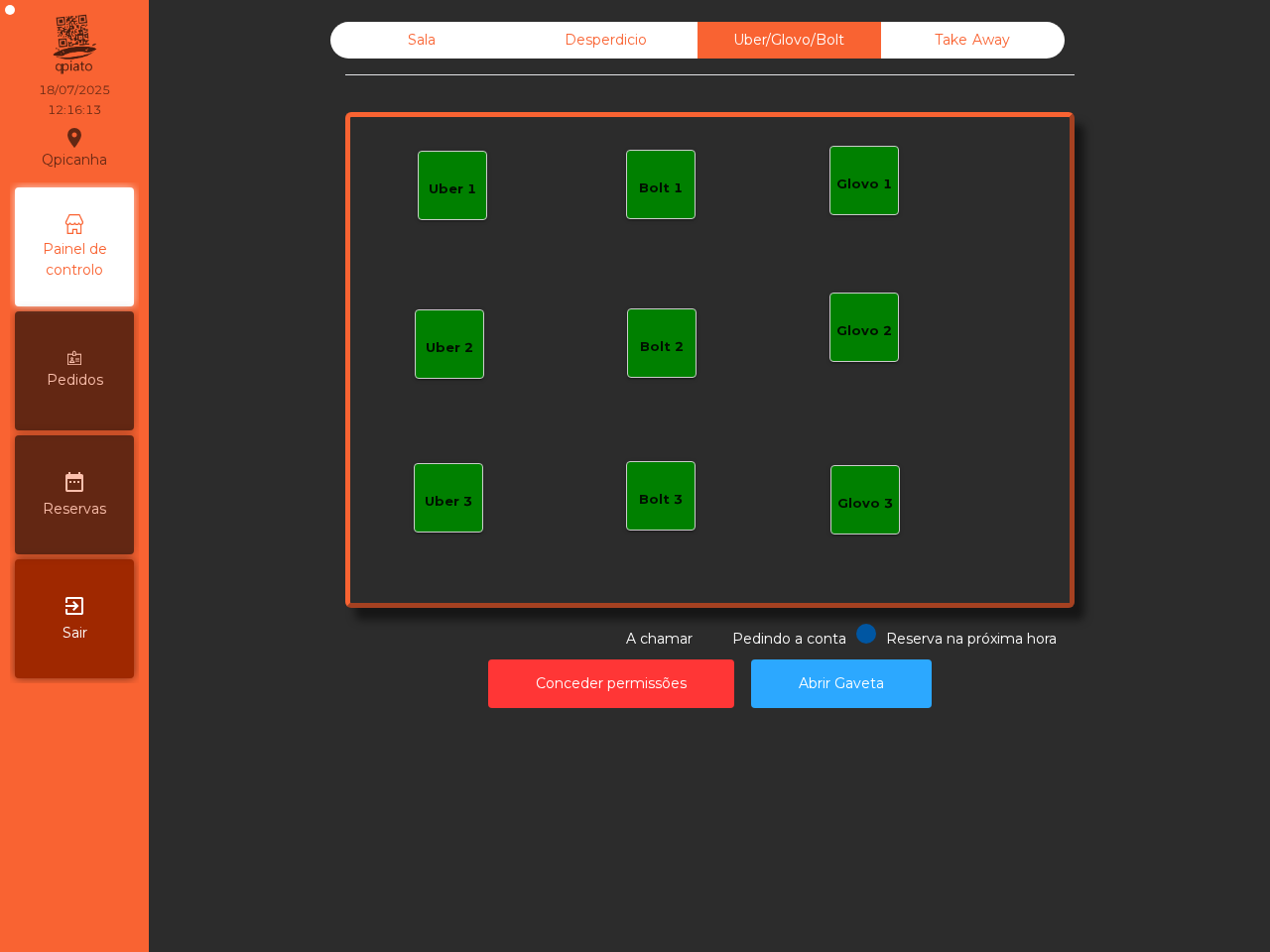 click on "Take Away" 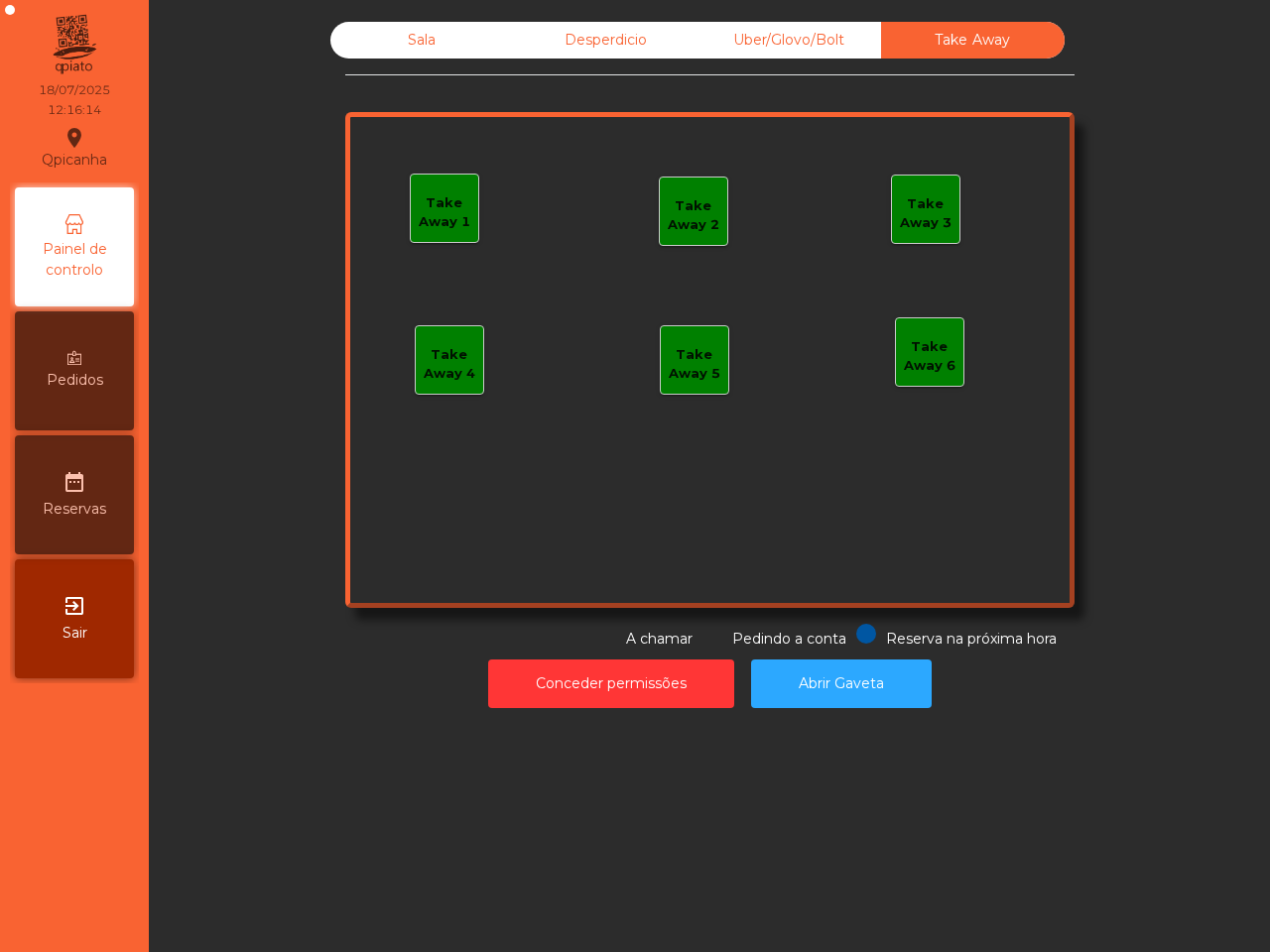 click on "Take Away 1" 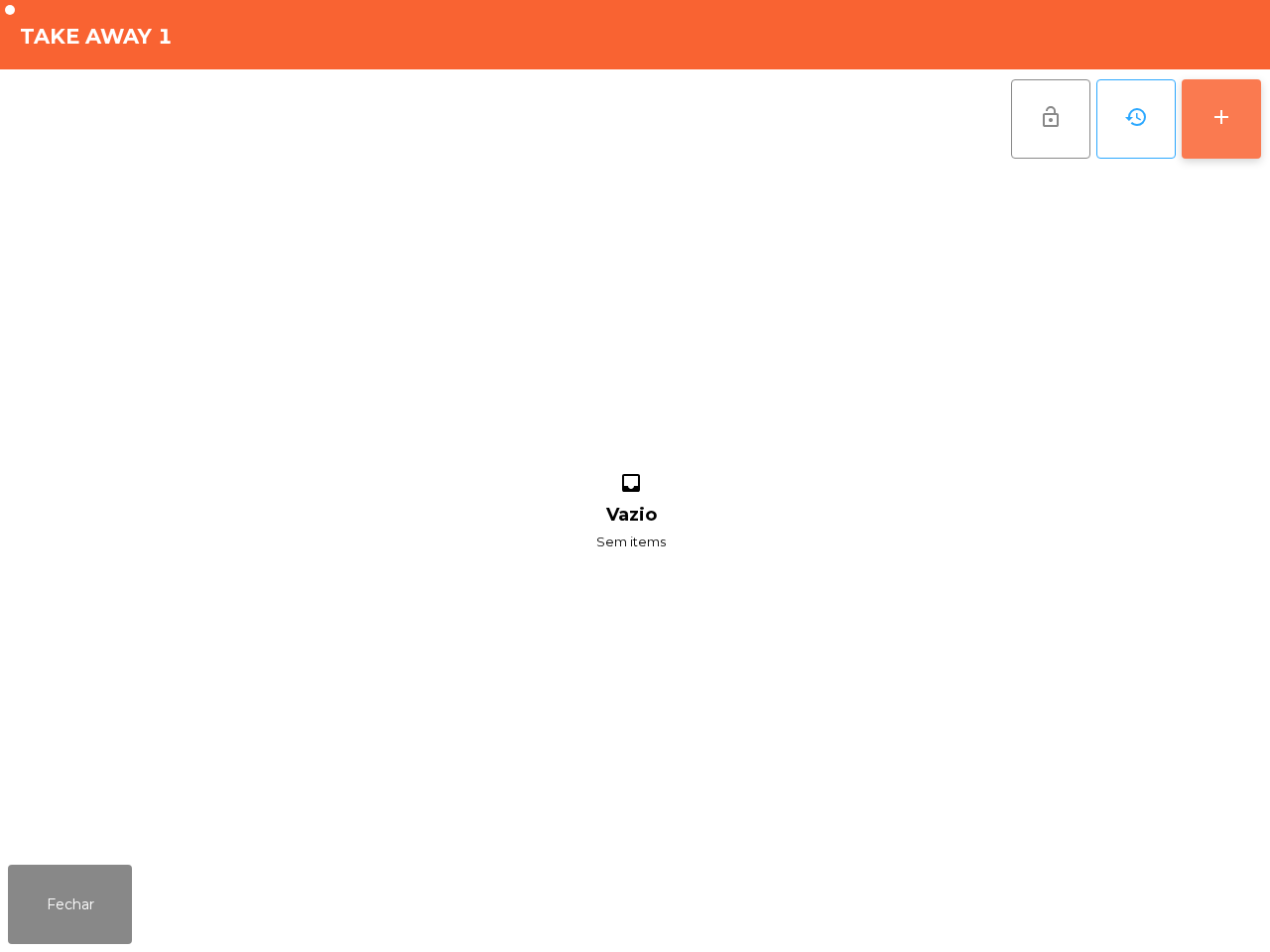 click on "add" 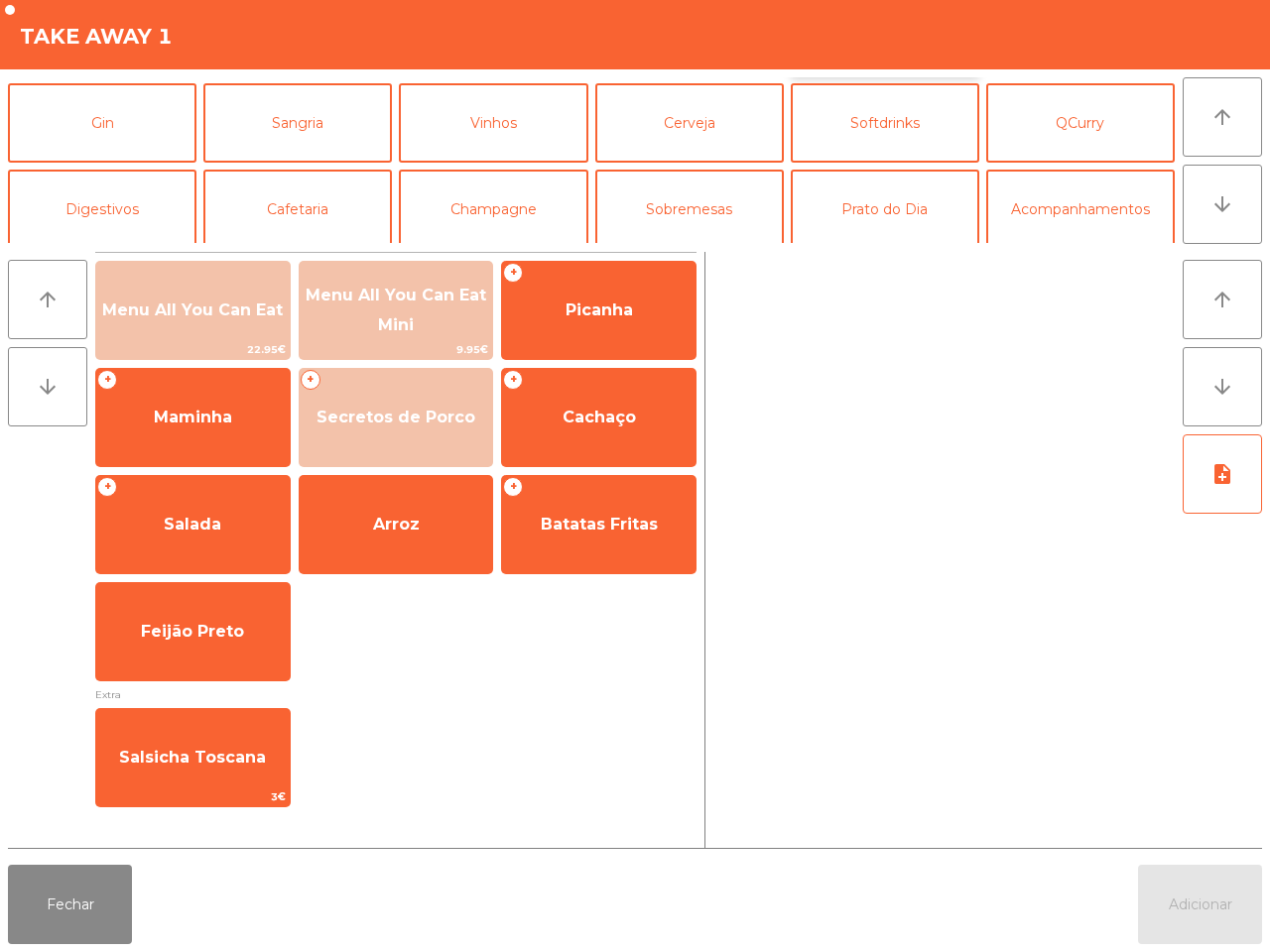 scroll, scrollTop: 172, scrollLeft: 0, axis: vertical 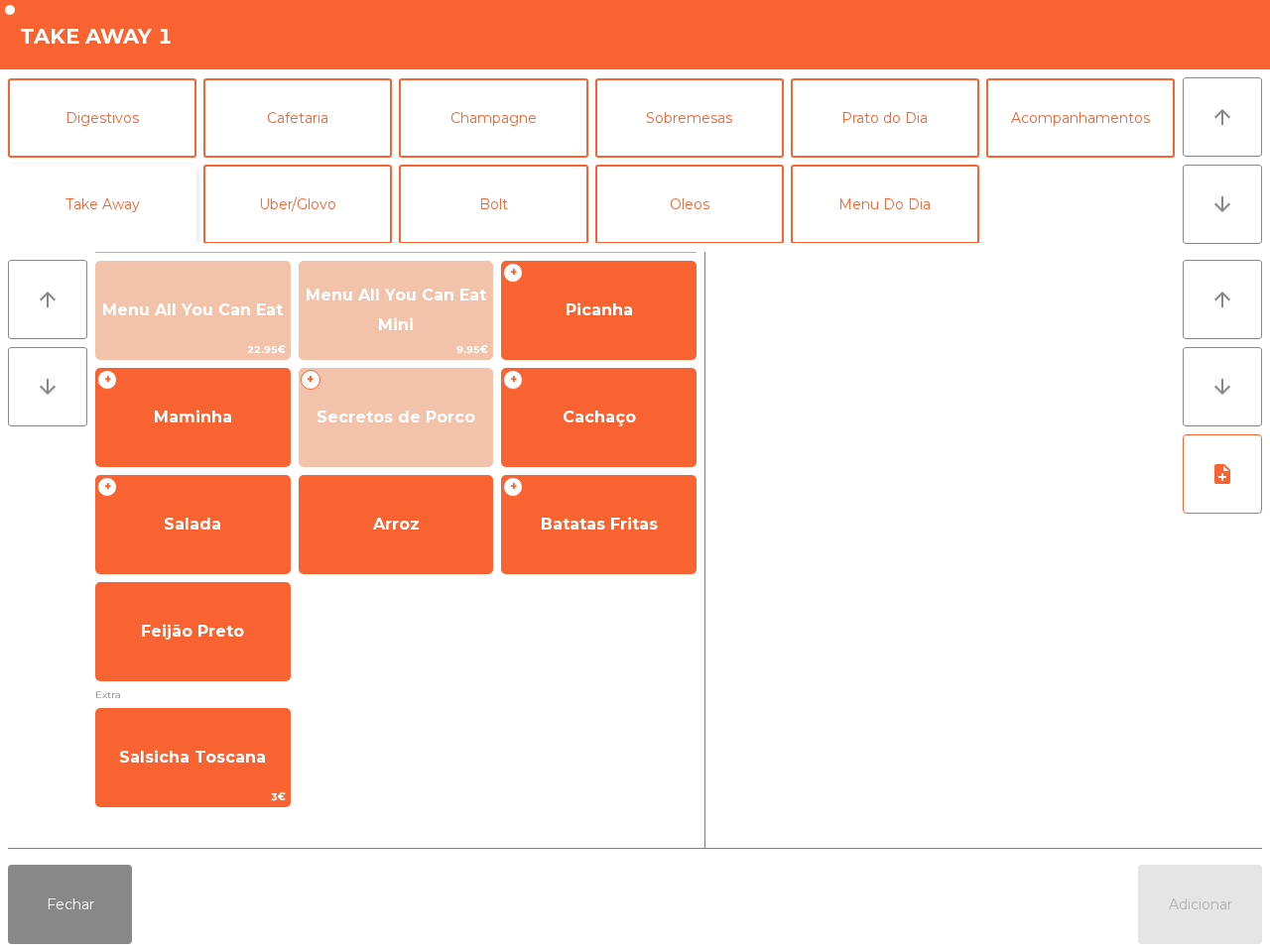 click on "Take Away" 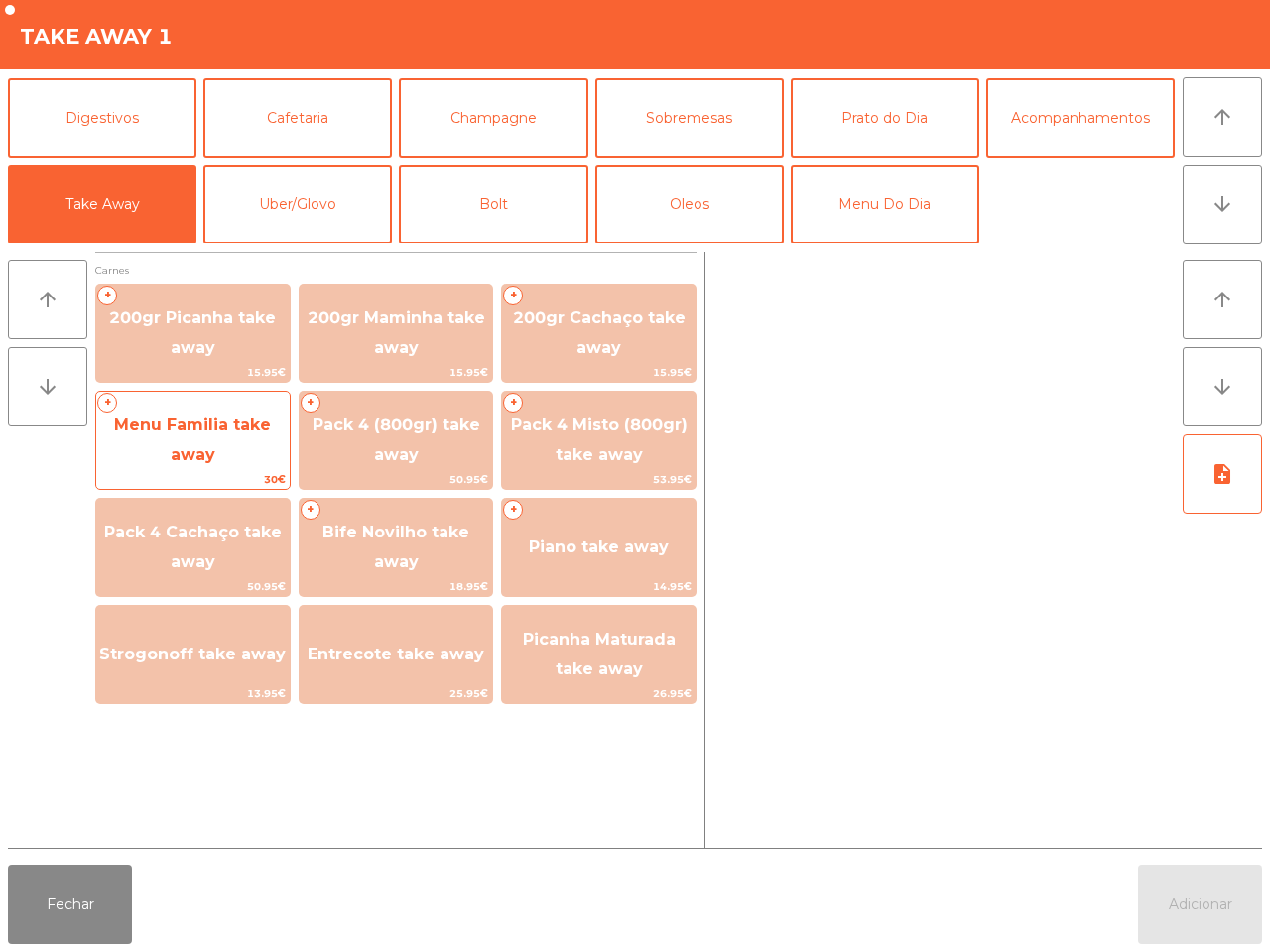 click on "Menu Familia take away" 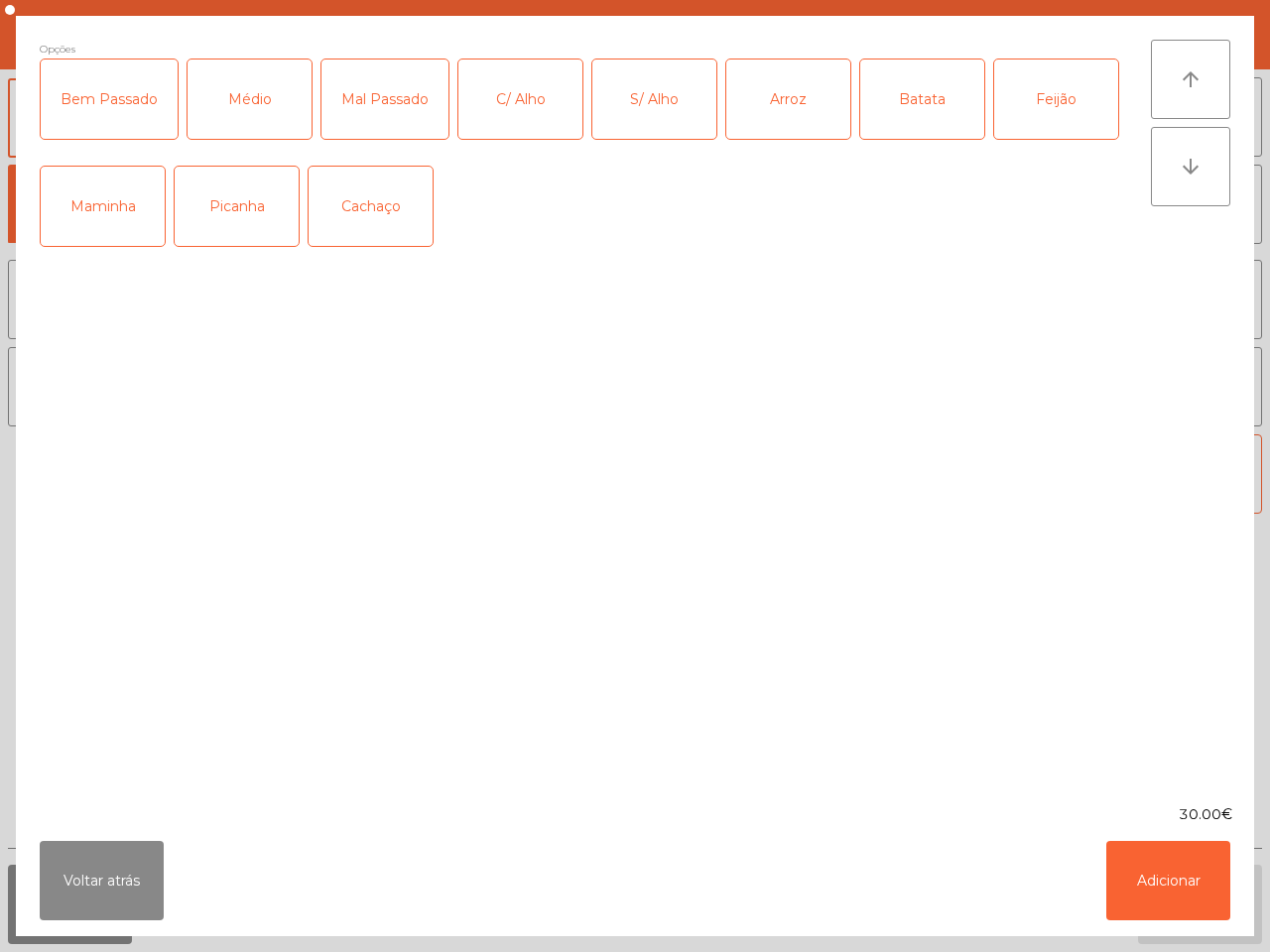 click on "Picanha" 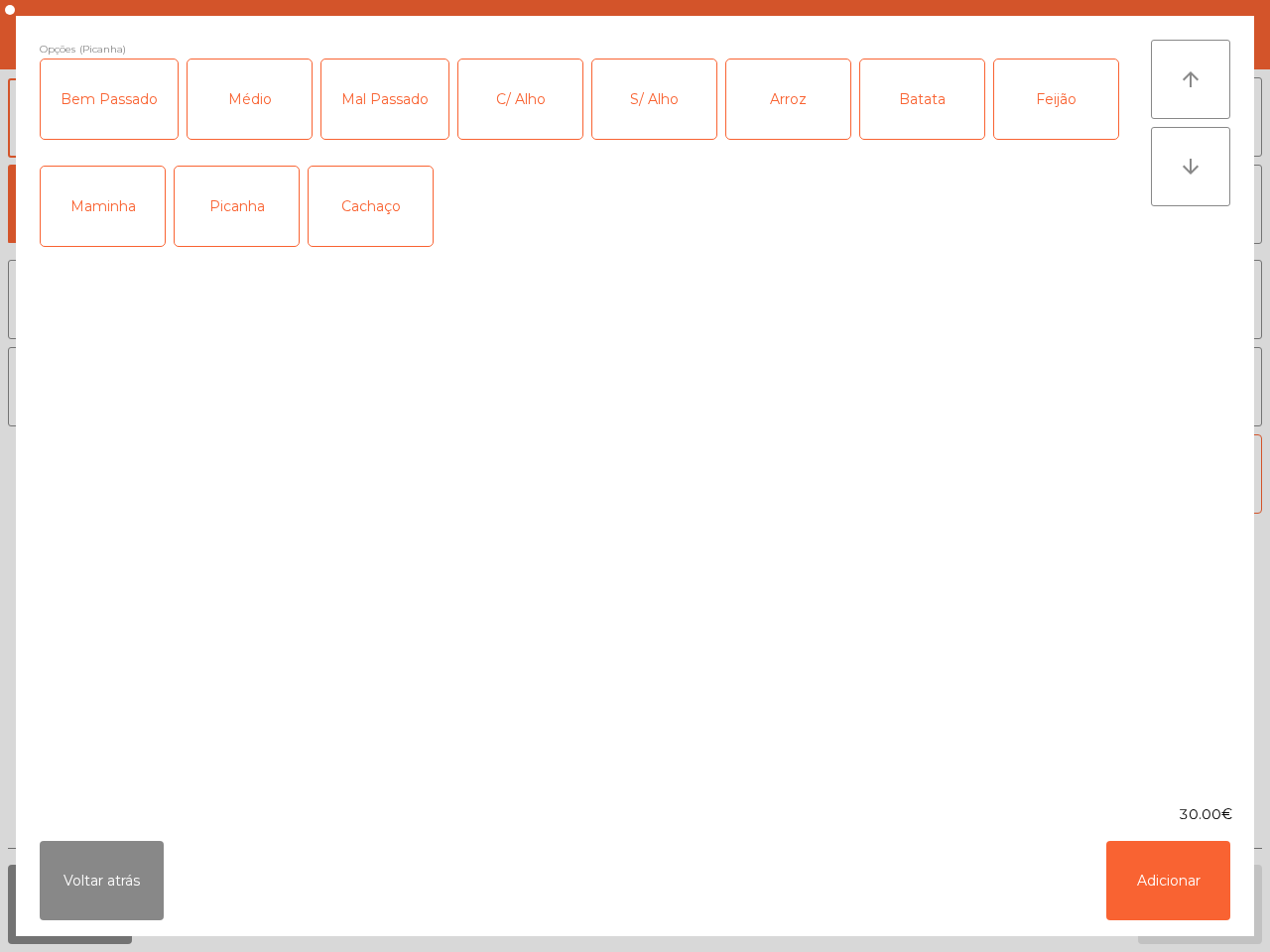 click on "Médio" 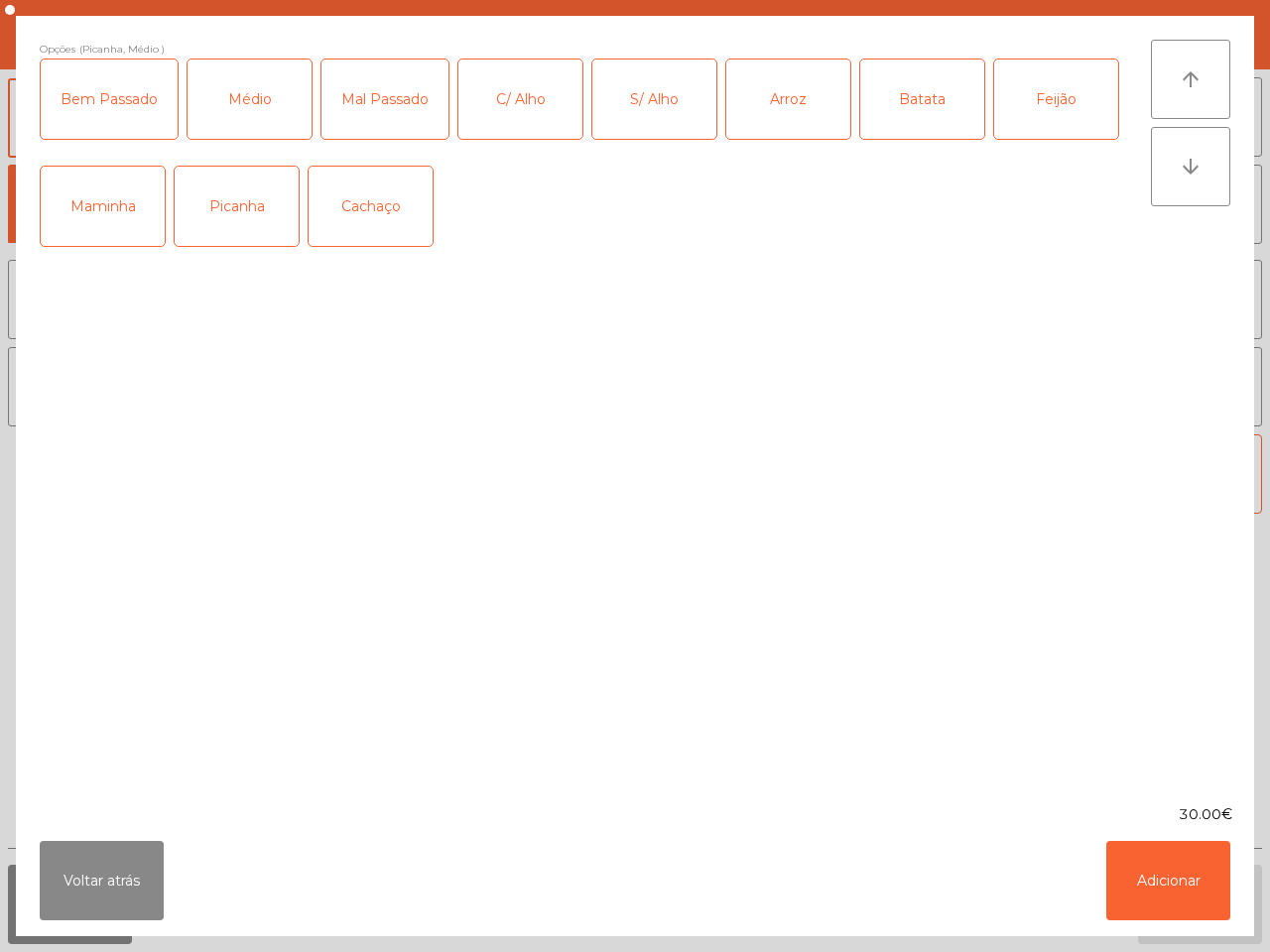 click on "Mal Passado" 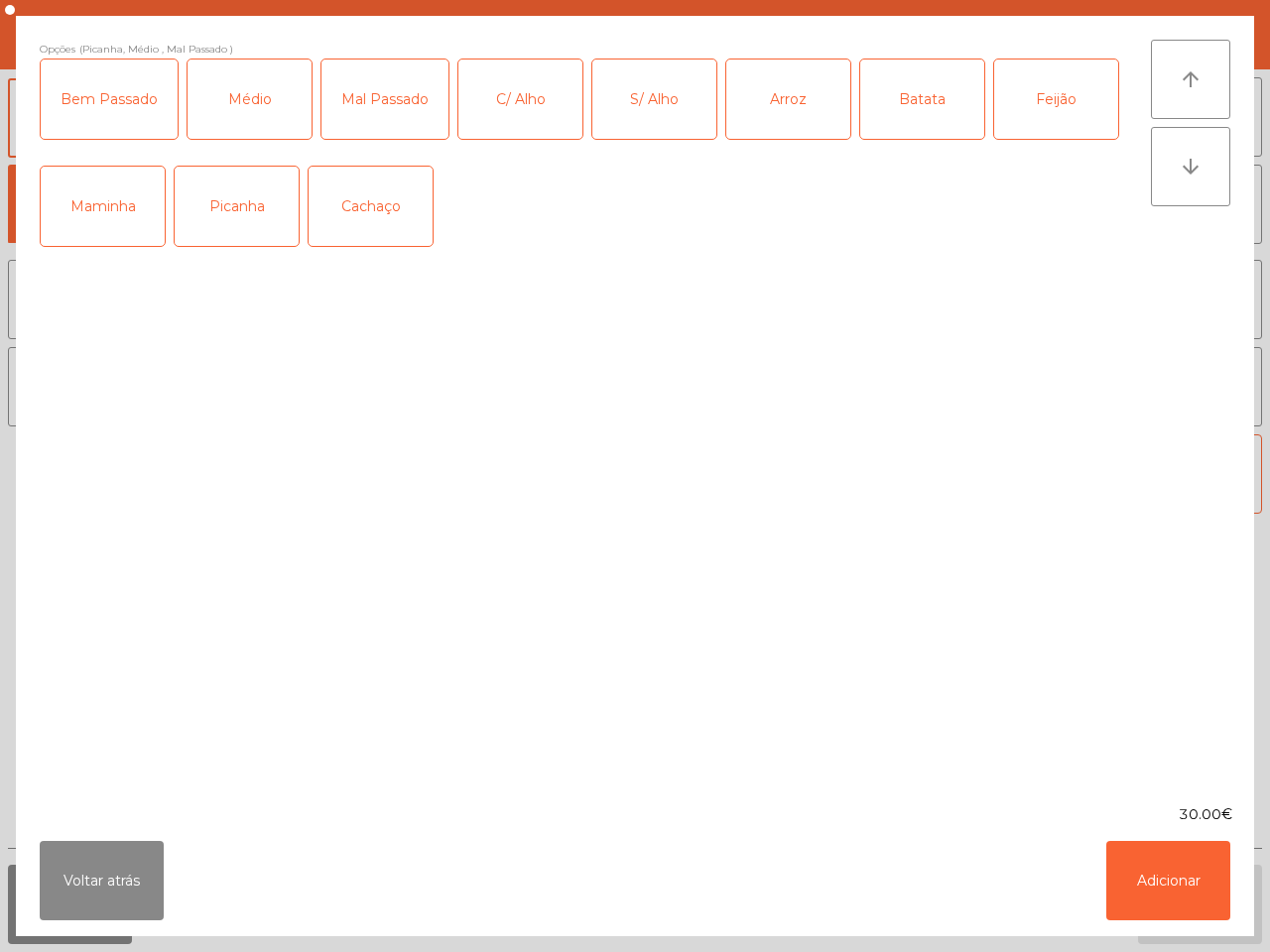click on "C/ Alho" 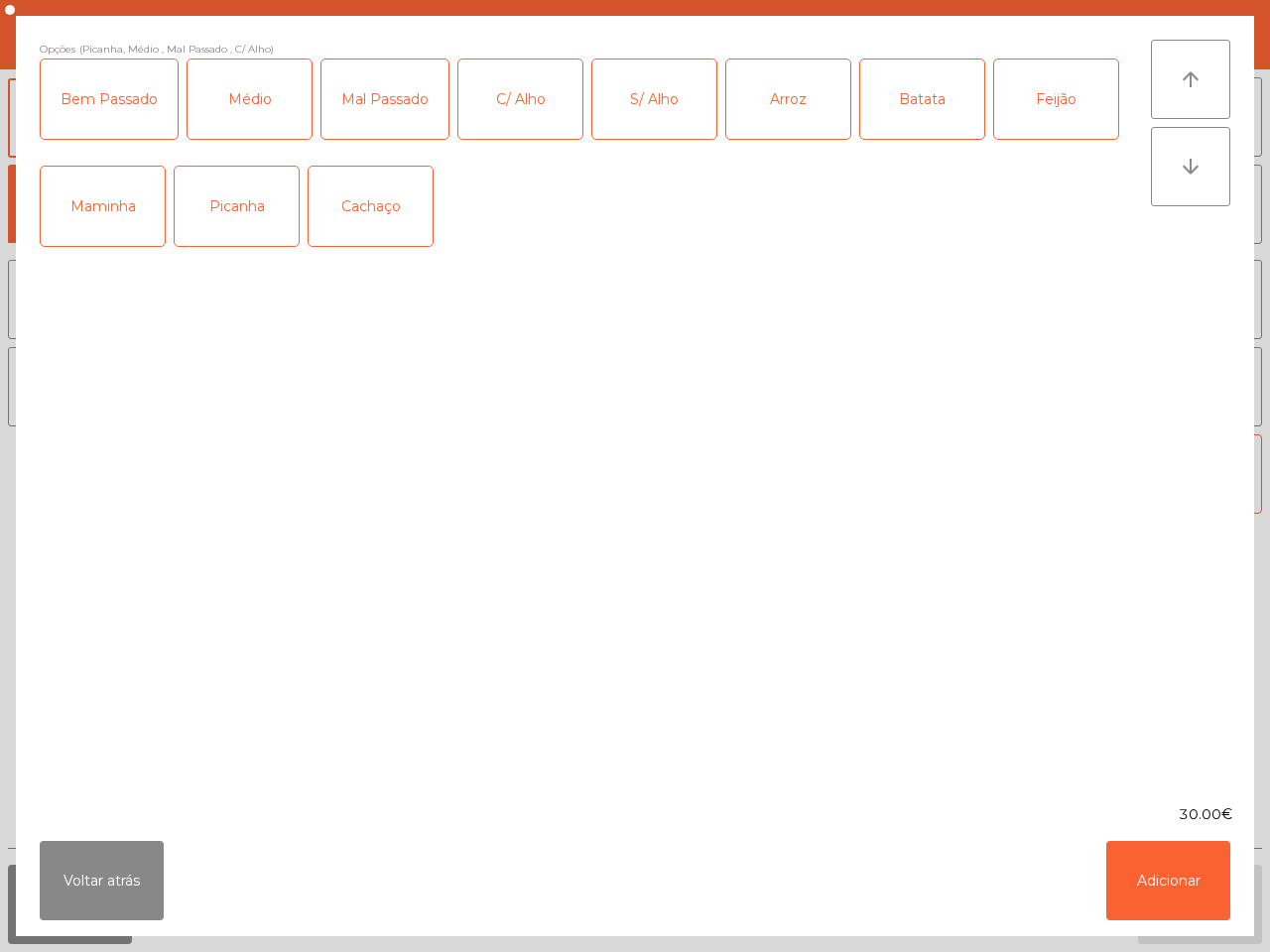 click on "Arroz" 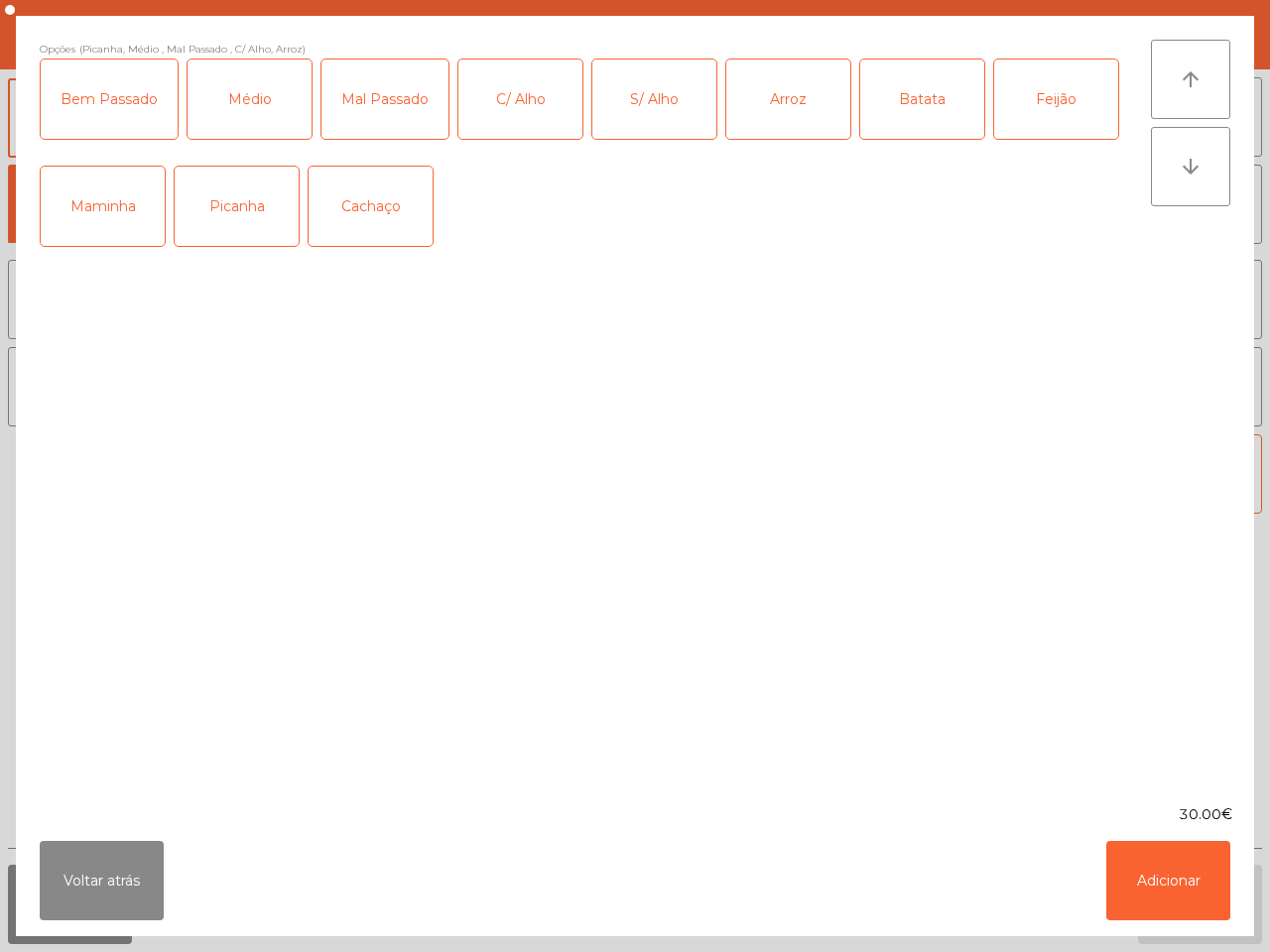 click on "Batata" 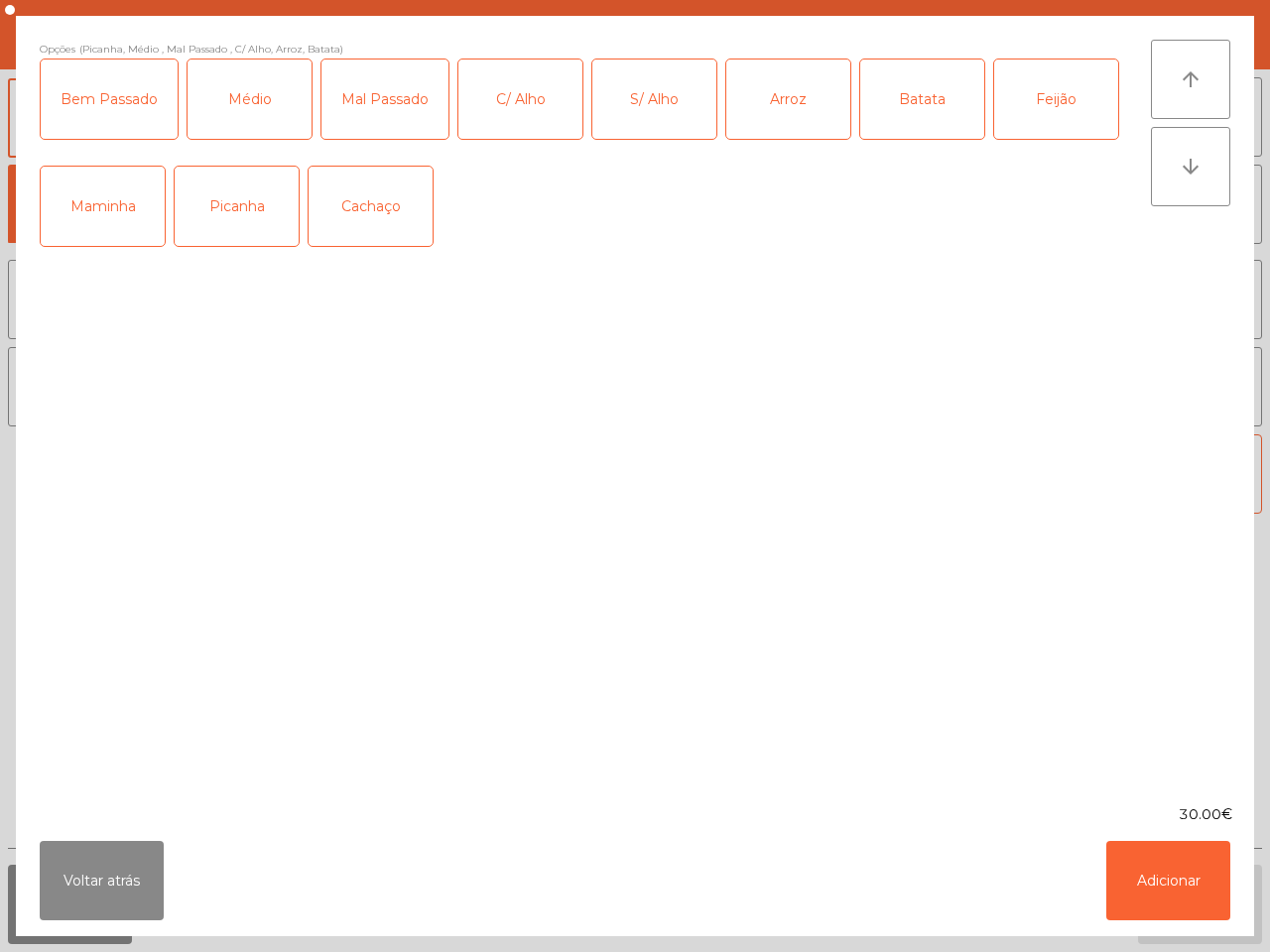 click on "Feijão" 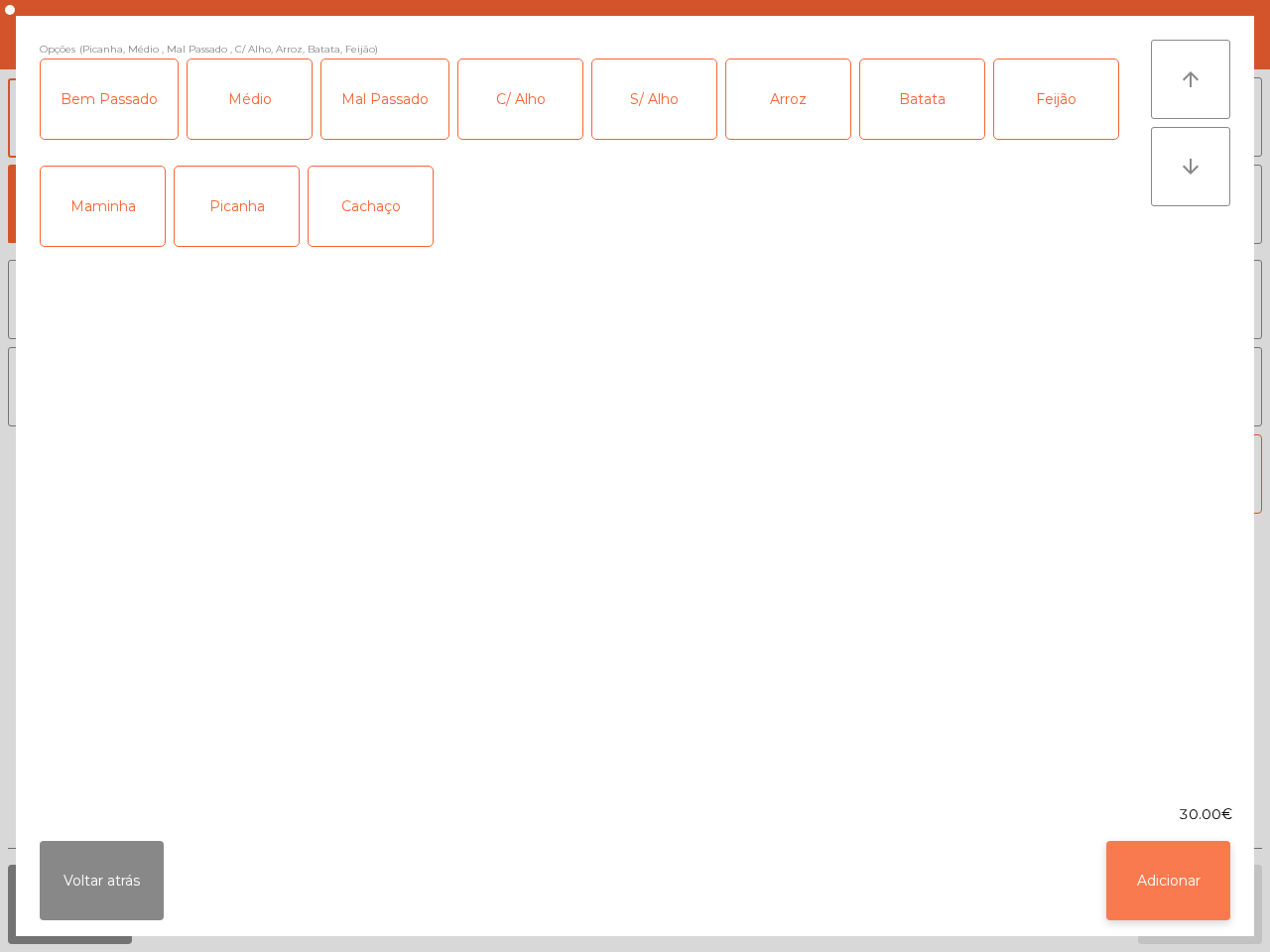 click on "Adicionar" 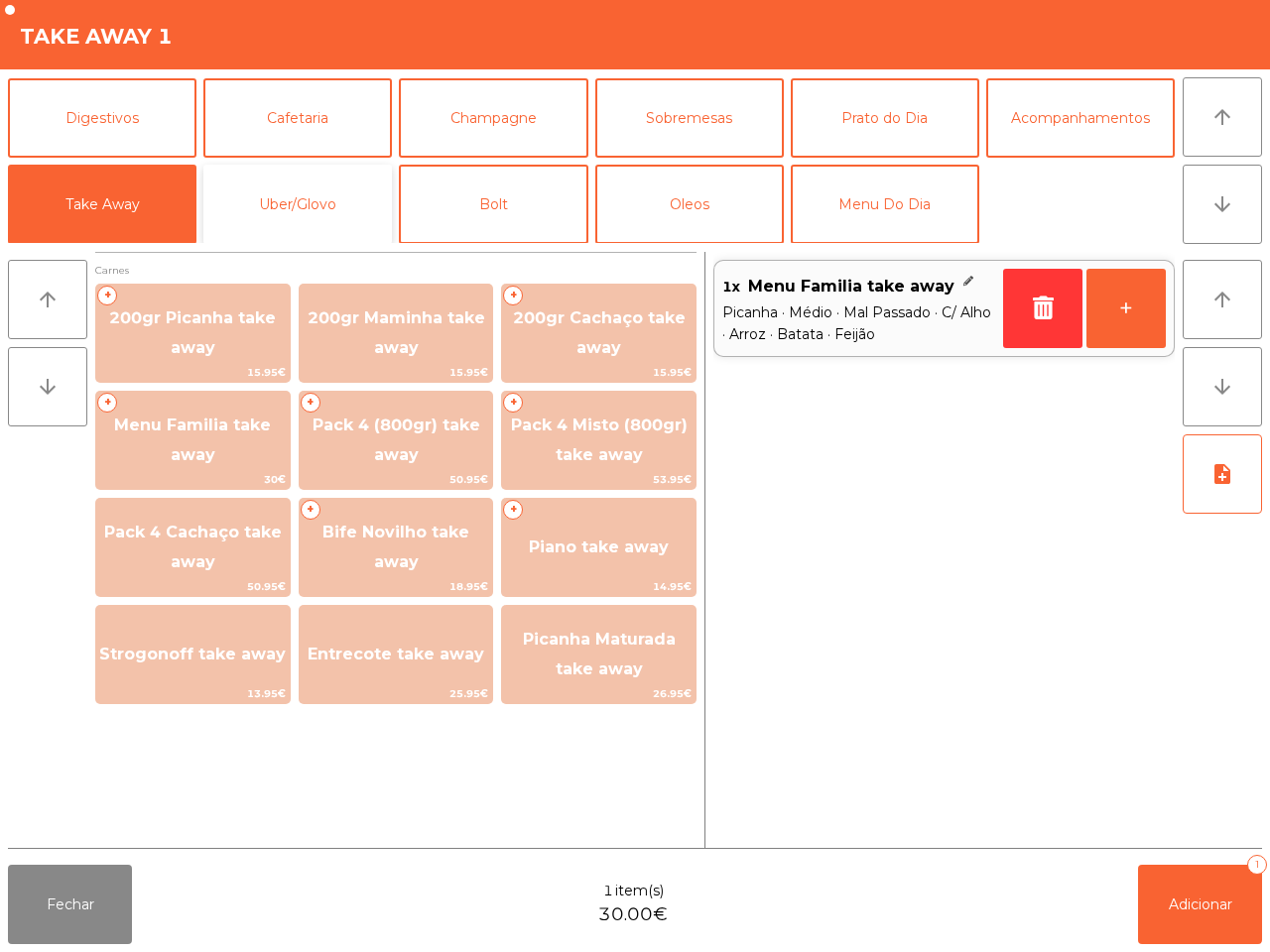 click on "Uber/Glovo" 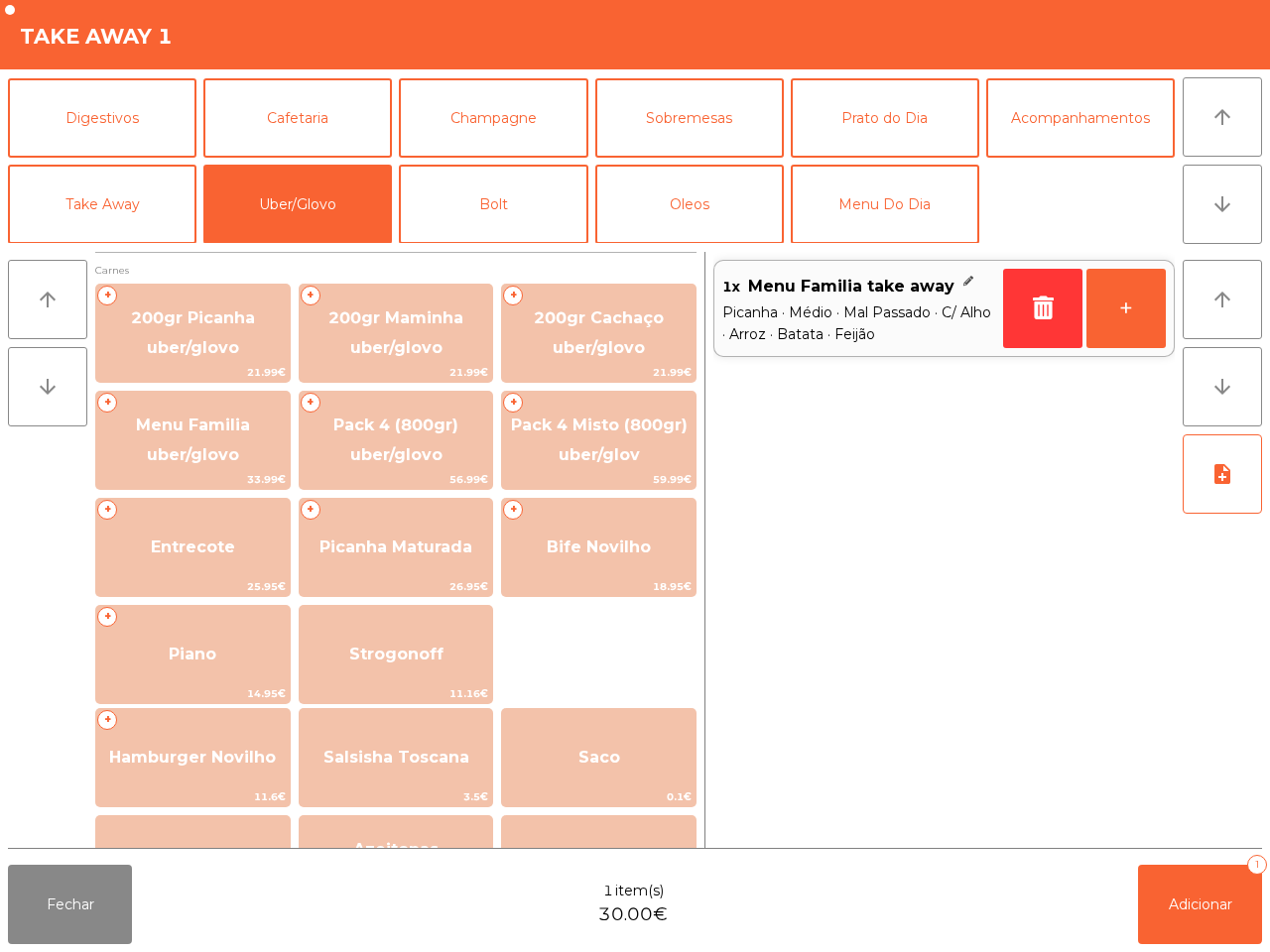 scroll, scrollTop: 124, scrollLeft: 0, axis: vertical 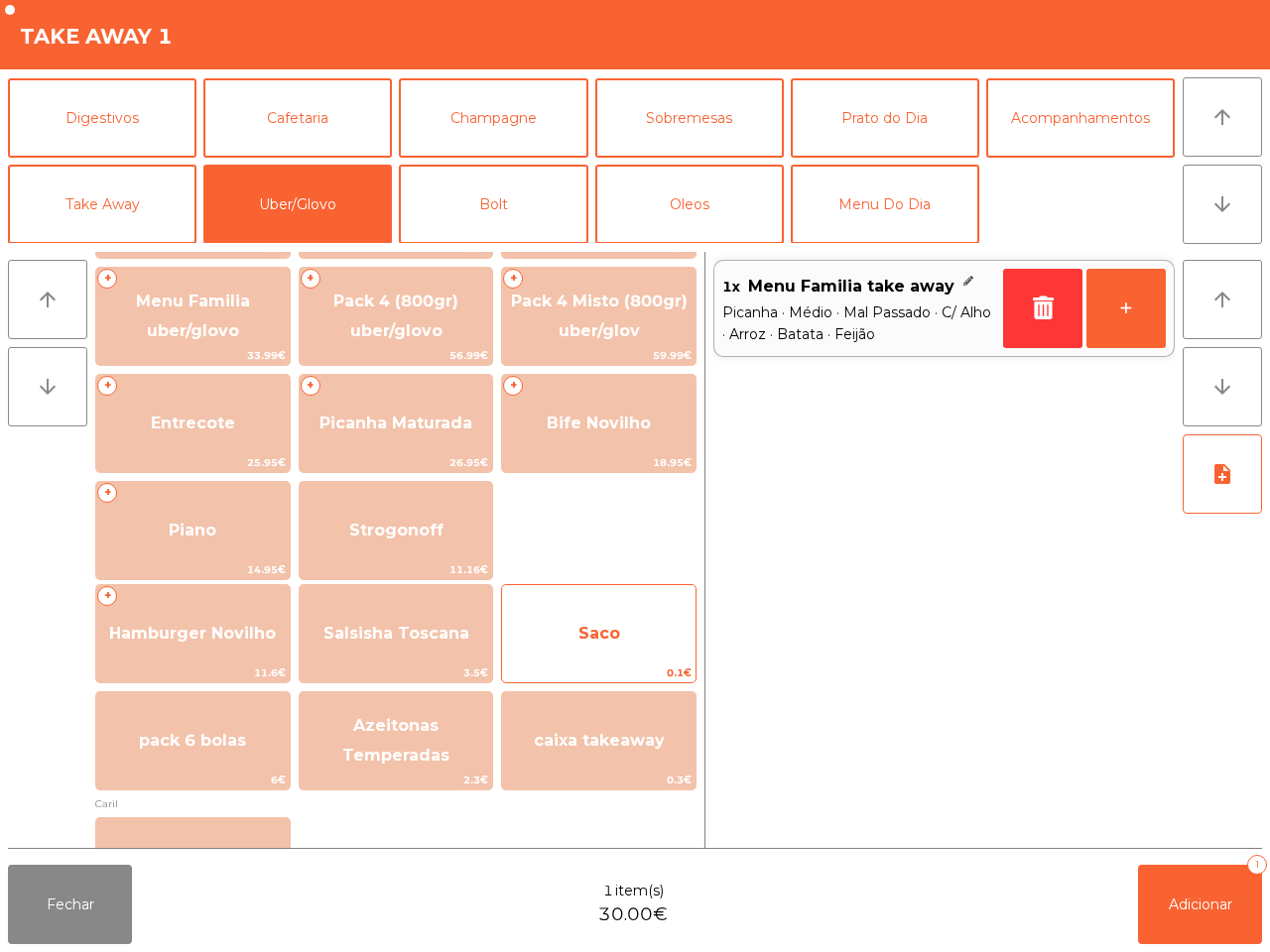 click on "Saco" 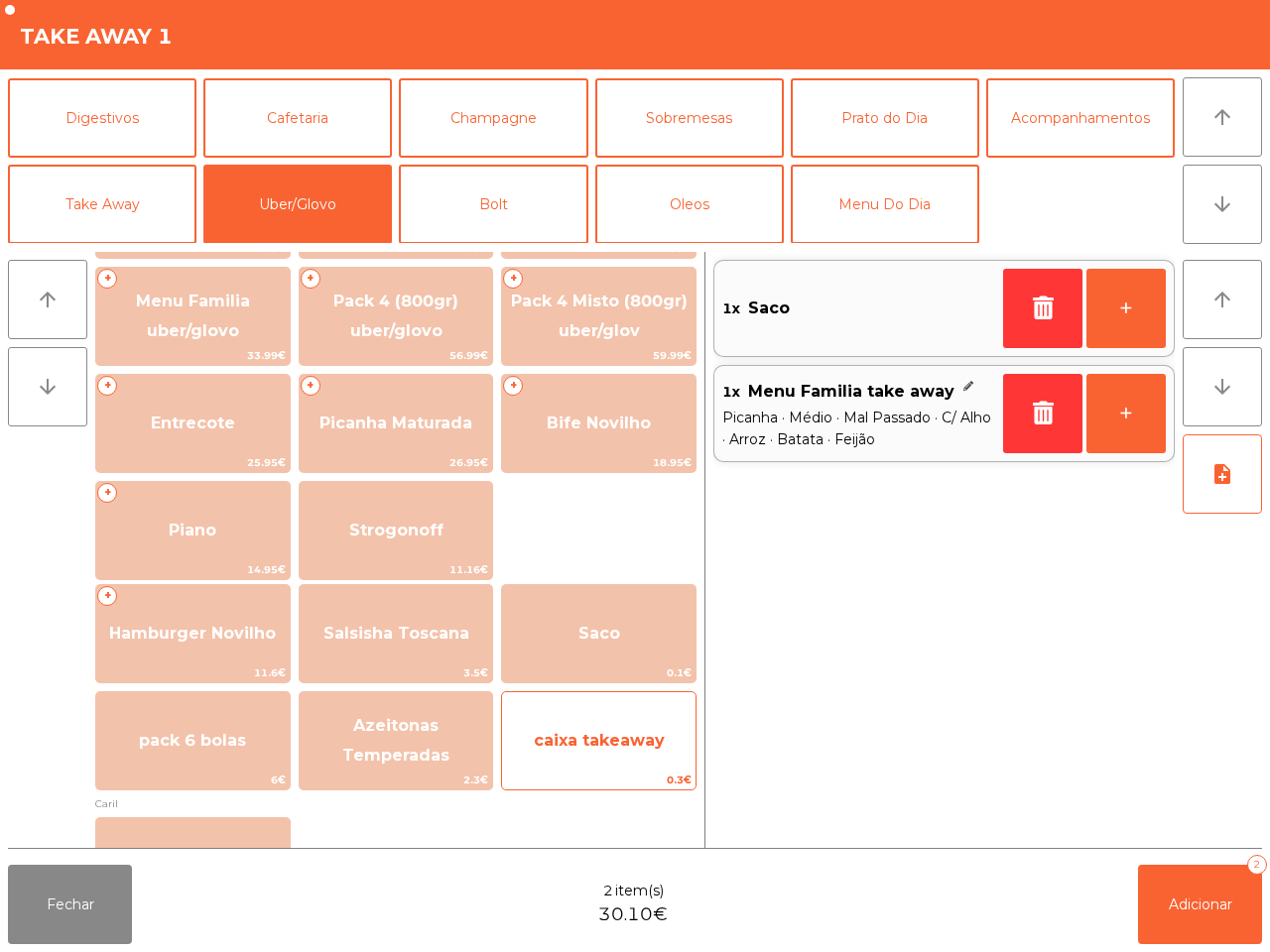 click on "caixa takeaway" 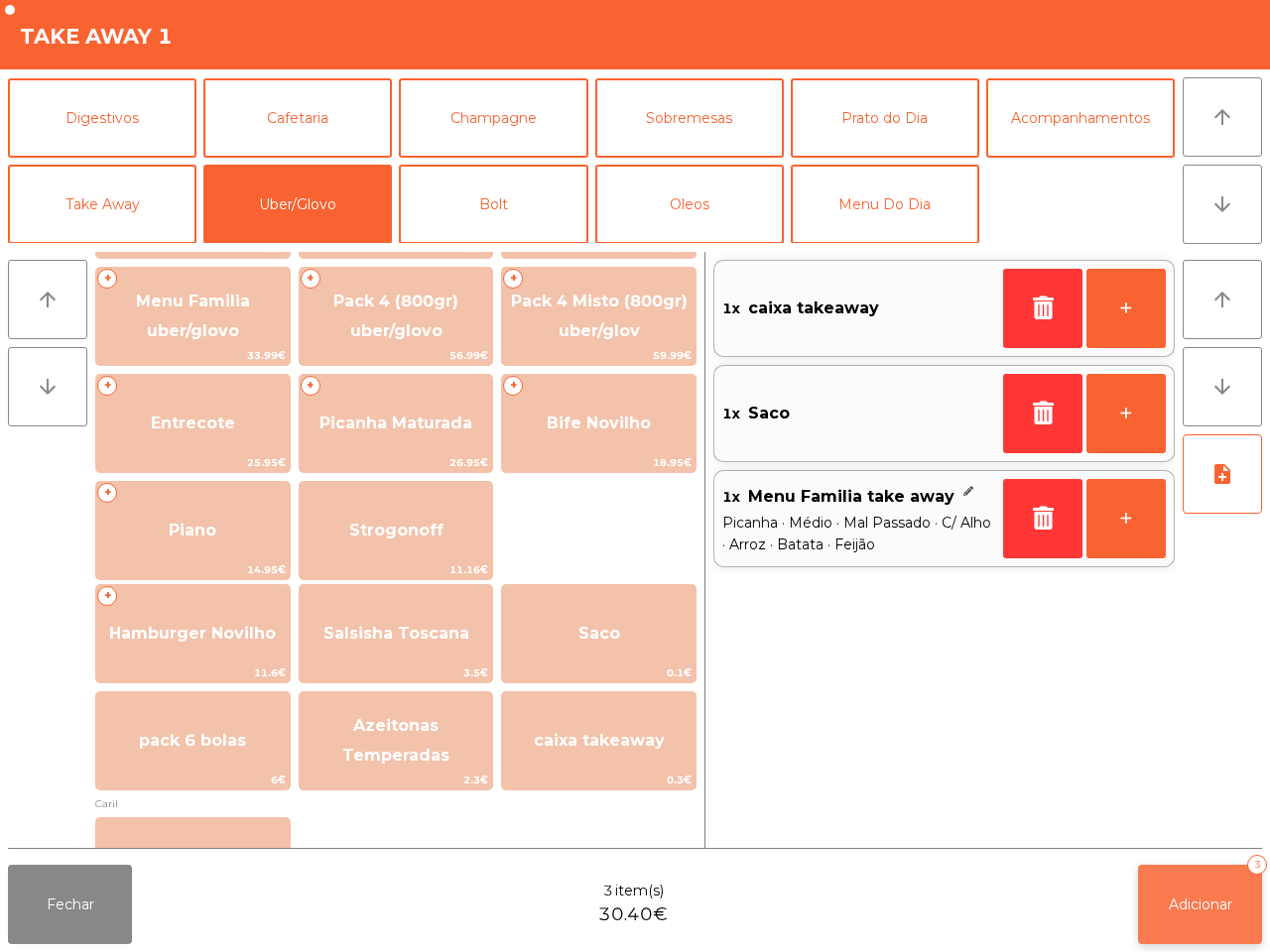 click on "Adicionar   3" 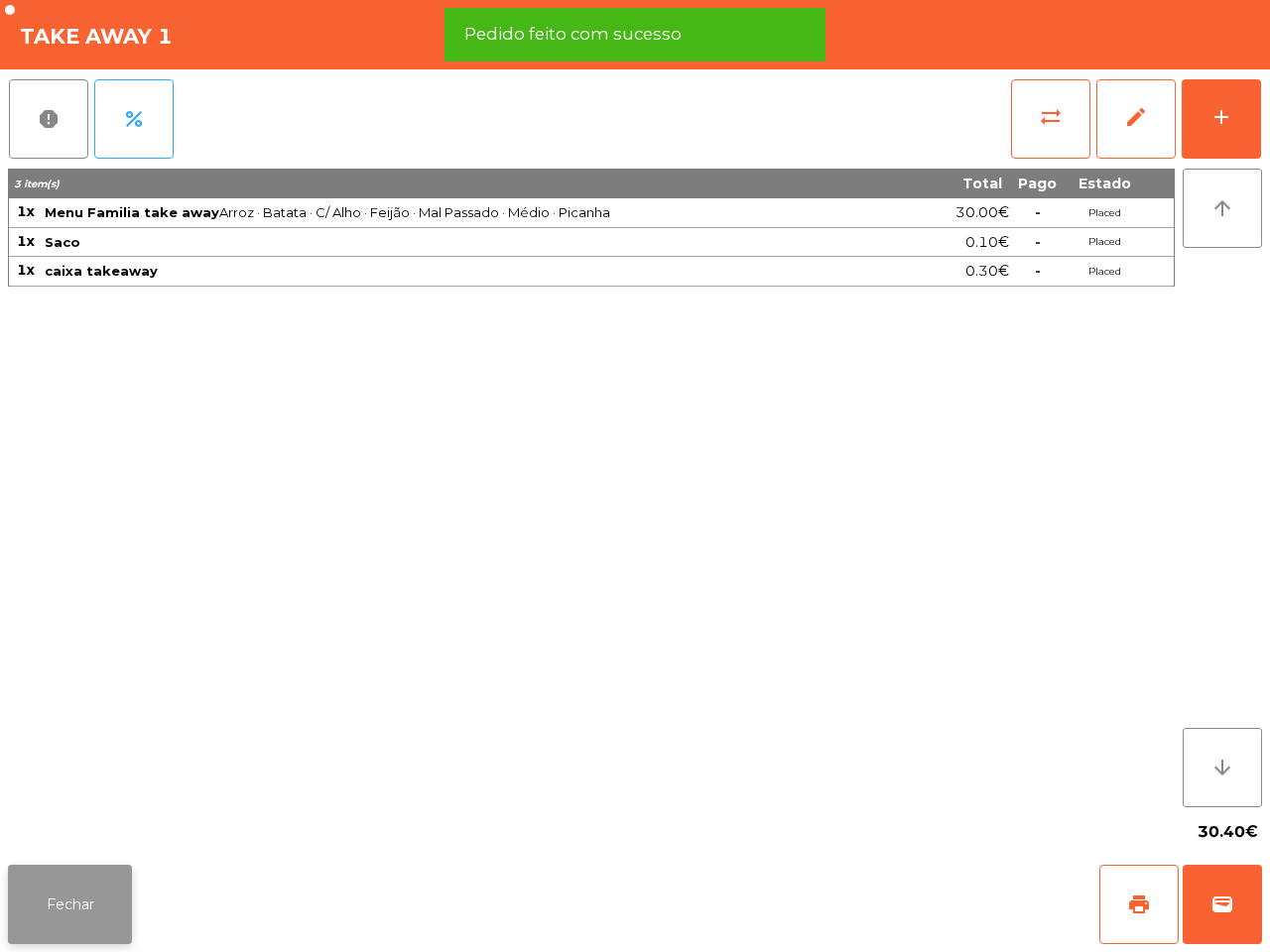 click on "Fechar" 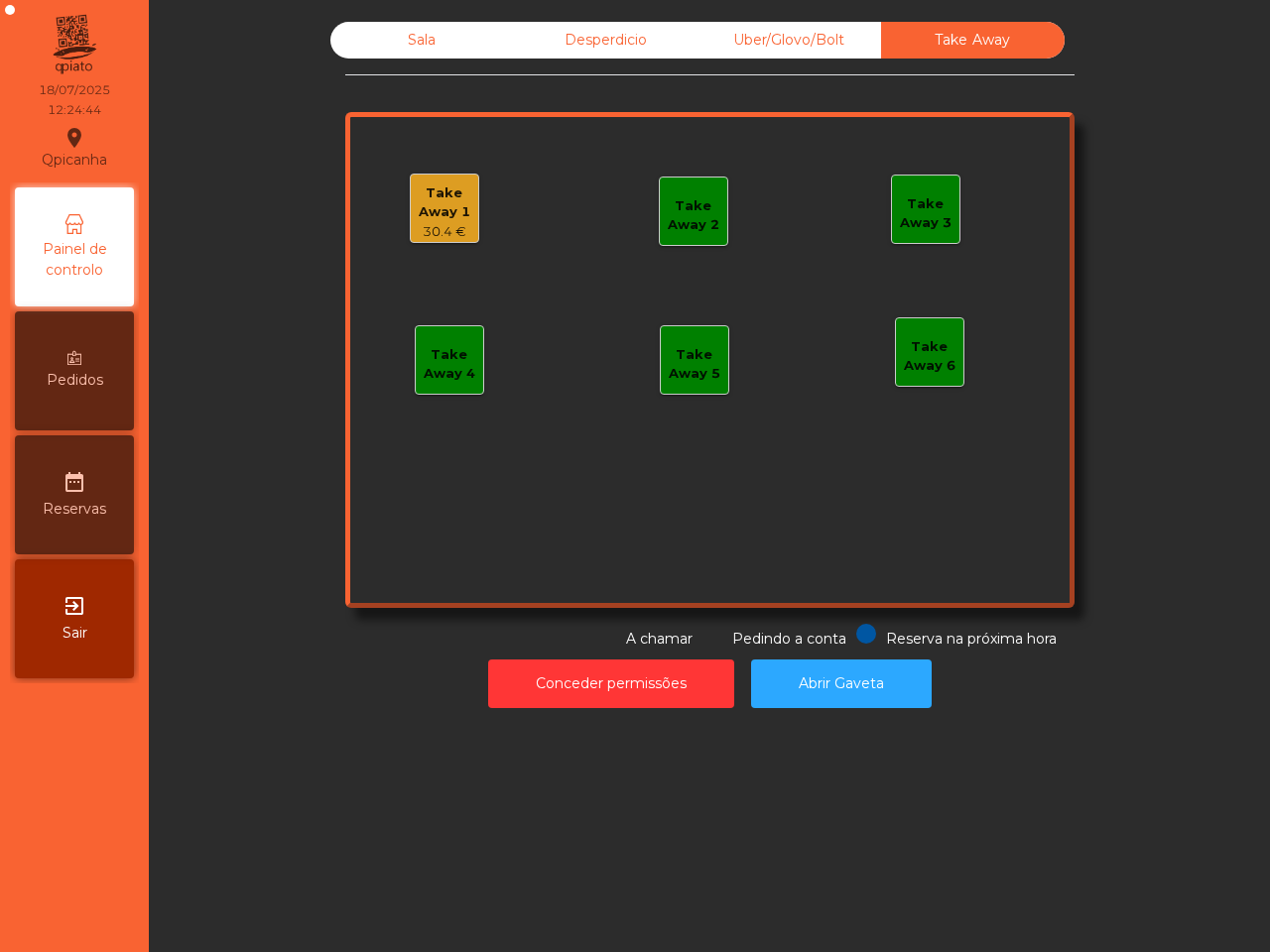 click on "Sala   Desperdicio   Uber/Glovo/Bolt   Take Away   Take Away 1   [PRICE] €   Take Away 2   Take Away 3   Take Away 4   Take Away 5   Take Away 6  Reserva na próxima hora Pedindo a conta A chamar  Conceder permissões   Abrir Gaveta" 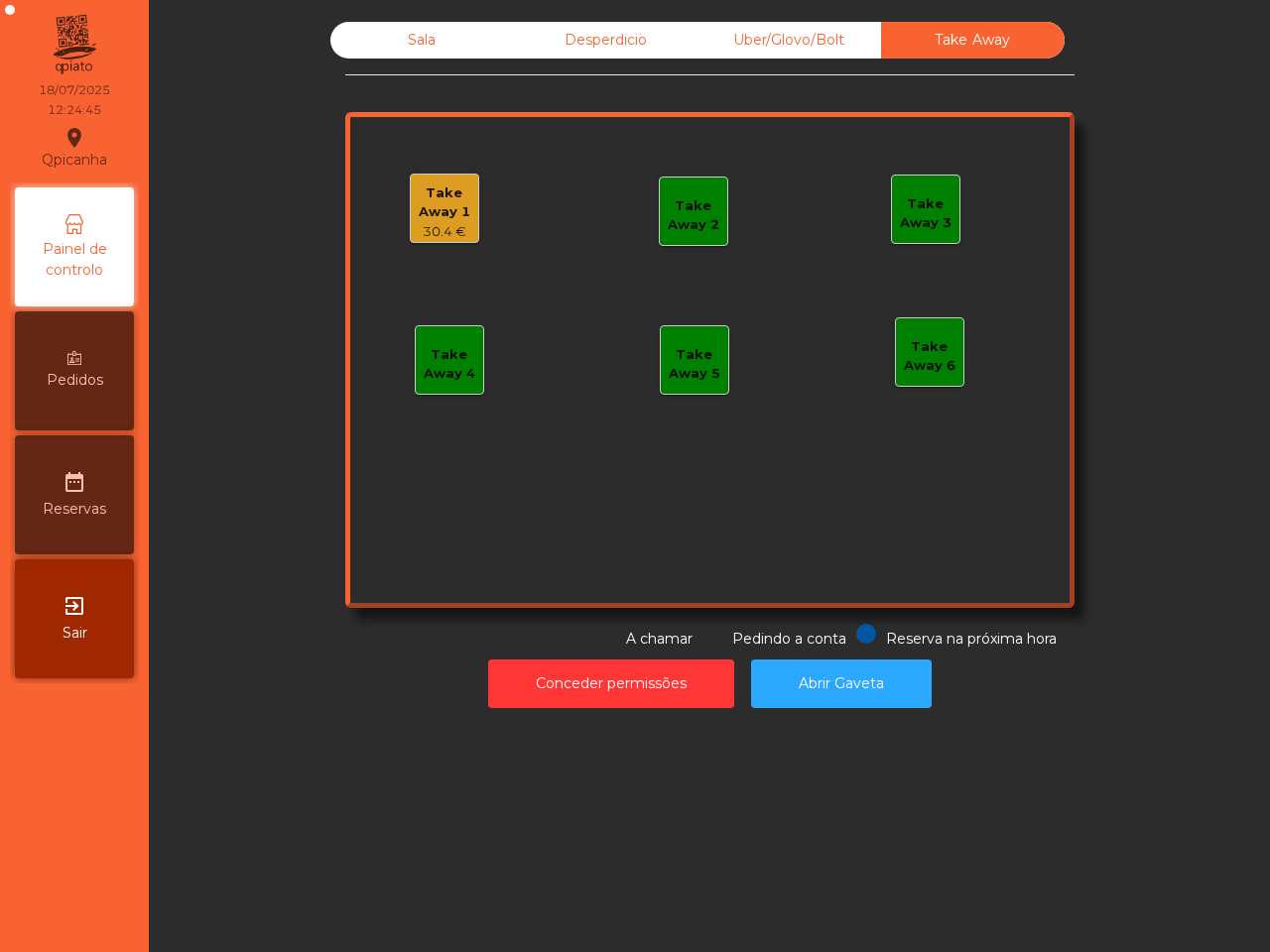 click on "Take Away 2" 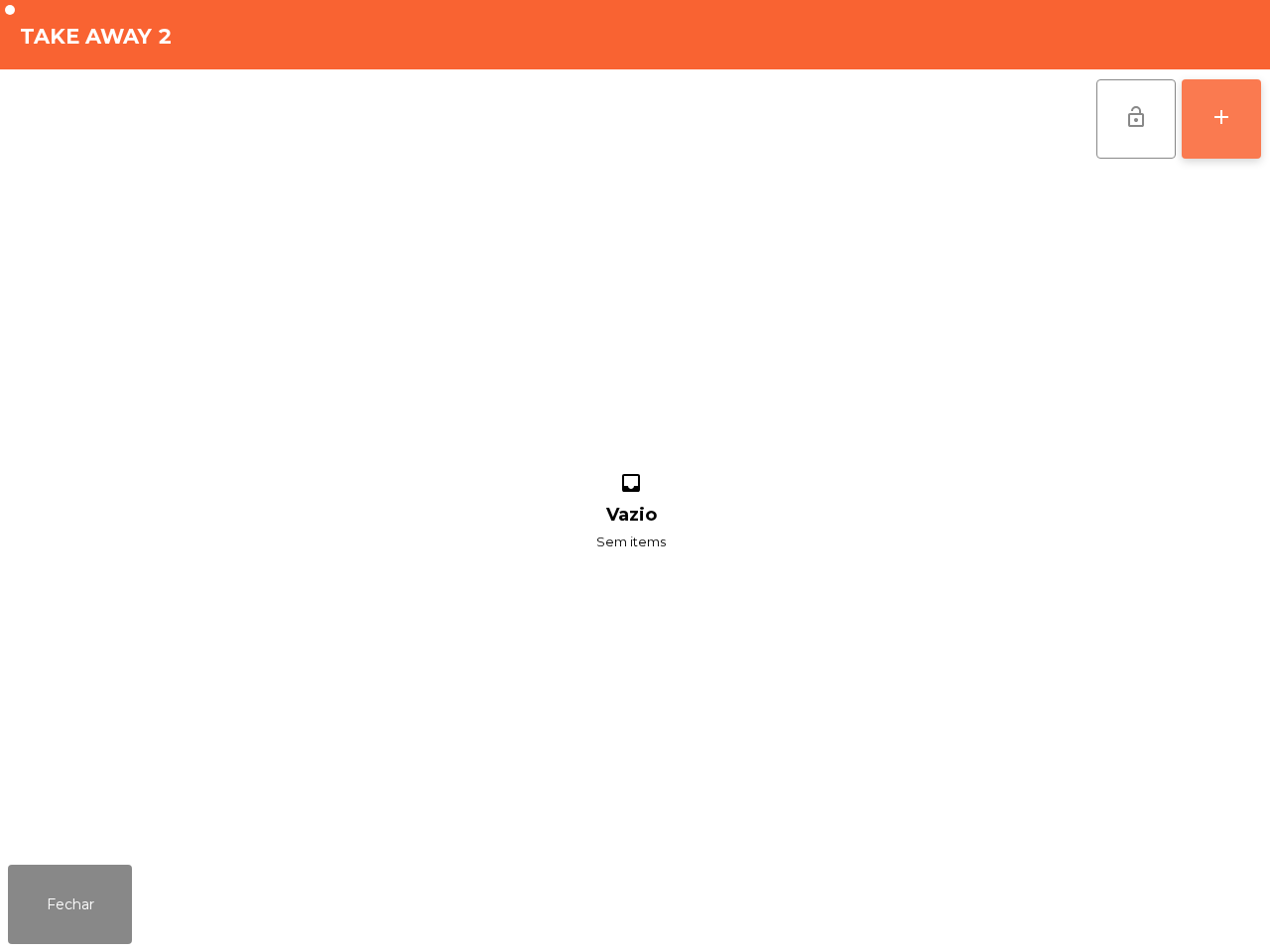 click on "add" 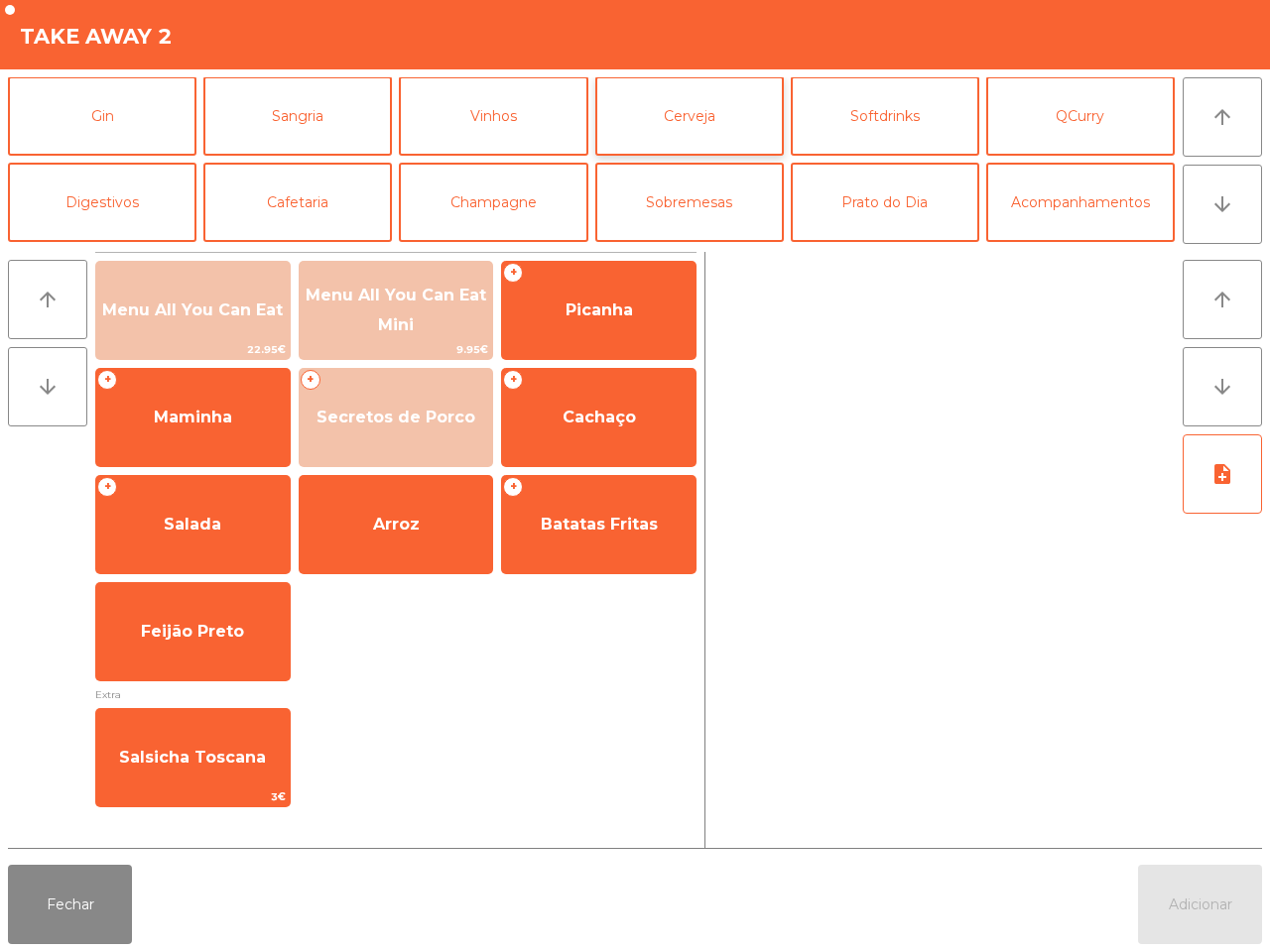 scroll, scrollTop: 172, scrollLeft: 0, axis: vertical 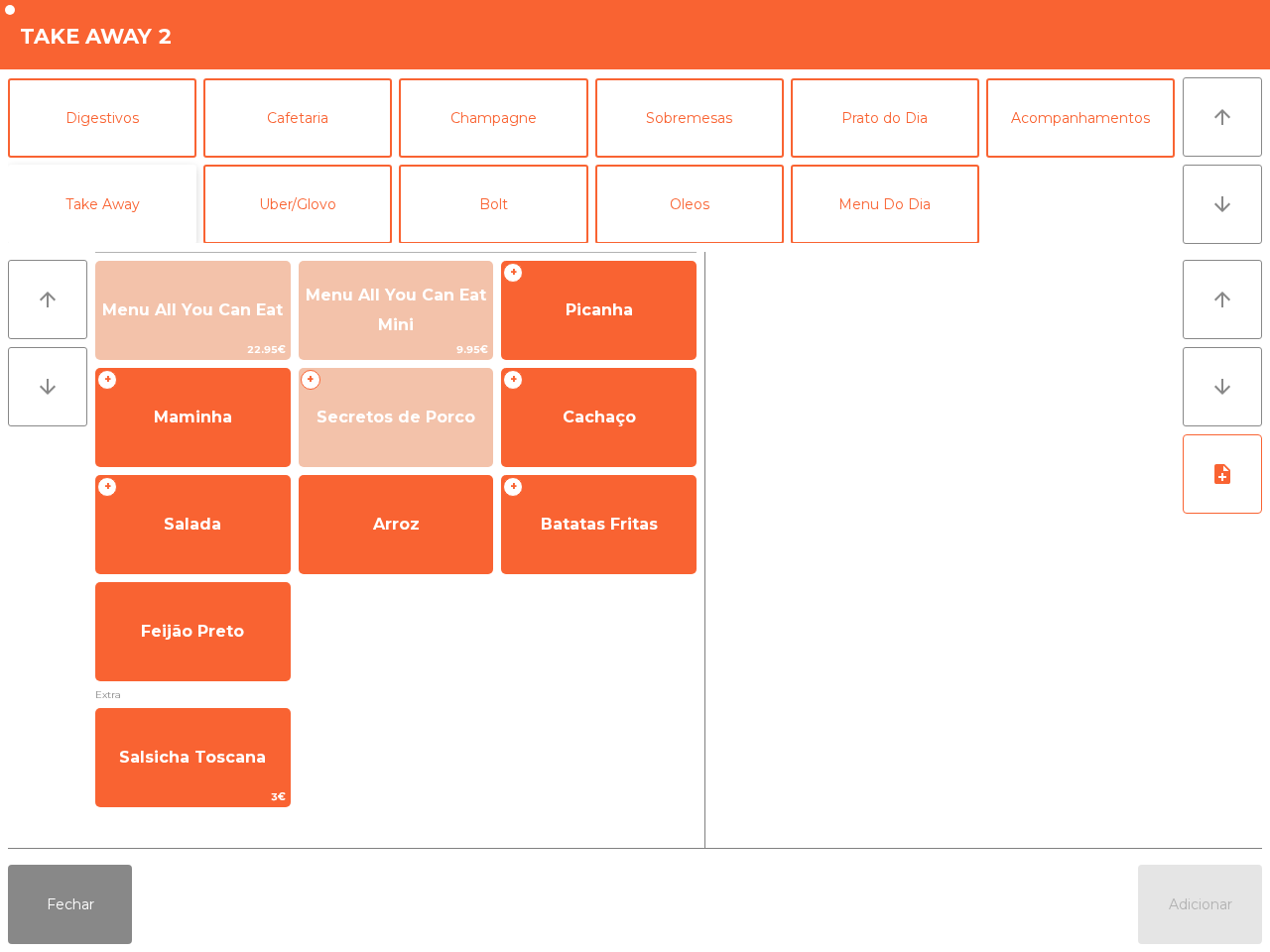 click on "Take Away" 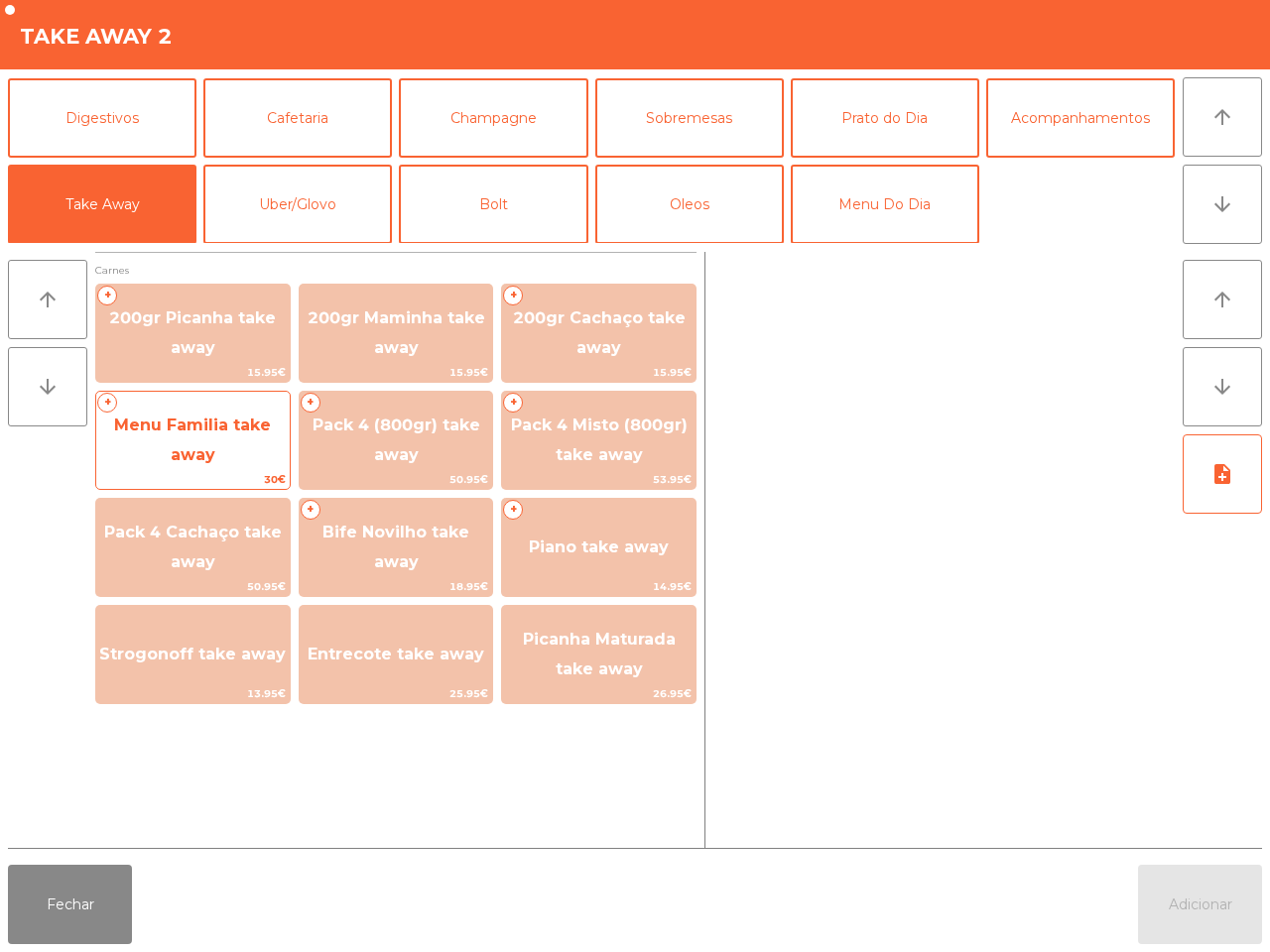 click on "Menu Familia take away" 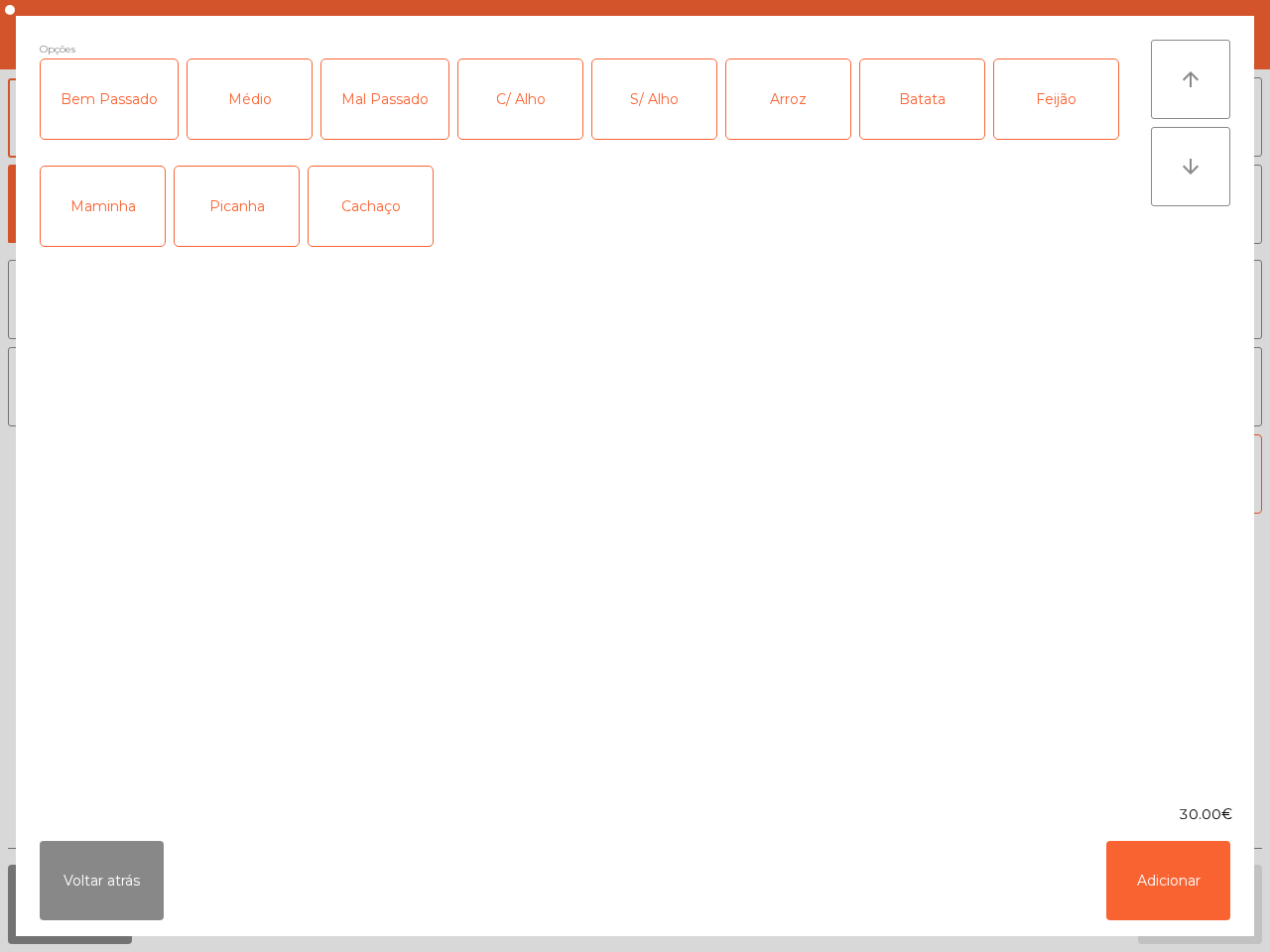 click on "Médio" 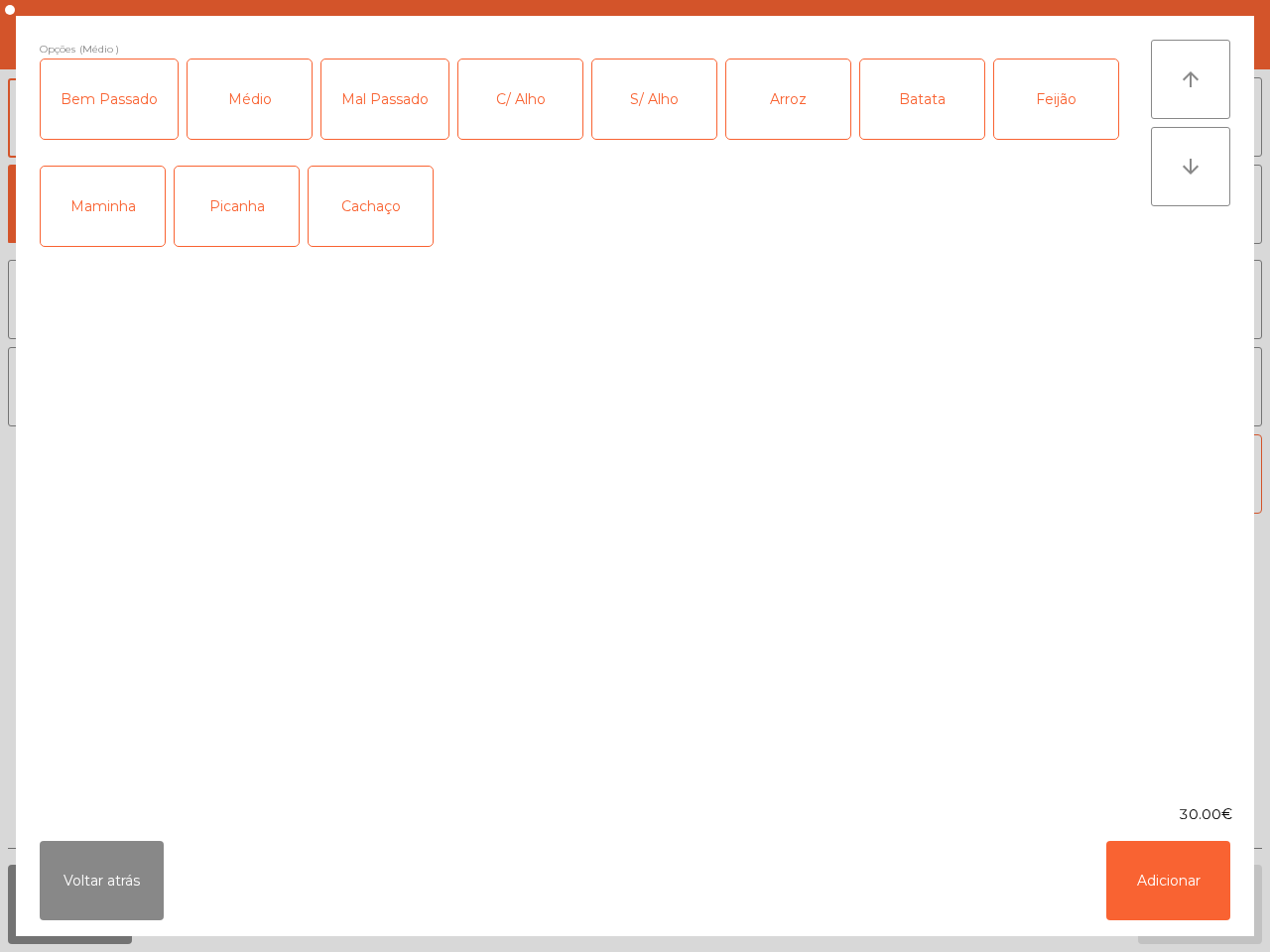 click on "C/ Alho" 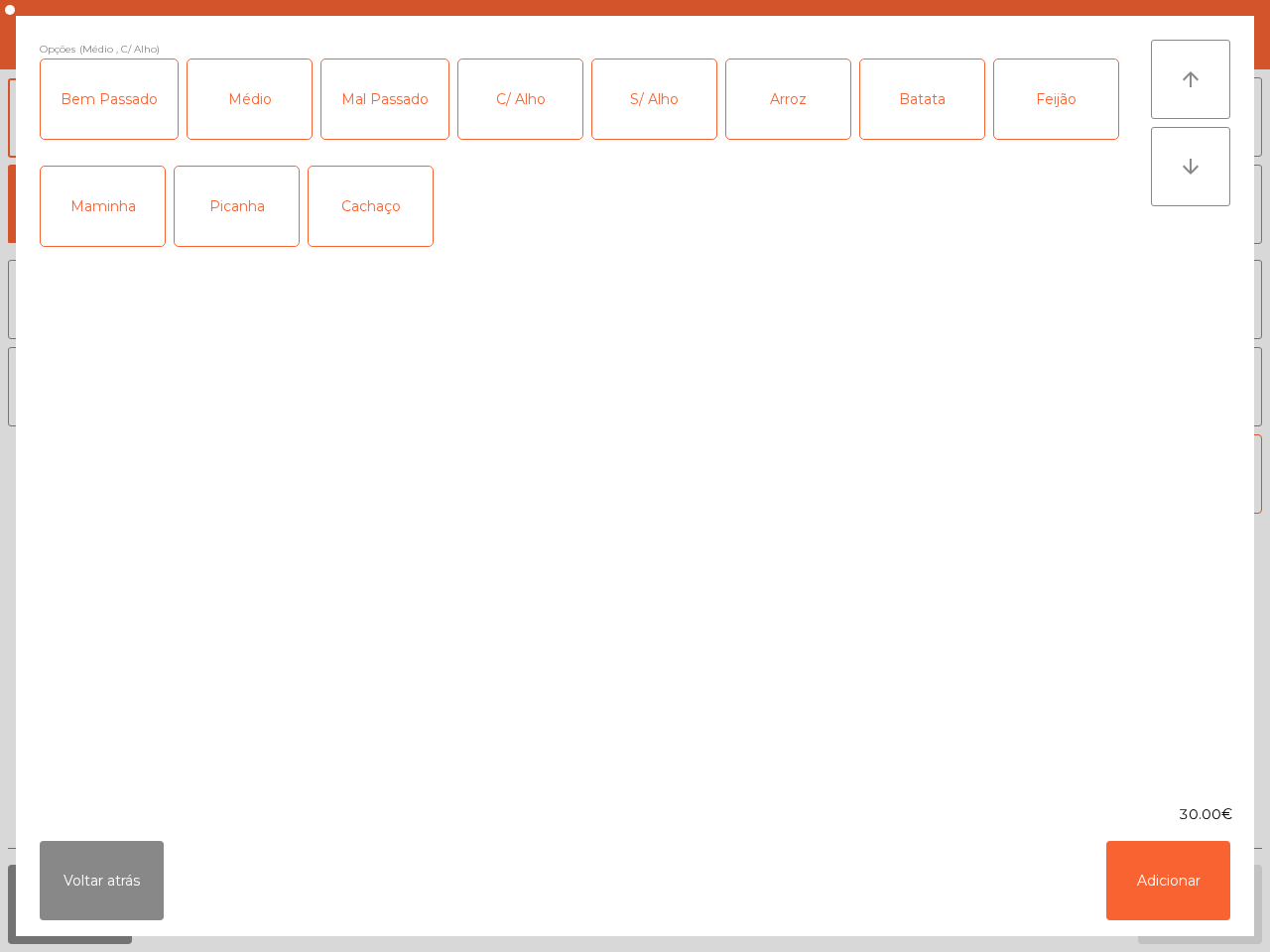 click on "Picanha" 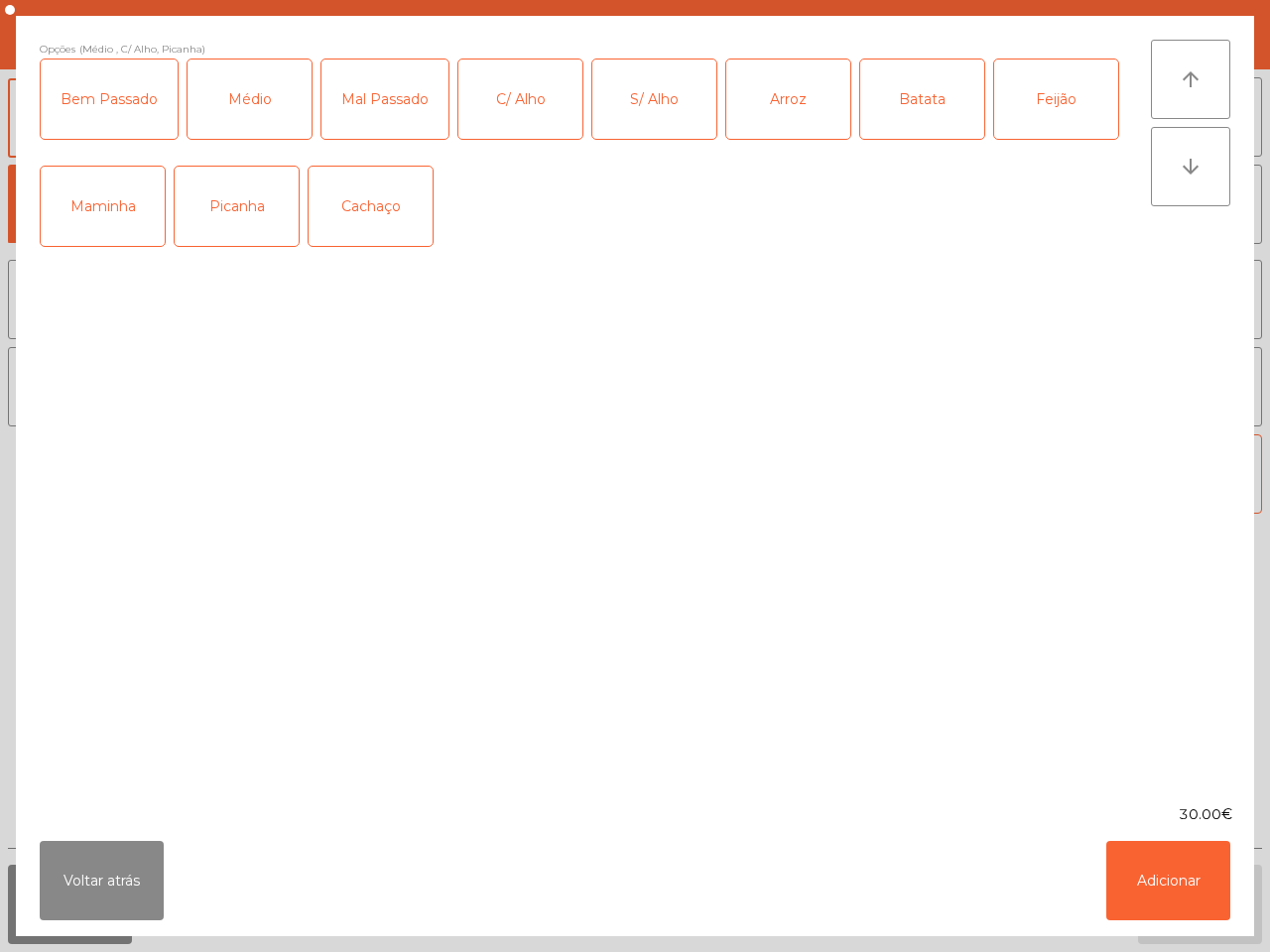 click on "Arroz" 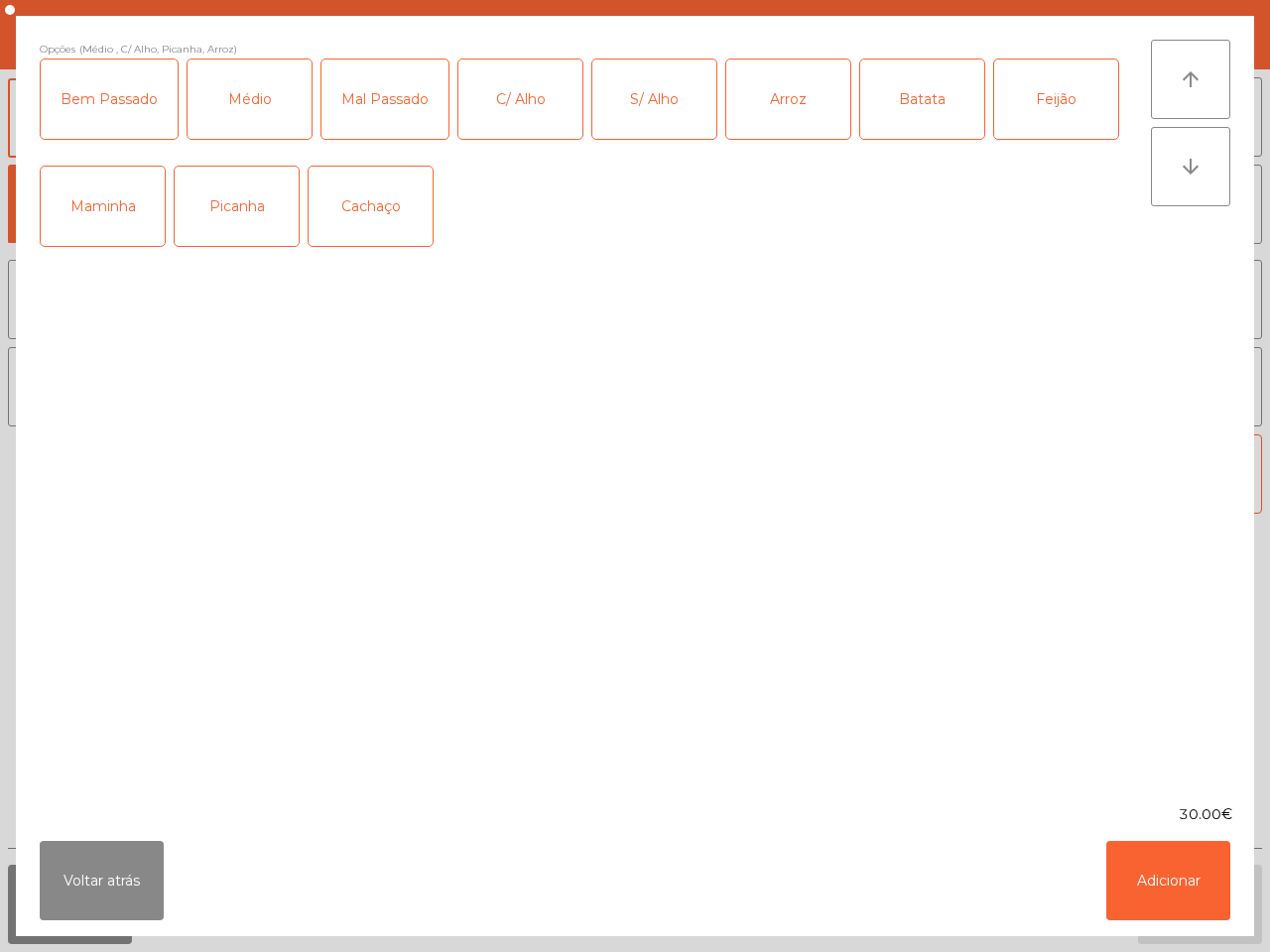 click on "Batata" 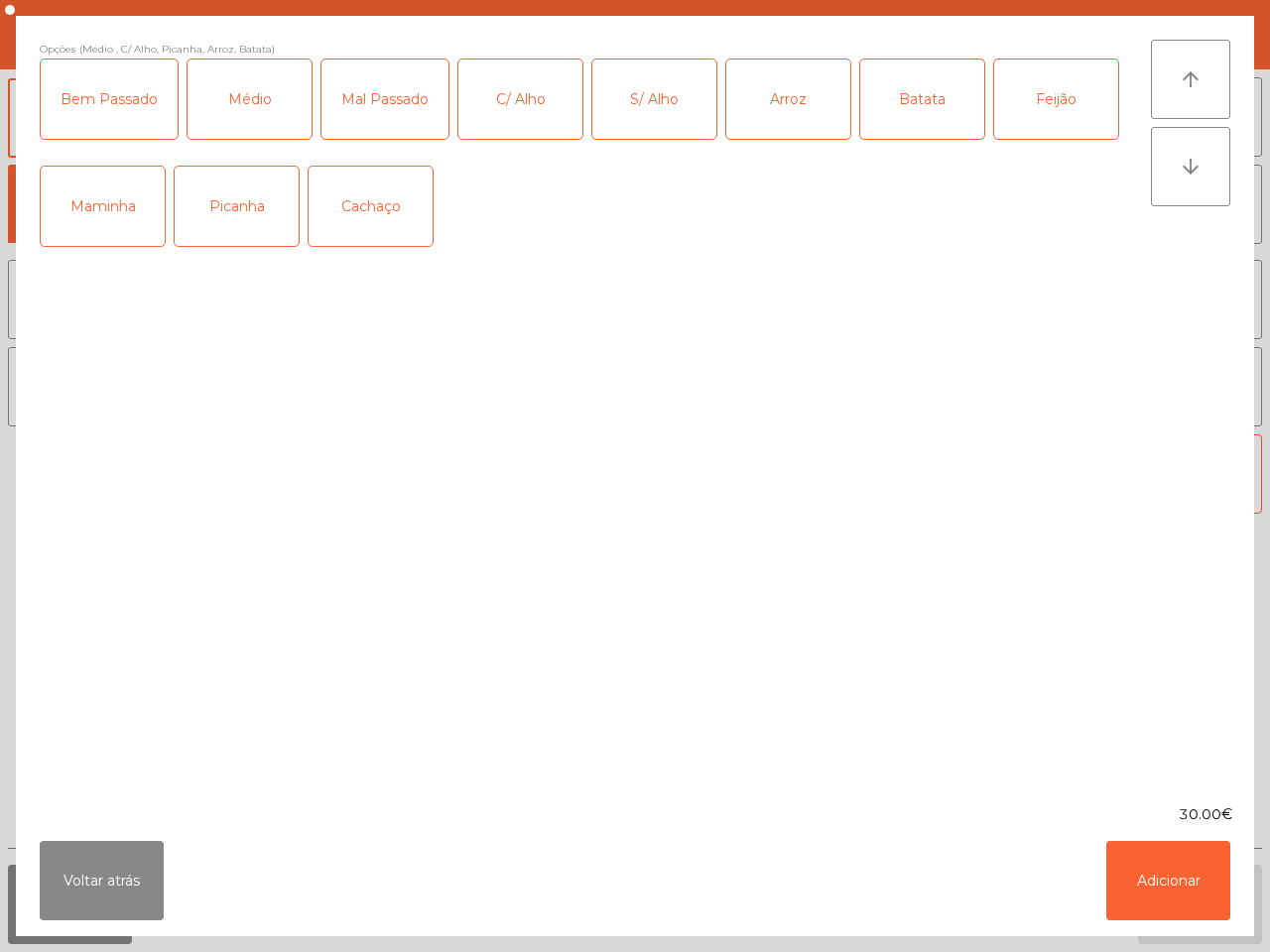 click on "Feijão" 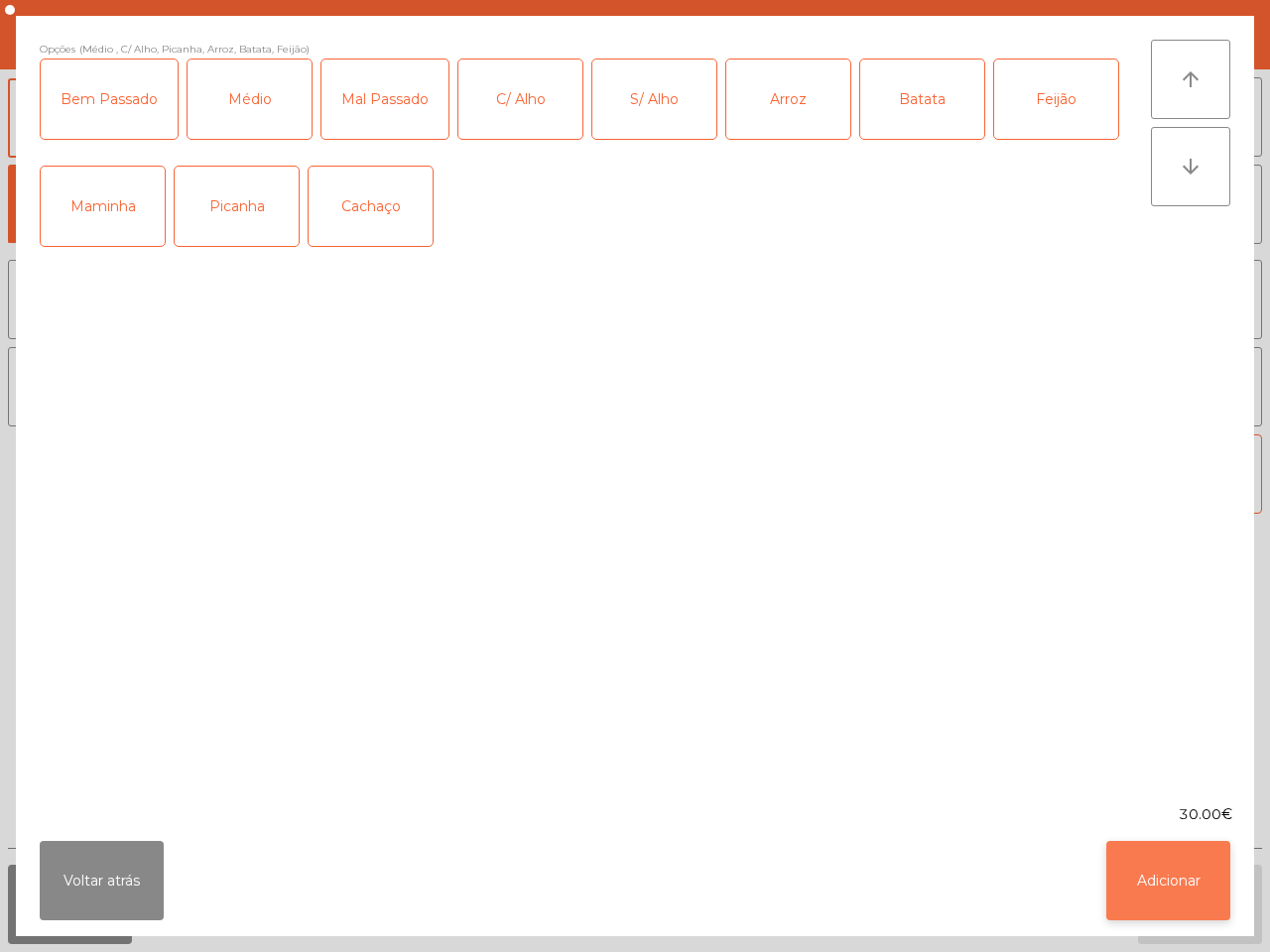 click on "Adicionar" 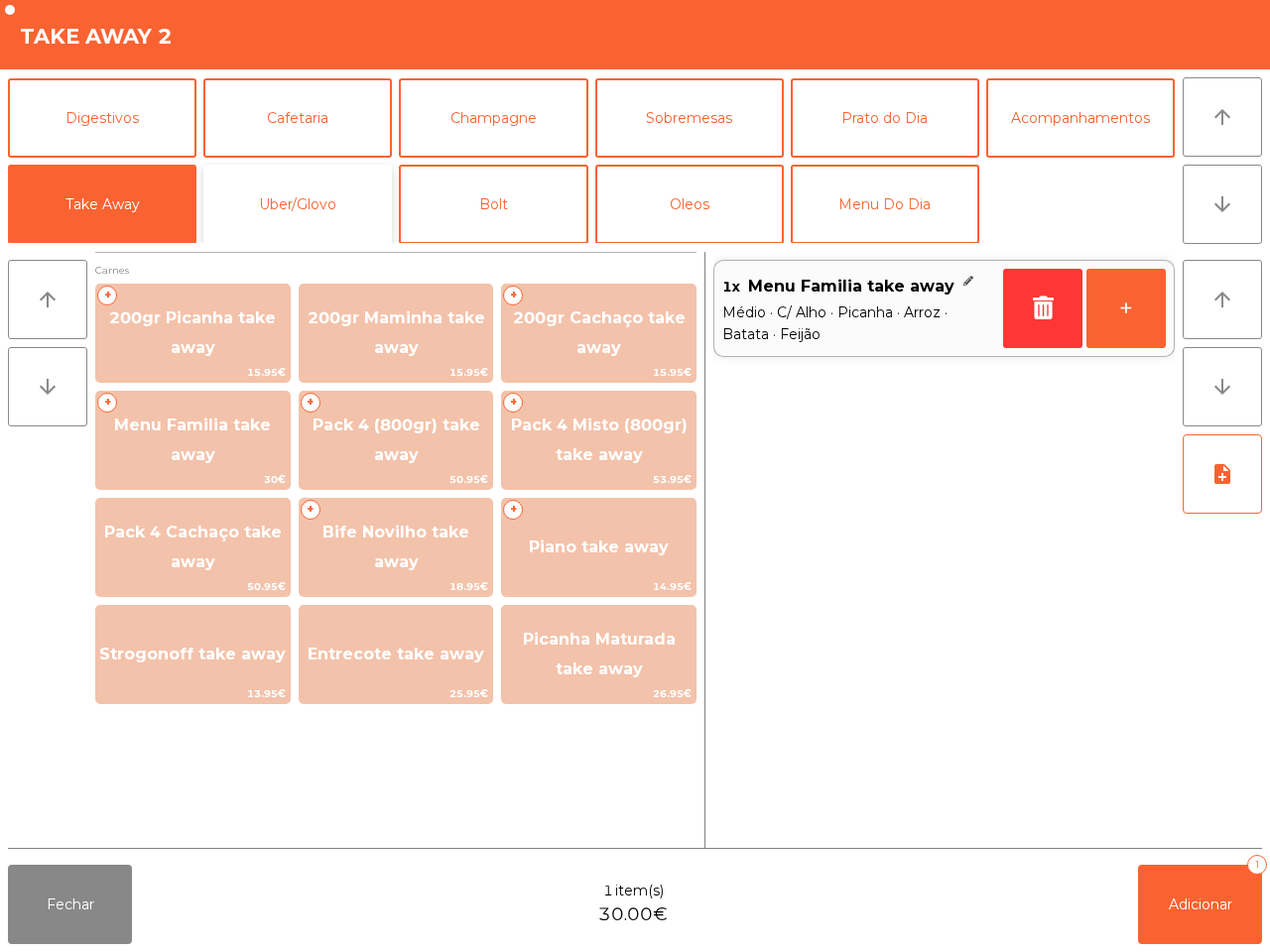 click on "Uber/Glovo" 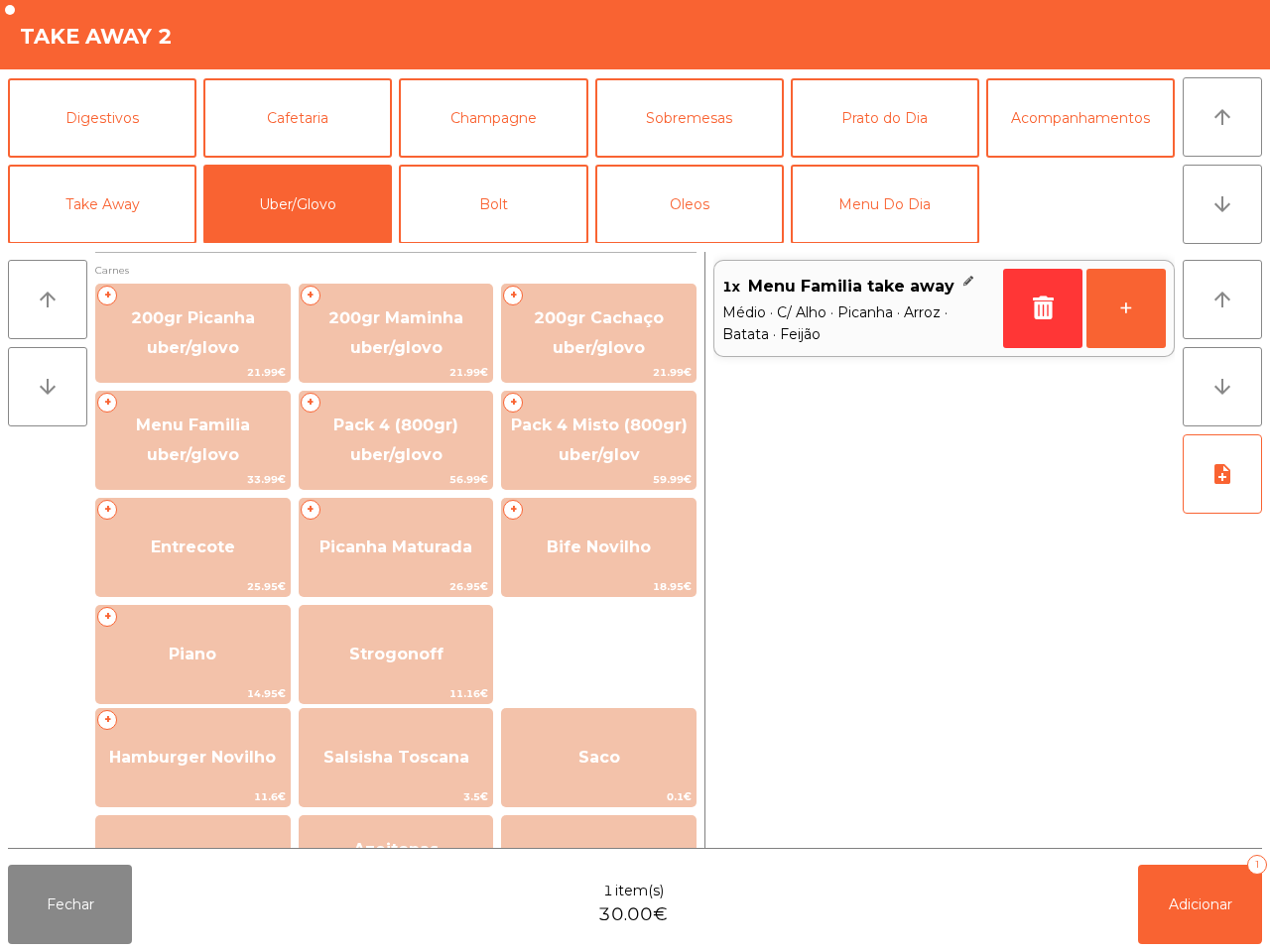 scroll, scrollTop: 496, scrollLeft: 0, axis: vertical 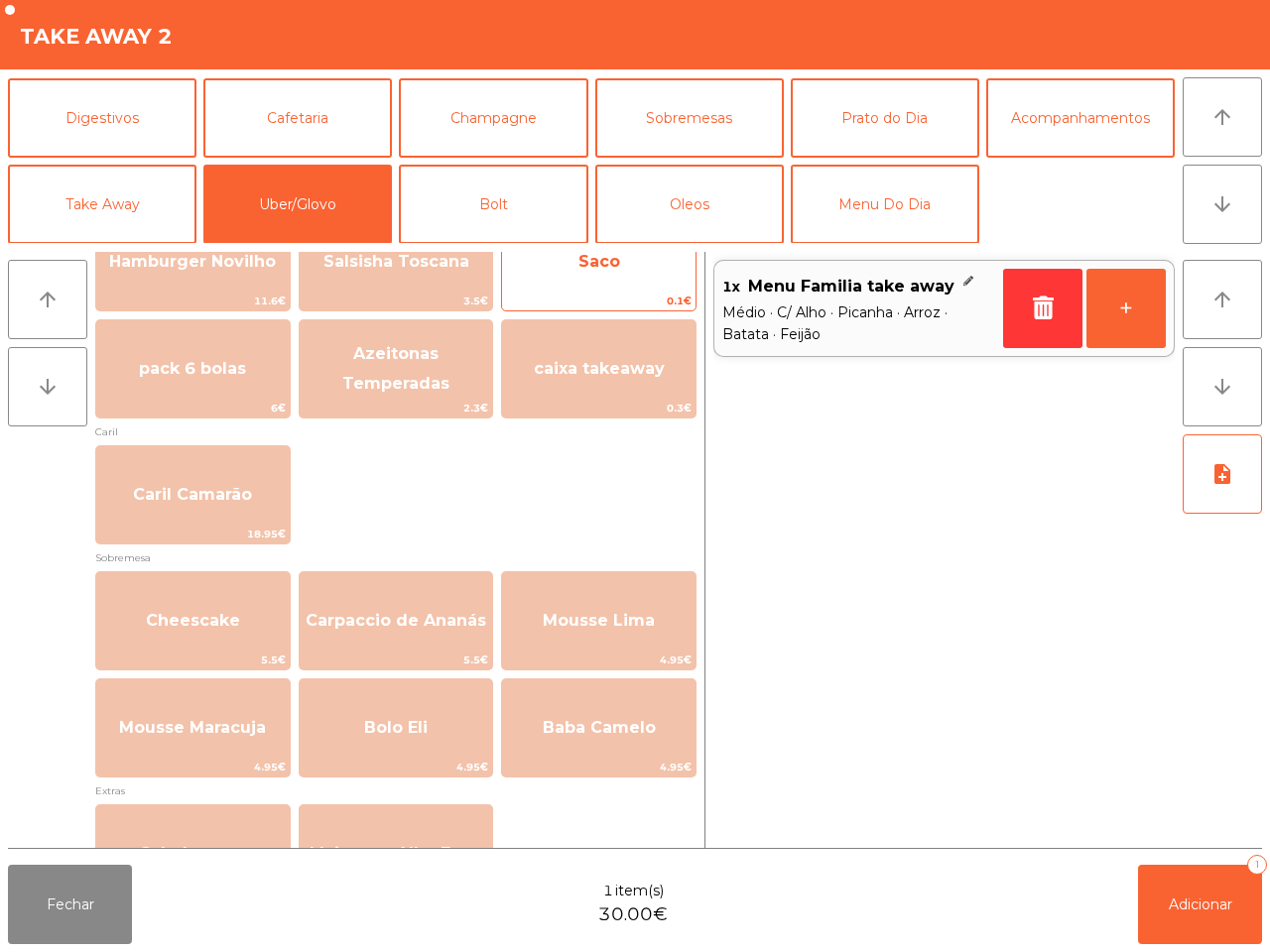 click on "Saco" 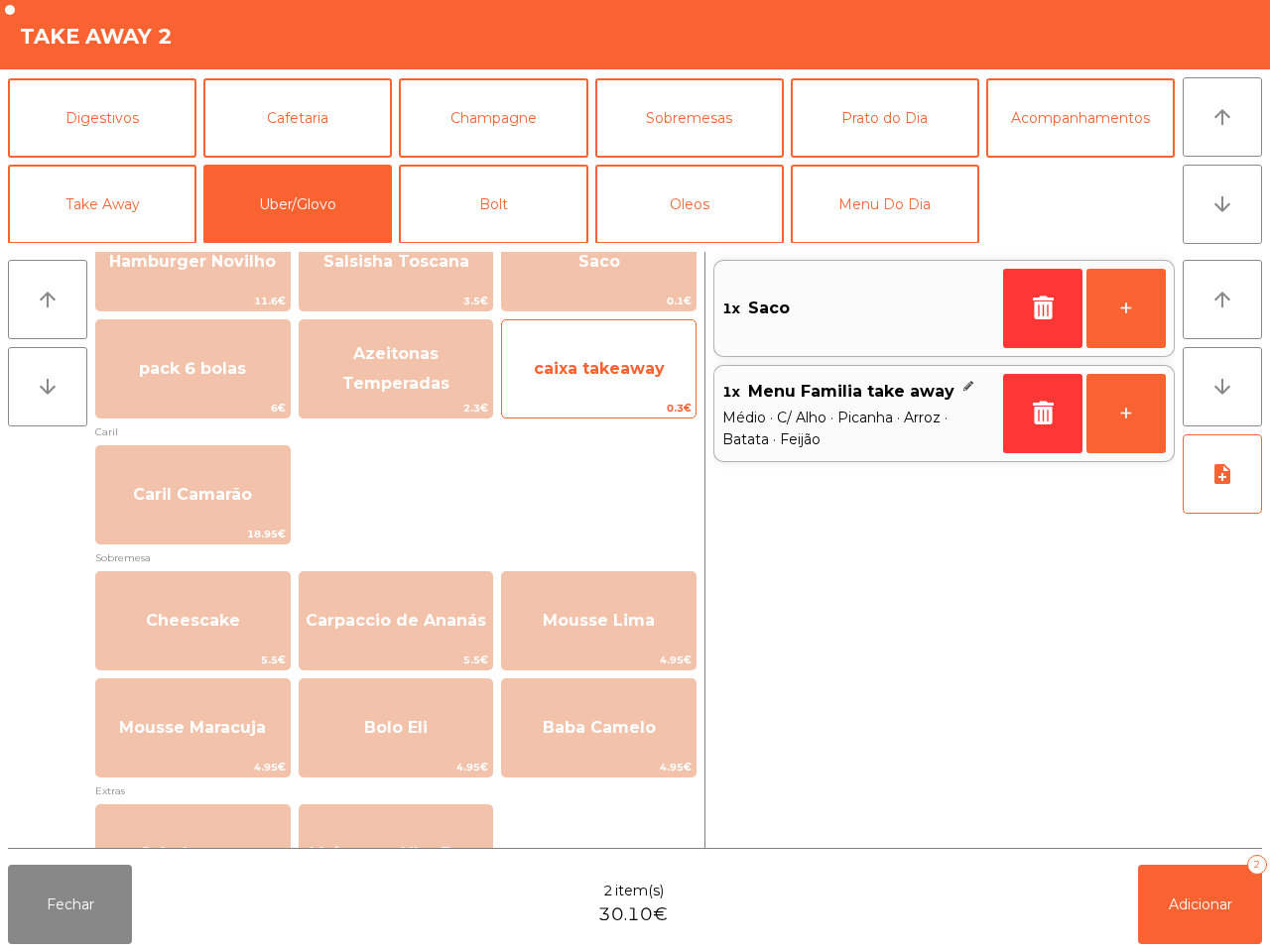click on "caixa takeaway" 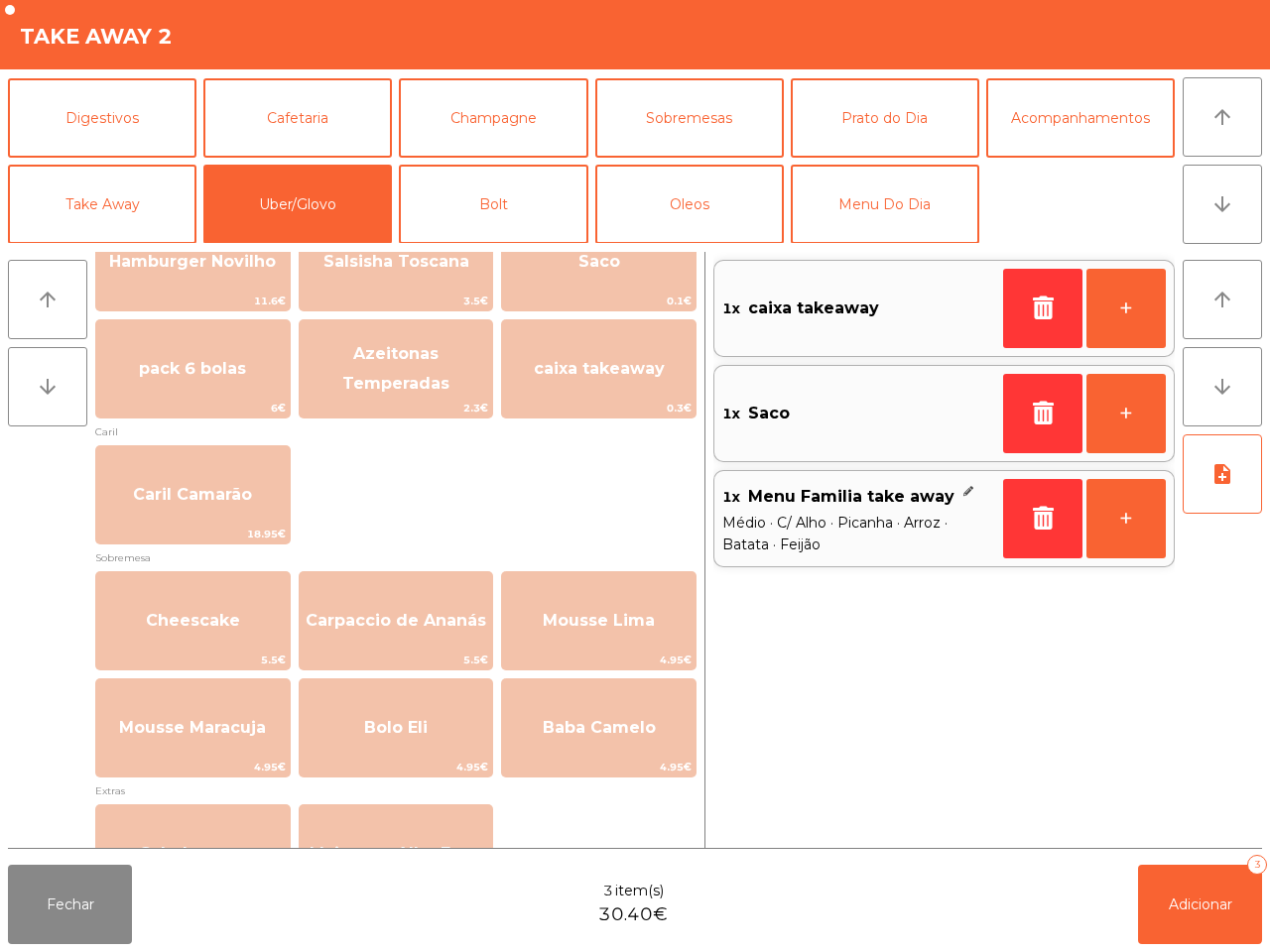 click on "Fechar  3 item(s)  [PRICE]€   Adicionar   3" 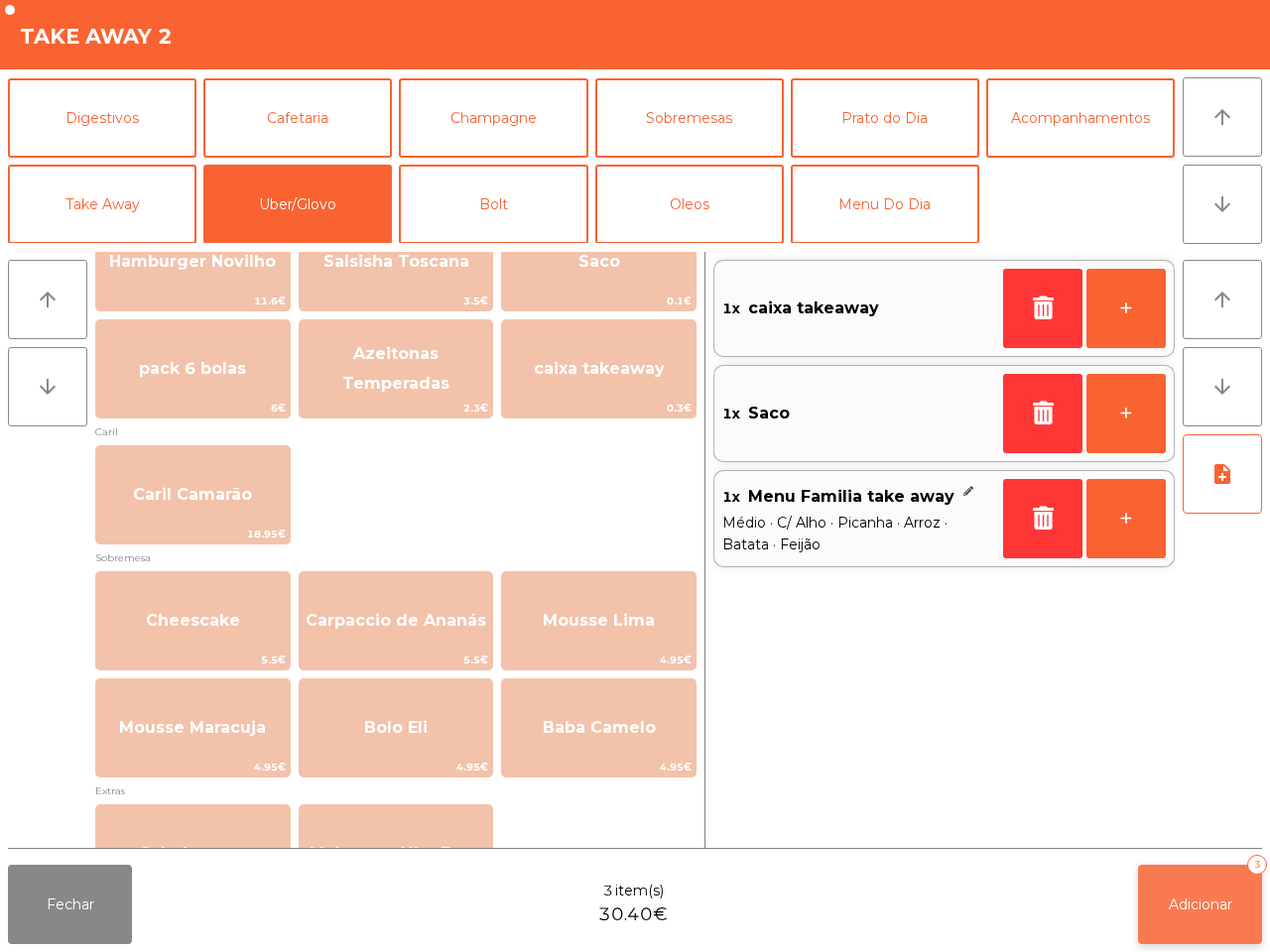 click on "Adicionar   3" 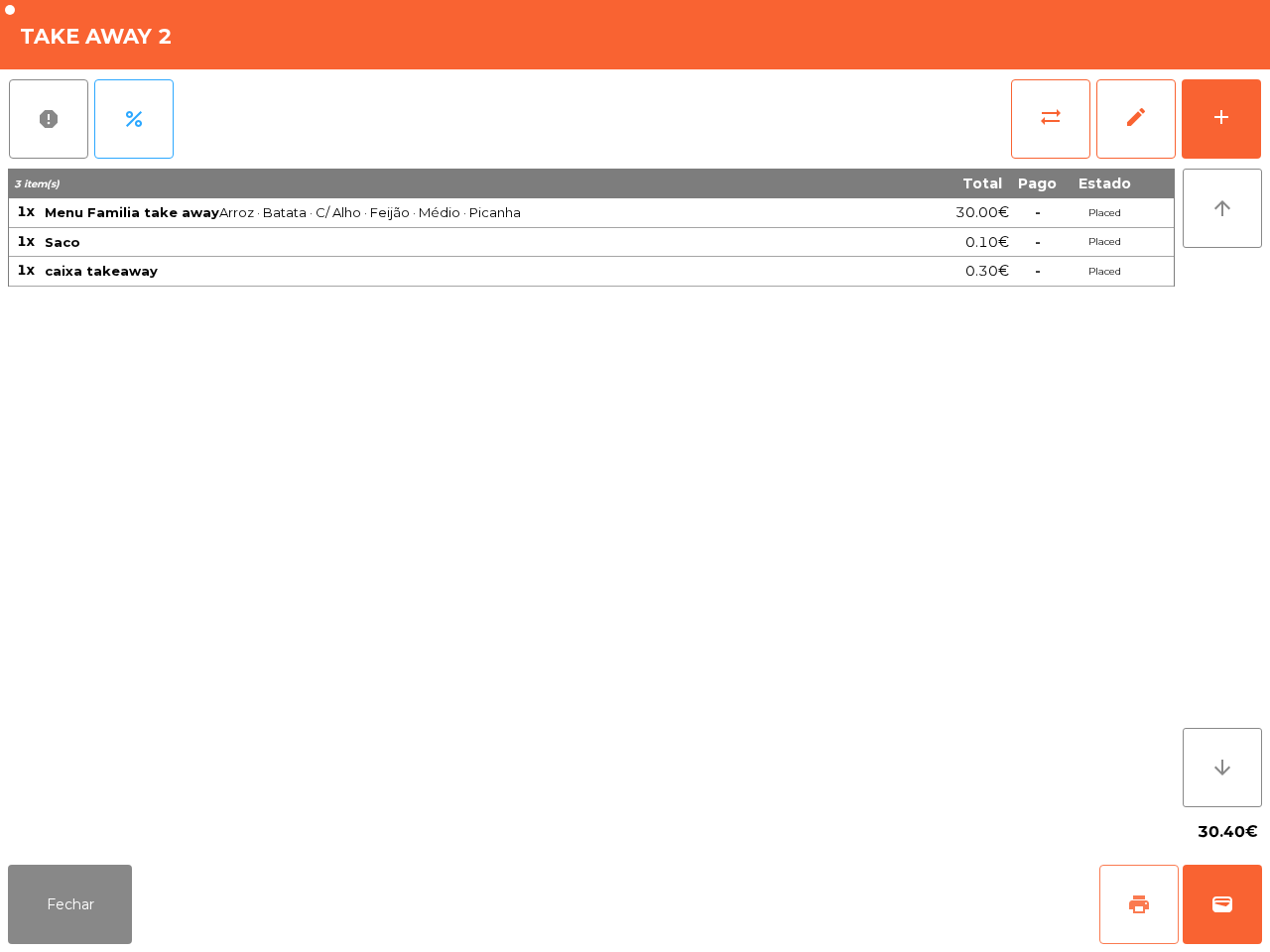 click on "print" 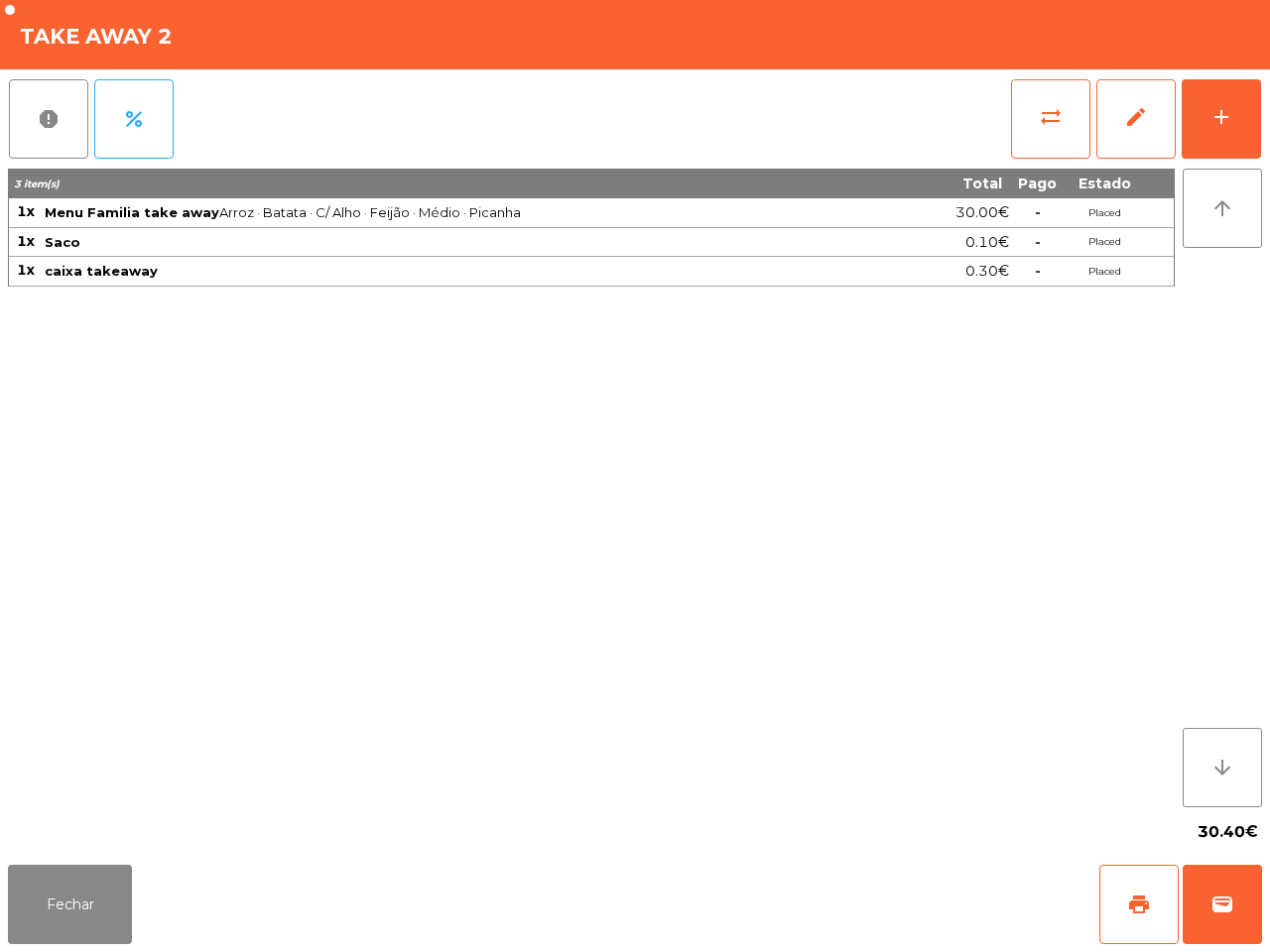 drag, startPoint x: 1059, startPoint y: 927, endPoint x: 1059, endPoint y: 939, distance: 12 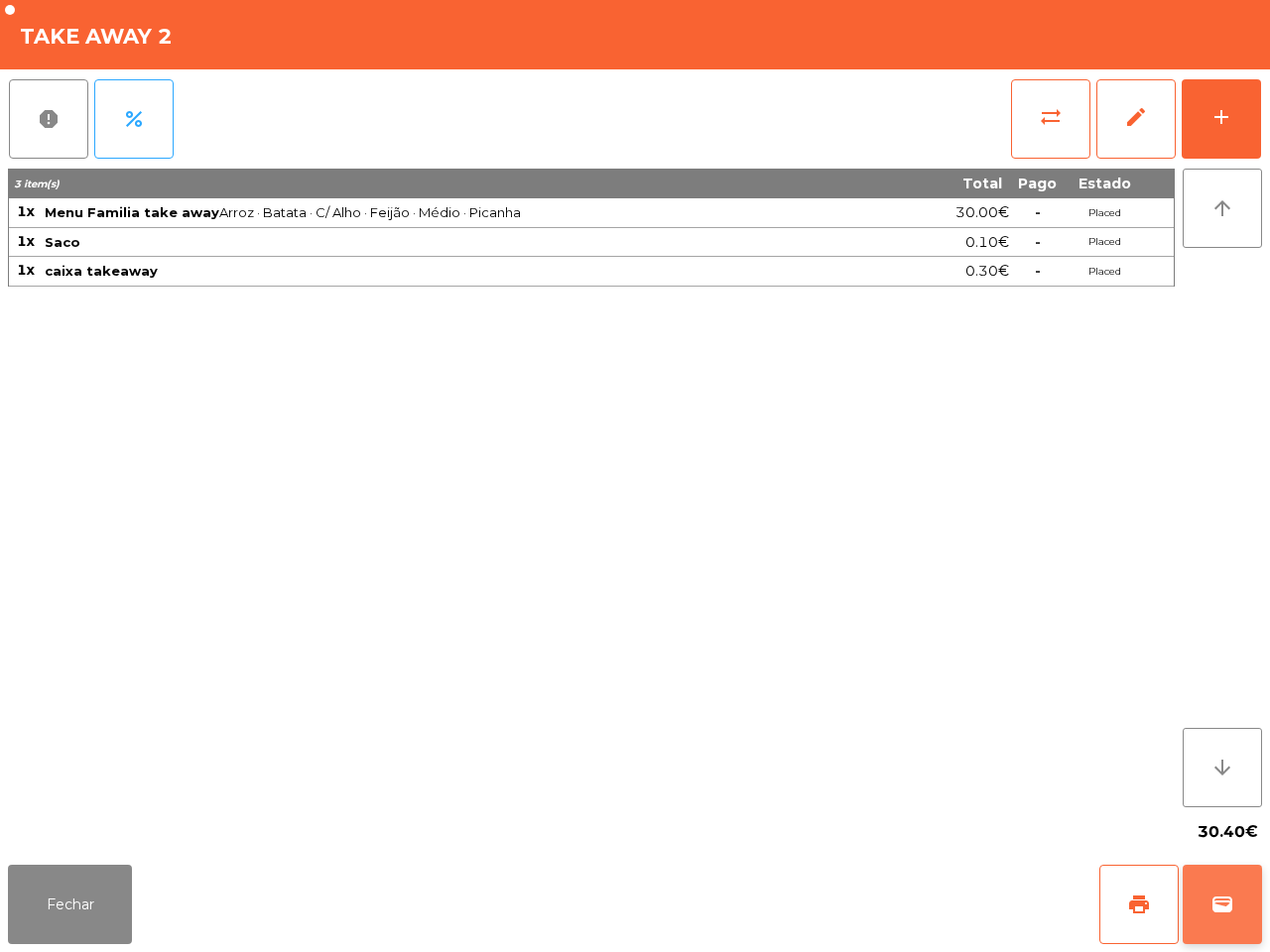 click on "wallet" 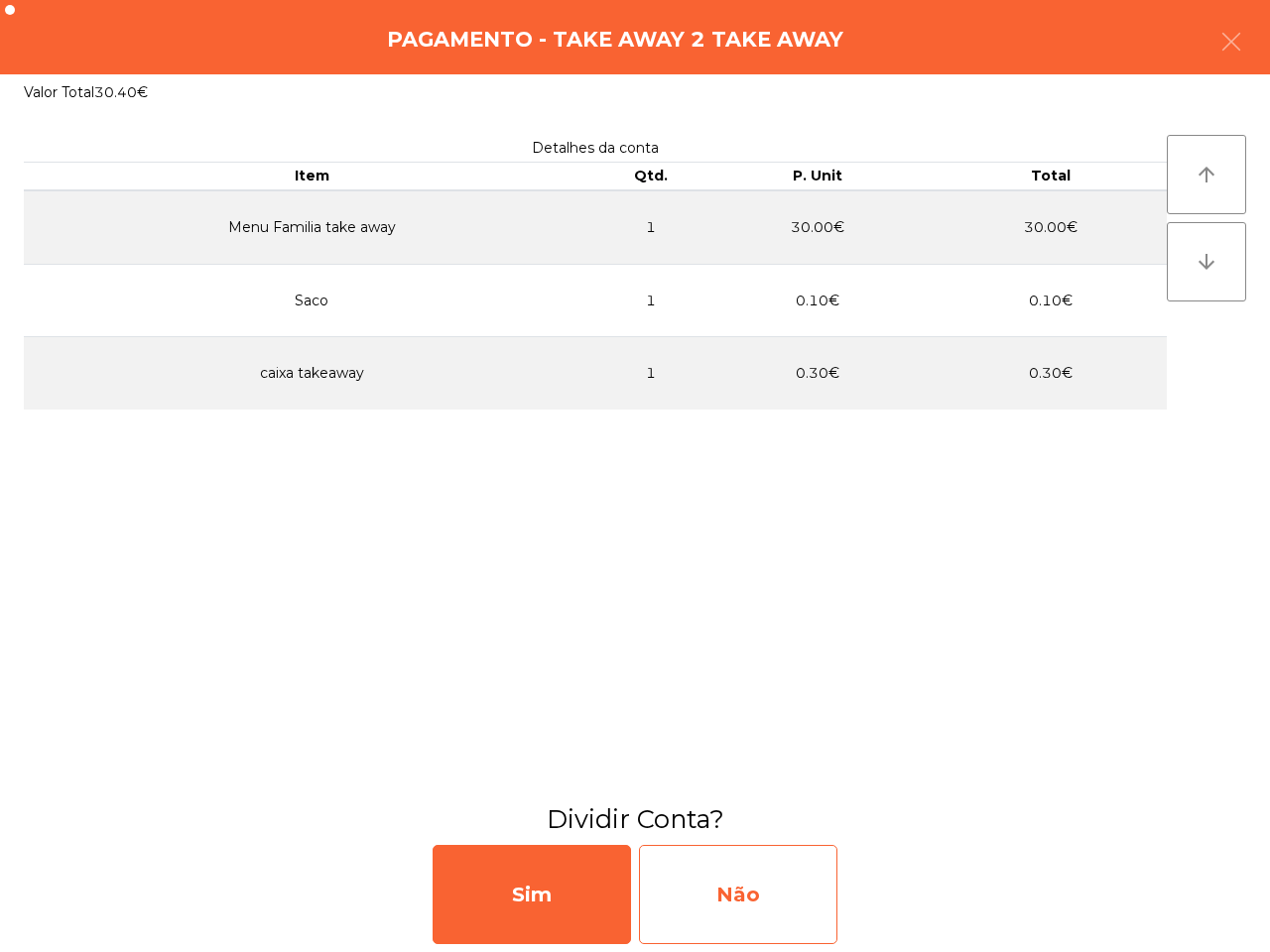 click on "Não" 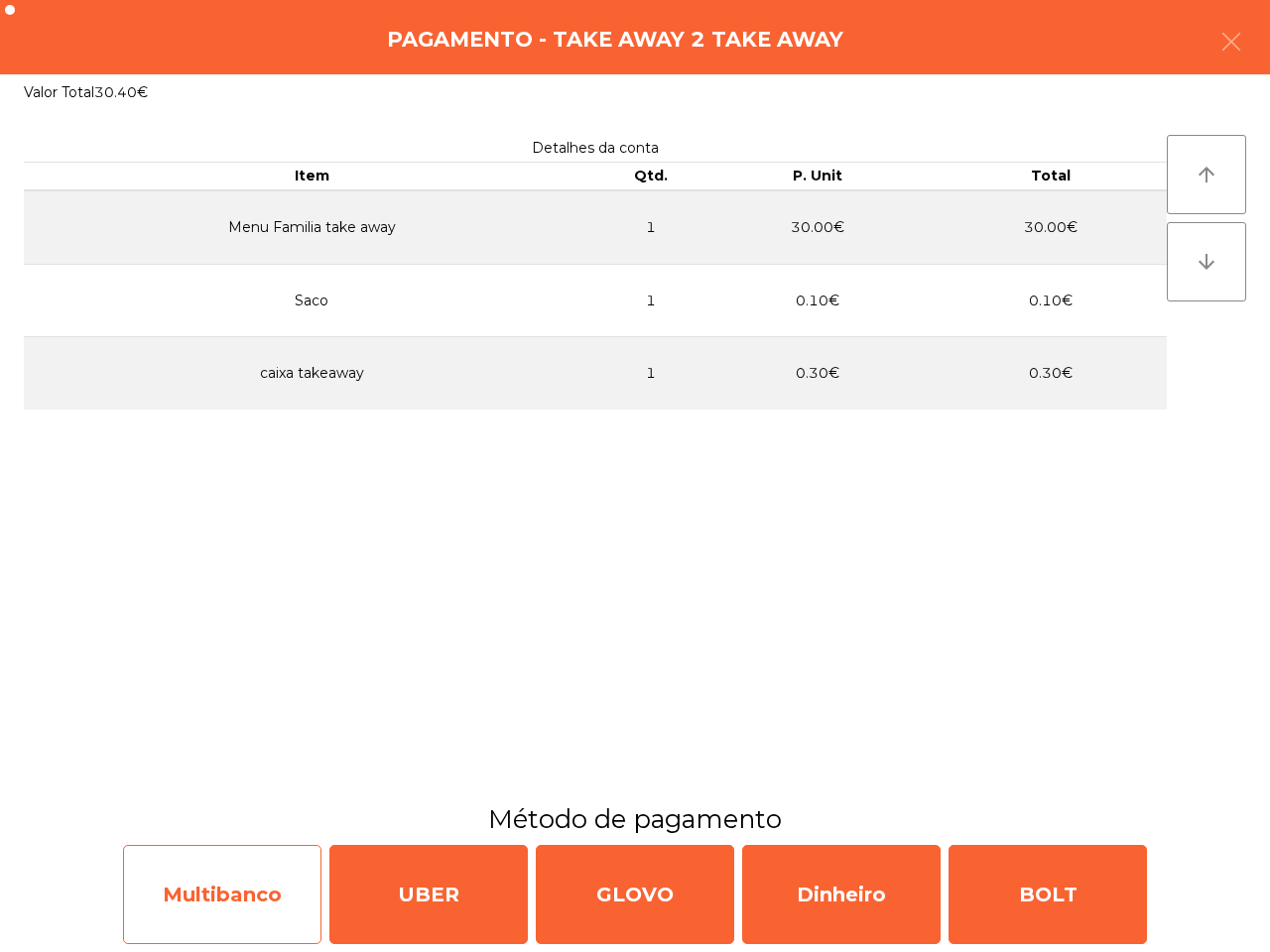click on "Multibanco" 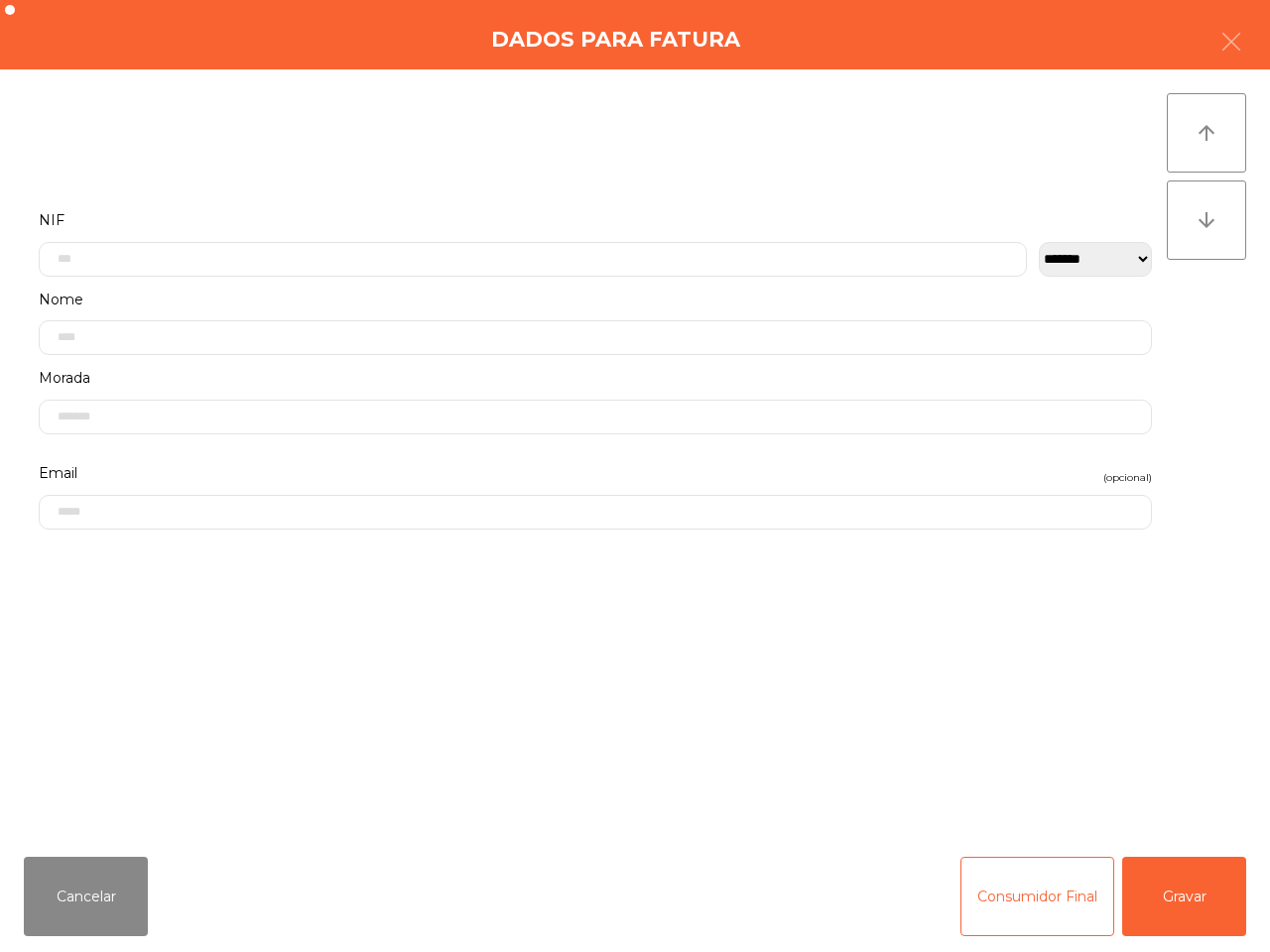 click on "**********" 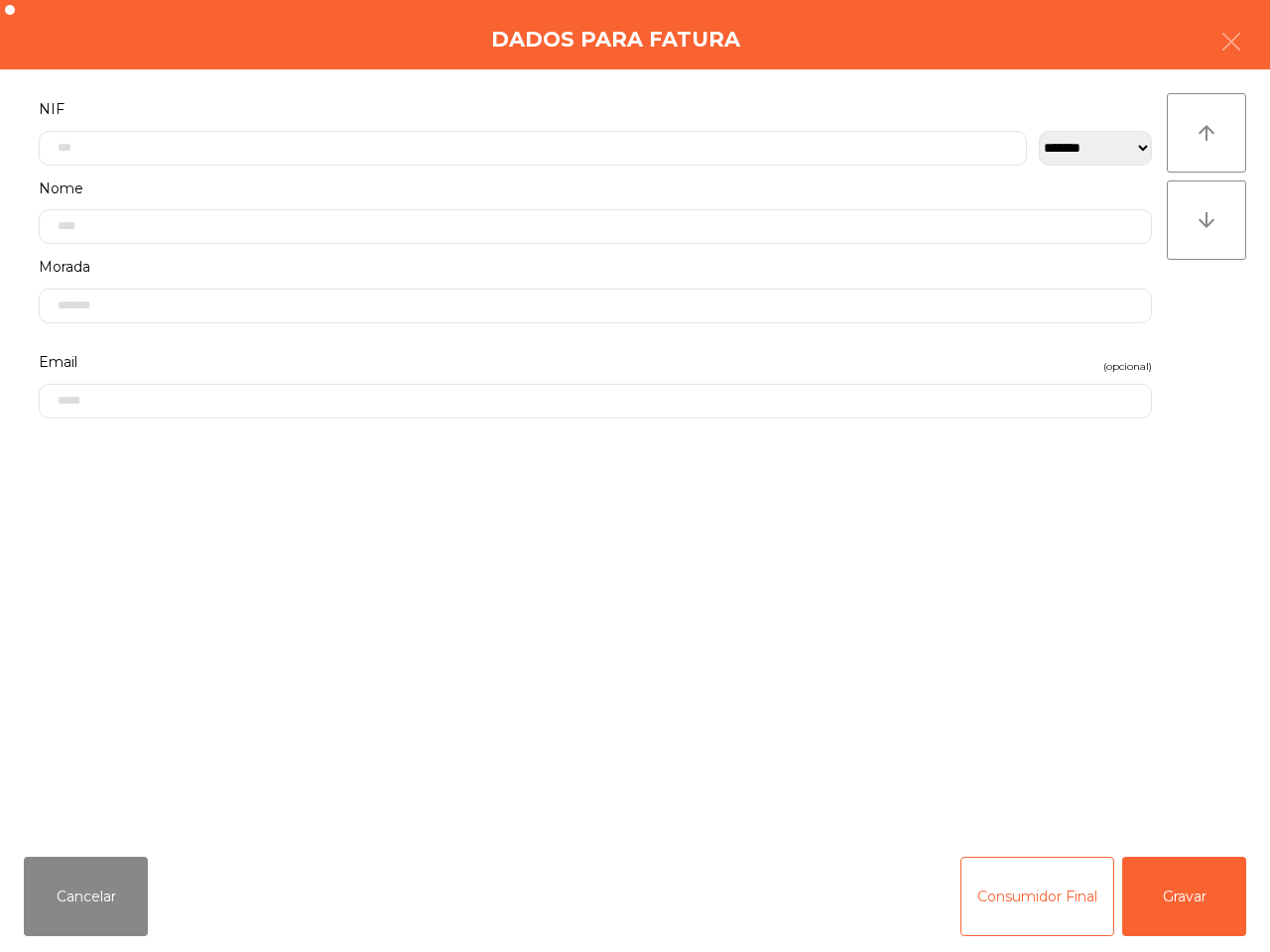 click on "Nome" 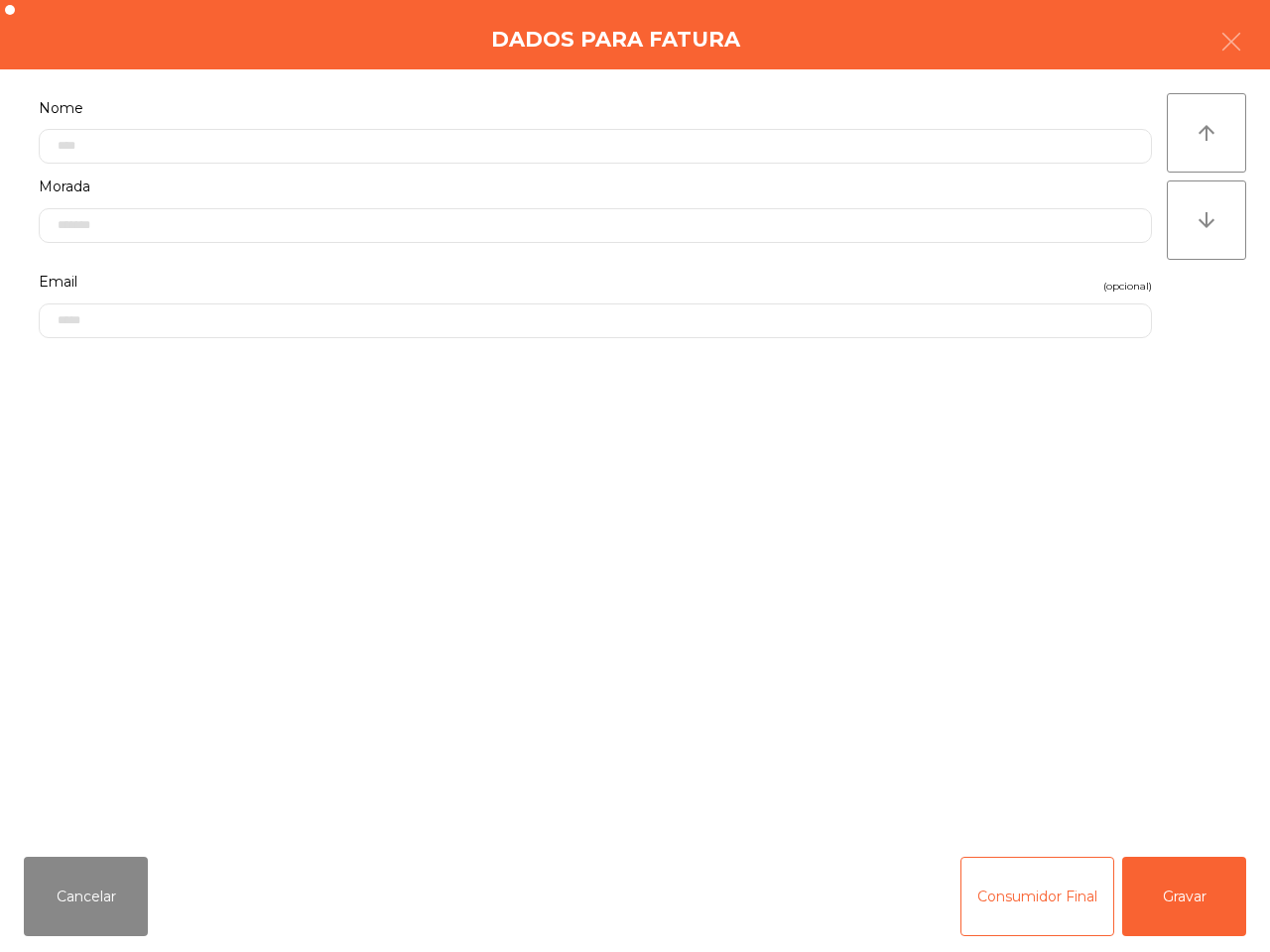scroll, scrollTop: 0, scrollLeft: 0, axis: both 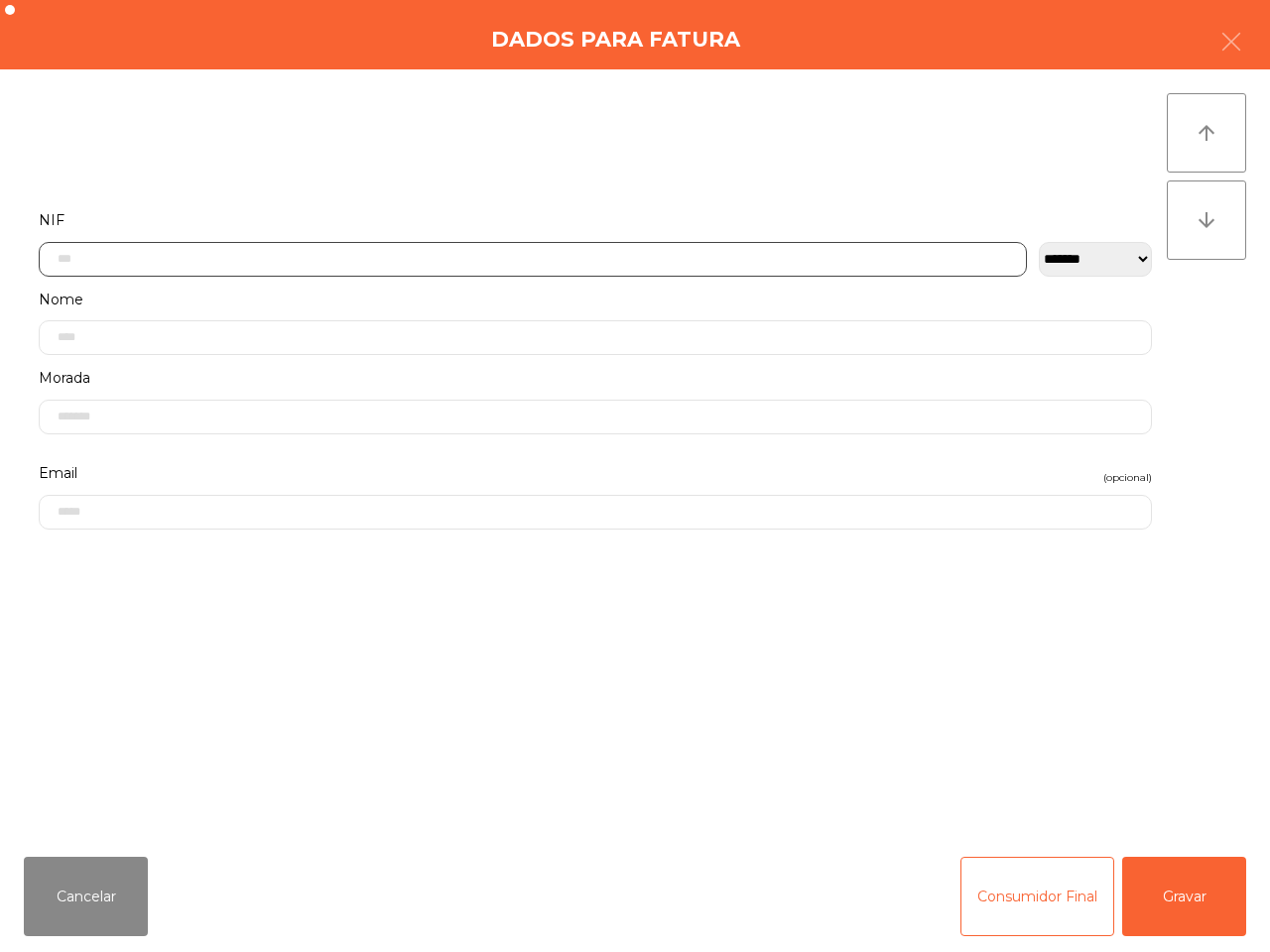 click 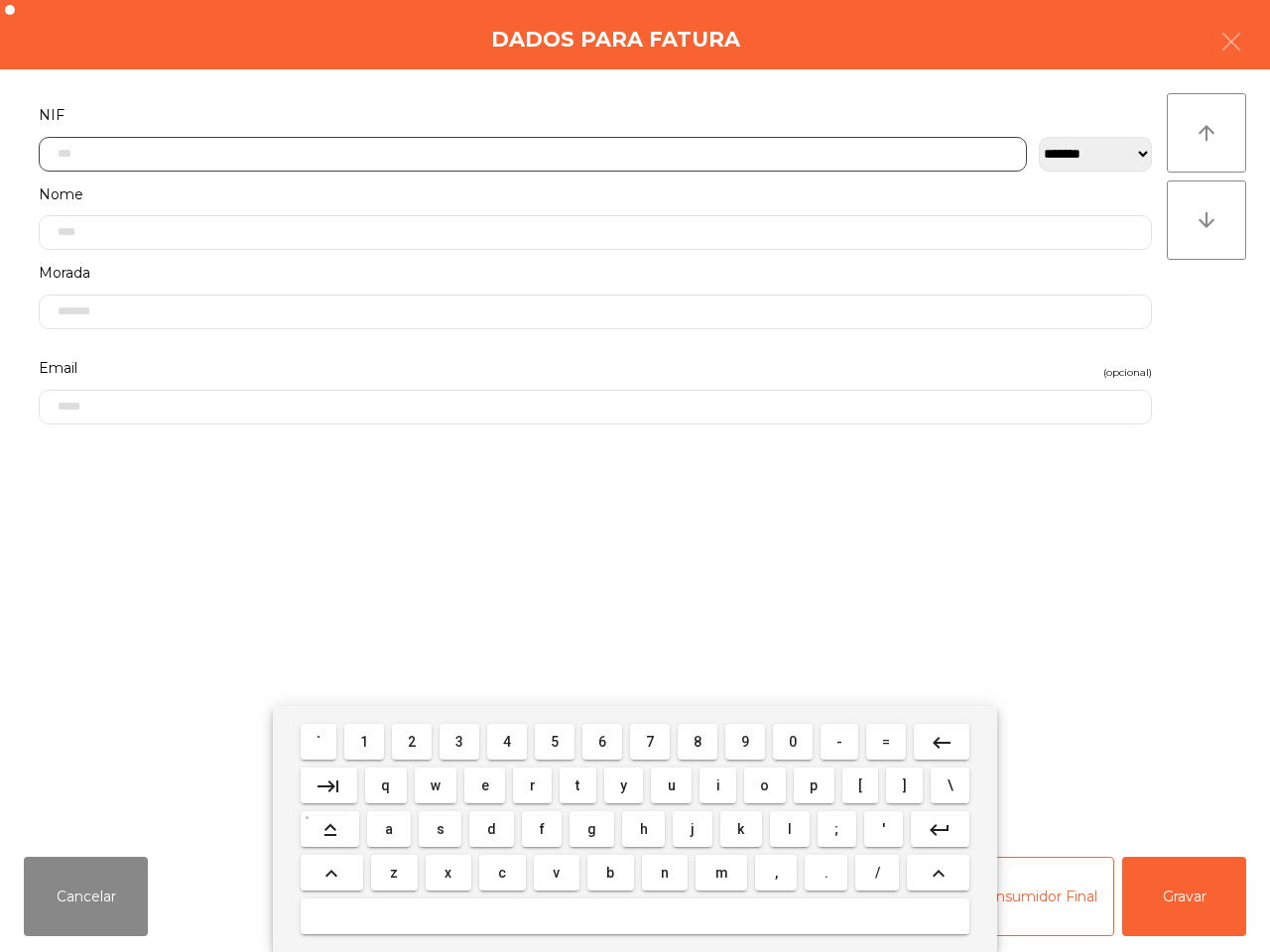 scroll, scrollTop: 111, scrollLeft: 0, axis: vertical 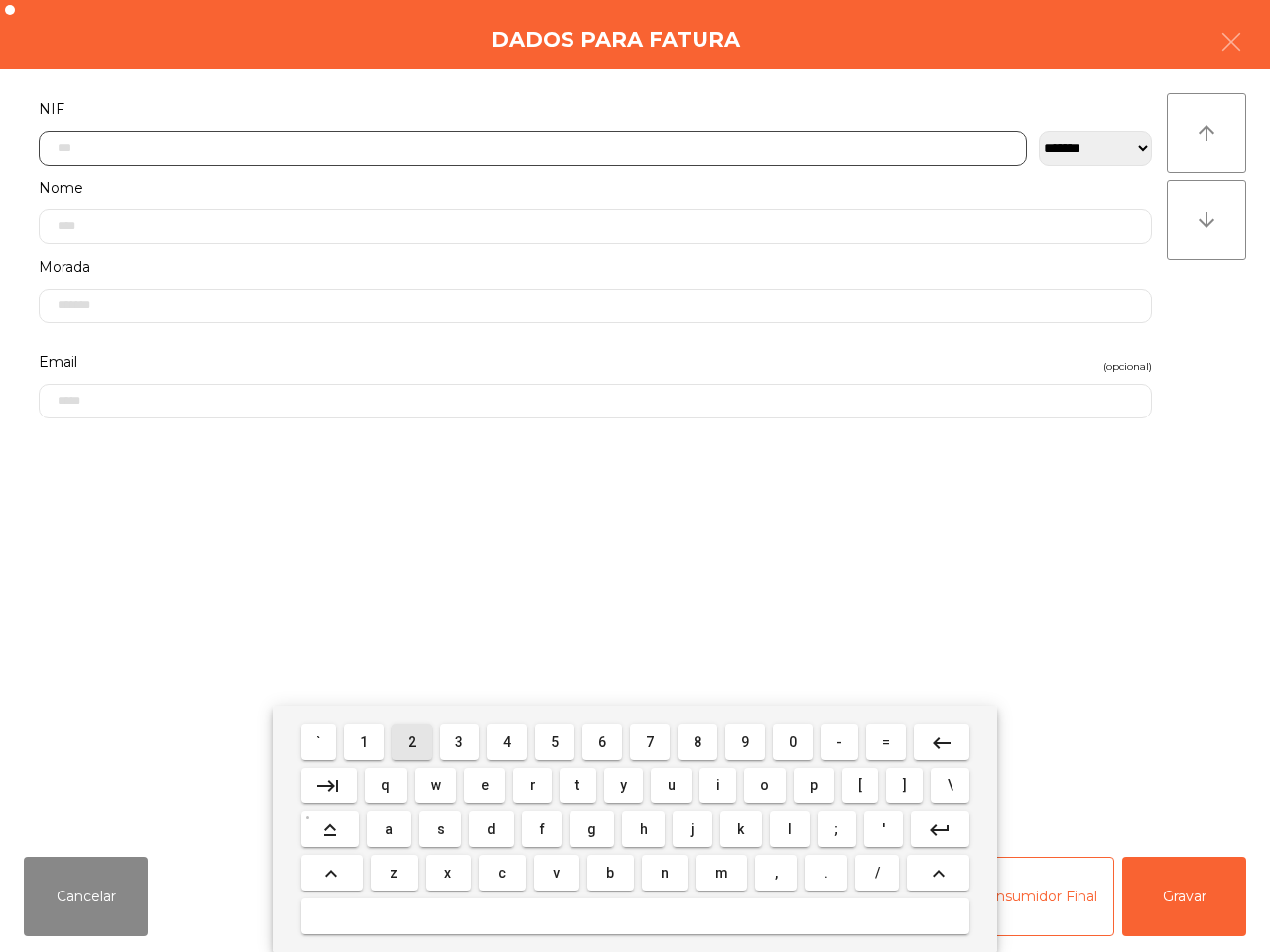 click on "2" at bounding box center (412, 742) 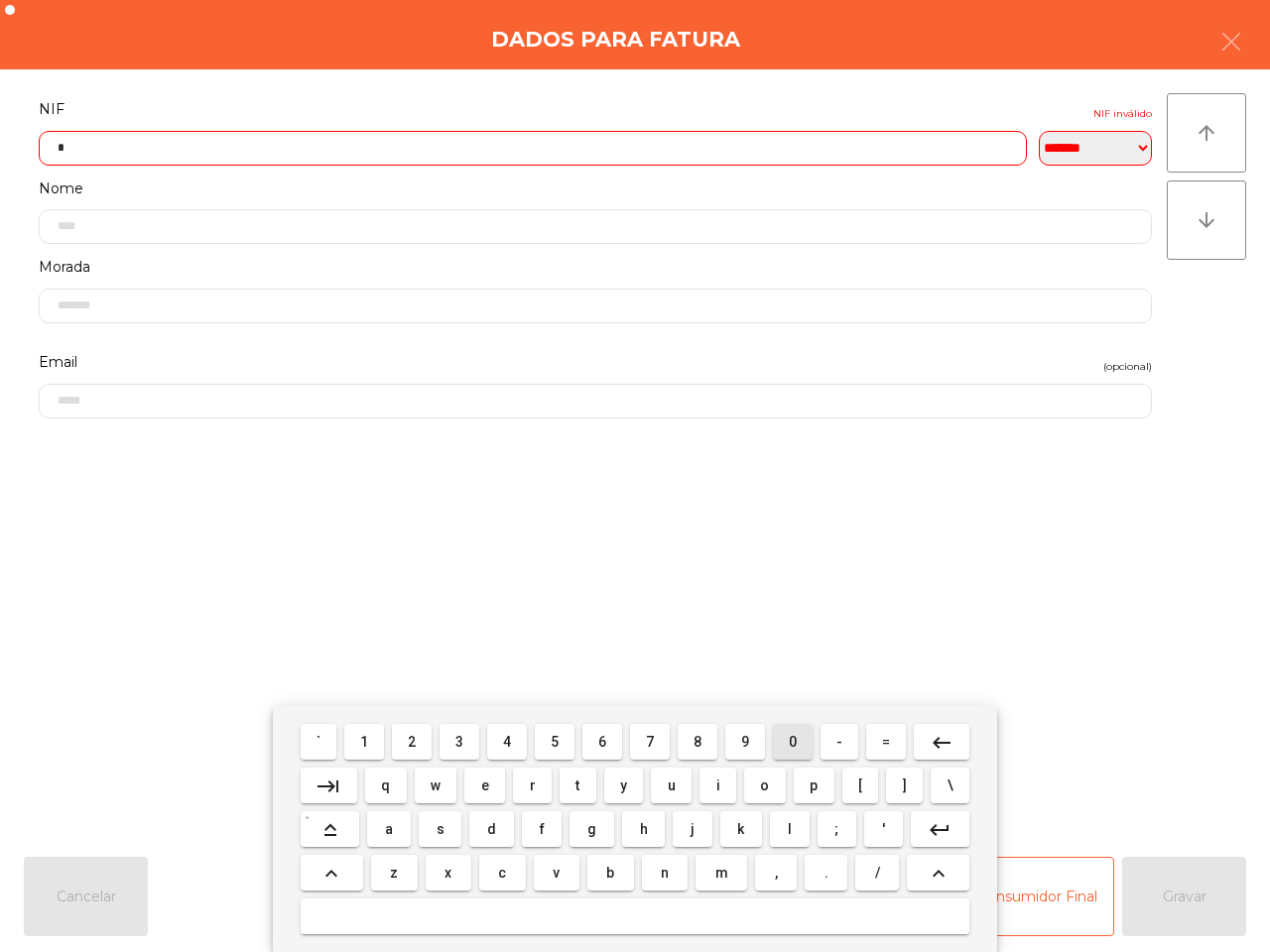 drag, startPoint x: 792, startPoint y: 746, endPoint x: 666, endPoint y: 730, distance: 127.0118 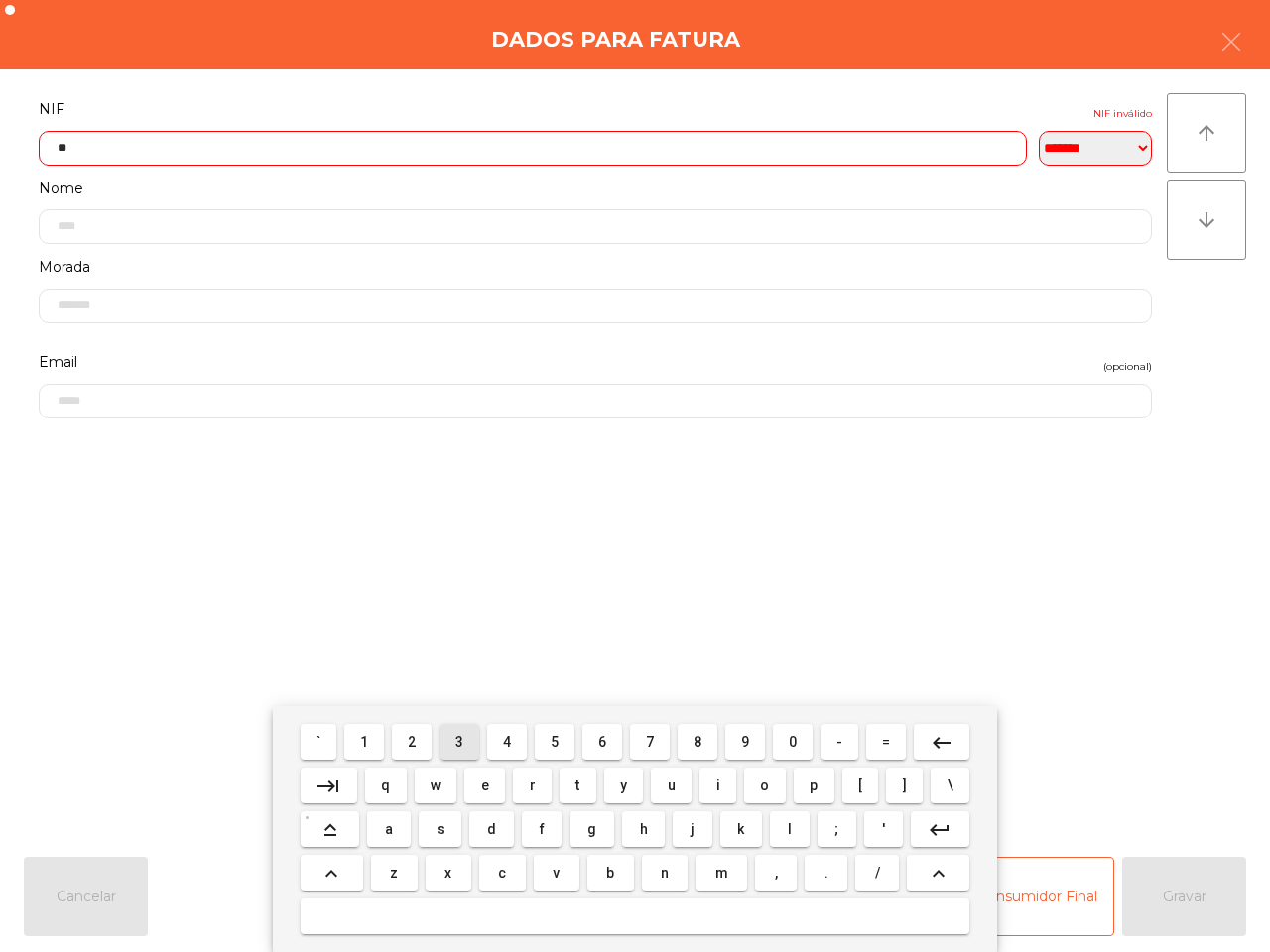 click on "3" at bounding box center (459, 742) 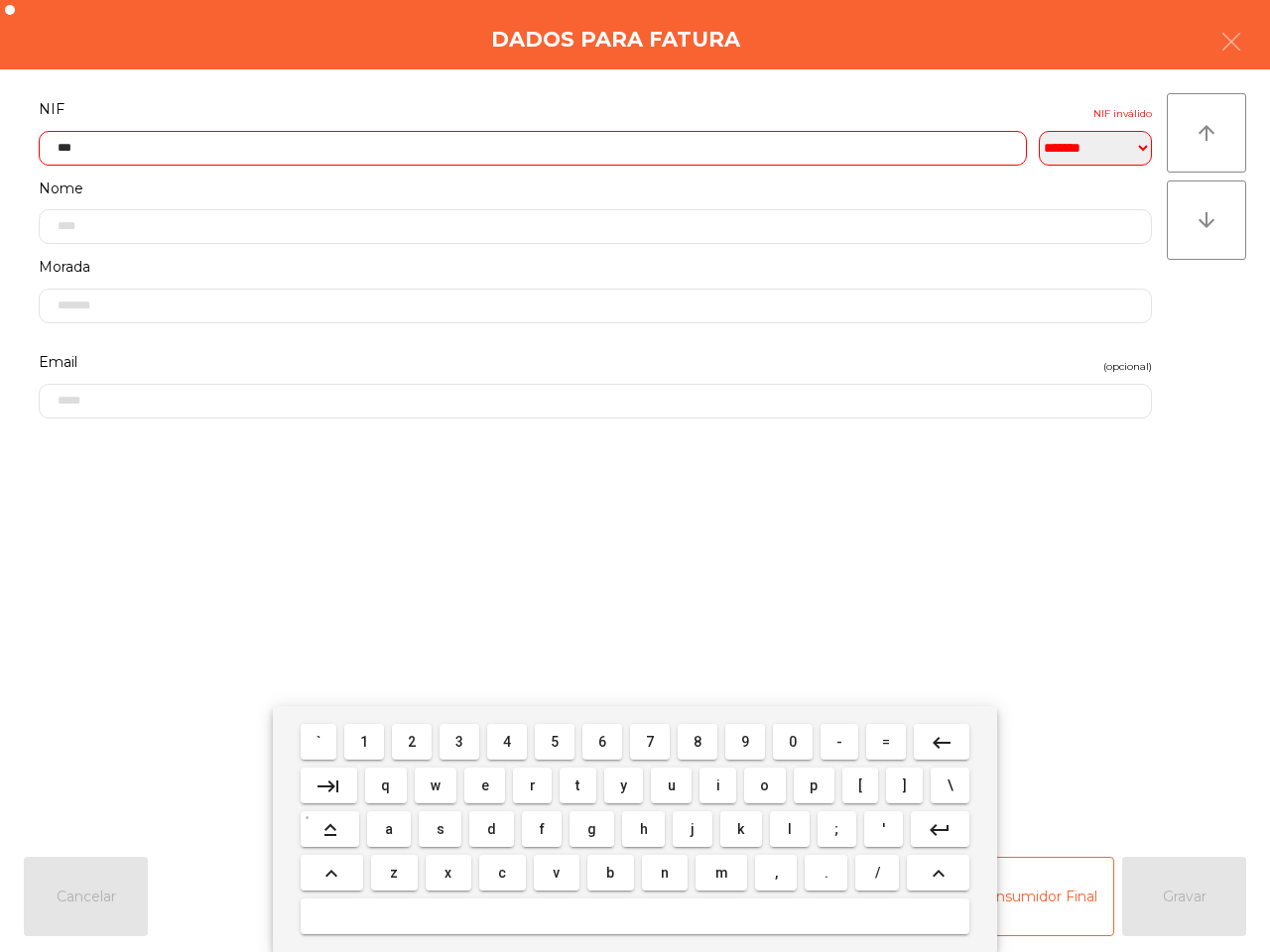 click on "0" at bounding box center (793, 742) 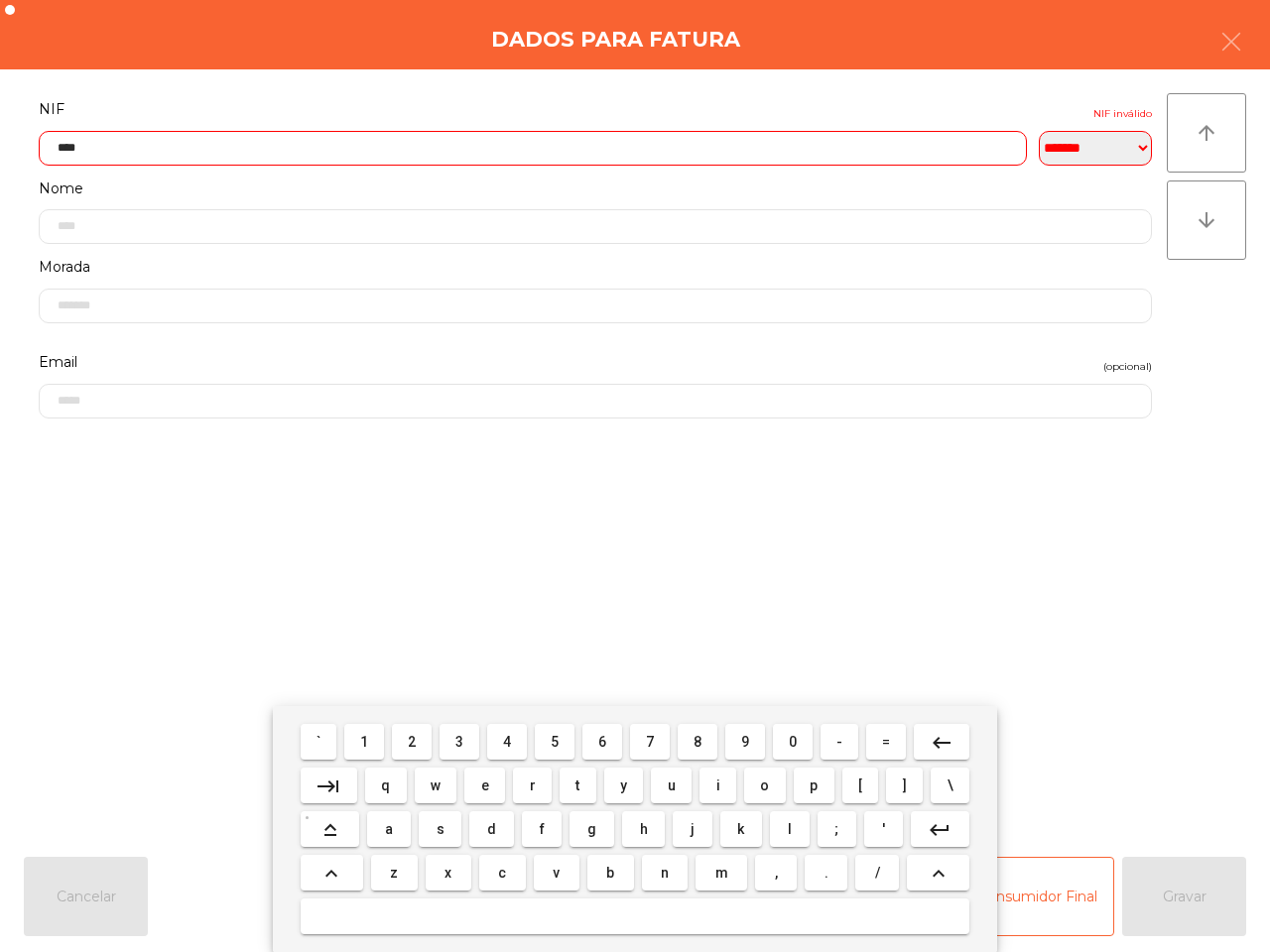 click on "9" at bounding box center (745, 742) 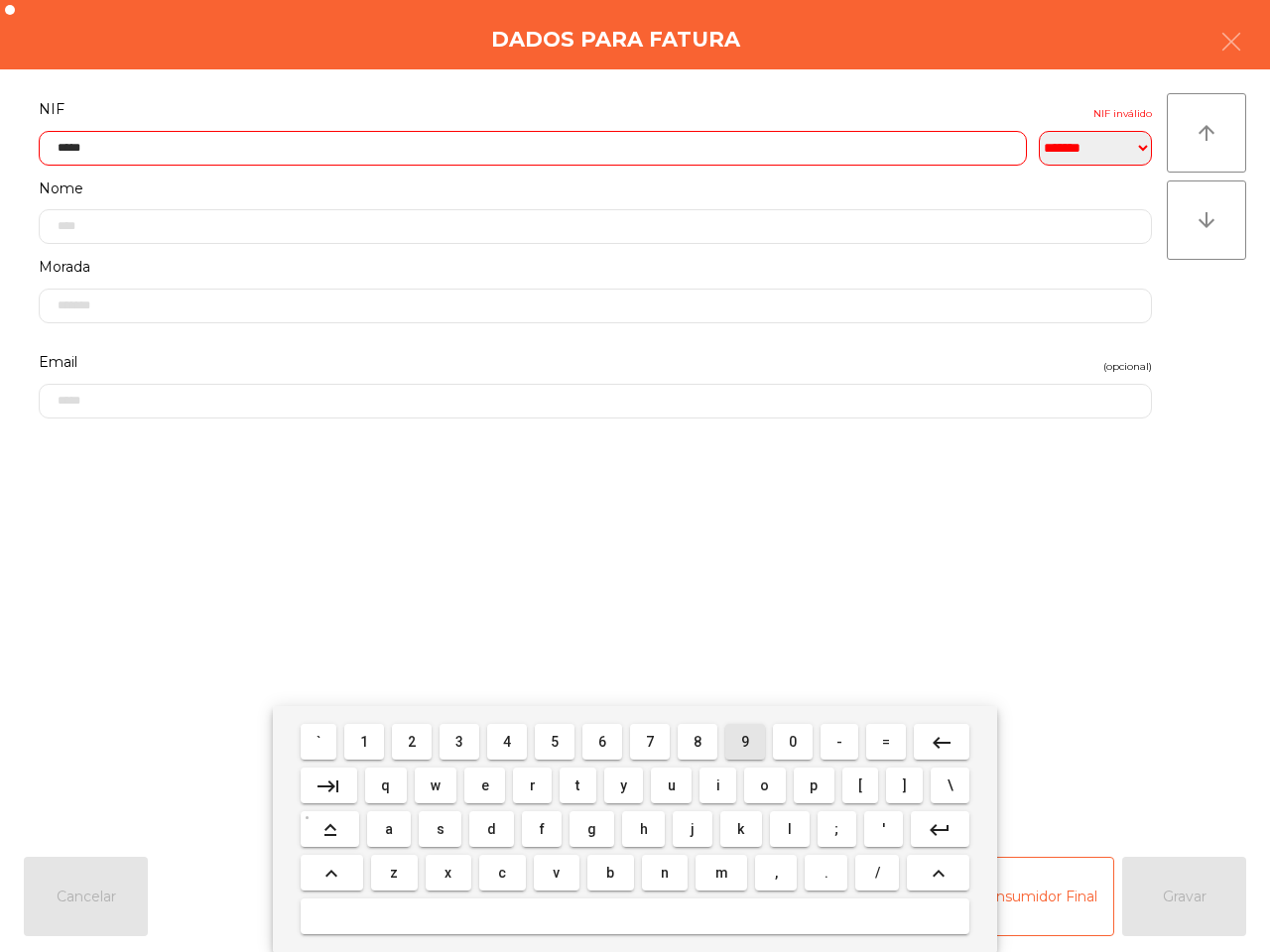 click on "0" at bounding box center [793, 742] 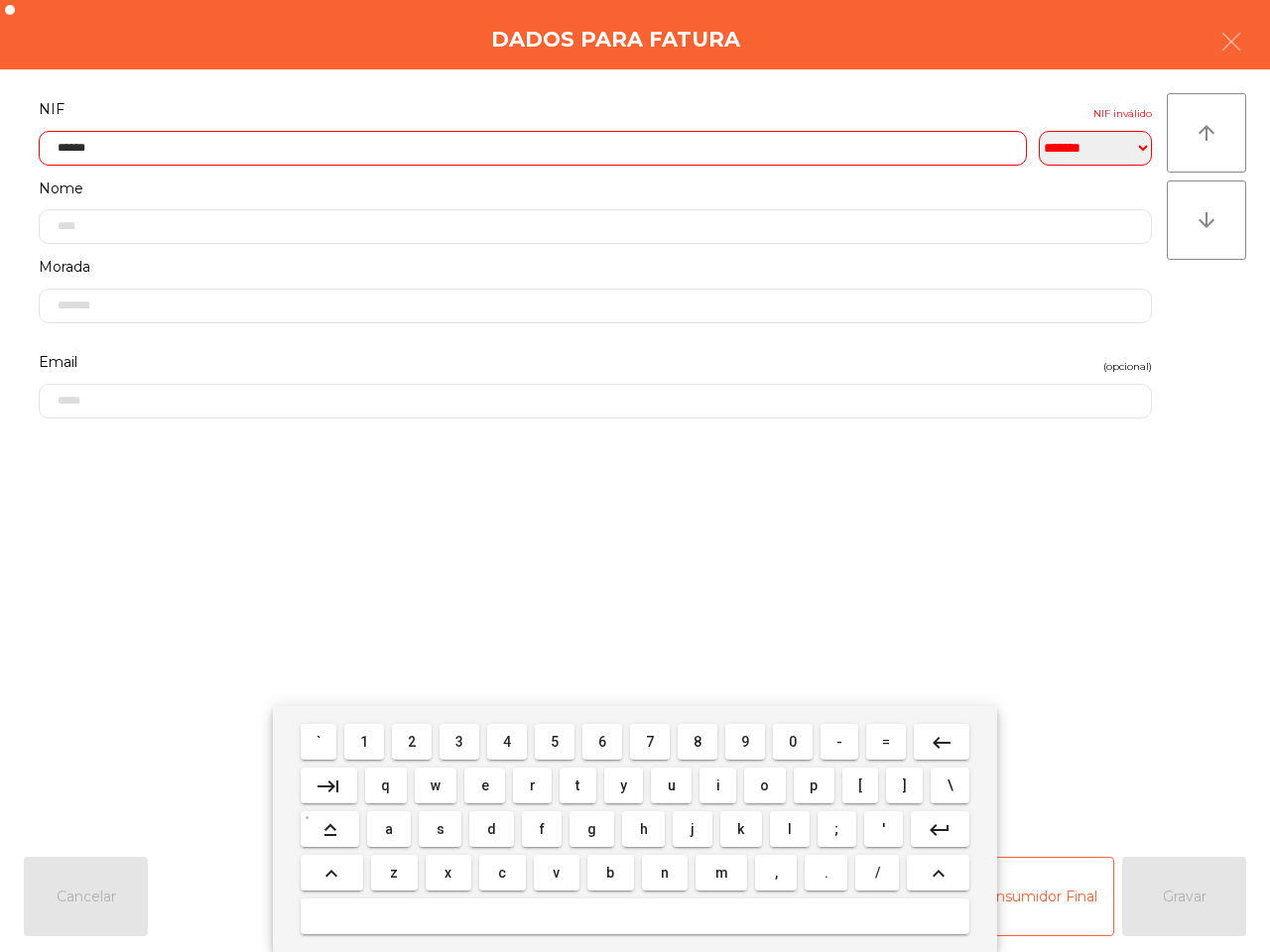 click on "9" at bounding box center [745, 742] 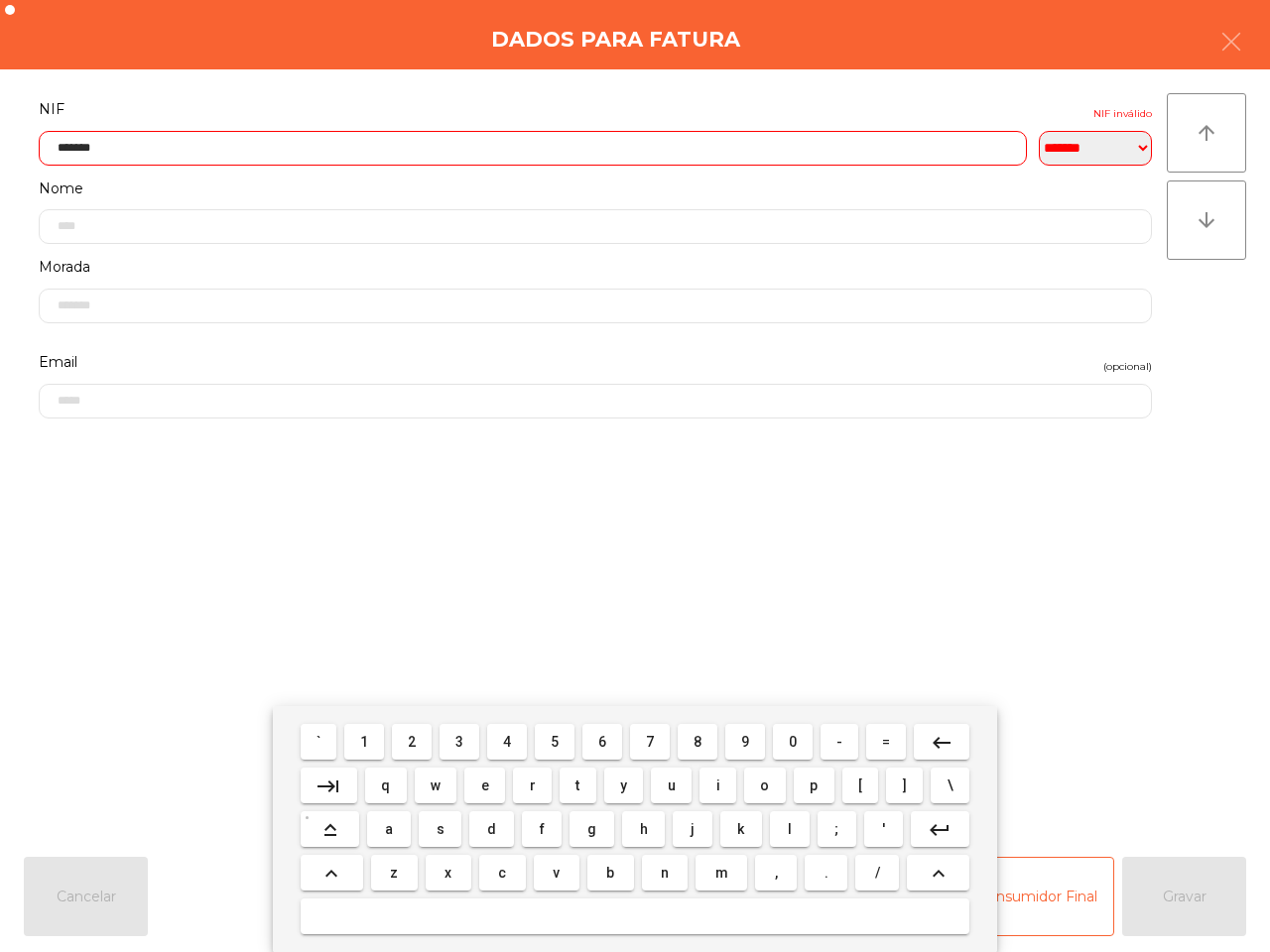 click on "8" at bounding box center (698, 742) 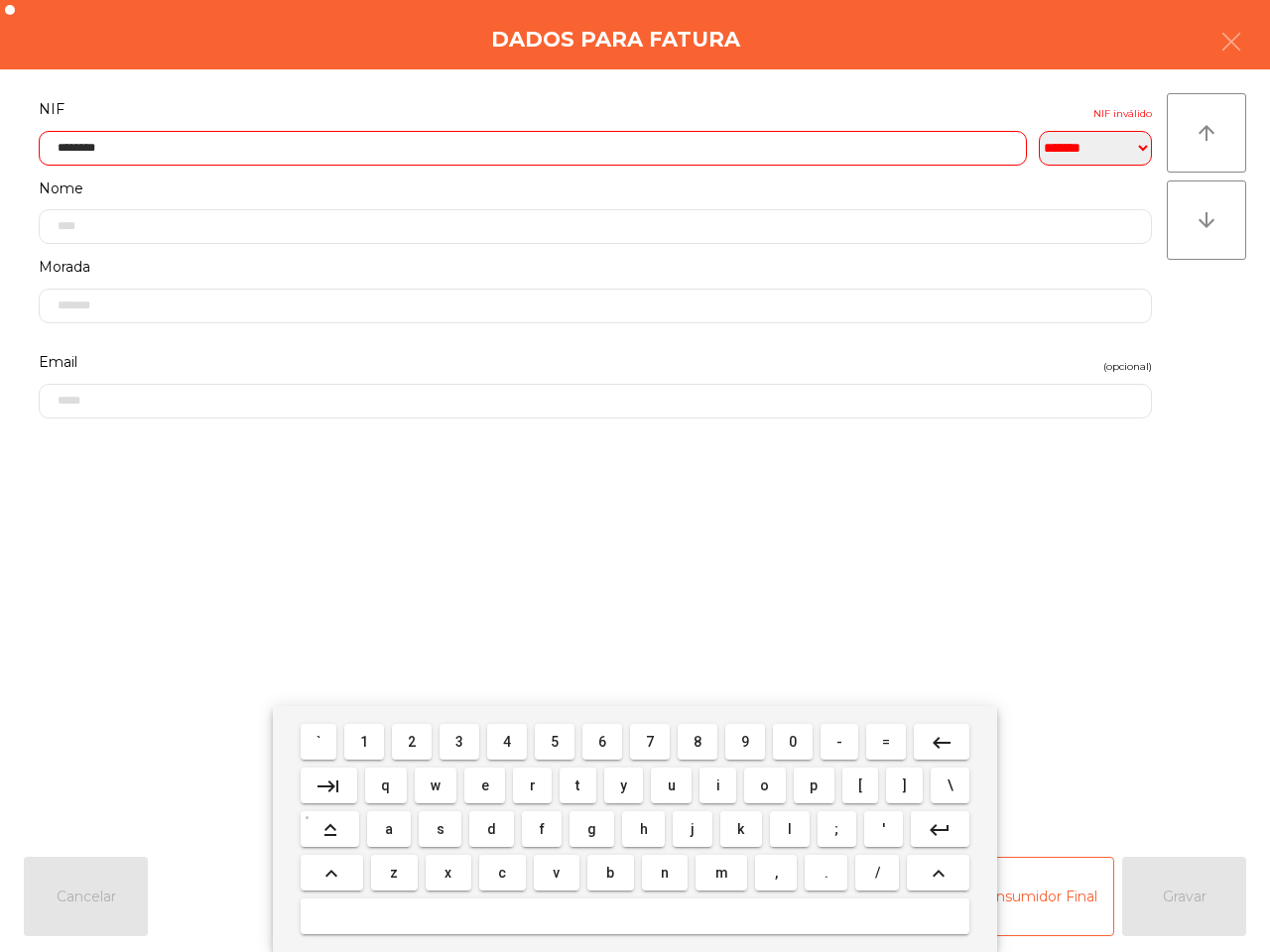 click on "5" at bounding box center (555, 742) 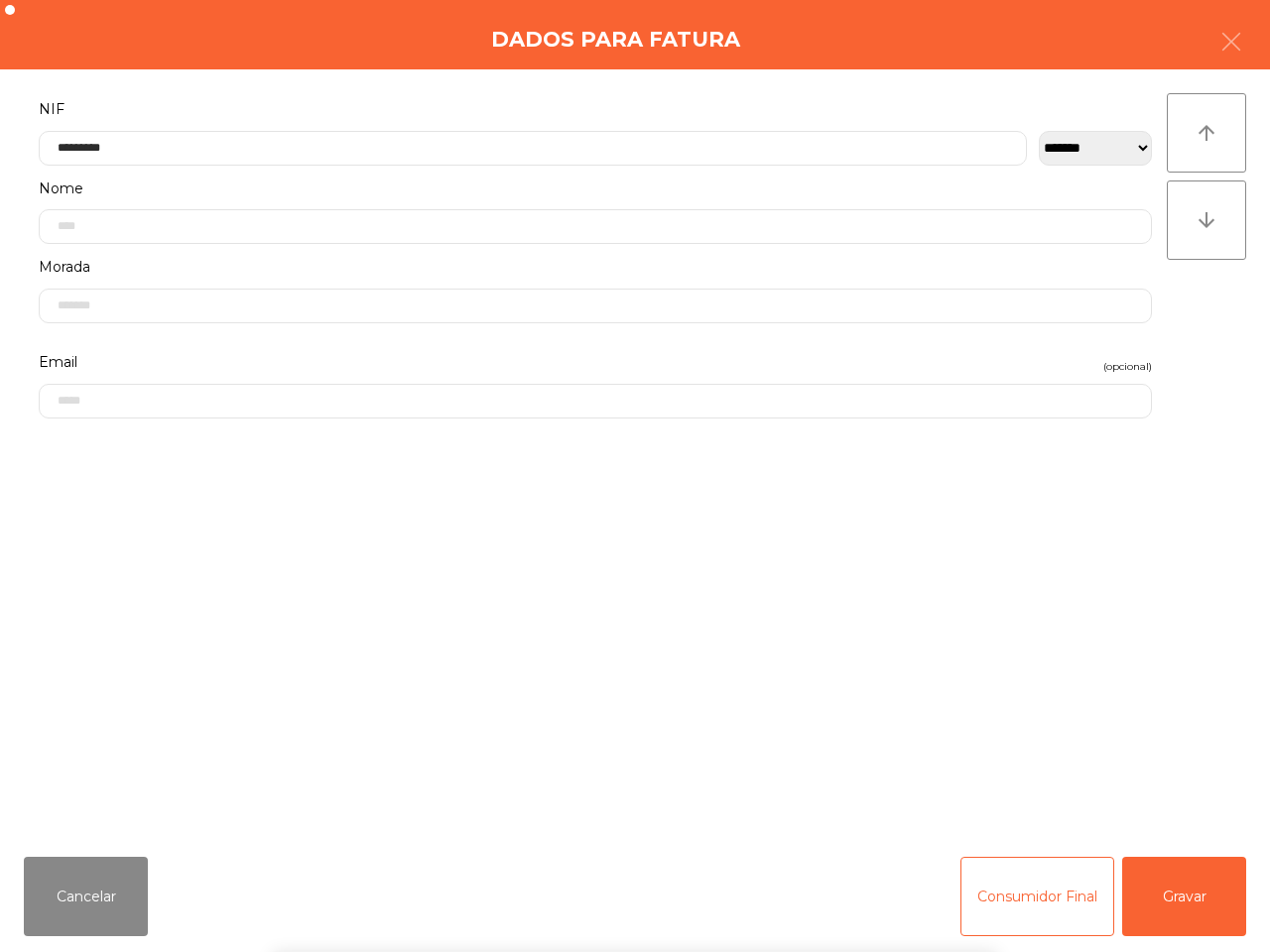 click on "` 1 2 3 4 5 6 7 8 9 0 - = keyboard_backspace keyboard_tab q w e r t y u i o p [ ] \ keyboard_capslock a s d f g h j k l ; ' keyboard_return keyboard_arrow_up z x c v b n m , . / keyboard_arrow_up" at bounding box center [635, 829] 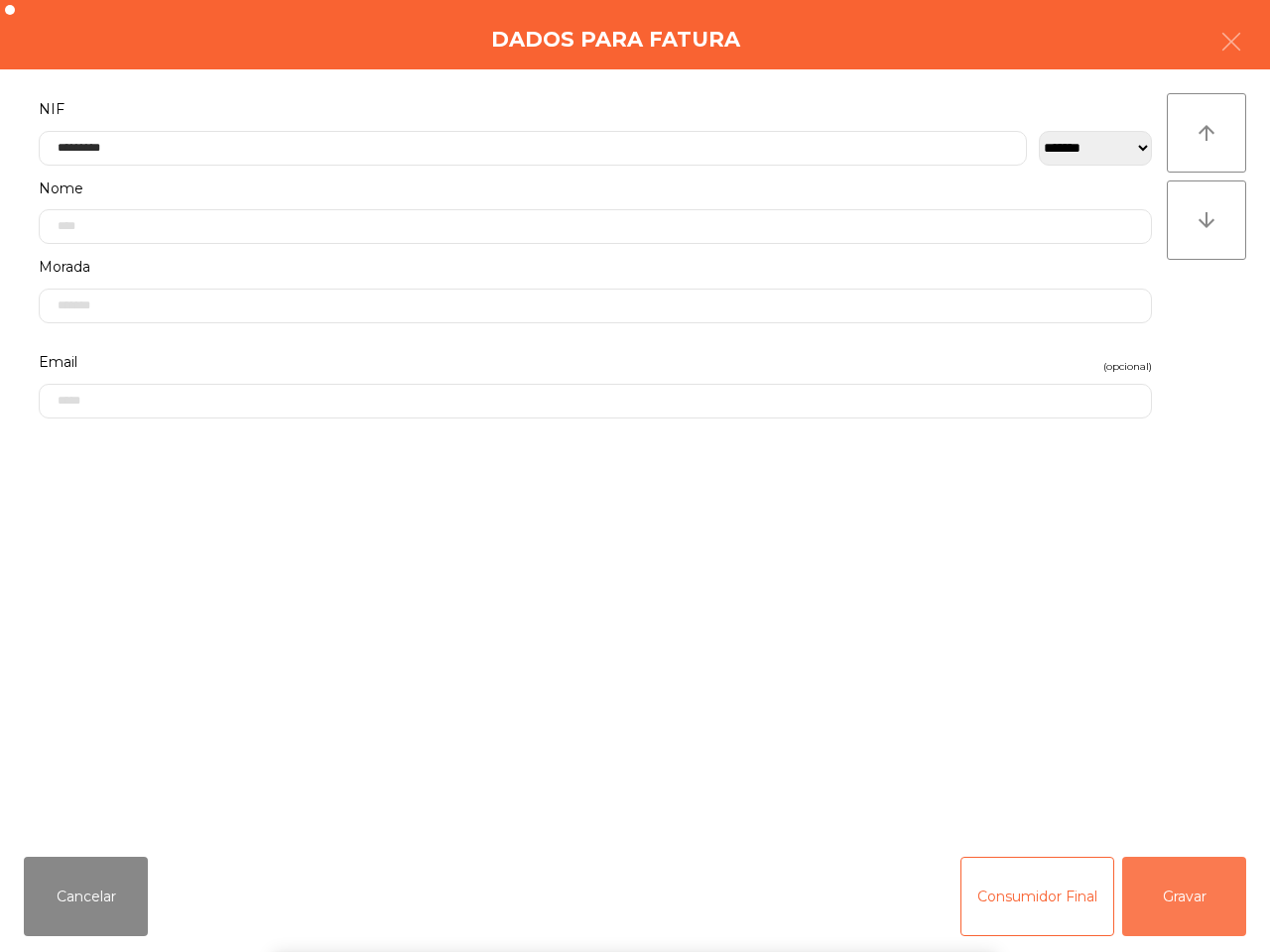 click on "Gravar" 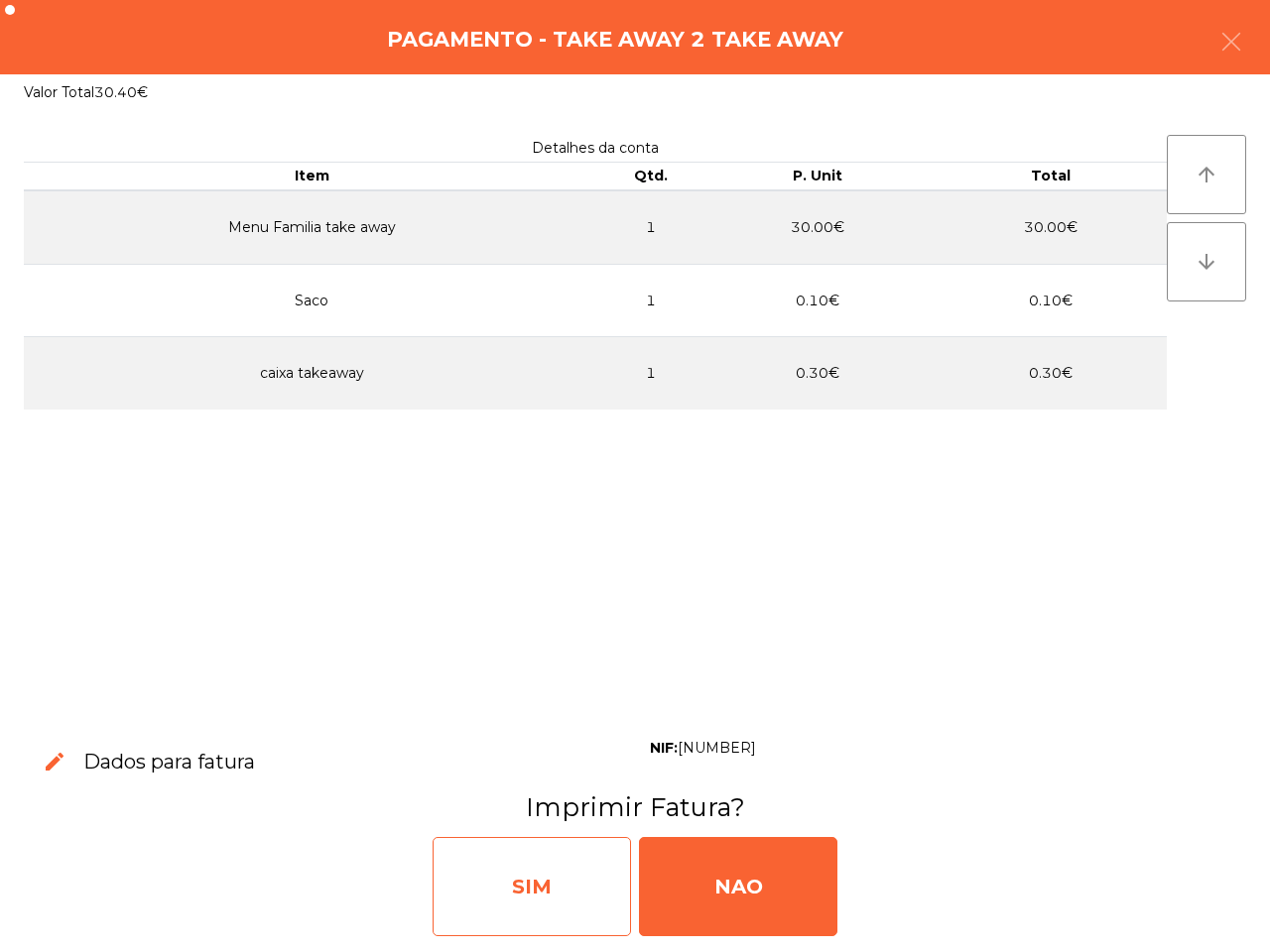 click on "SIM" 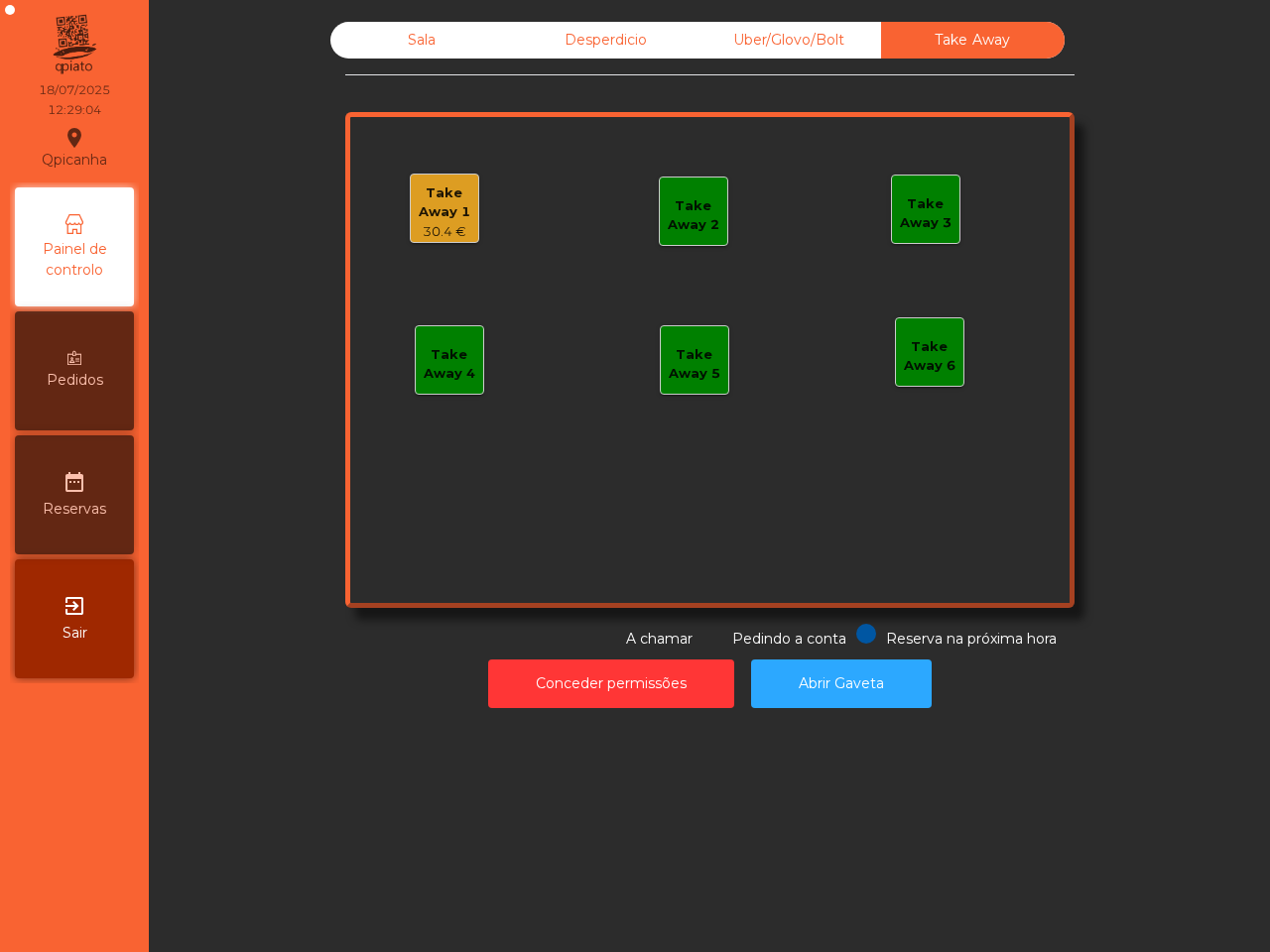 click on "Sala   Desperdicio   Uber/Glovo/Bolt   Take Away   Take Away 1   [PRICE] €   Take Away 2   Take Away 3   Take Away 4   Take Away 5   Take Away 6  Reserva na próxima hora Pedindo a conta A chamar" 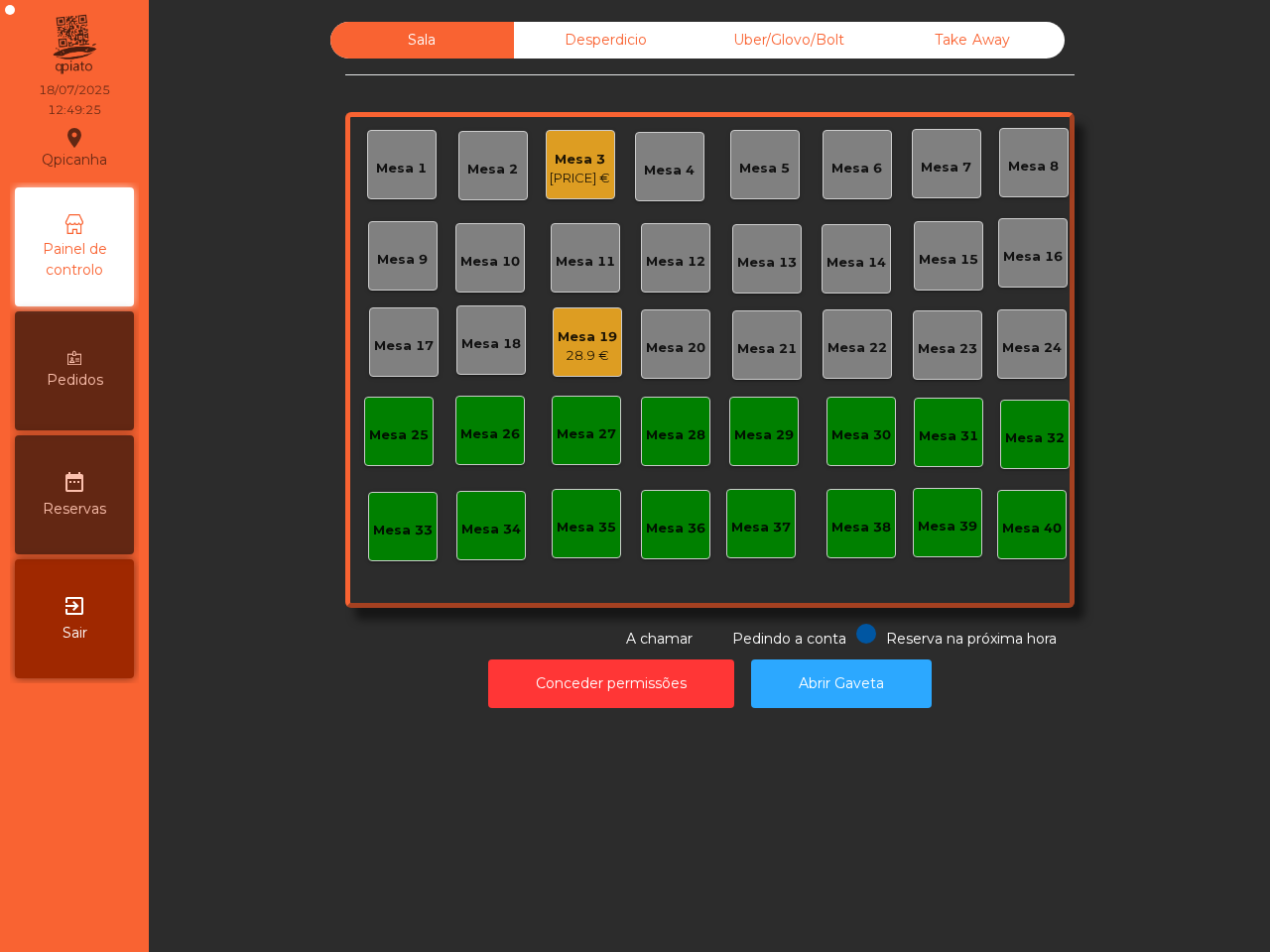 click on "Mesa 1   Mesa 2   Mesa 3   [PRICE] €   Mesa 4   Mesa 5   Mesa 6   Mesa 7   Mesa 8   Mesa 9   Mesa 10   Mesa 11   Mesa 12   Mesa 13   Mesa 14   Mesa 15   Mesa 16   Mesa 17   Mesa 18   Mesa 19   [PRICE] €   Mesa 20   Mesa 21   Mesa 22   Mesa 23   Mesa 24   Mesa 25   Mesa 26   Mesa 27   Mesa 28   Mesa 29   Mesa 30   Mesa 31   Mesa 32   Mesa 33   Mesa 34   Mesa 35   Mesa 36   Mesa 37   Mesa 38   Mesa 39   Mesa 40" 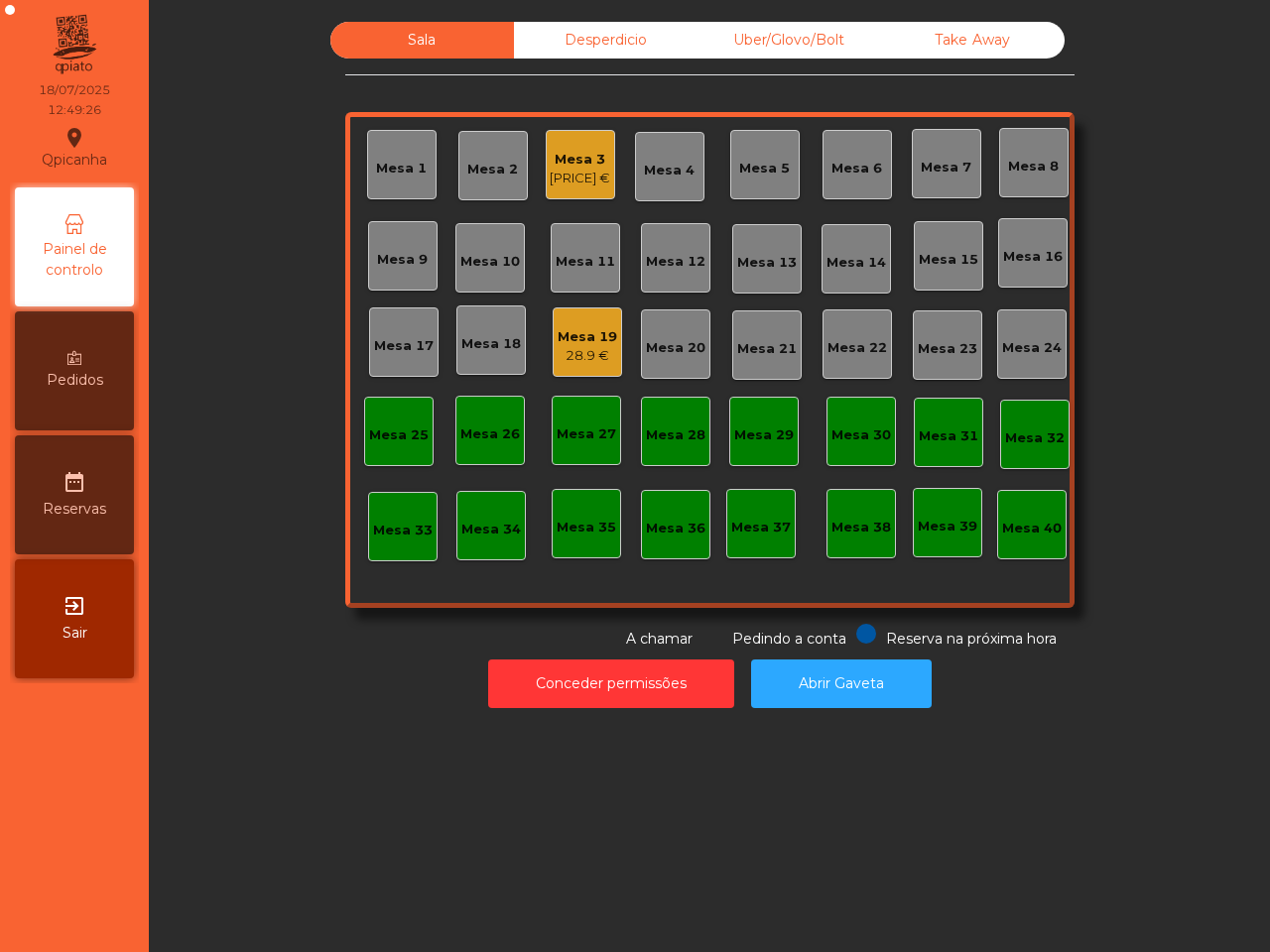 click on "Mesa 19" 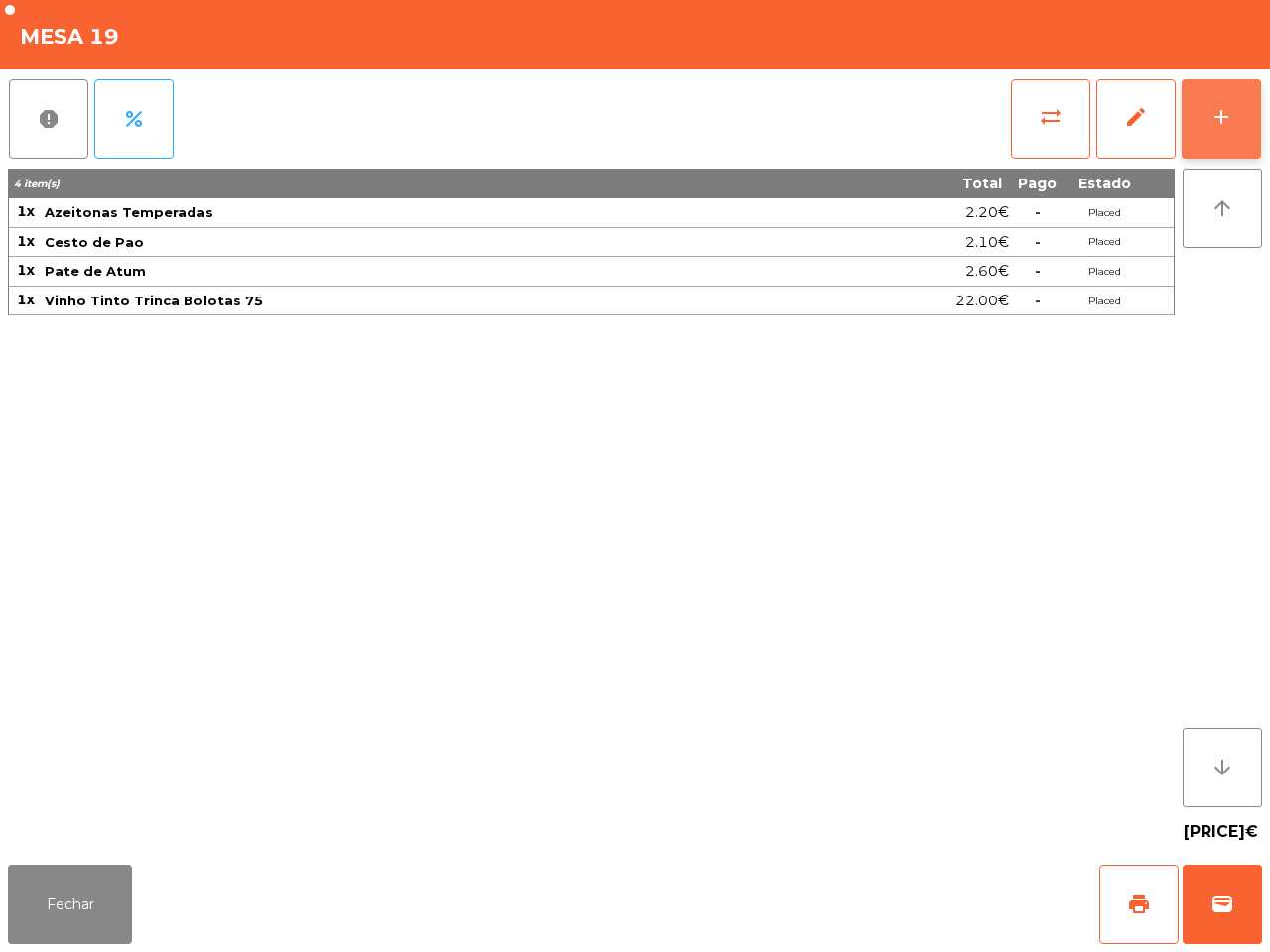 click on "add" 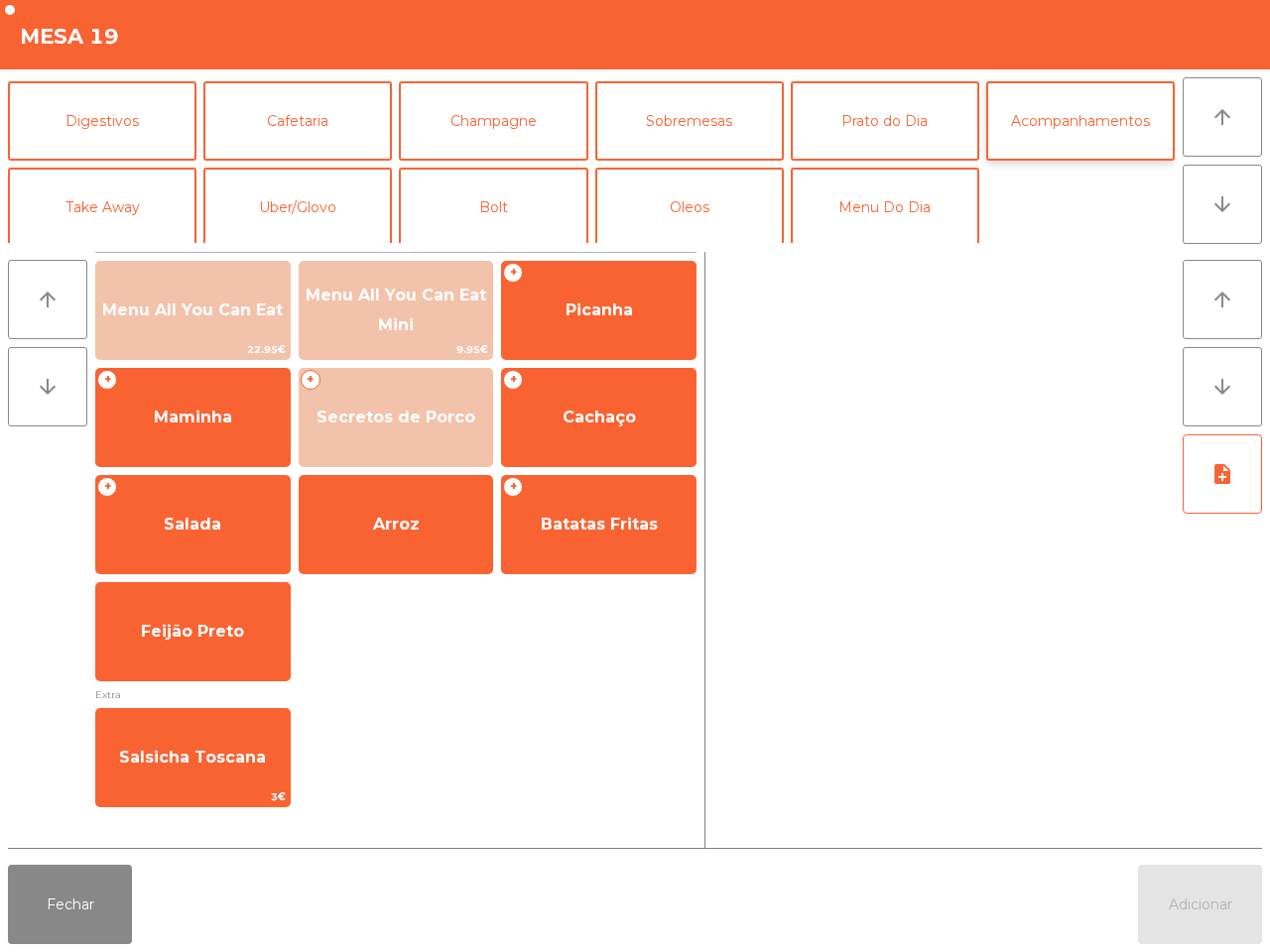 scroll, scrollTop: 172, scrollLeft: 0, axis: vertical 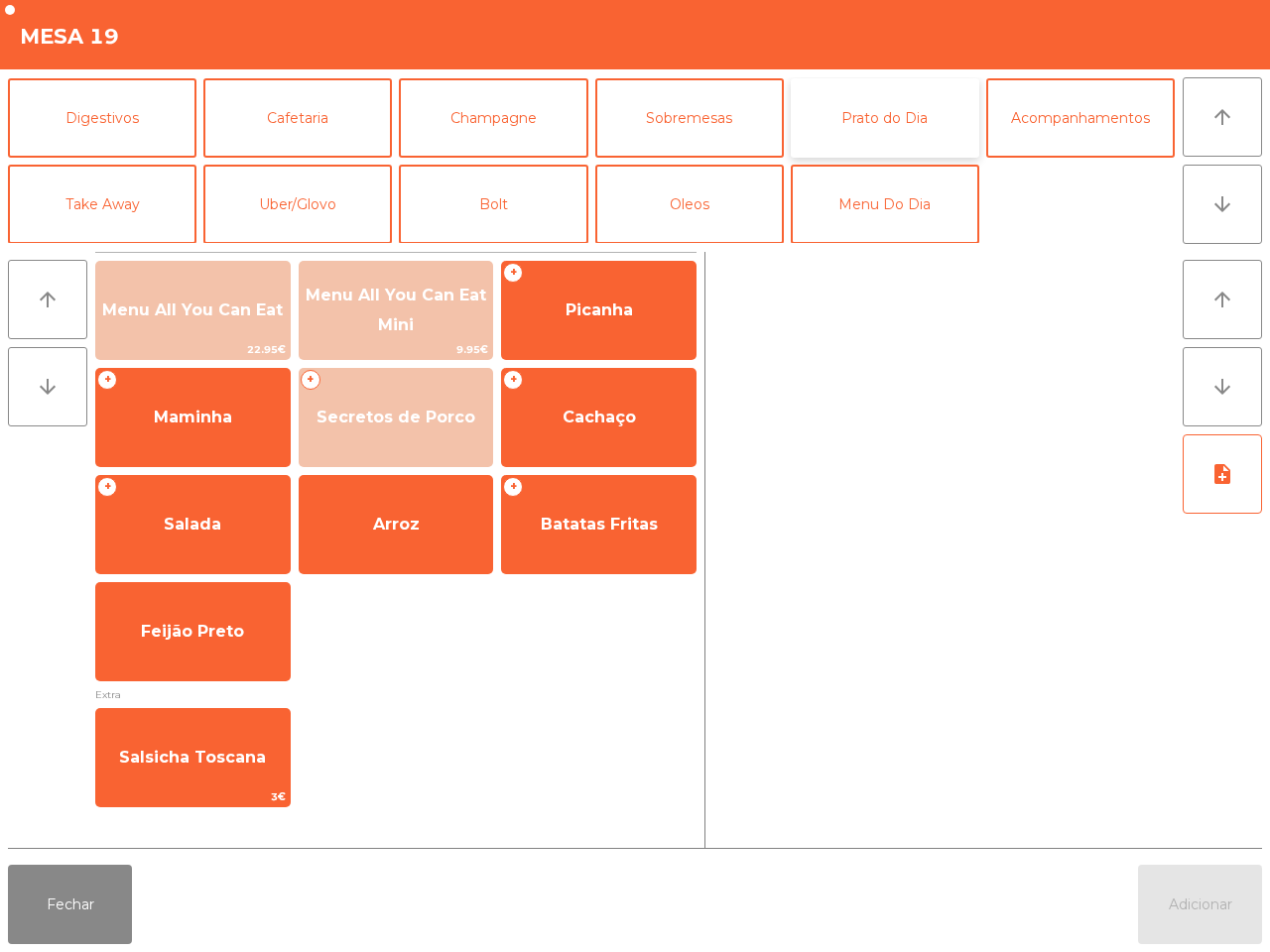 click on "Prato do Dia" 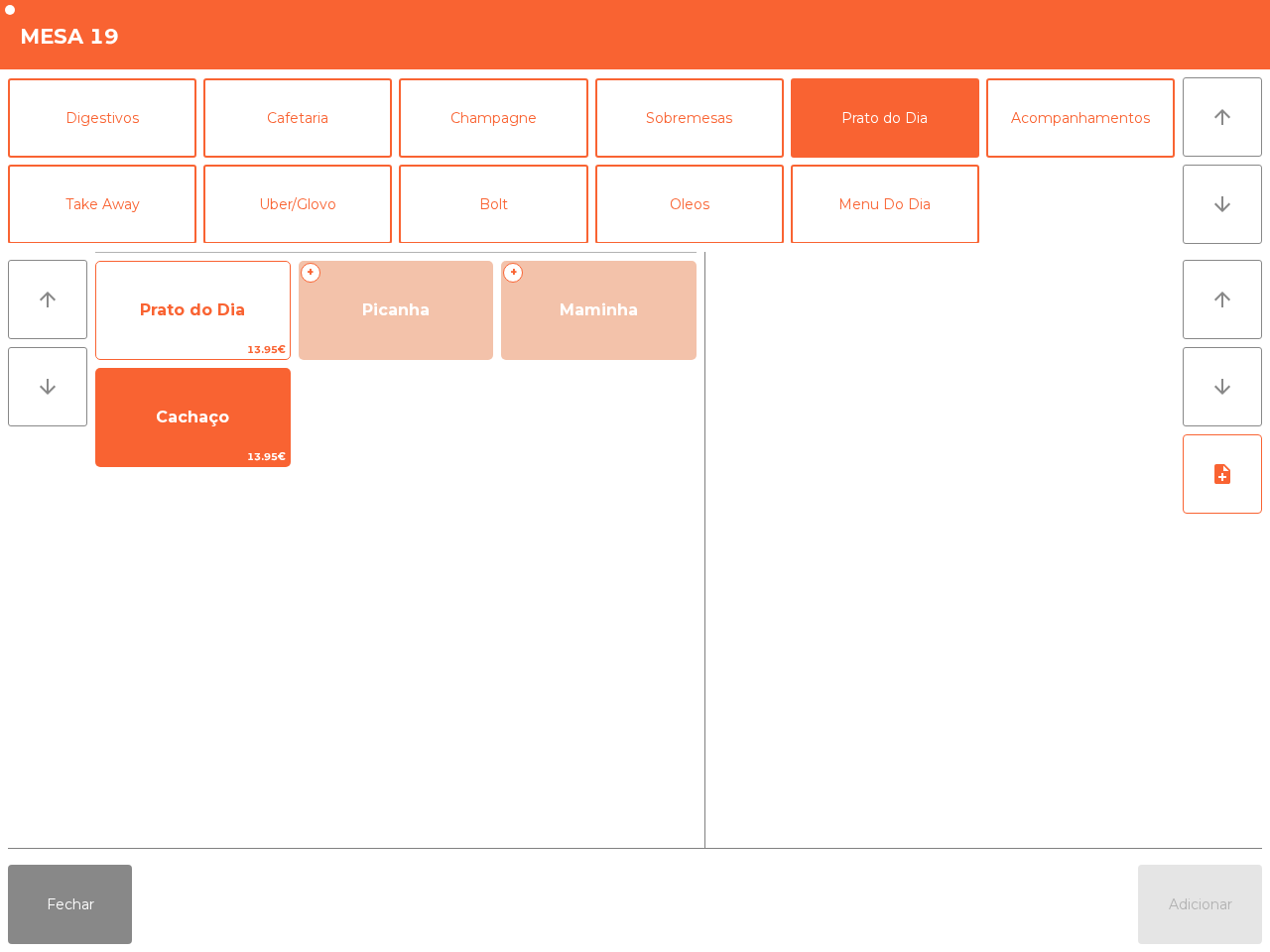 click on "Prato do Dia" 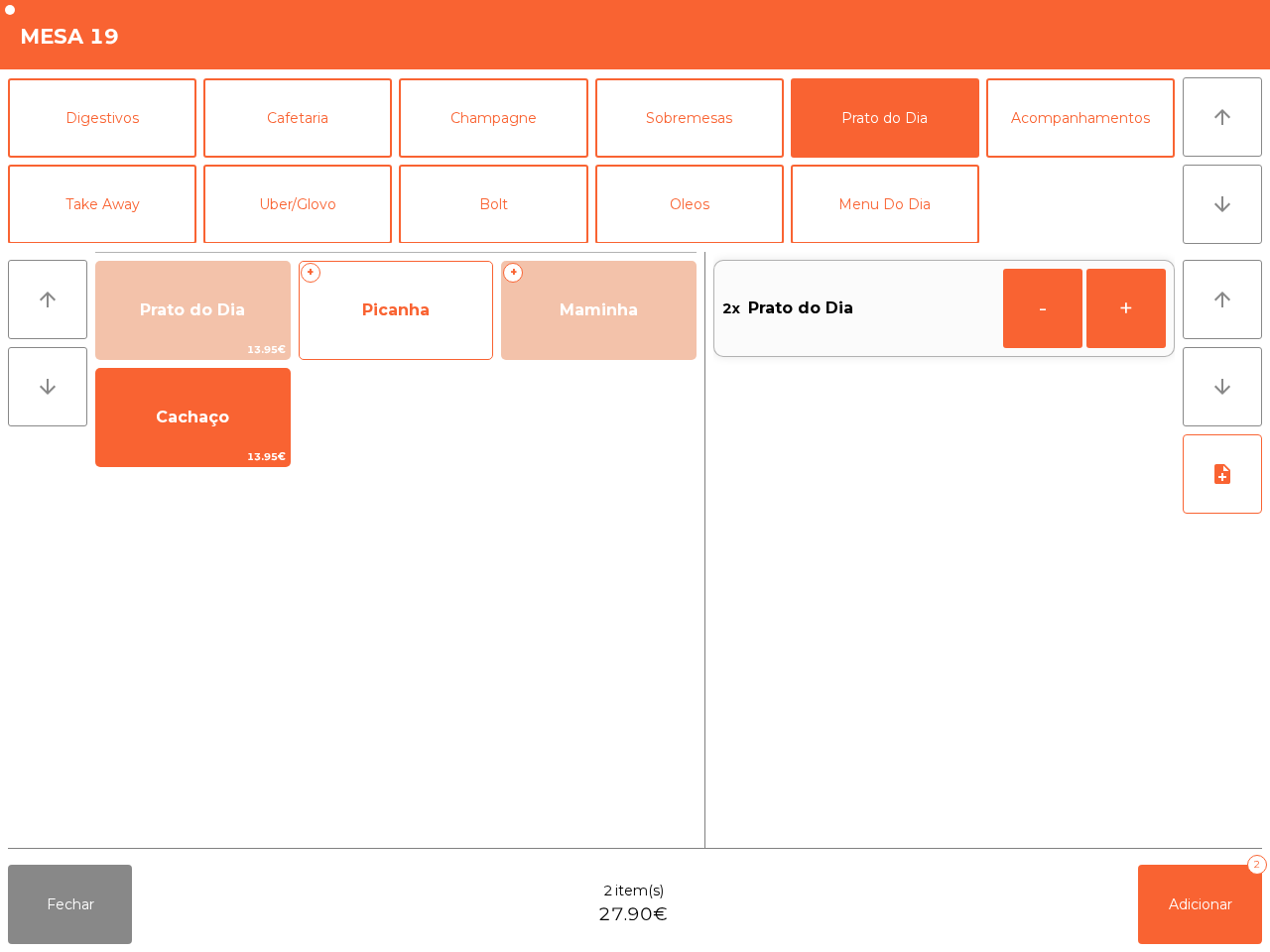 click on "+   Picanha" 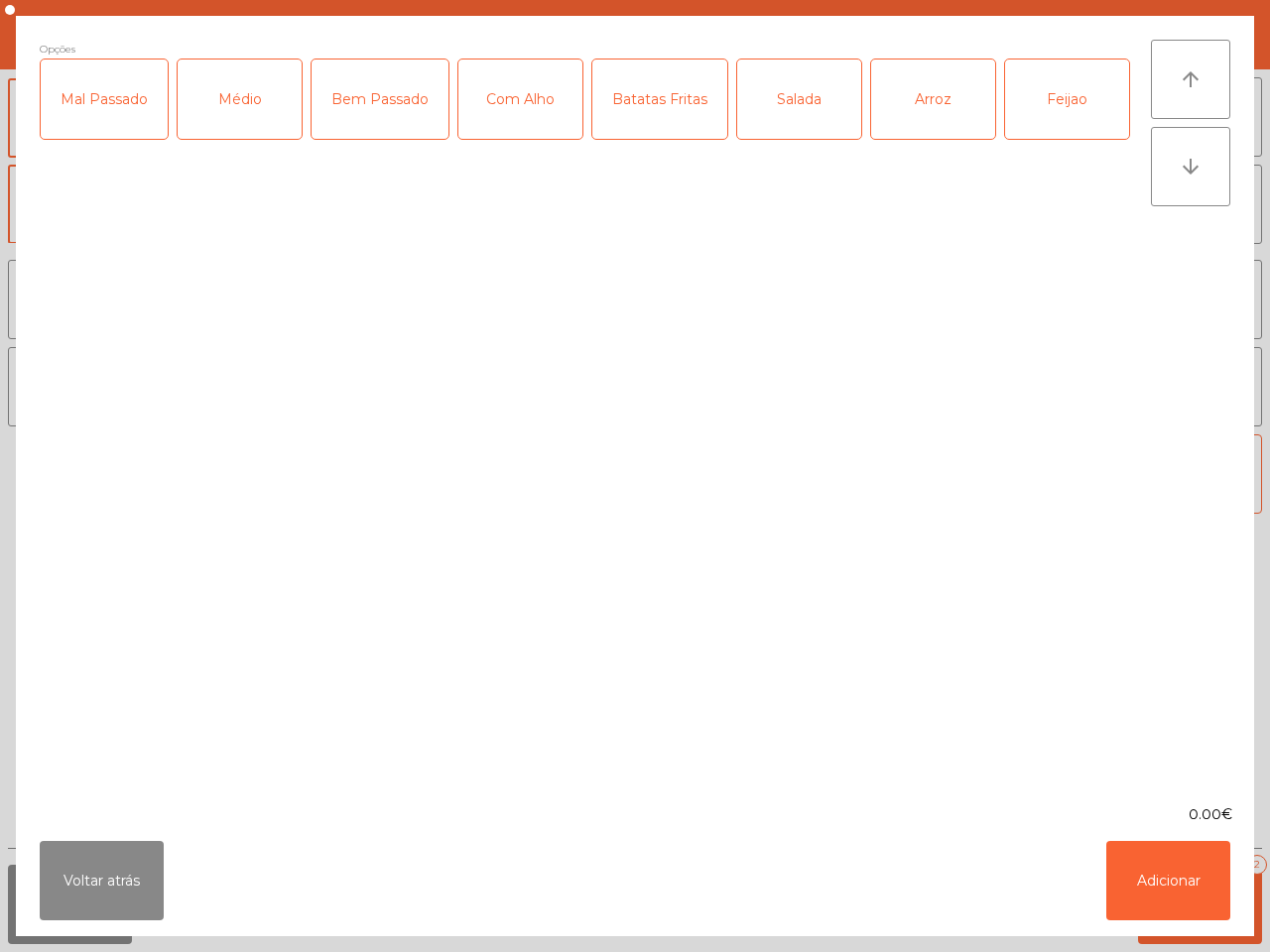 click on "Bem Passado" 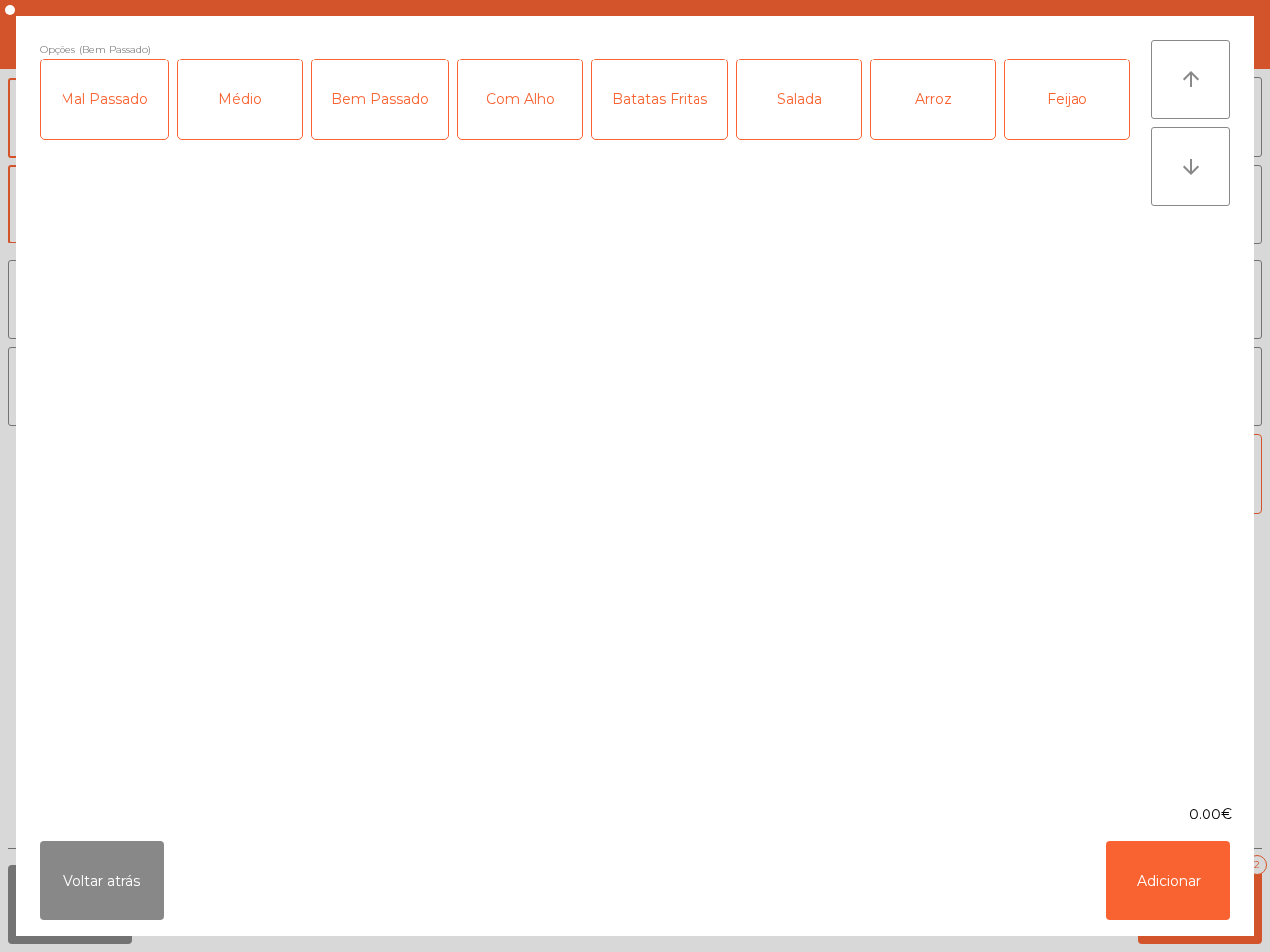 click on "Com Alho" 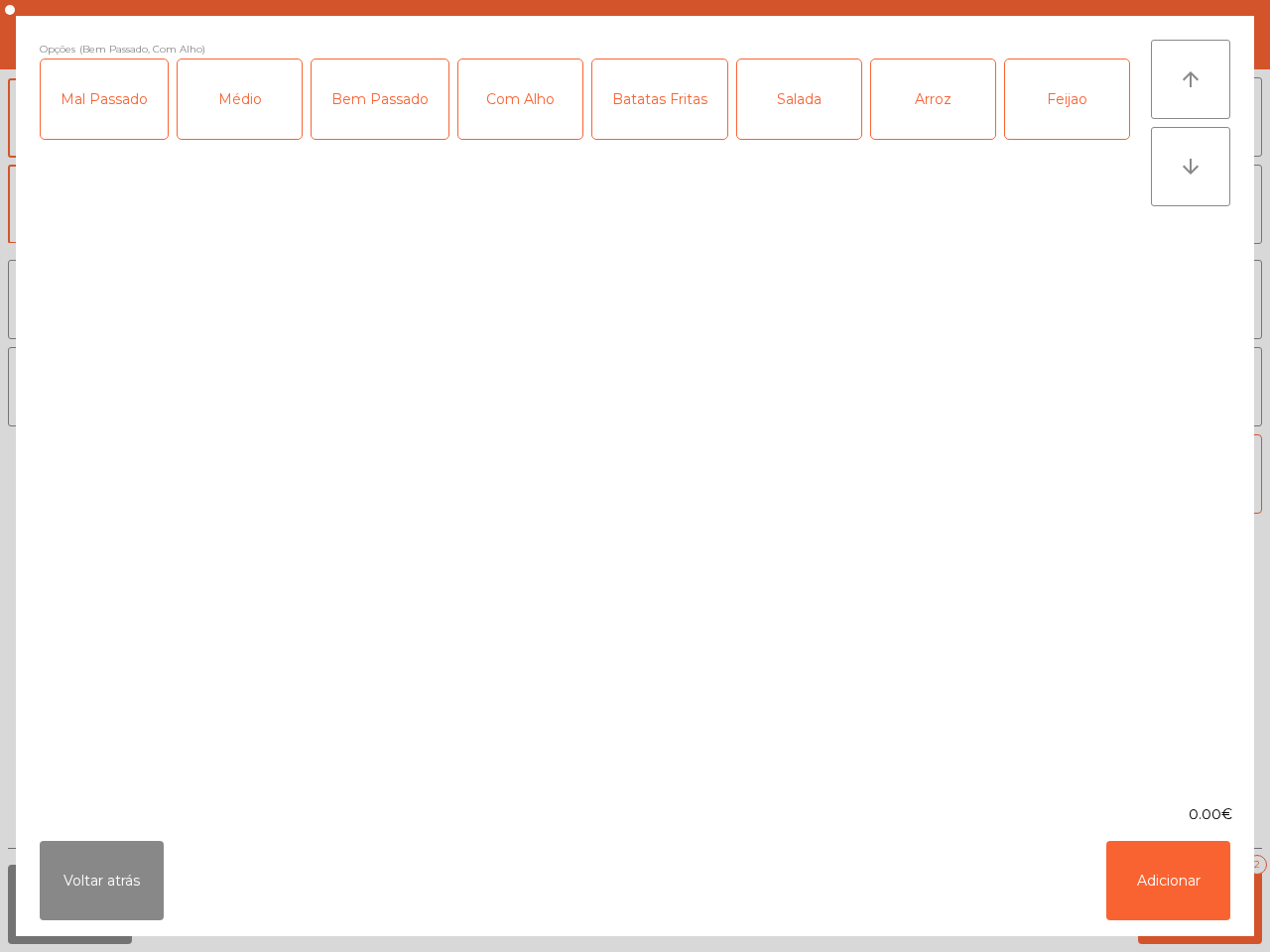 click on "Batatas Fritas" 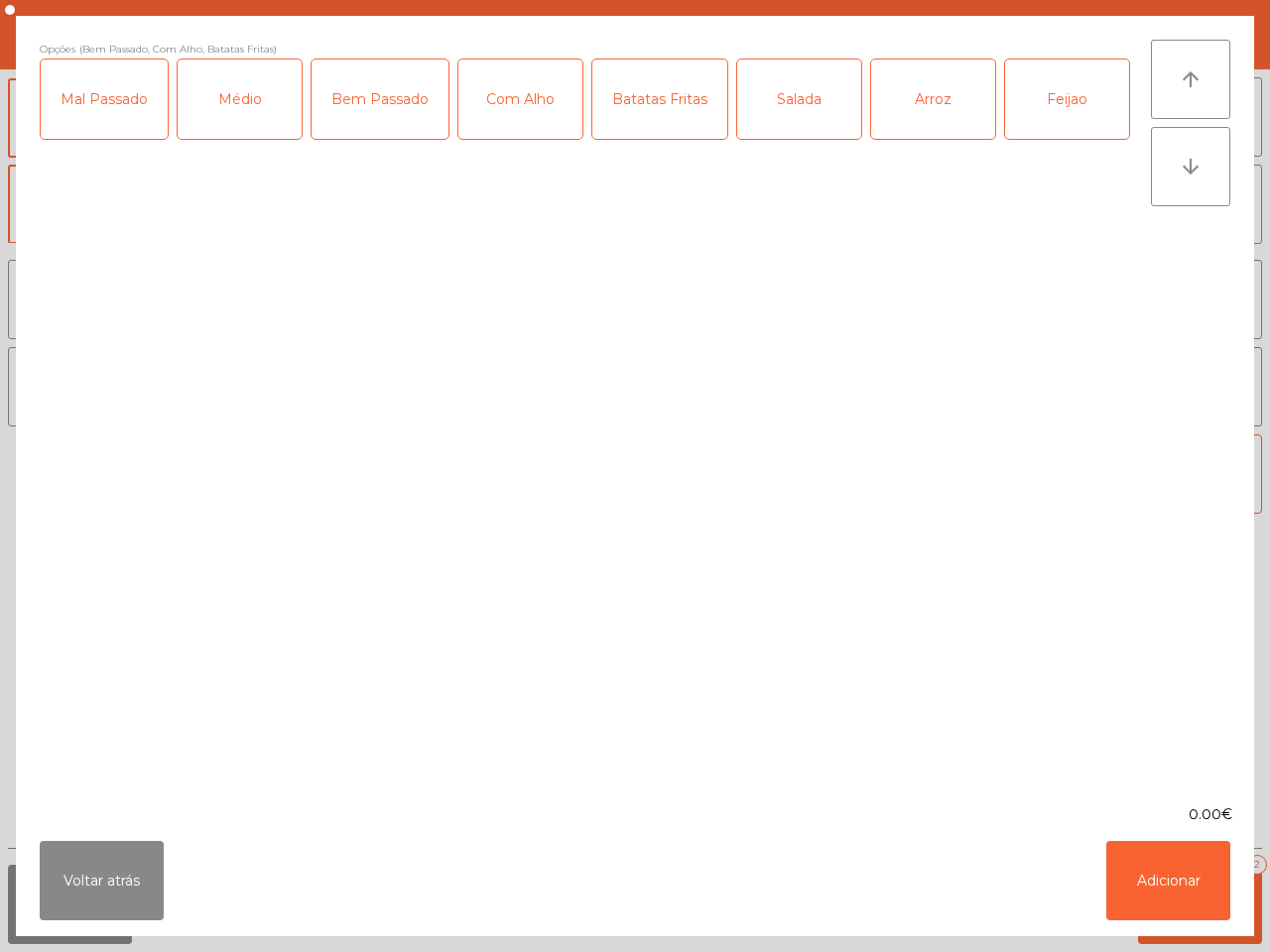 click on "Salada" 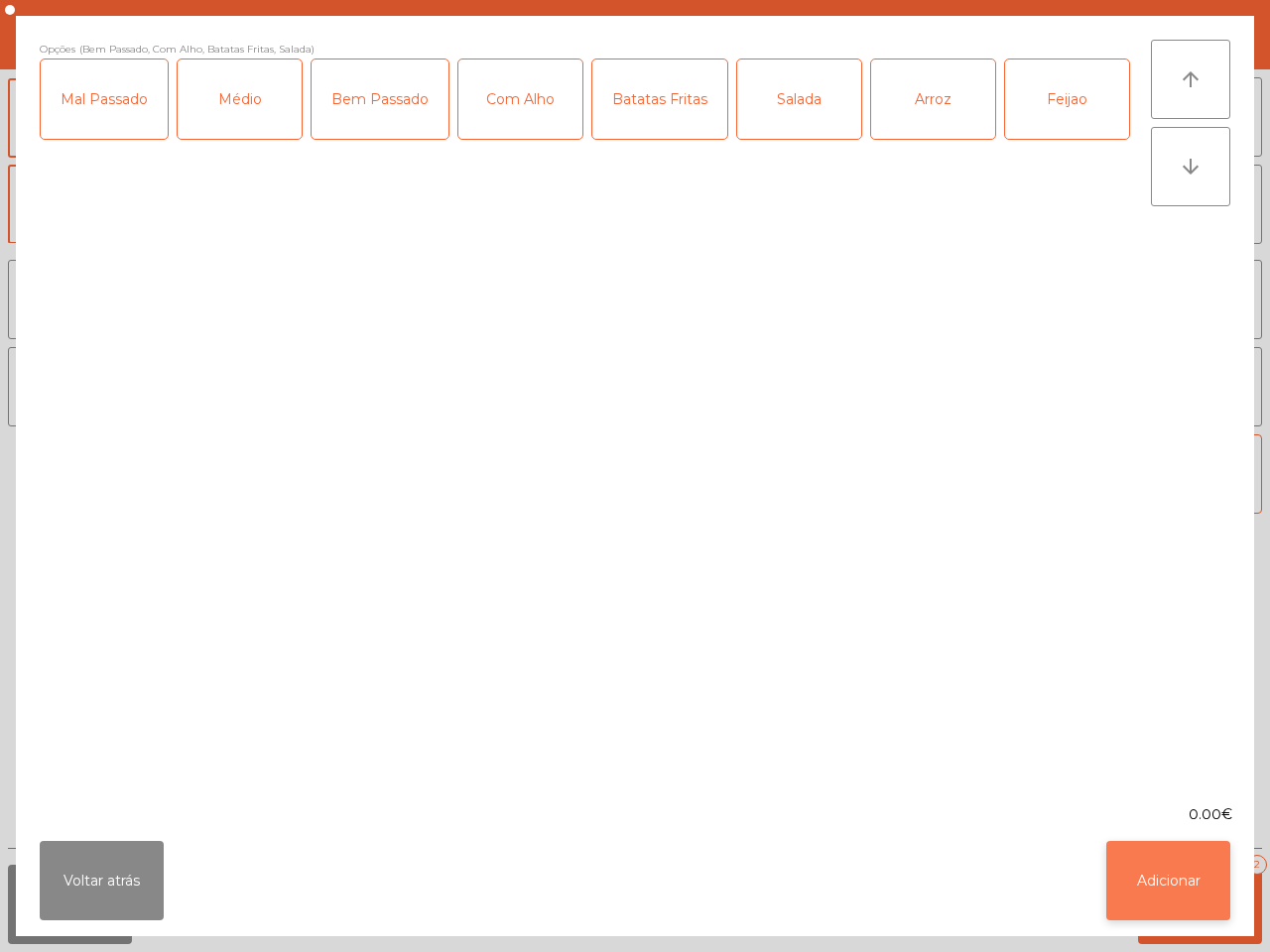 click on "Adicionar" 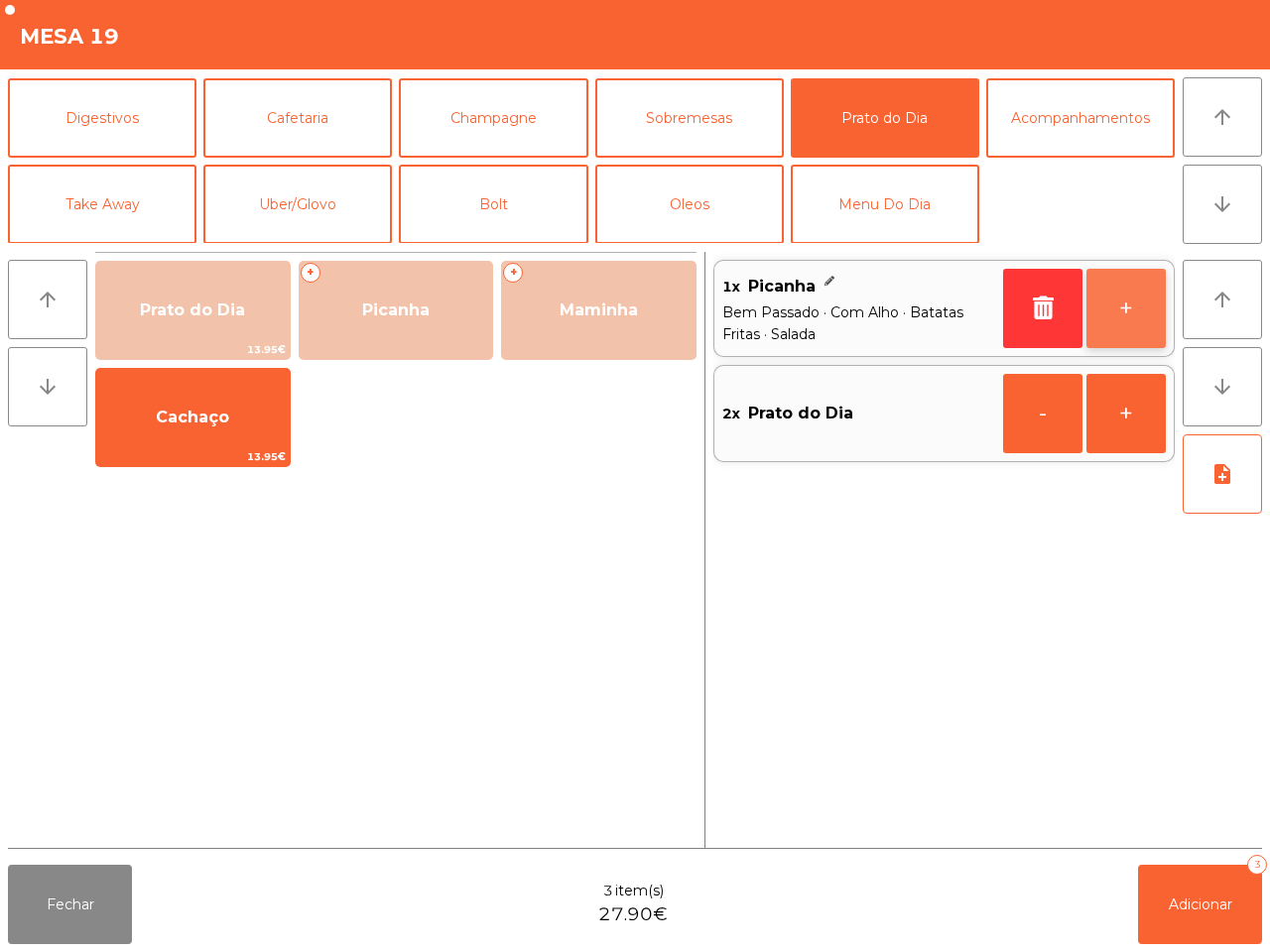 click on "+" 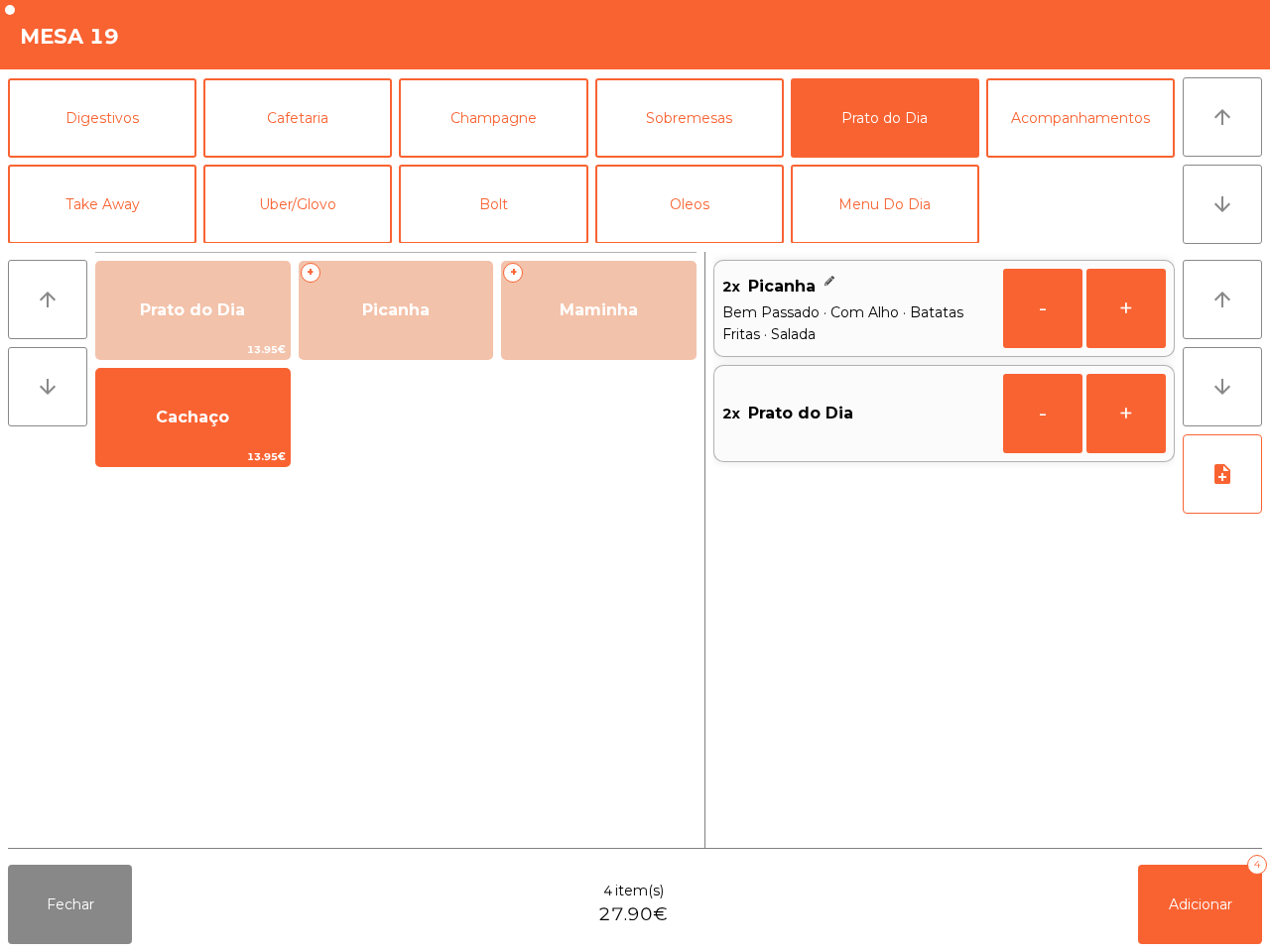scroll, scrollTop: 0, scrollLeft: 0, axis: both 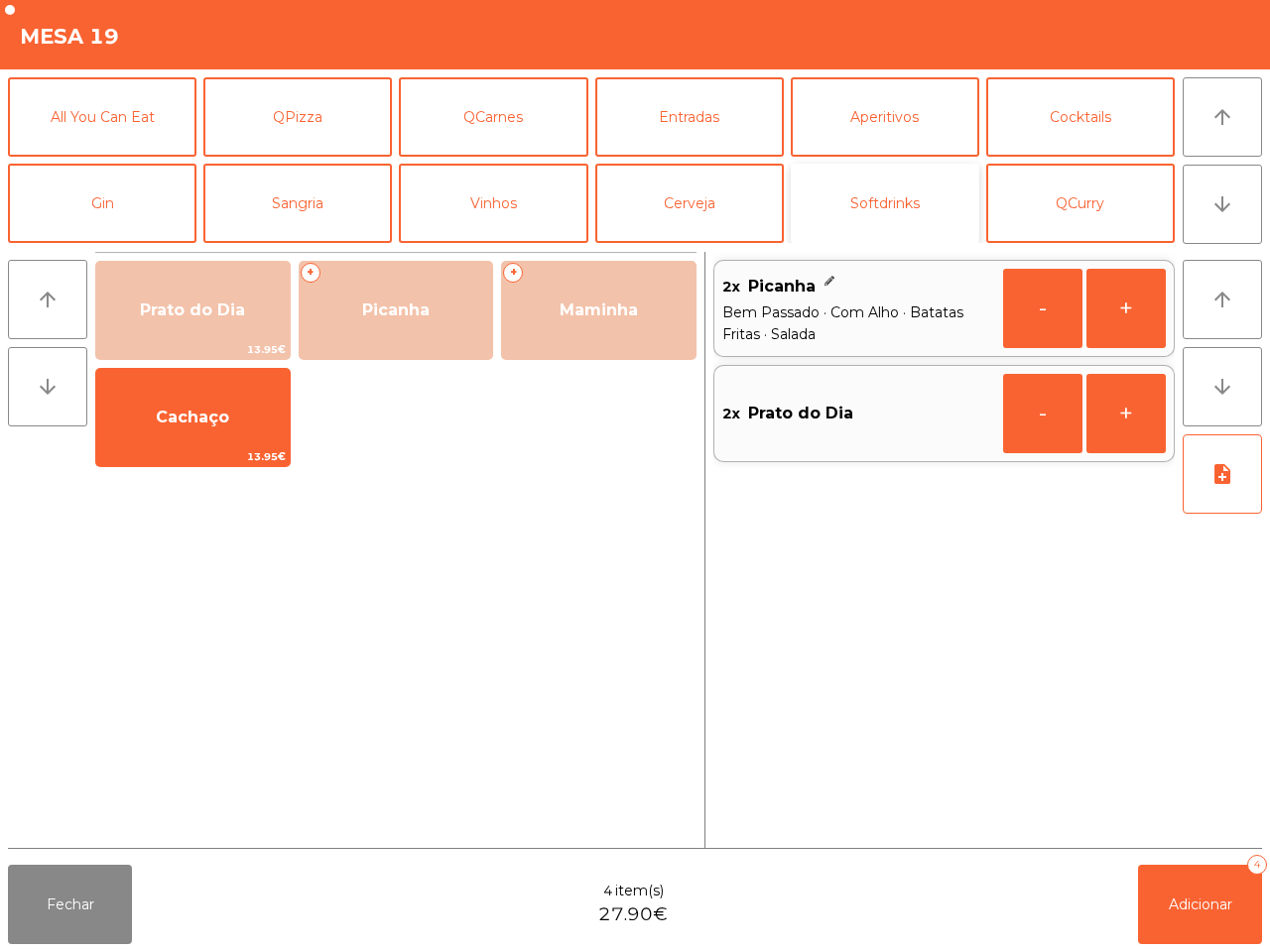click on "Softdrinks" 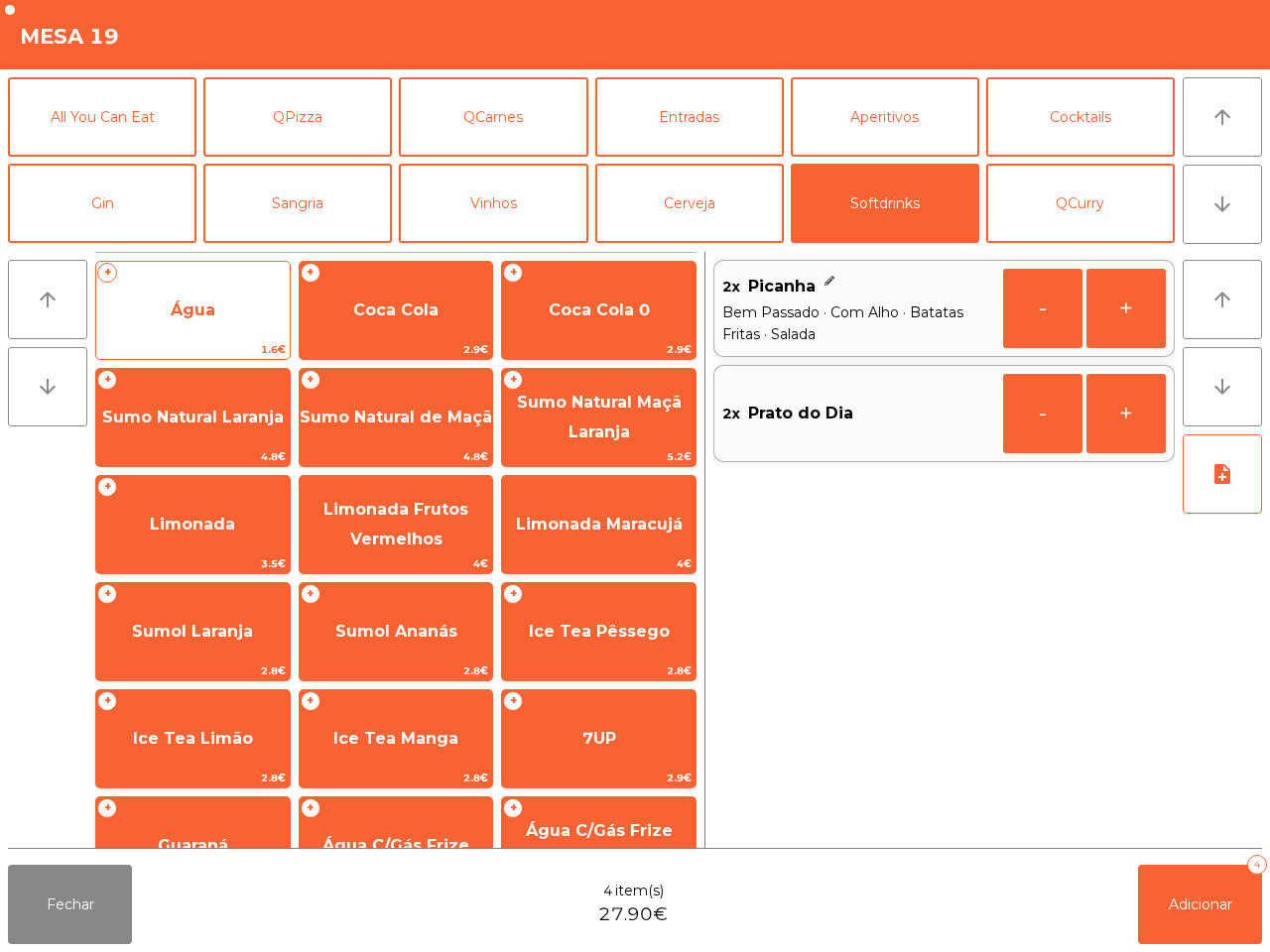 click on "+   Água   1.6€" 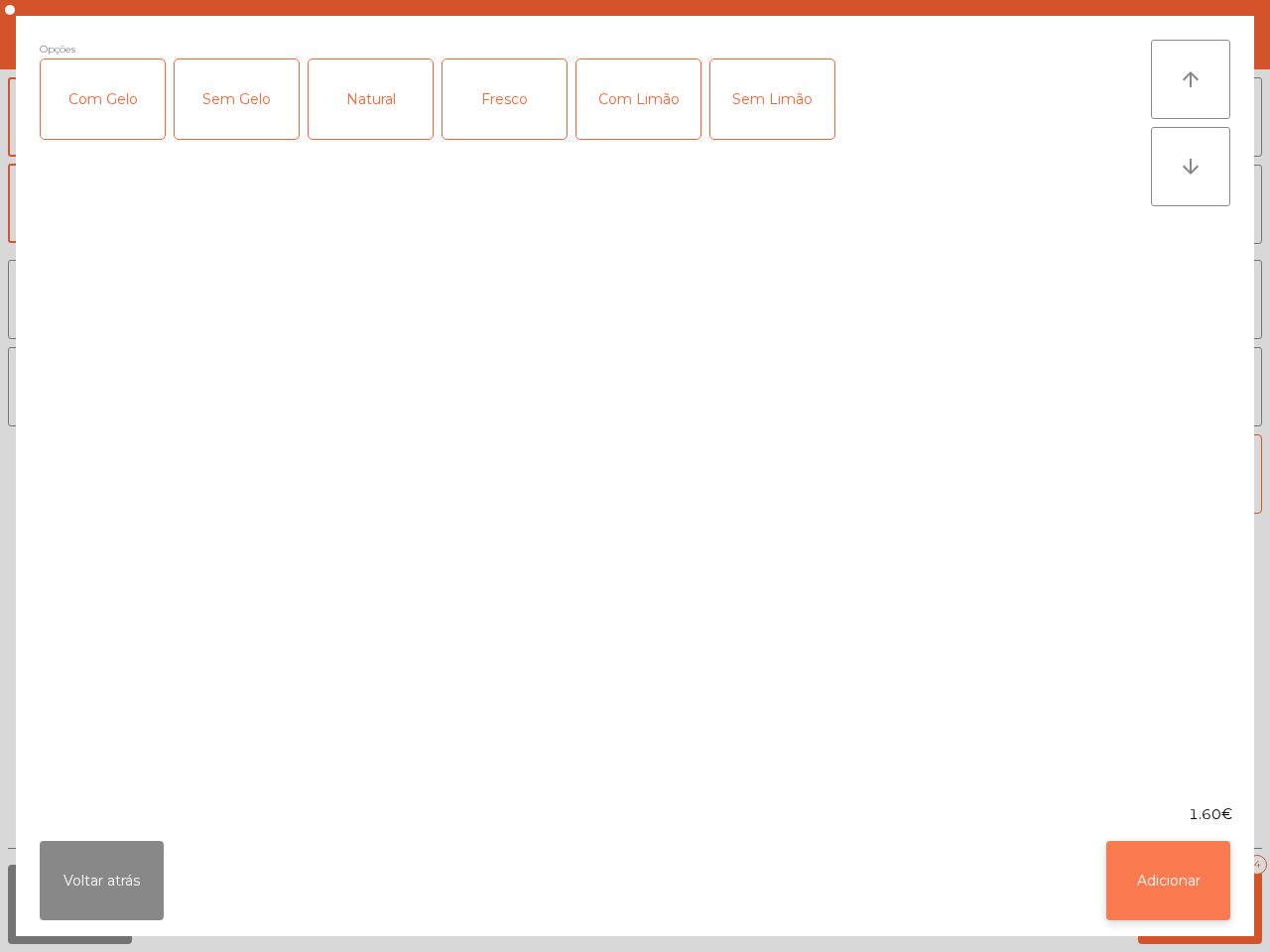 click on "Adicionar" 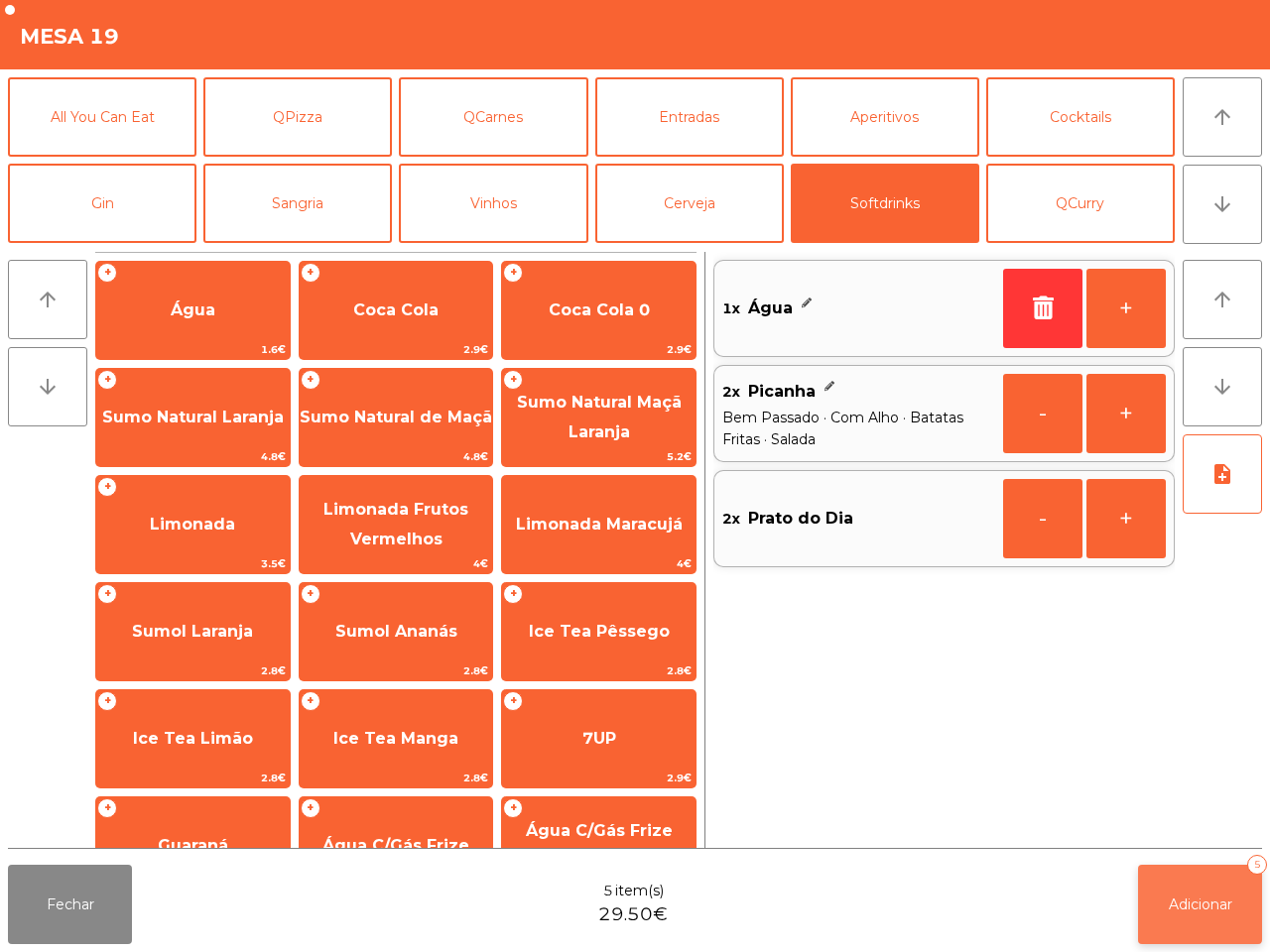 click on "Adicionar   5" 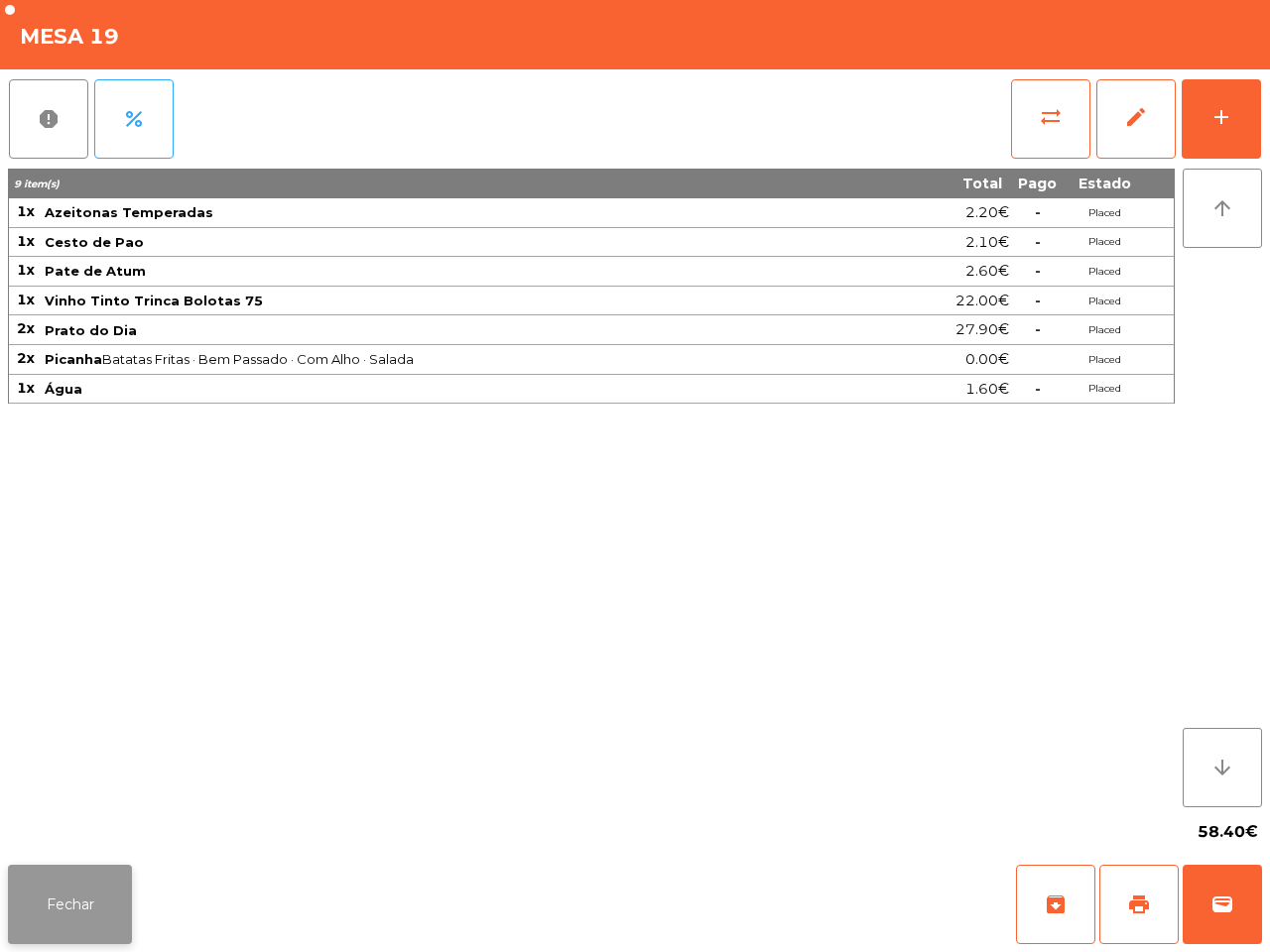 click on "Fechar" 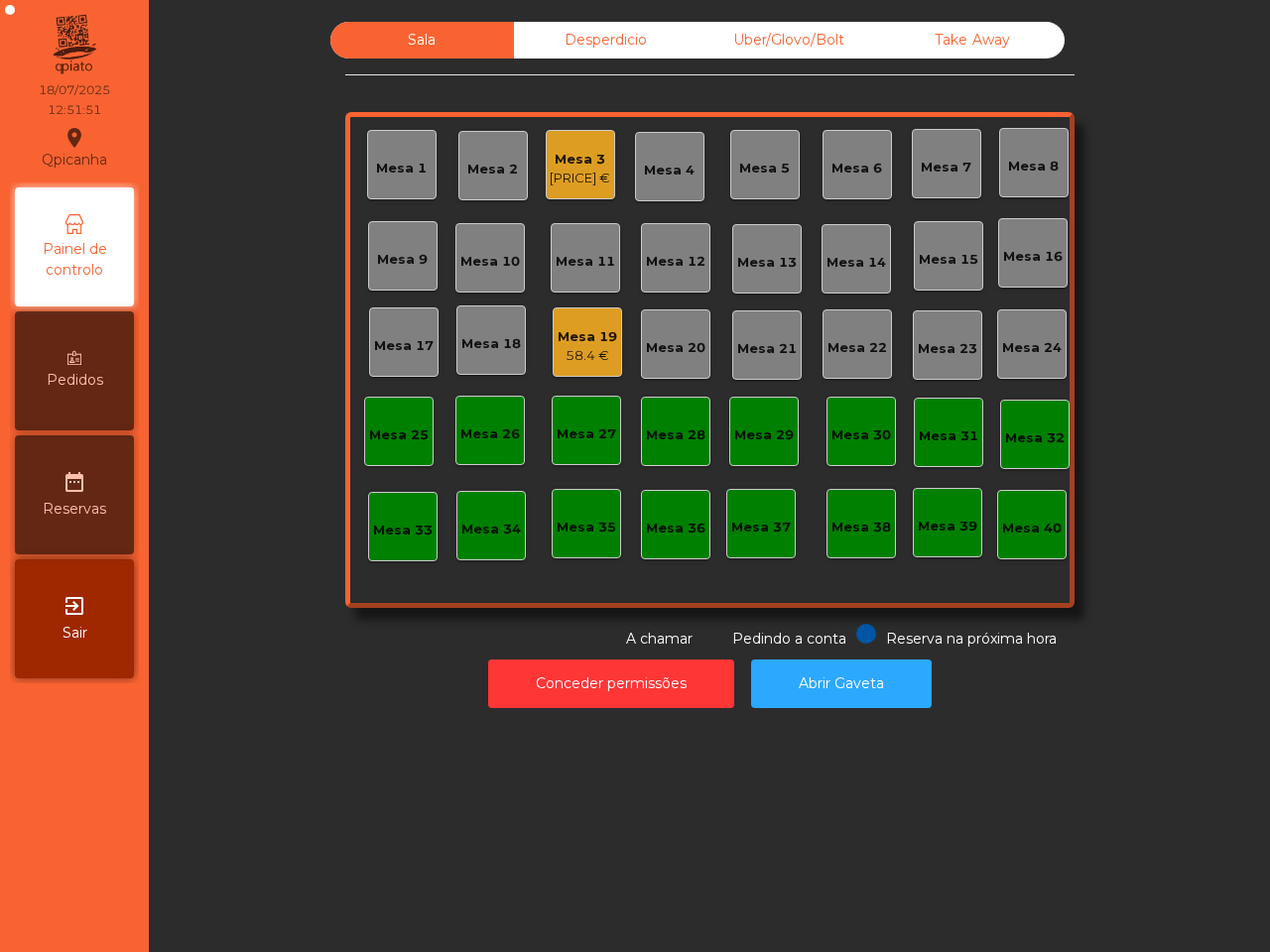 click on "Uber/Glovo/Bolt" 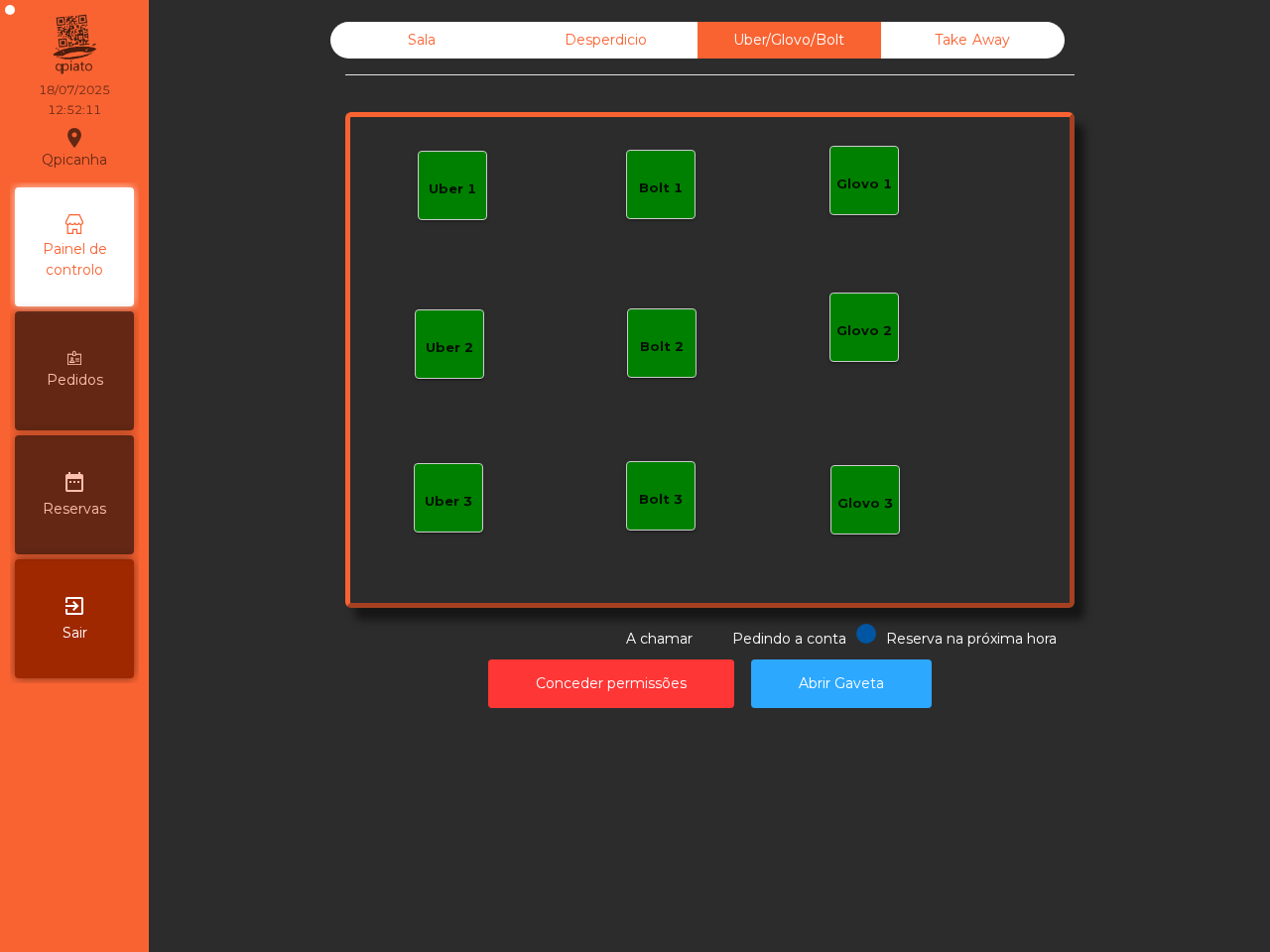 click on "Bolt 1" 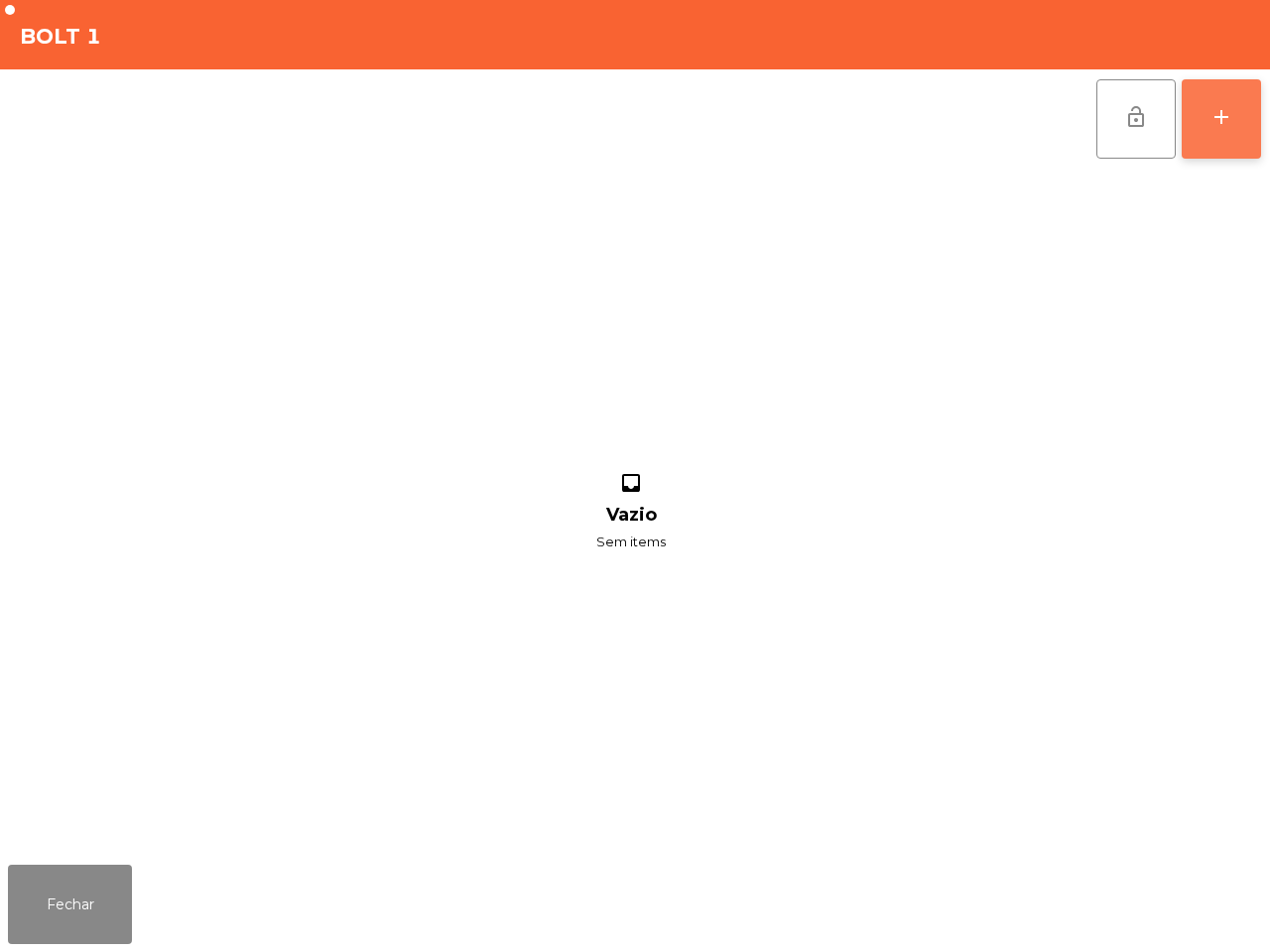 click on "add" 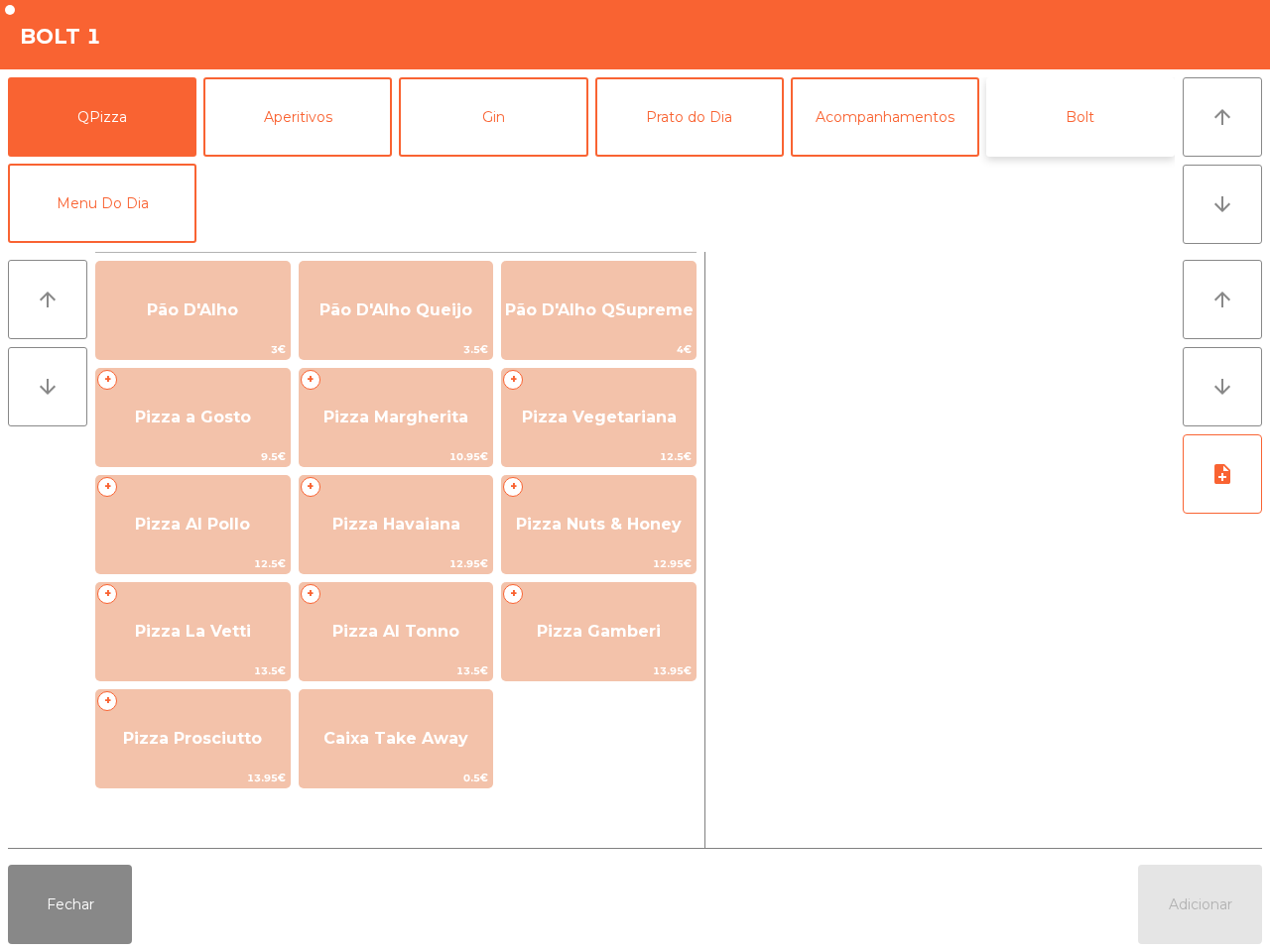 click on "Bolt" 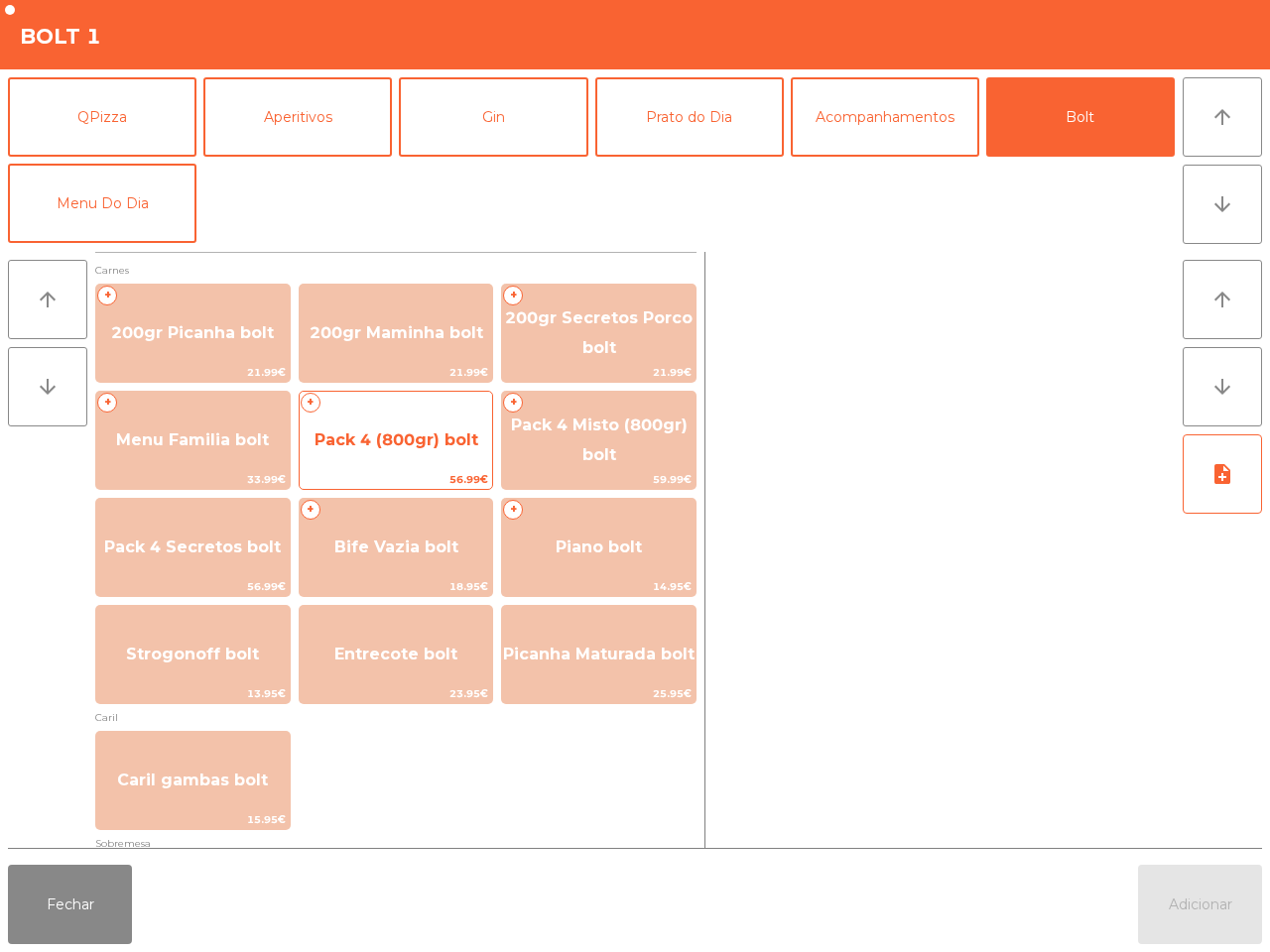click on "Pack 4 (800gr) bolt" 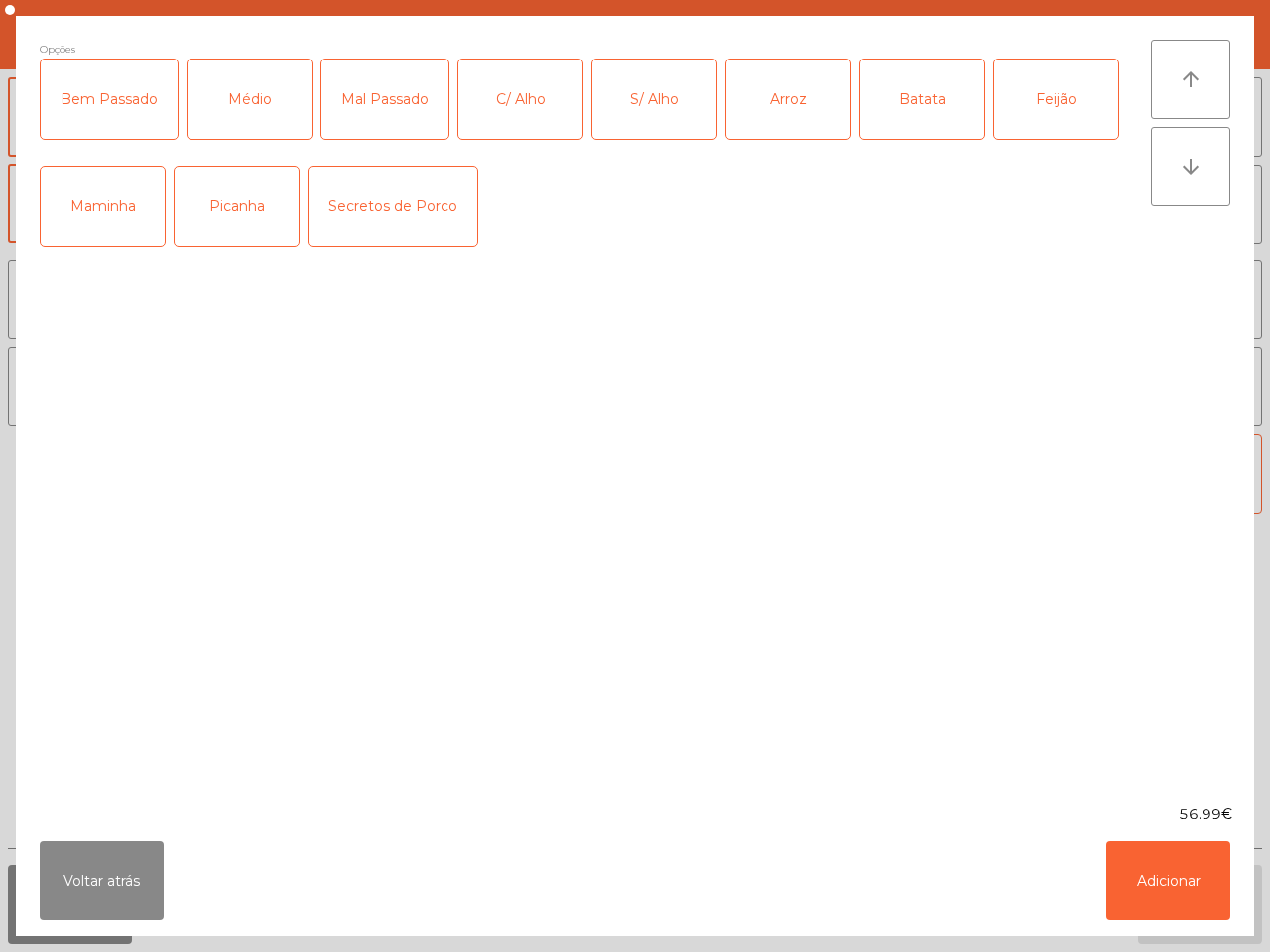 click on "Picanha" 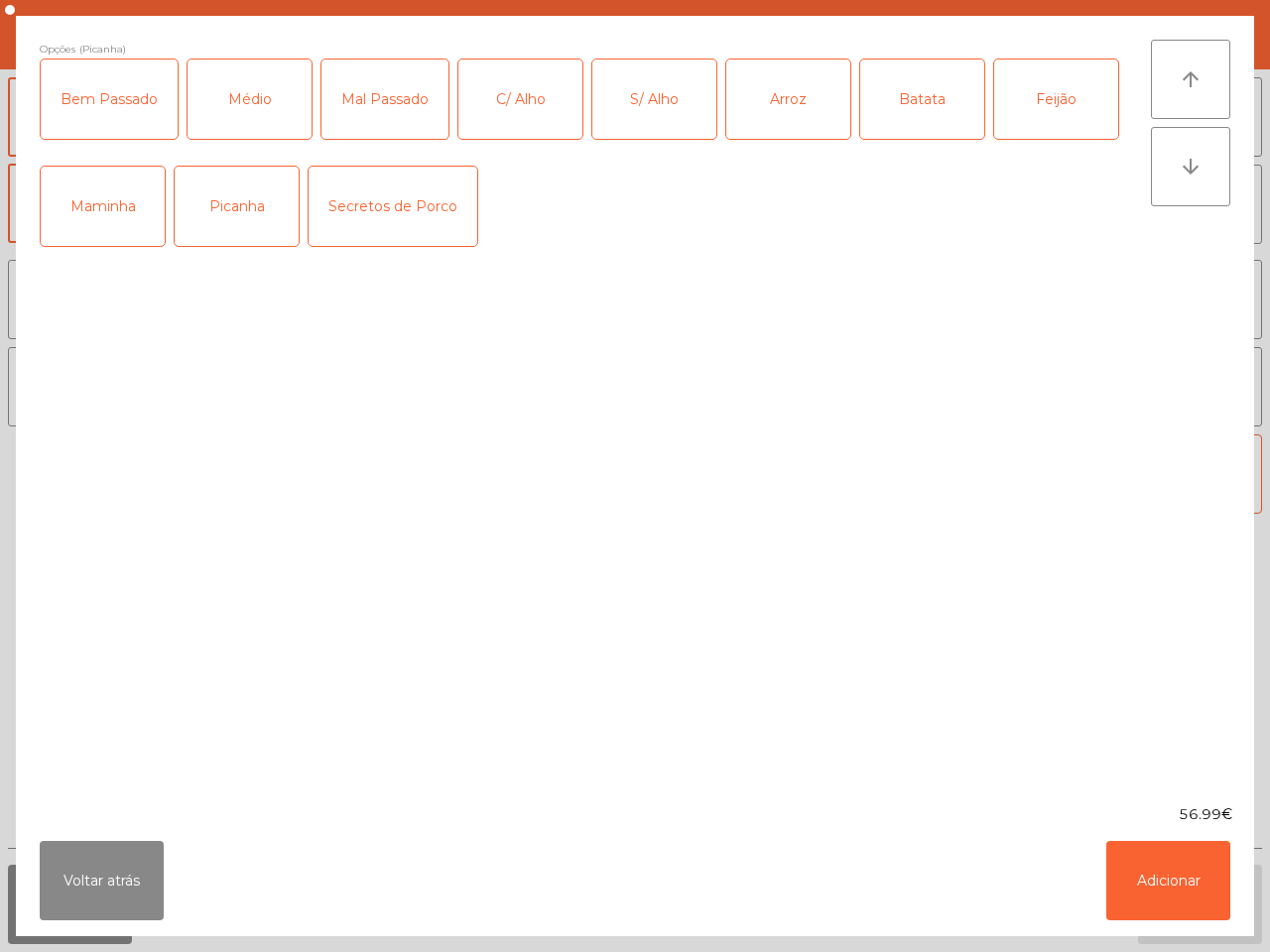 click on "Mal Passado" 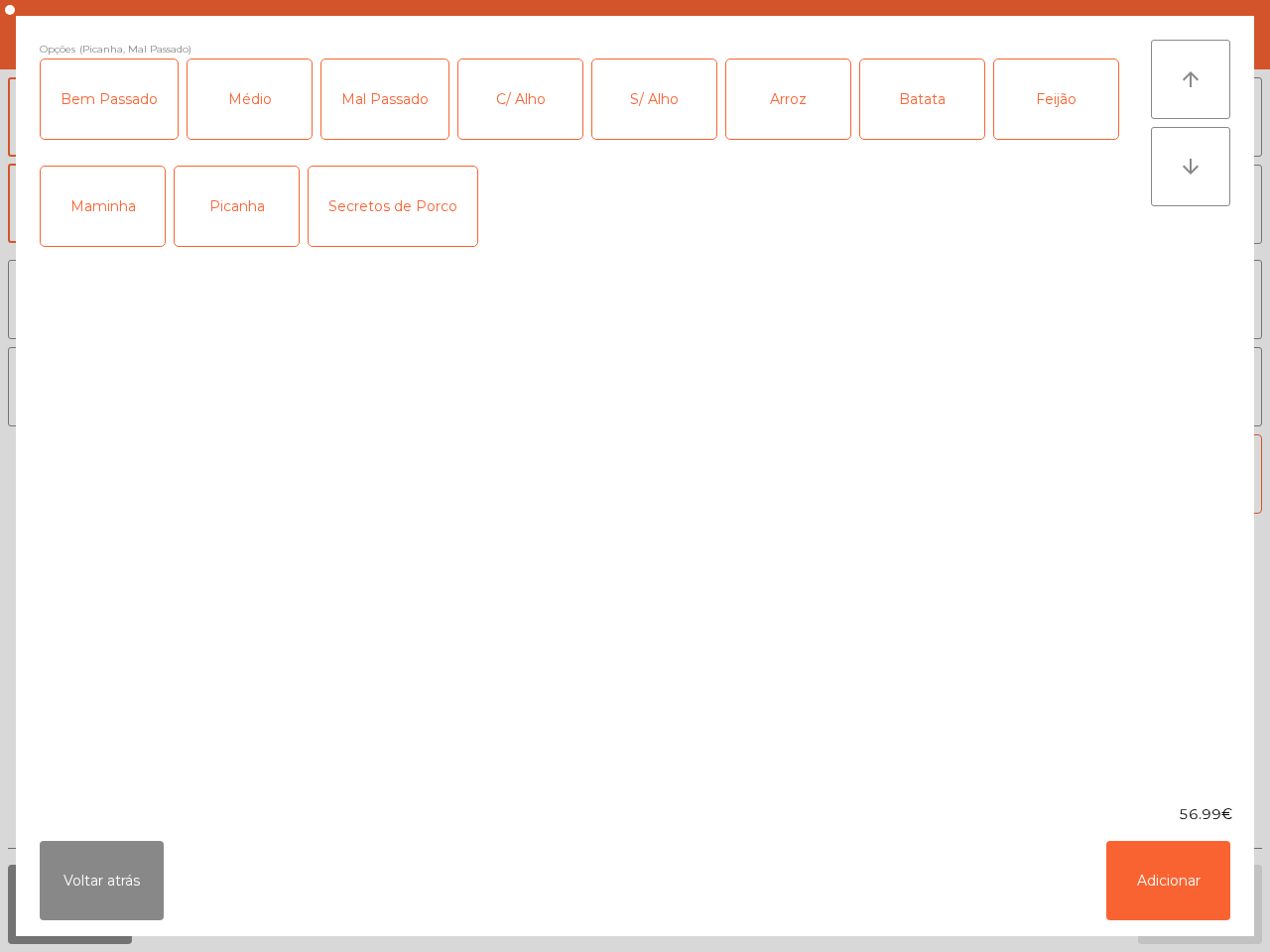 click on "C/ Alho" 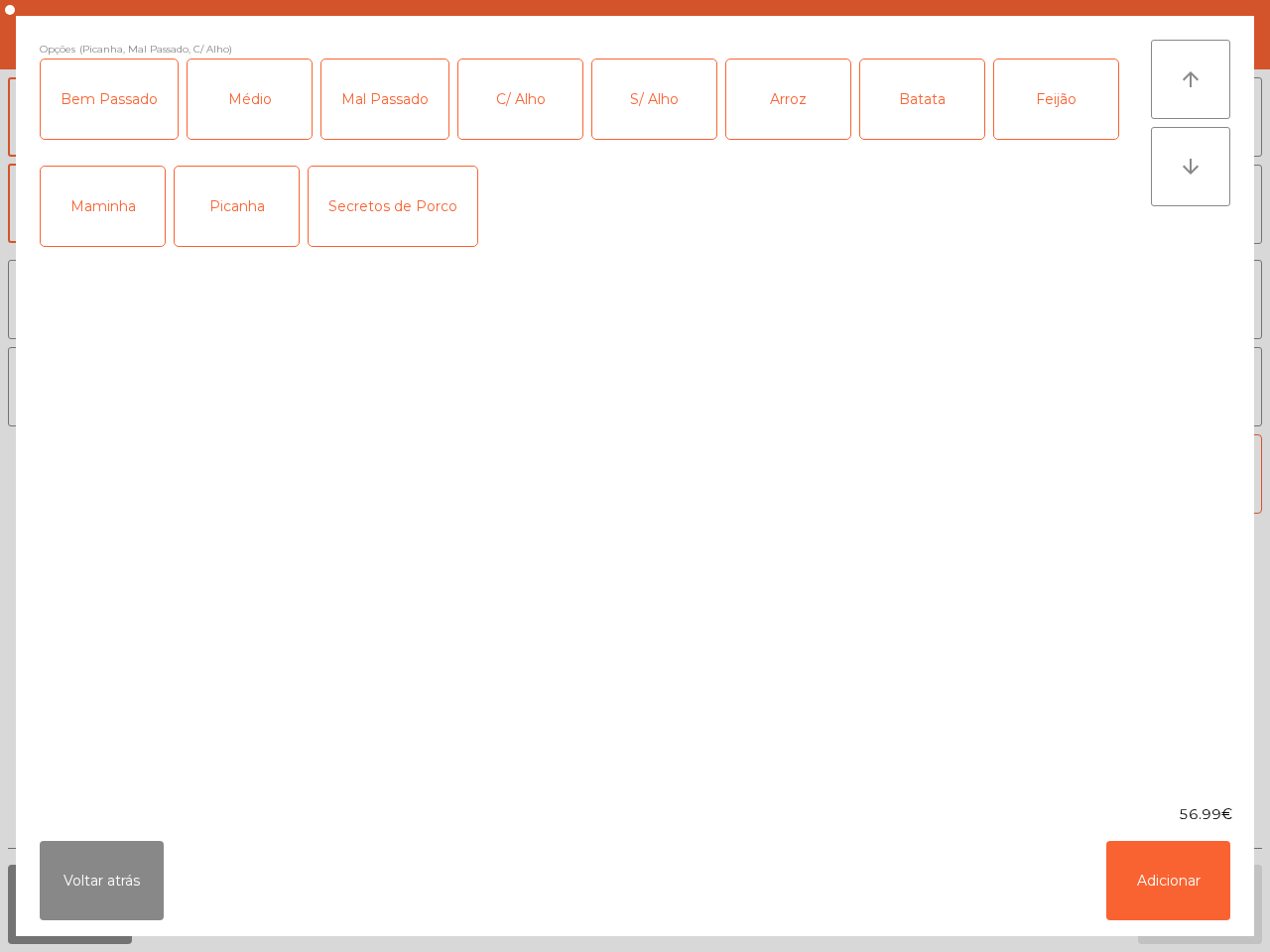 click on "Arroz" 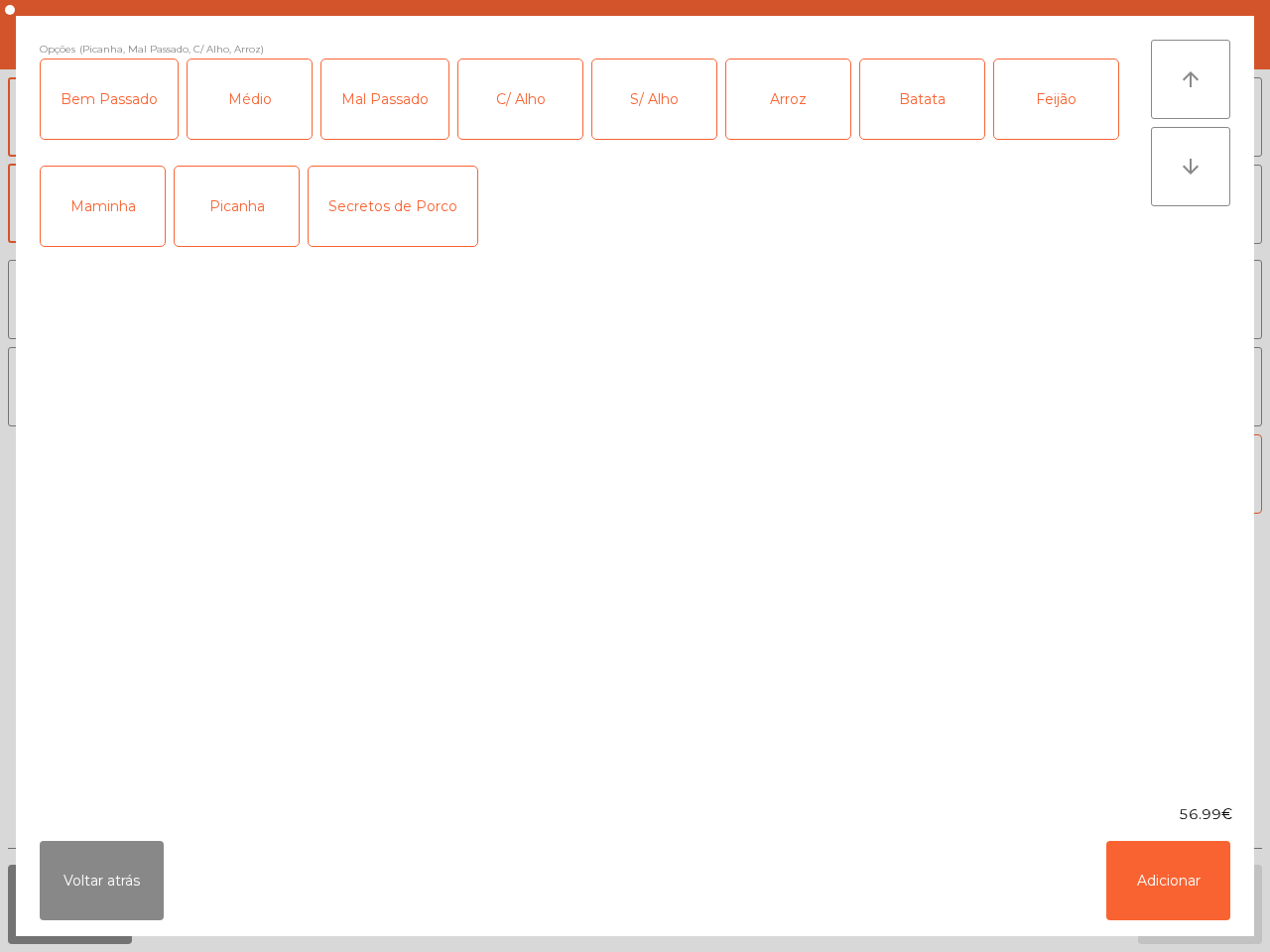 click on "Batata" 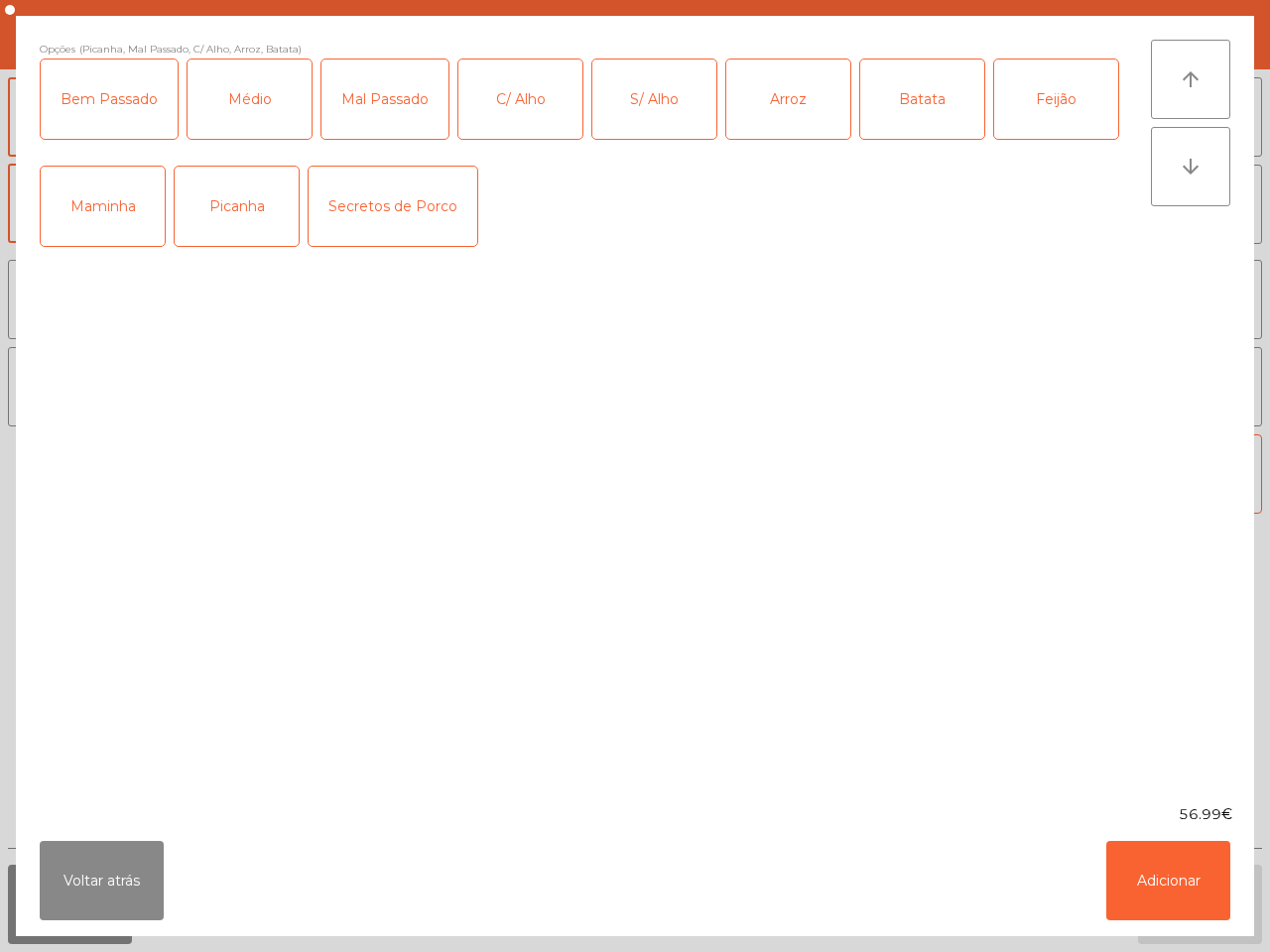 click on "Feijão" 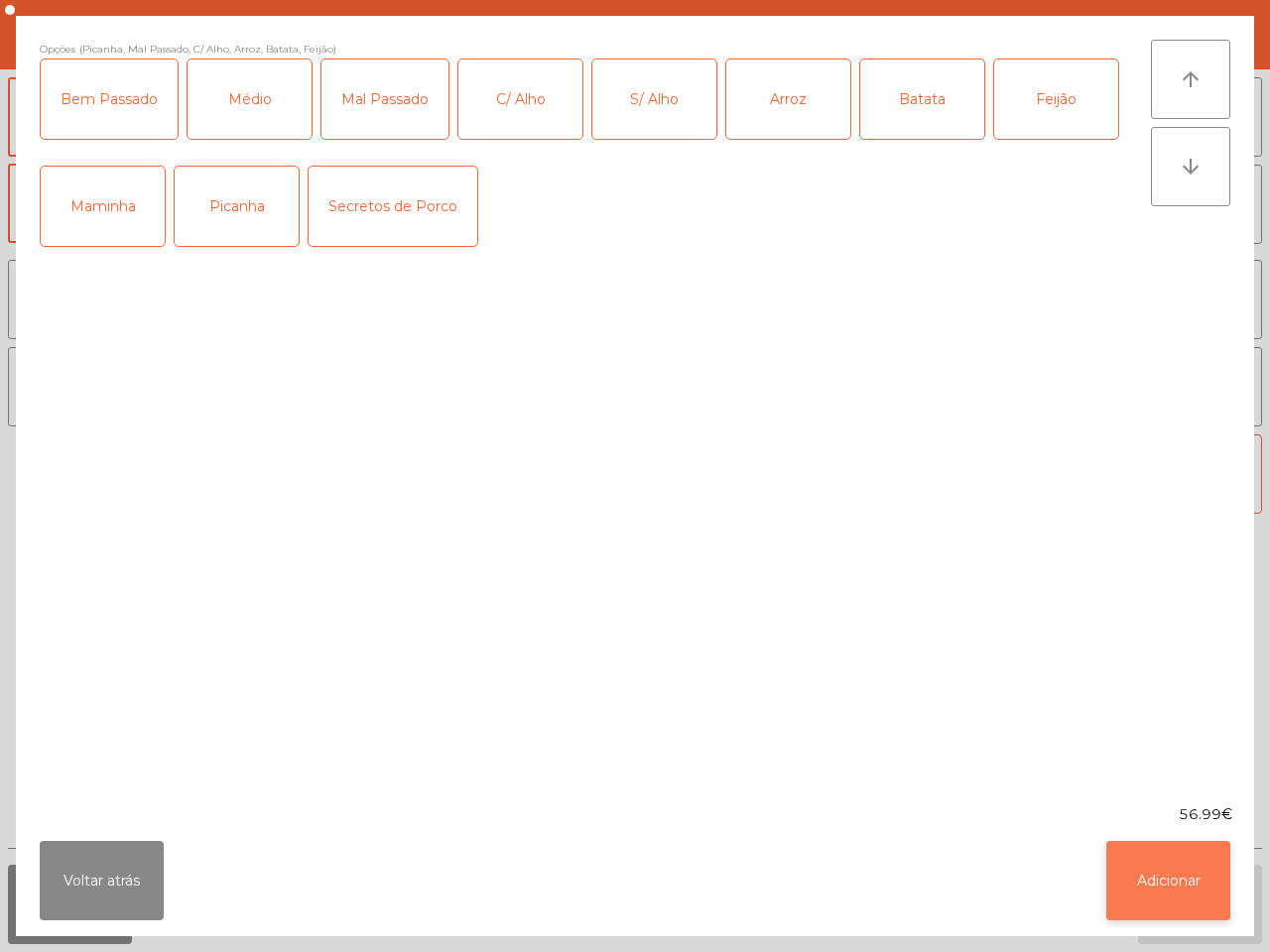 click on "Adicionar" 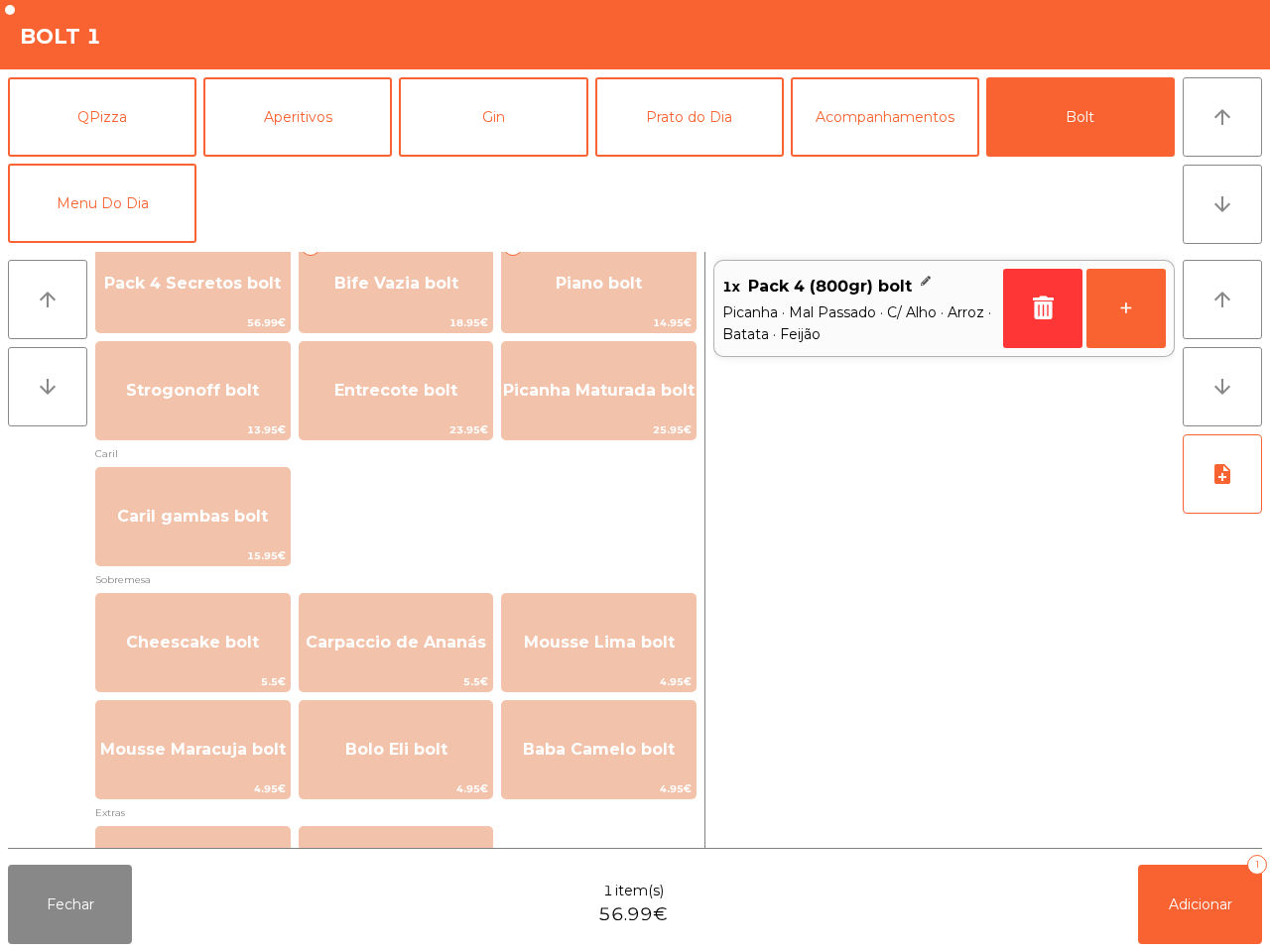 scroll, scrollTop: 496, scrollLeft: 0, axis: vertical 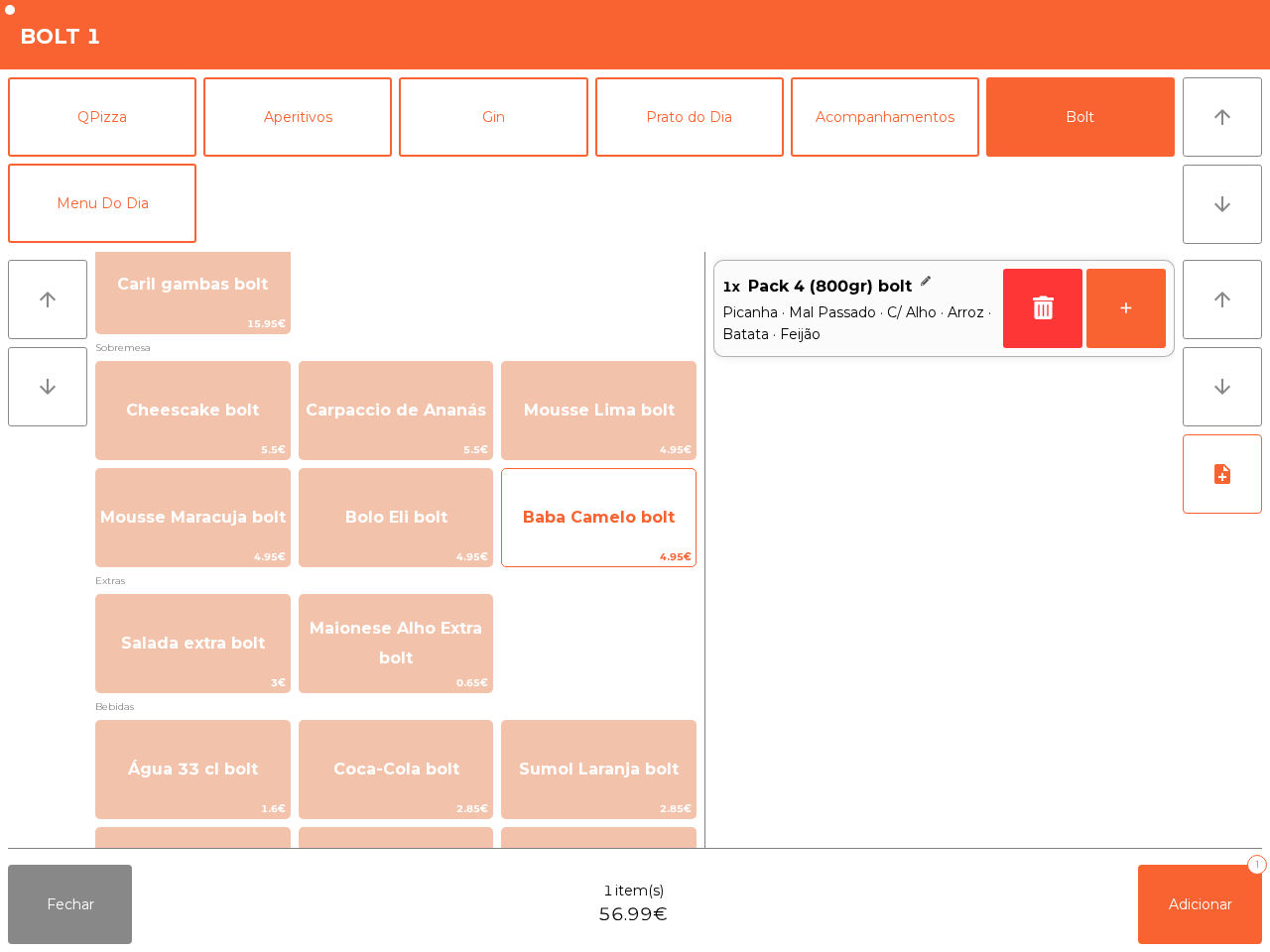 click on "Baba Camelo bolt" 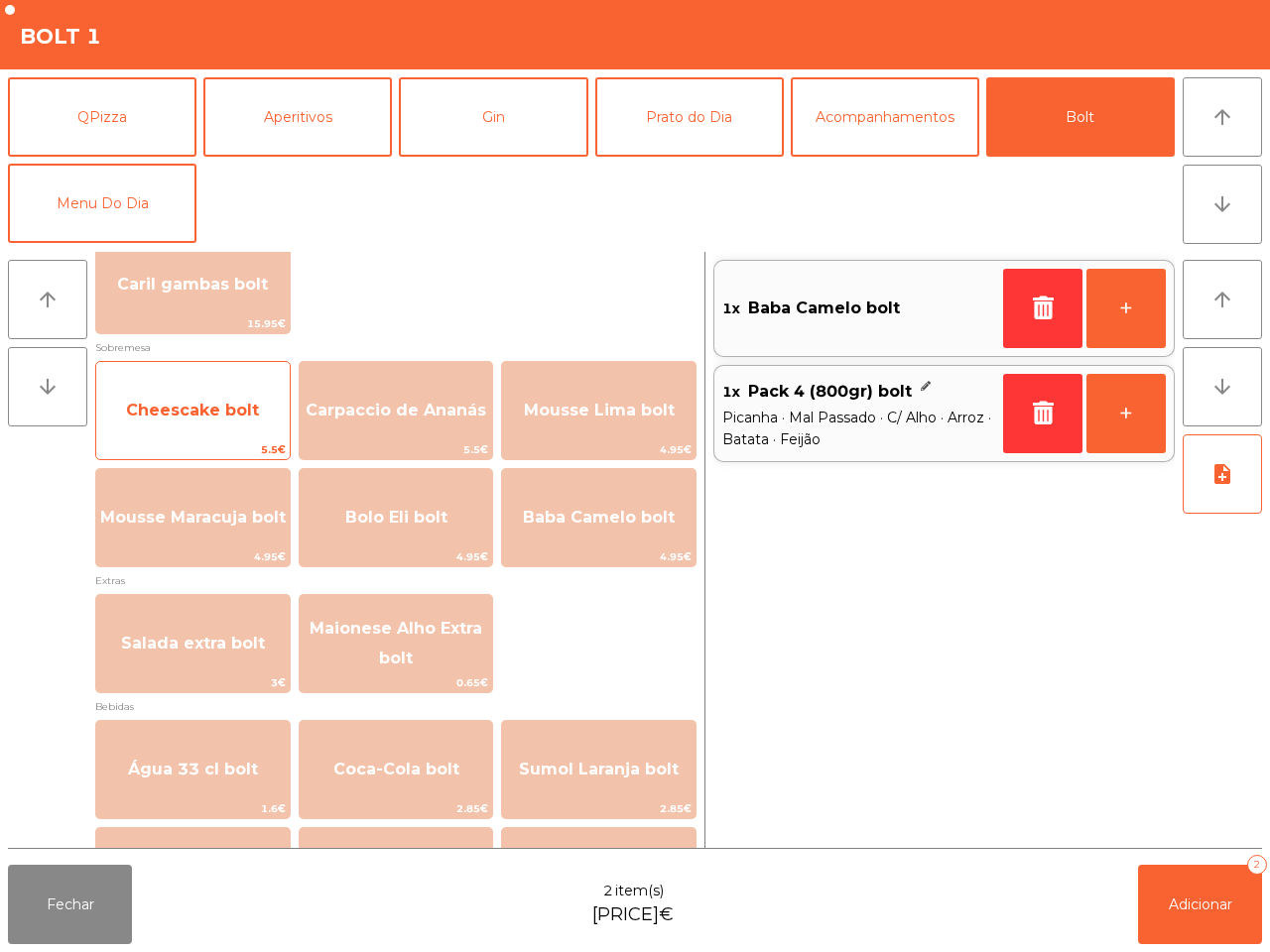 click on "Cheescake bolt" 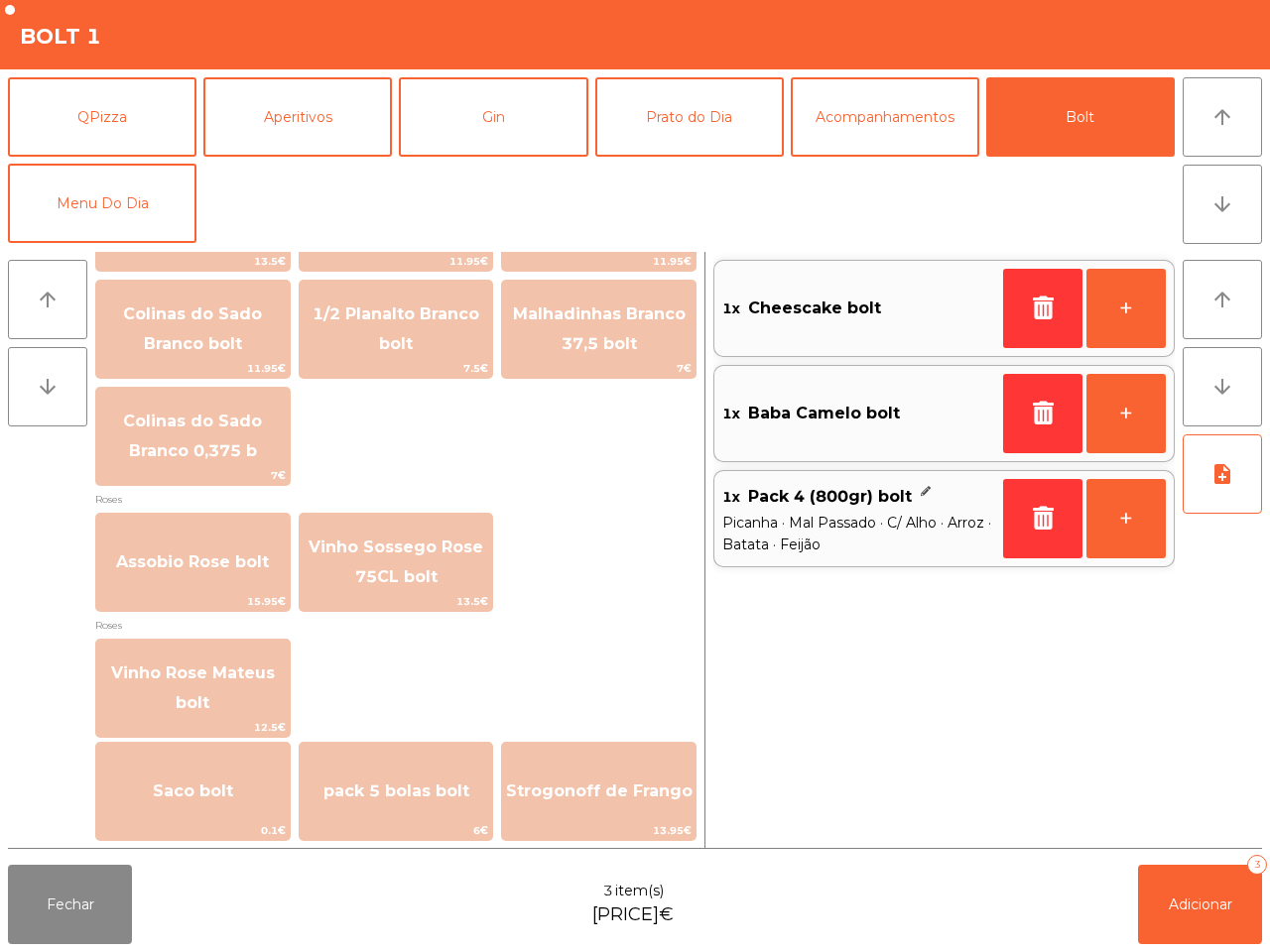scroll, scrollTop: 2259, scrollLeft: 0, axis: vertical 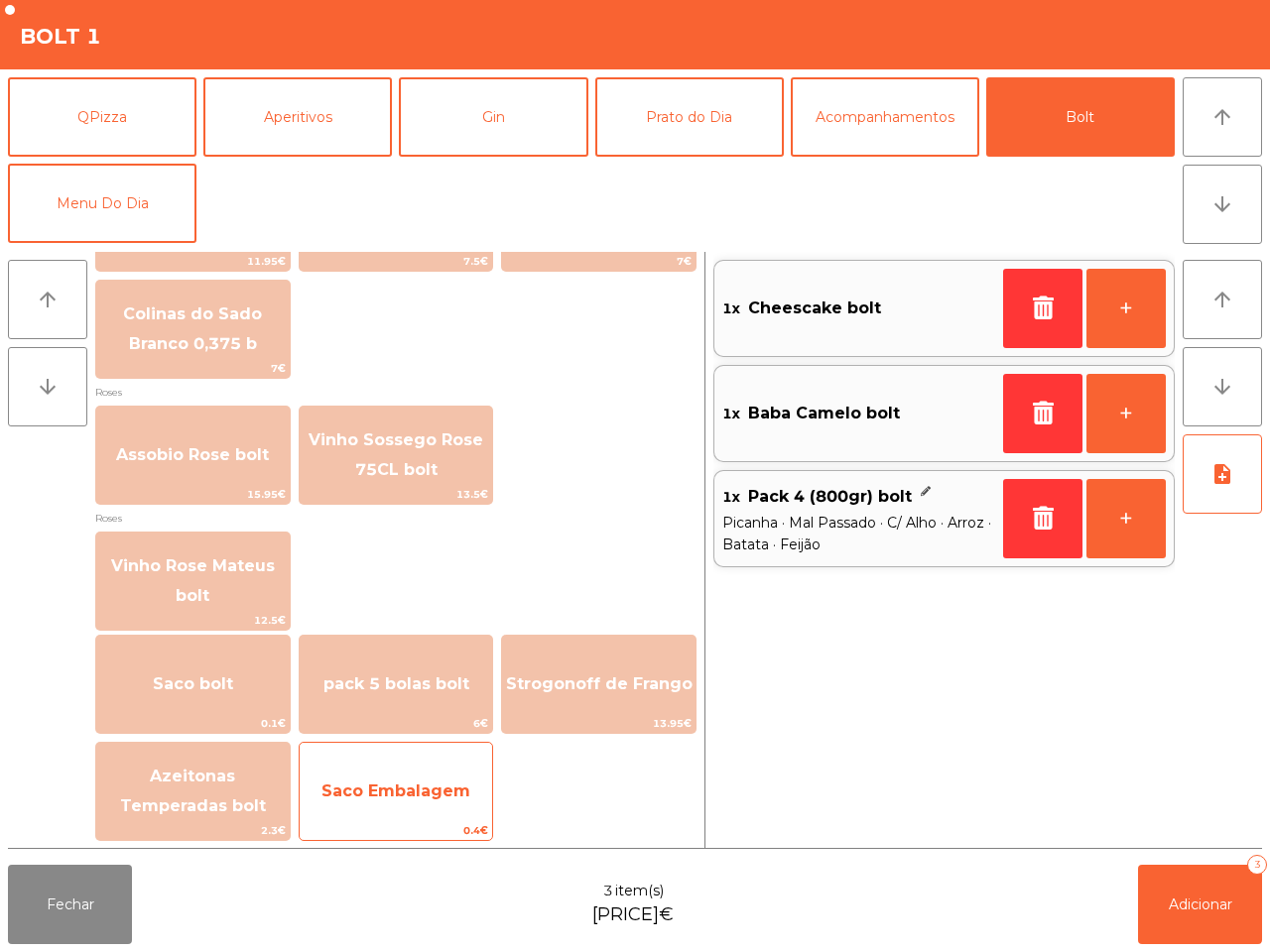 click on "Saco Embalagem" 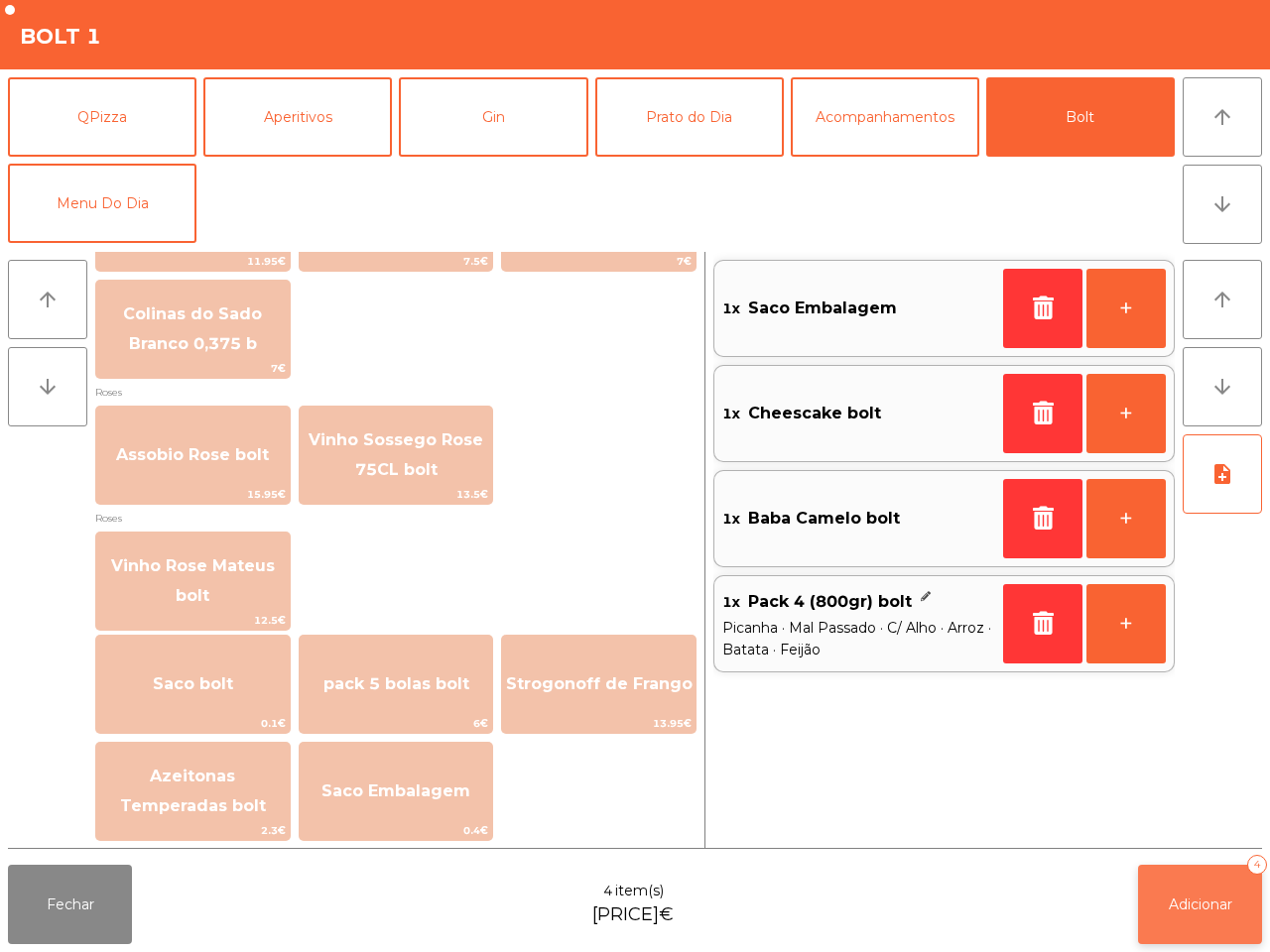 click on "Adicionar" 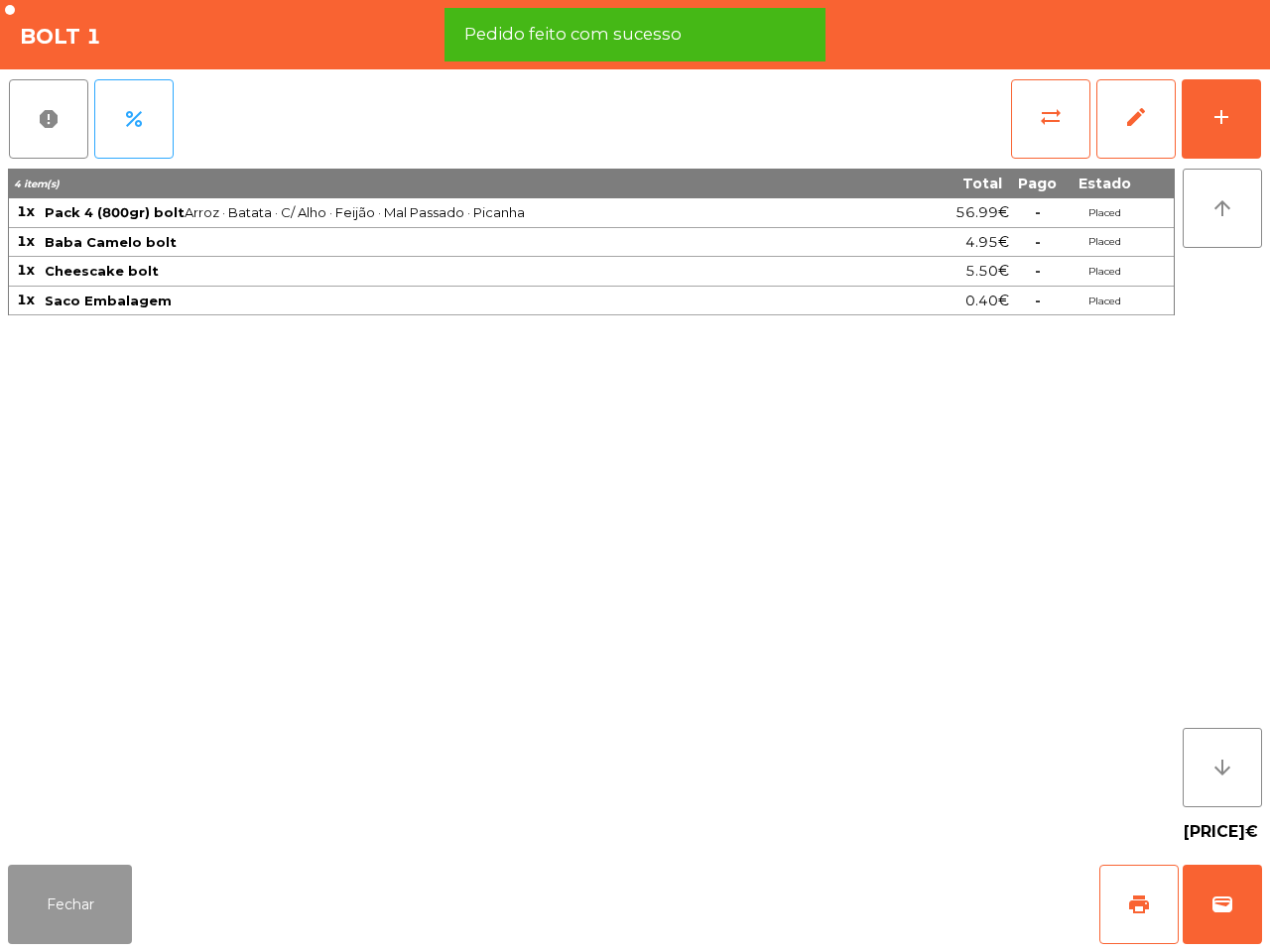 click on "Fechar" 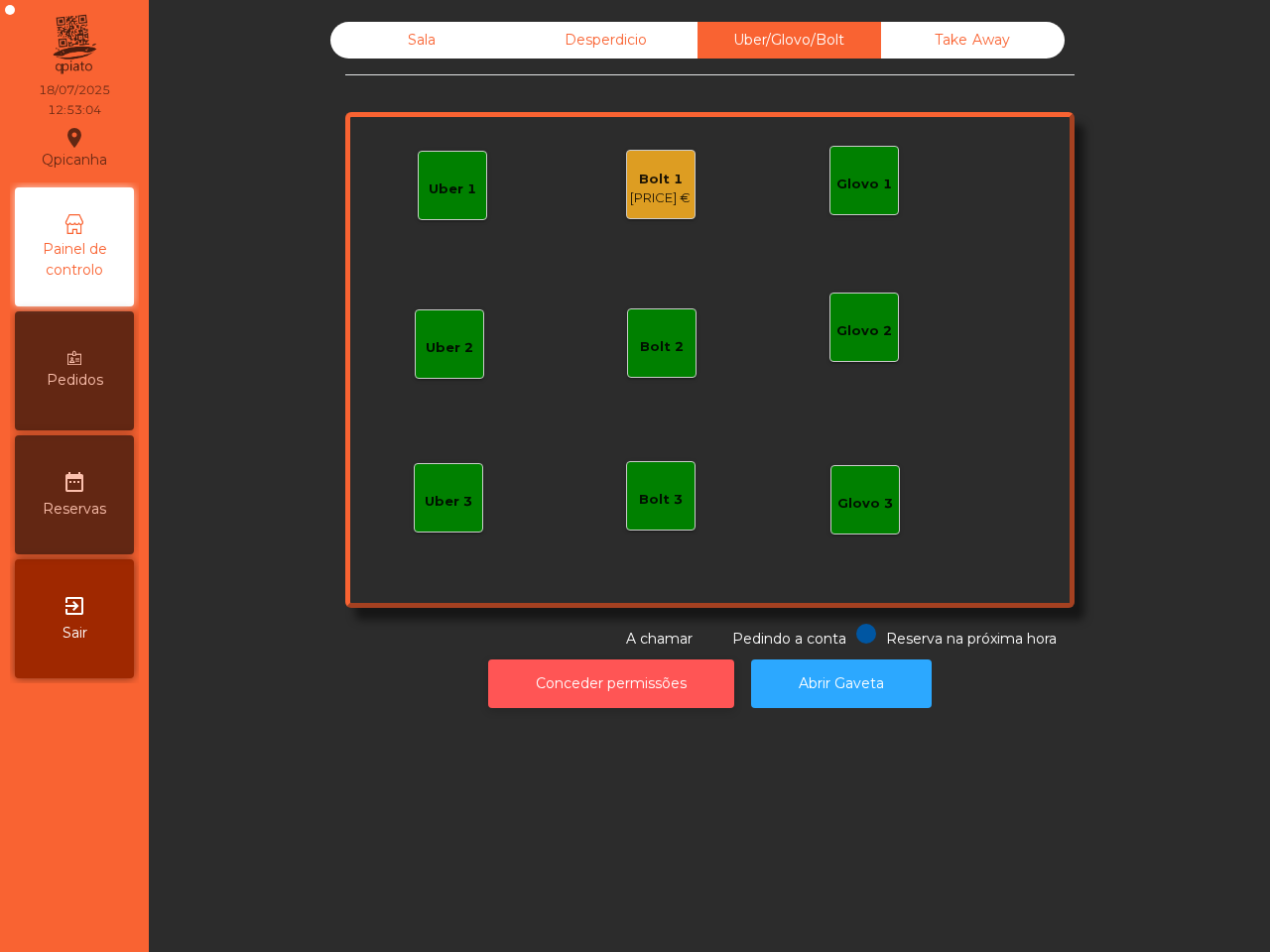 click on "Conceder permissões" 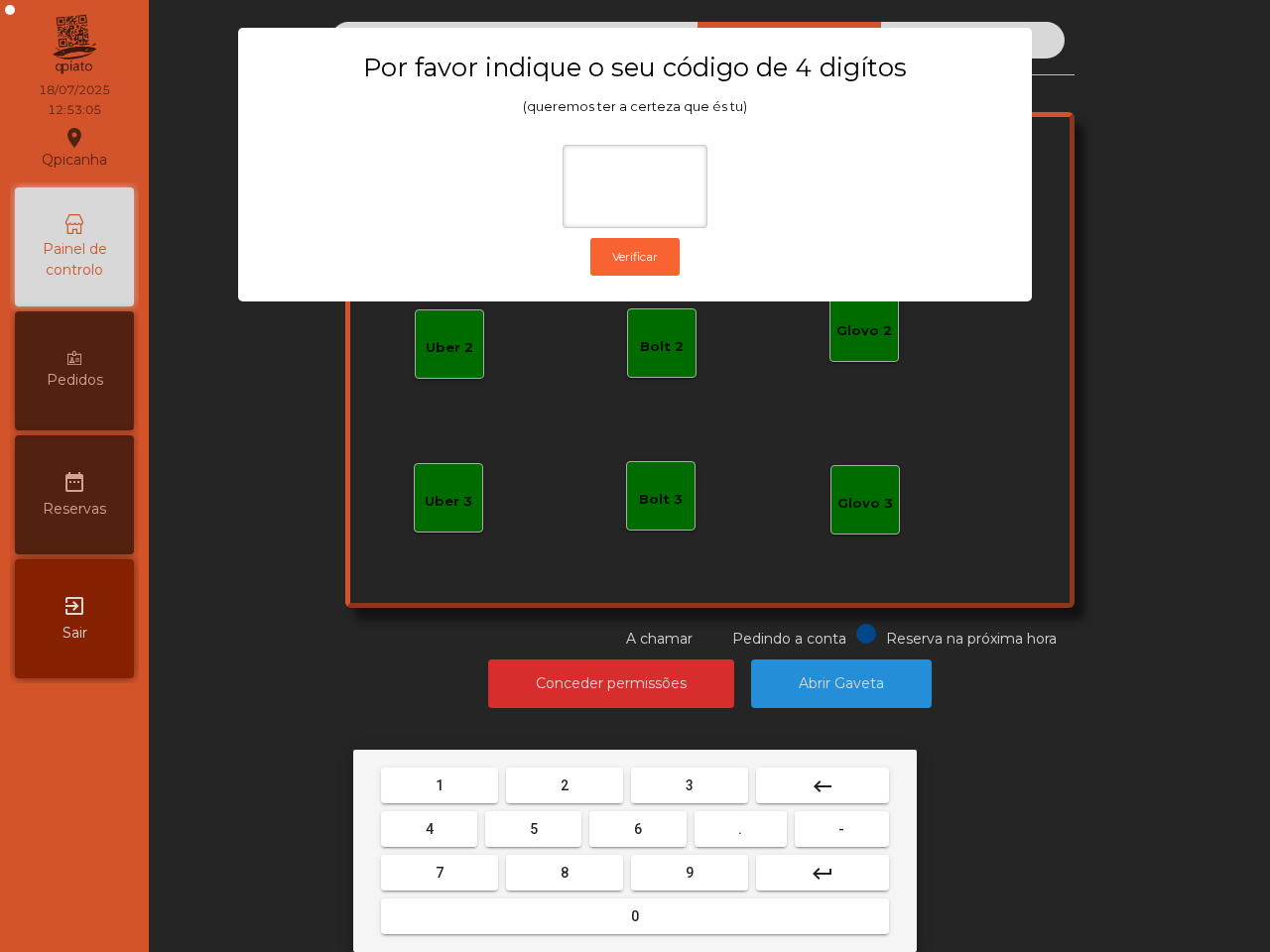 click on "6" at bounding box center (637, 829) 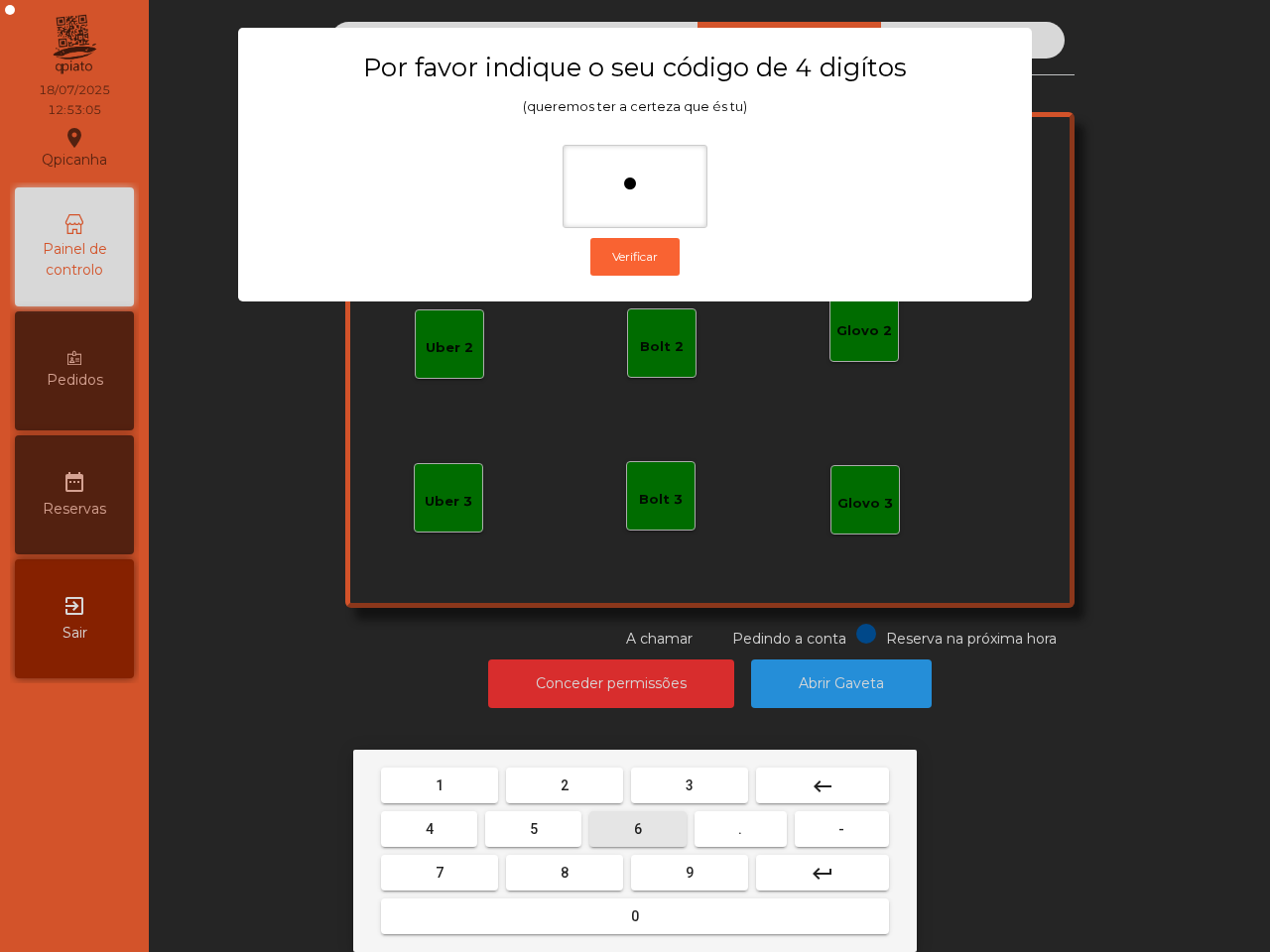 click on "5" at bounding box center [533, 829] 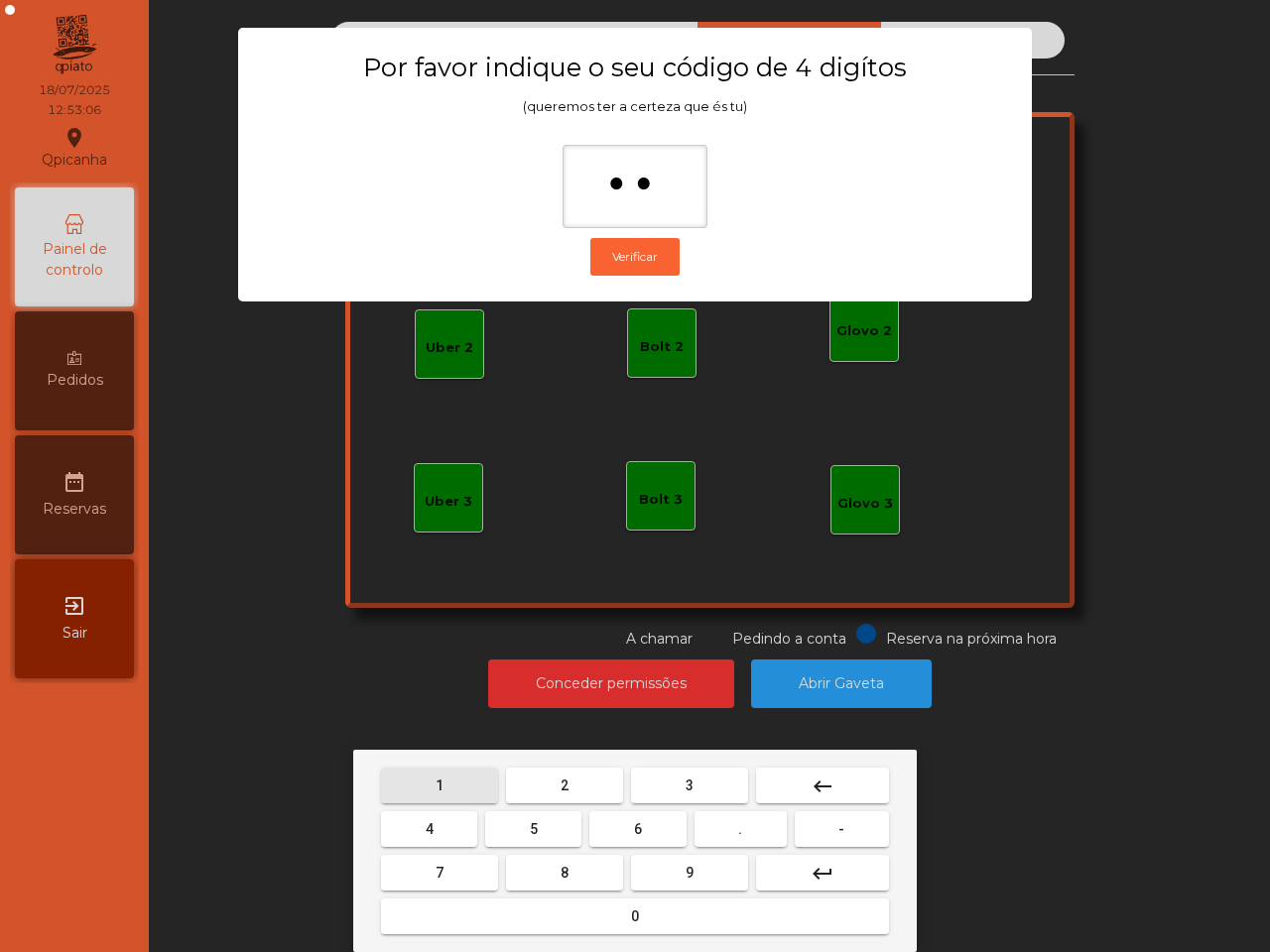 click on "1" at bounding box center (440, 785) 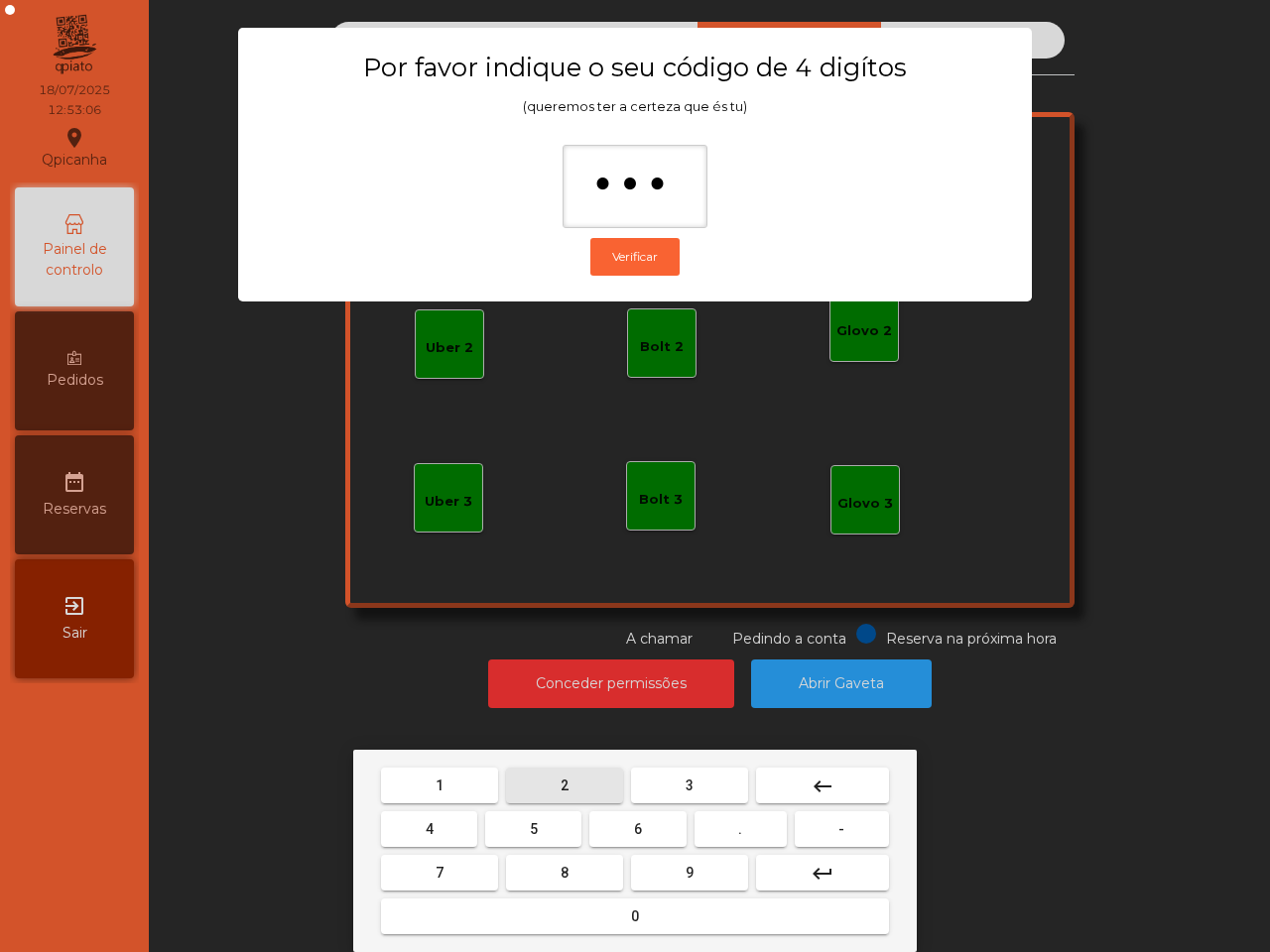 click on "2" at bounding box center (565, 785) 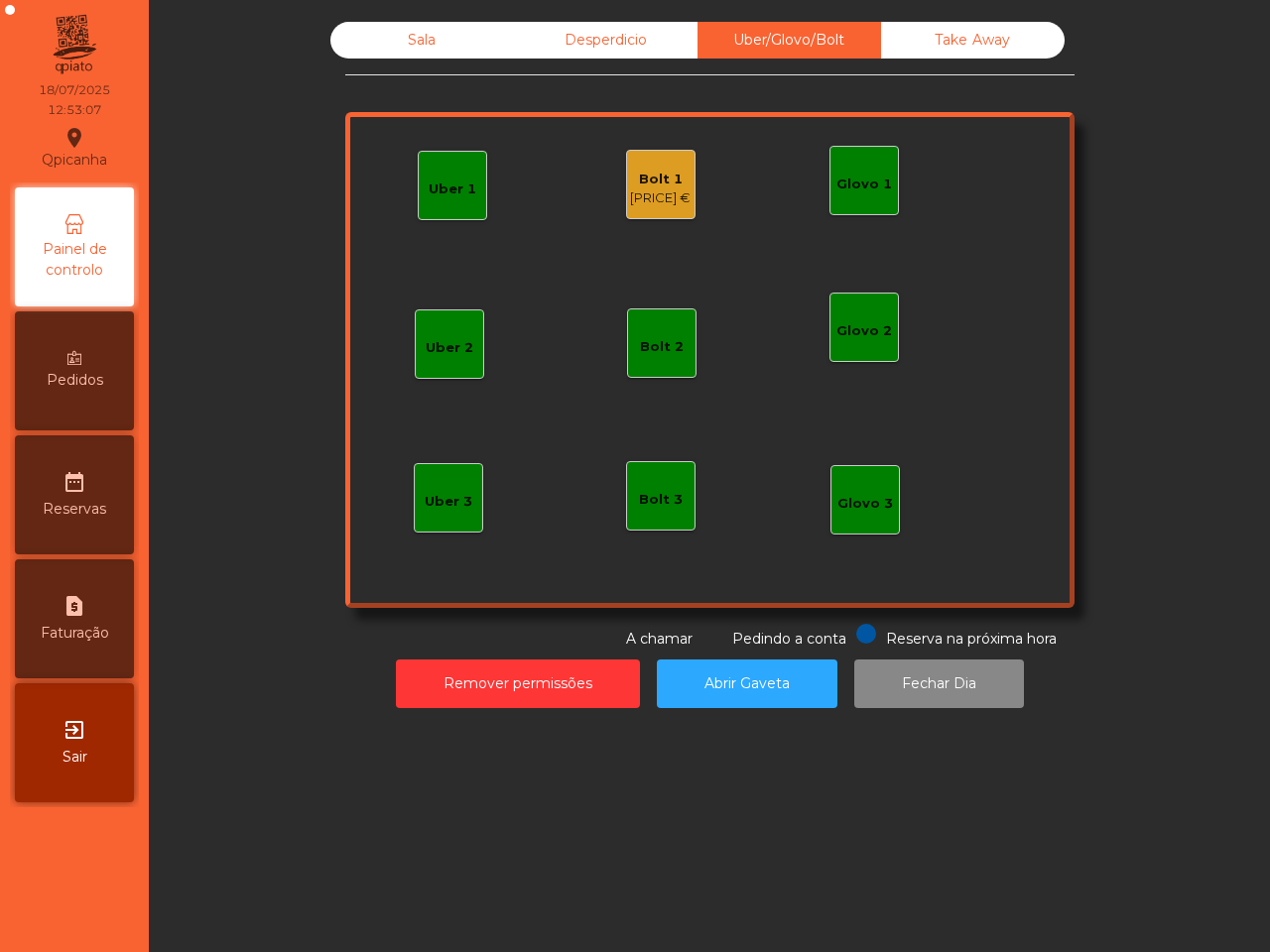click on "Bolt 1   [PRICE] €" 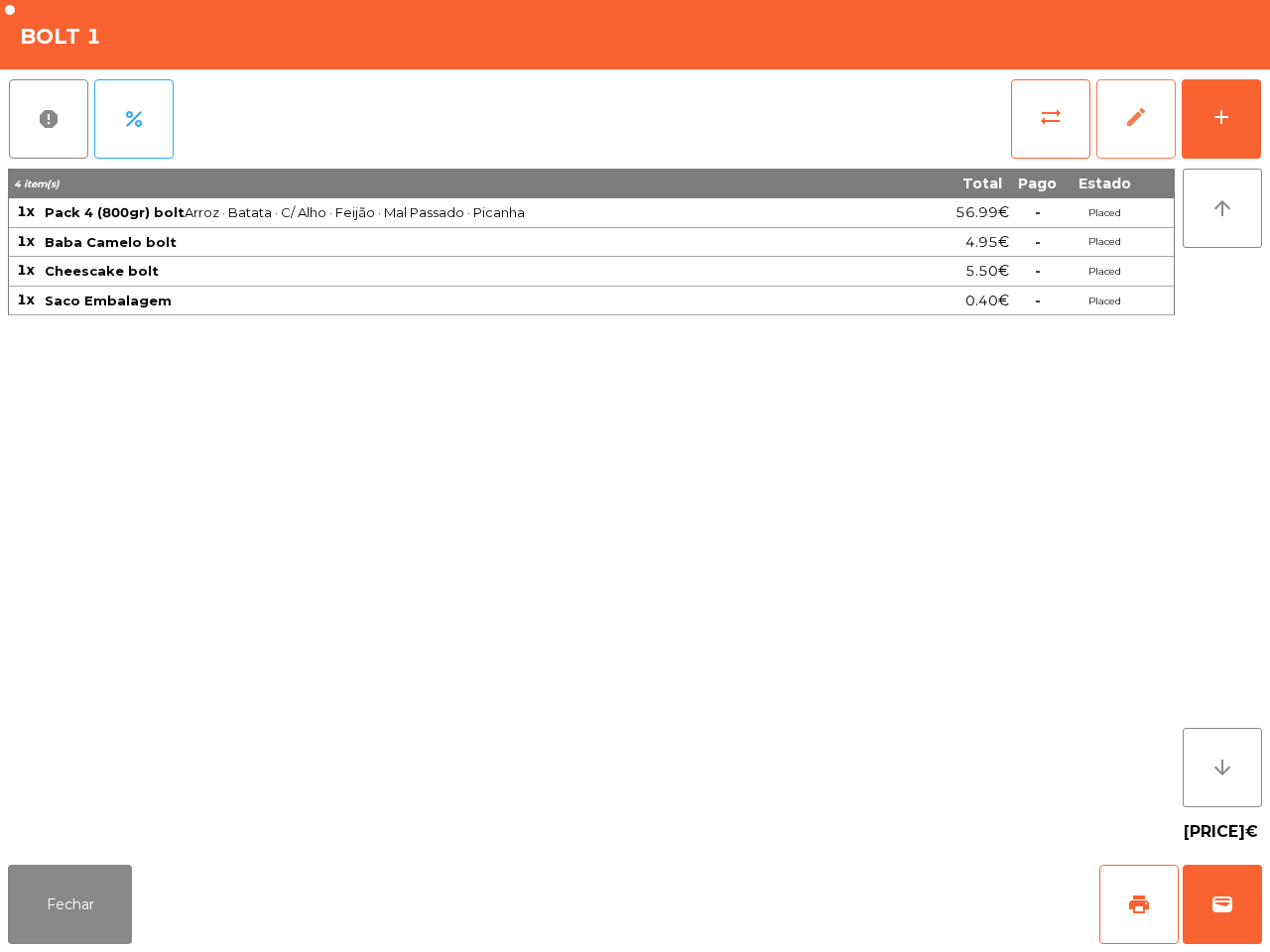 click on "edit" 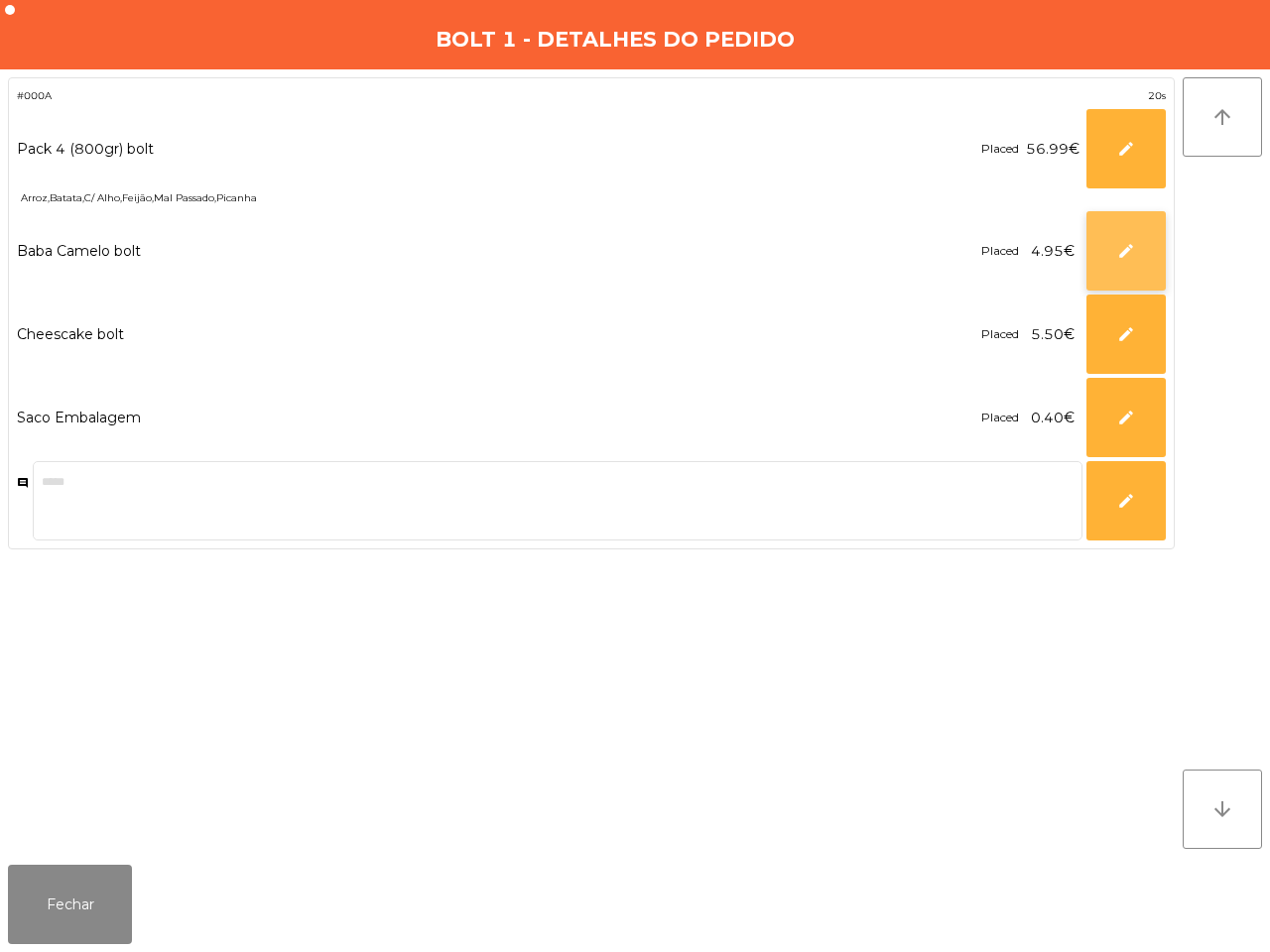 click on "edit" 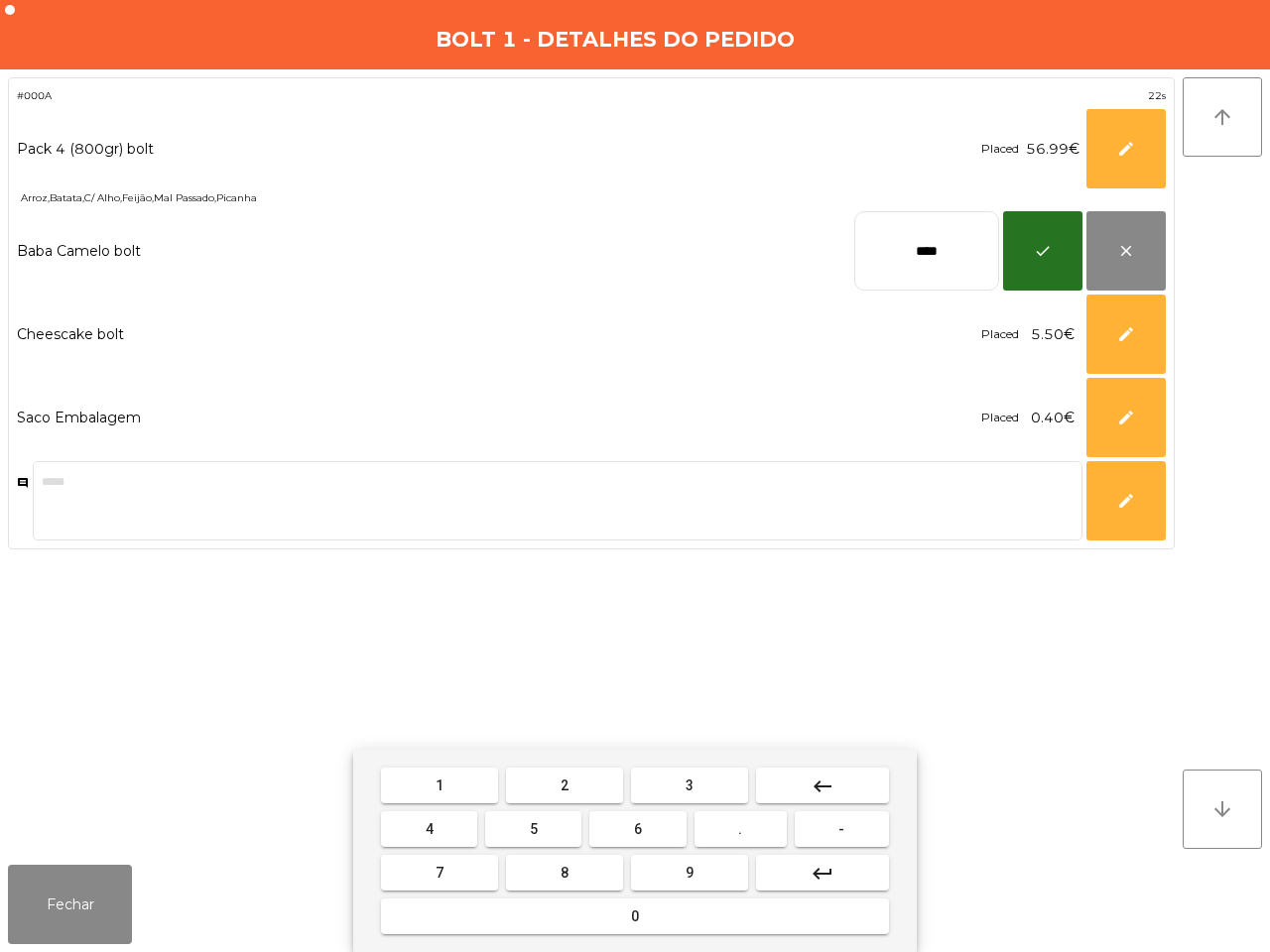 click on "keyboard_backspace" at bounding box center [823, 785] 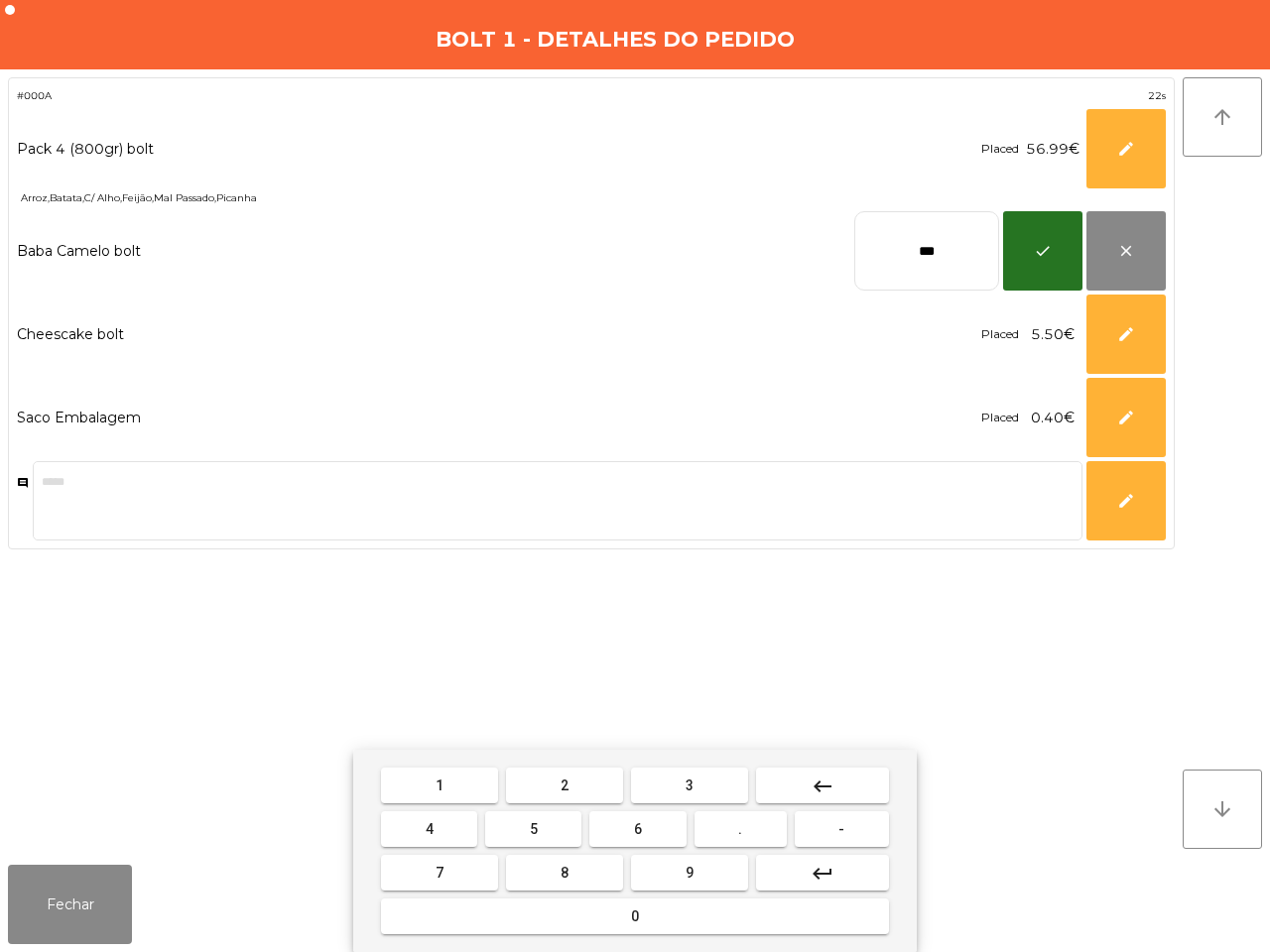 click on "keyboard_backspace" at bounding box center [823, 785] 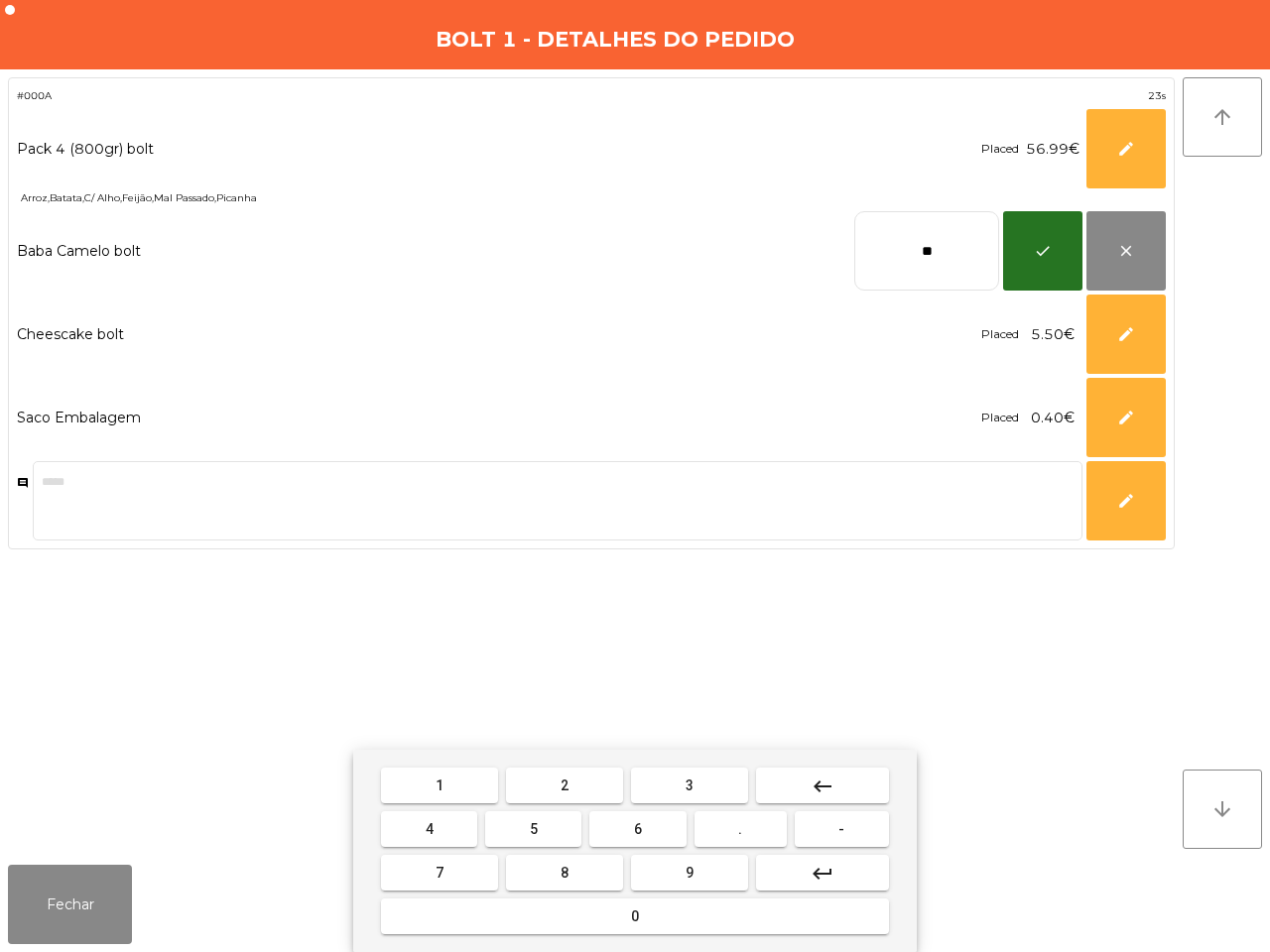click on "0" at bounding box center (635, 916) 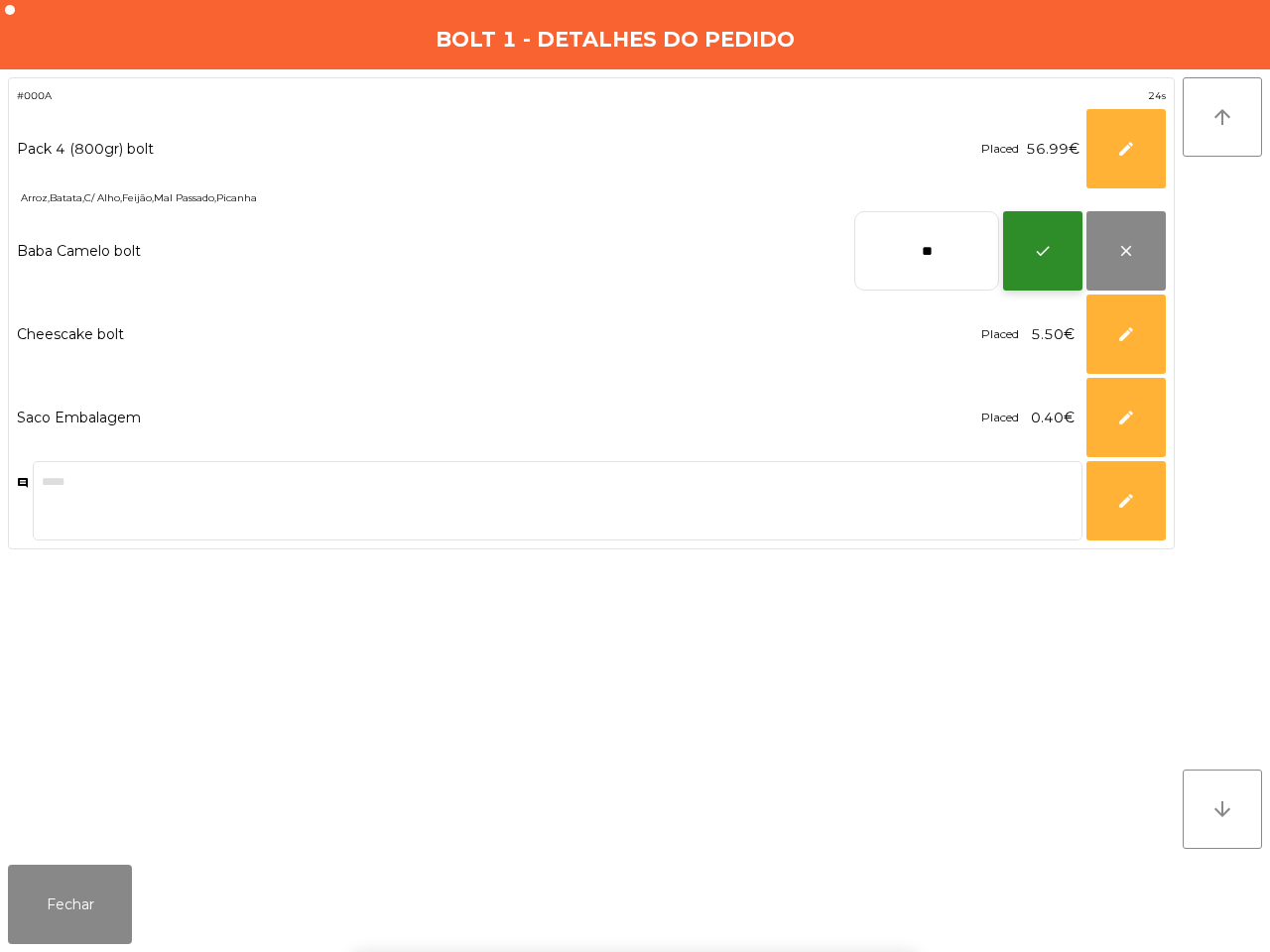 click on "check" 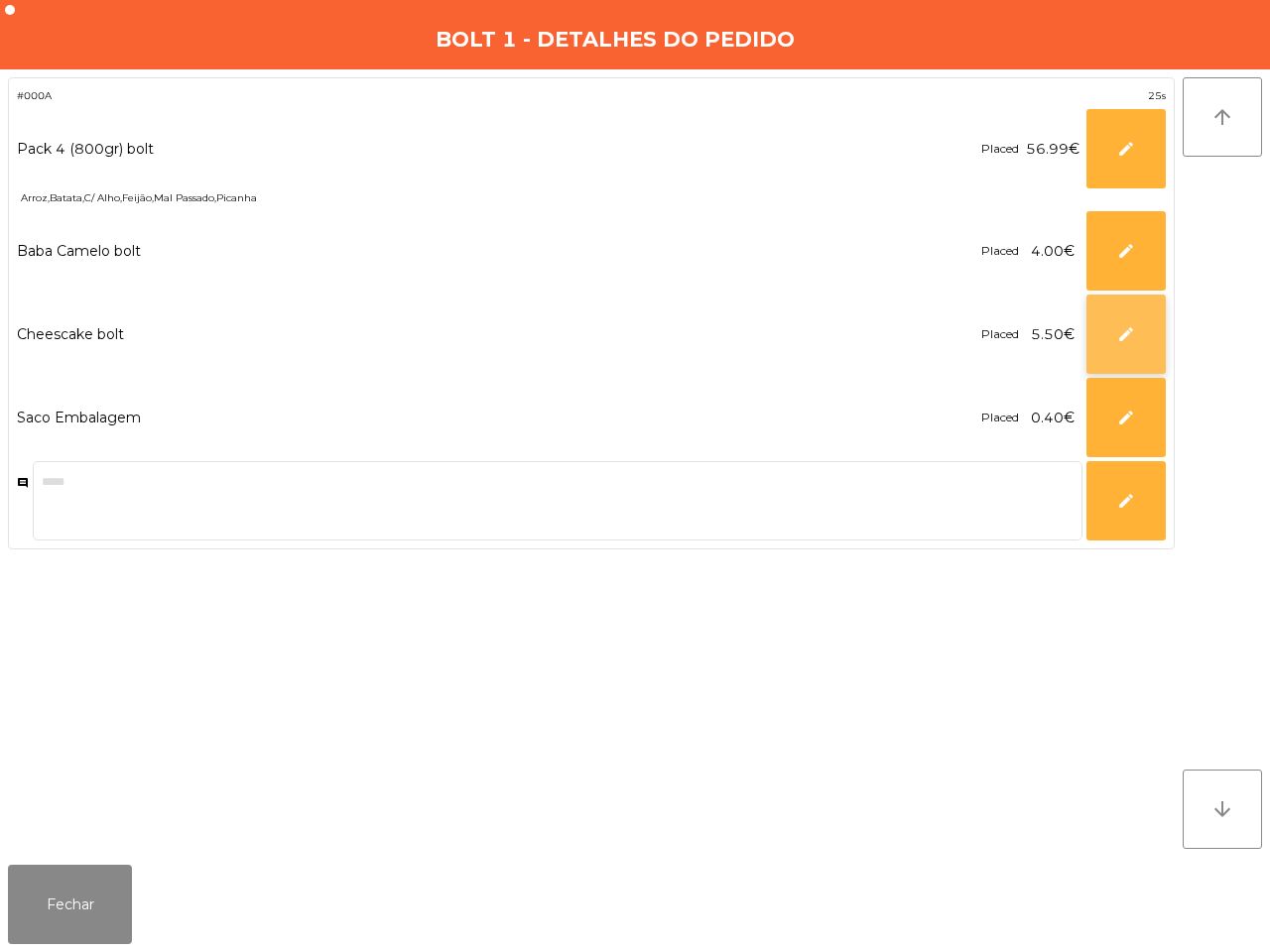 click on "edit" 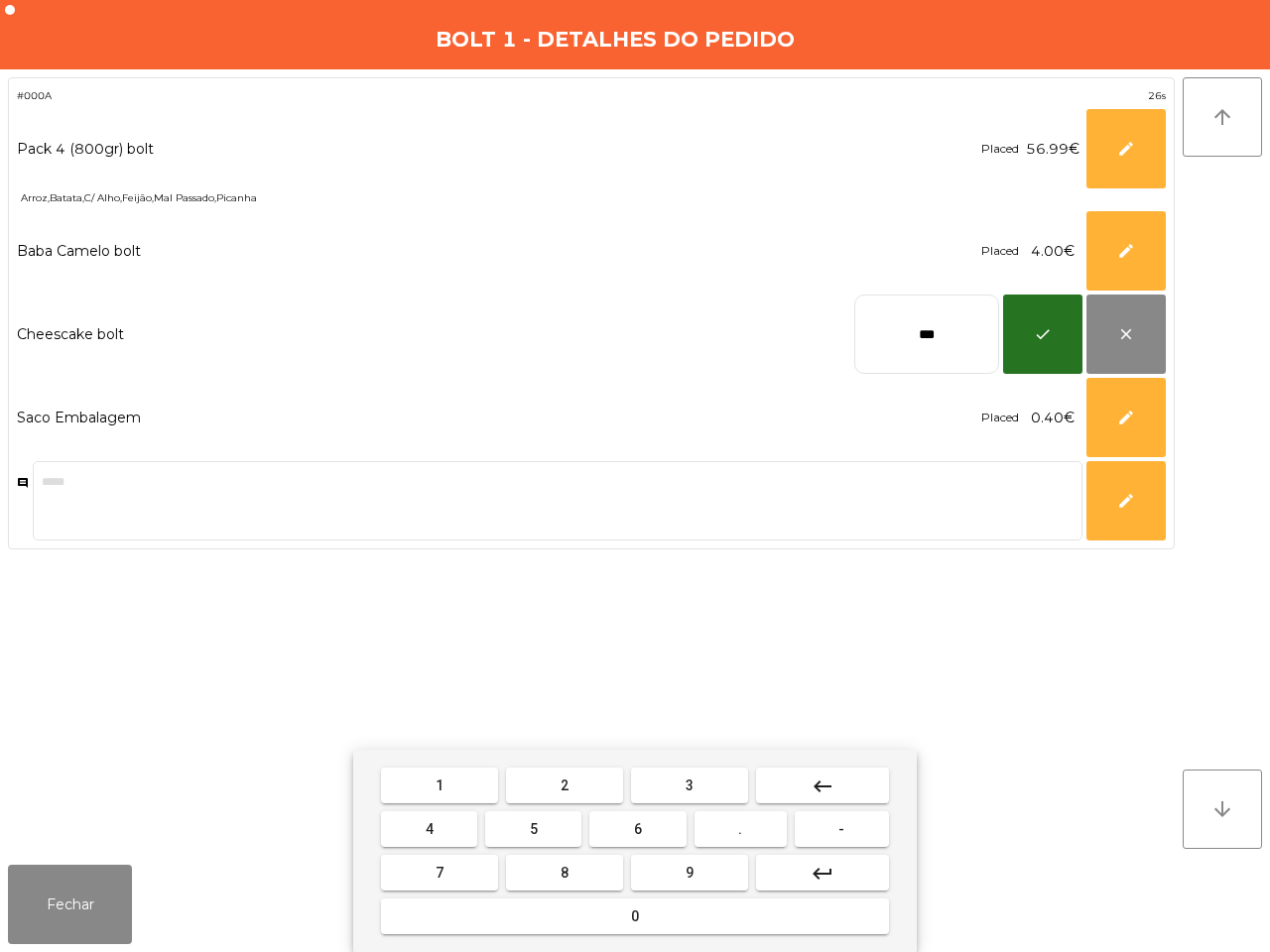 click on "keyboard_backspace" at bounding box center [823, 785] 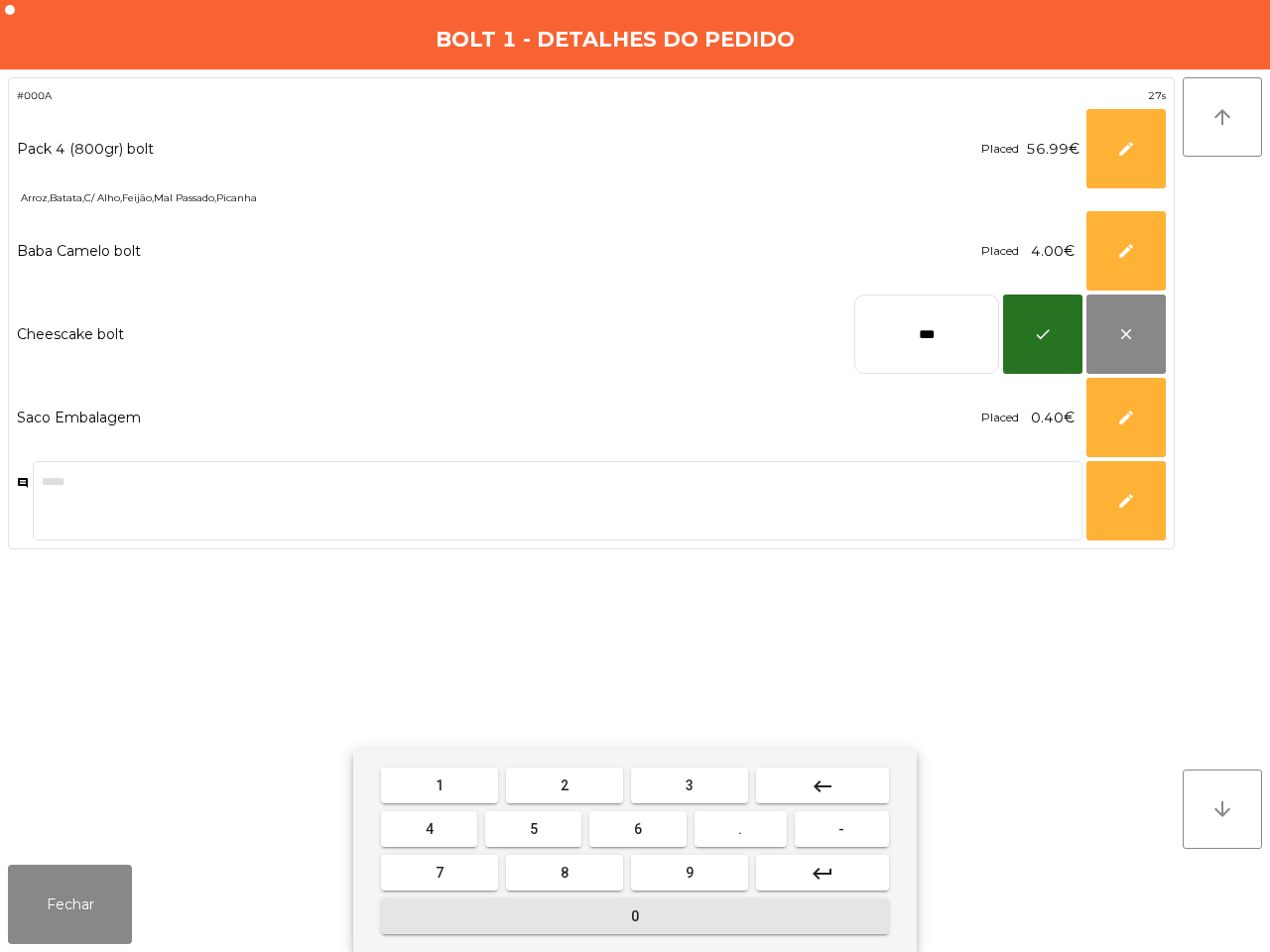 click on "0" at bounding box center (635, 916) 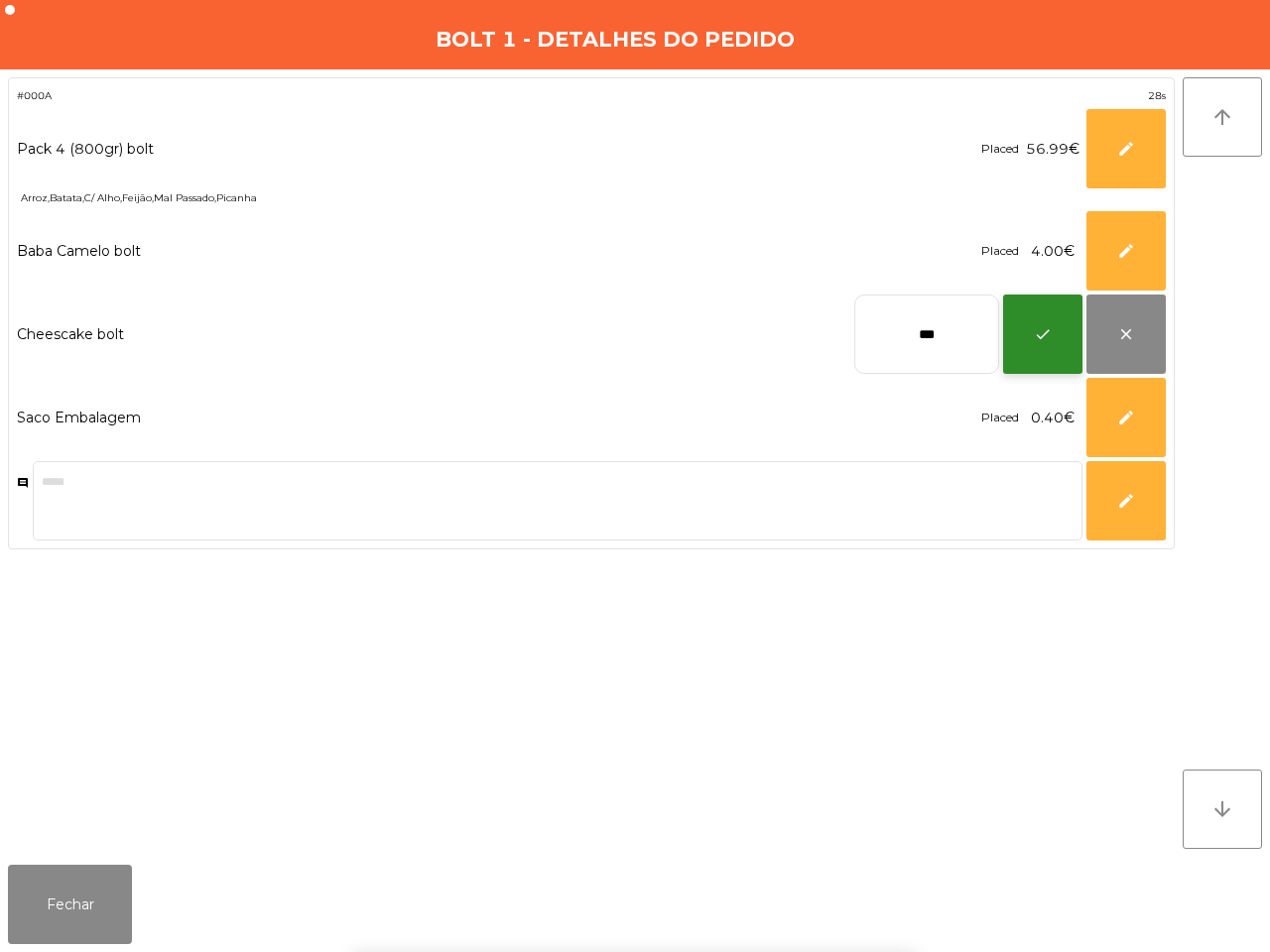 click on "check" 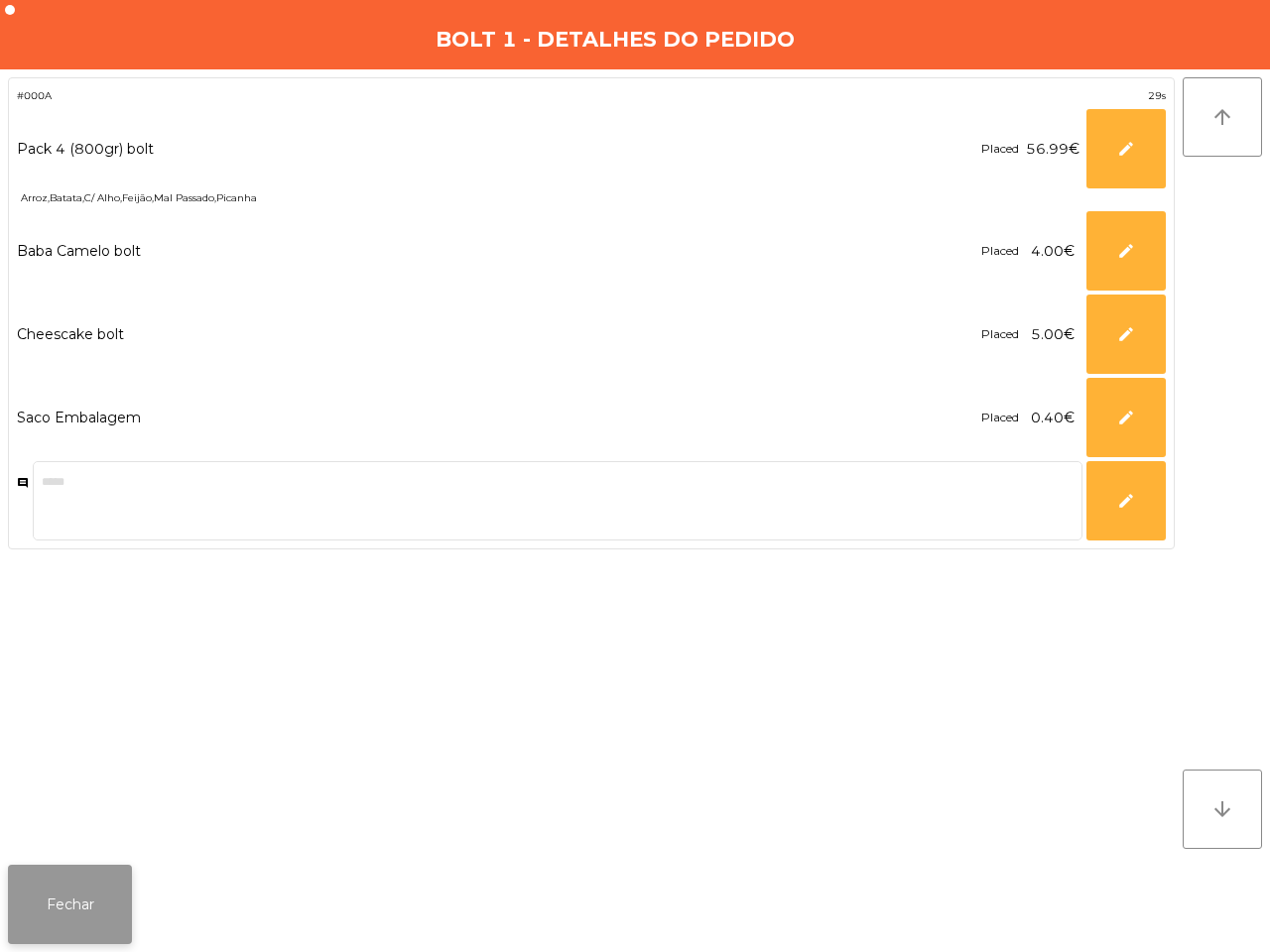 click on "Fechar" 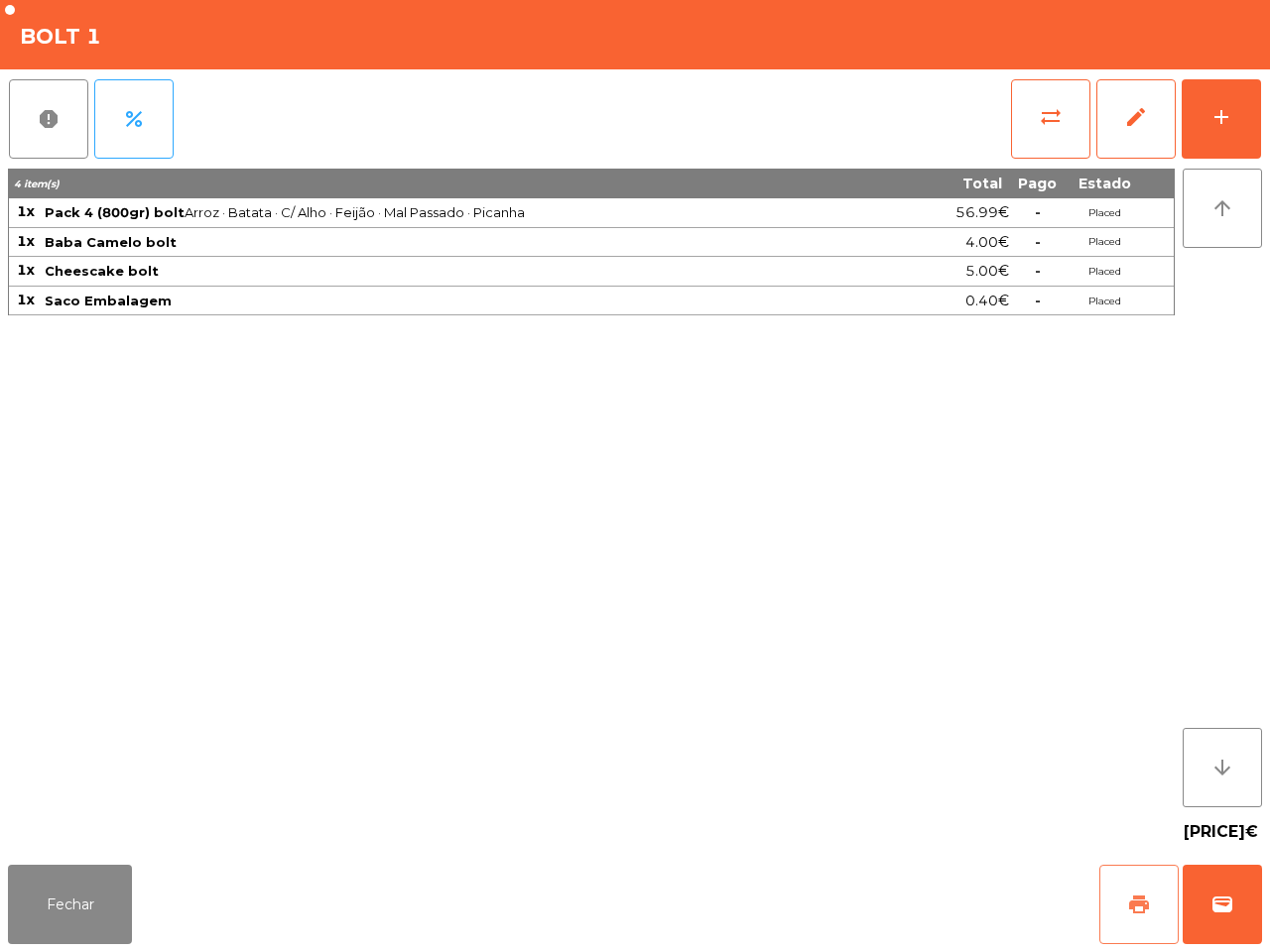 click on "print" 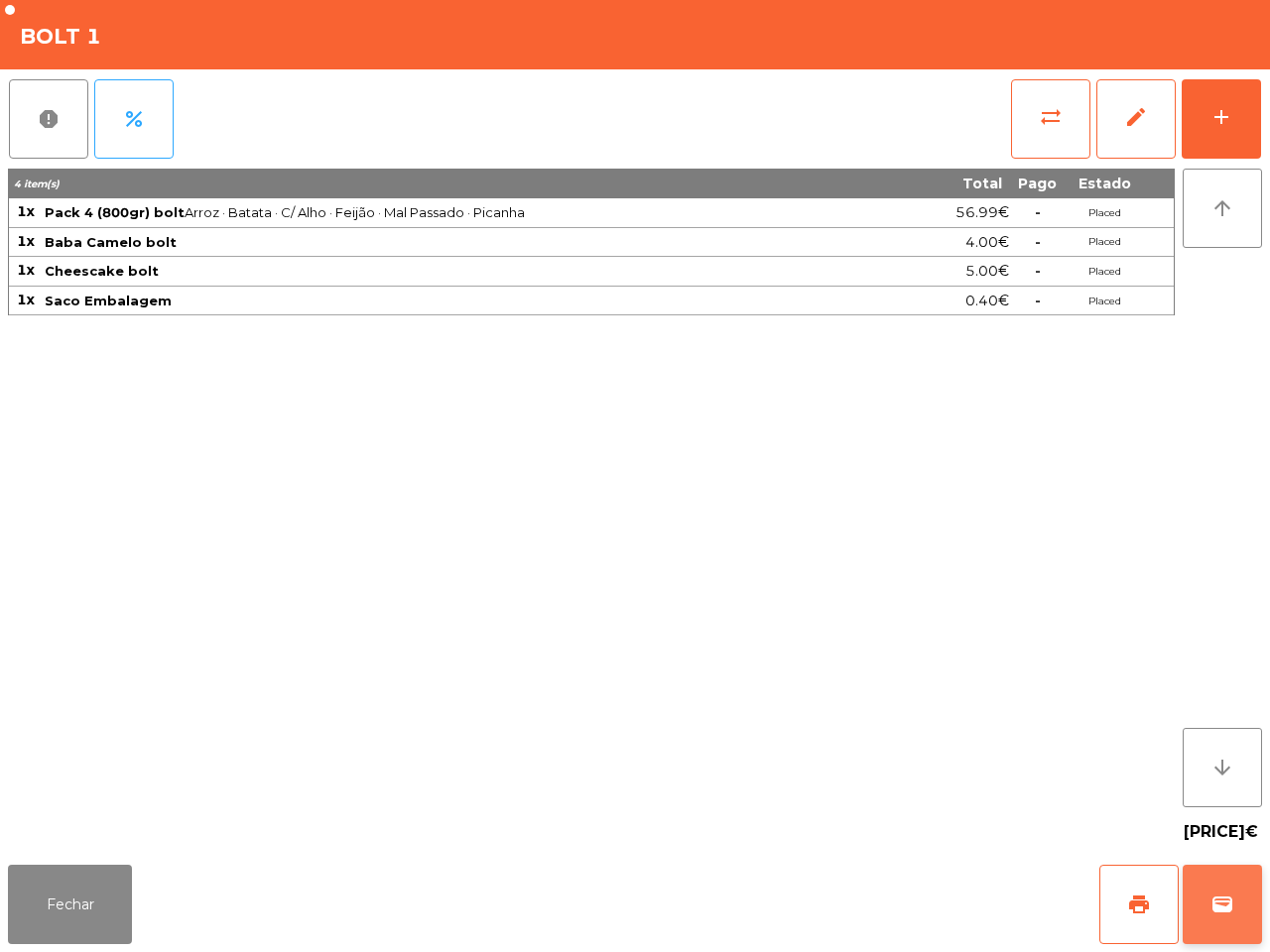 click on "wallet" 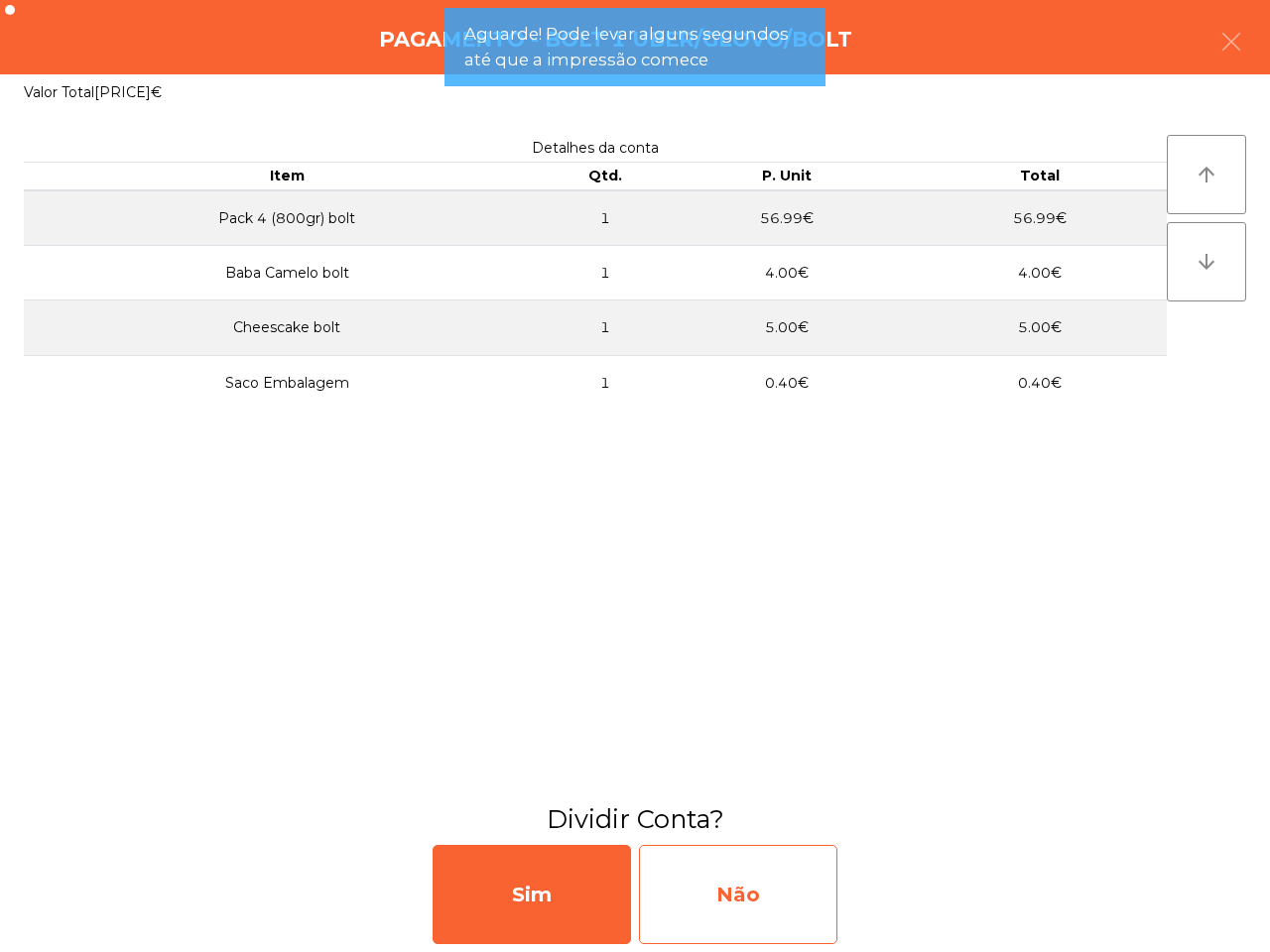 click on "Não" 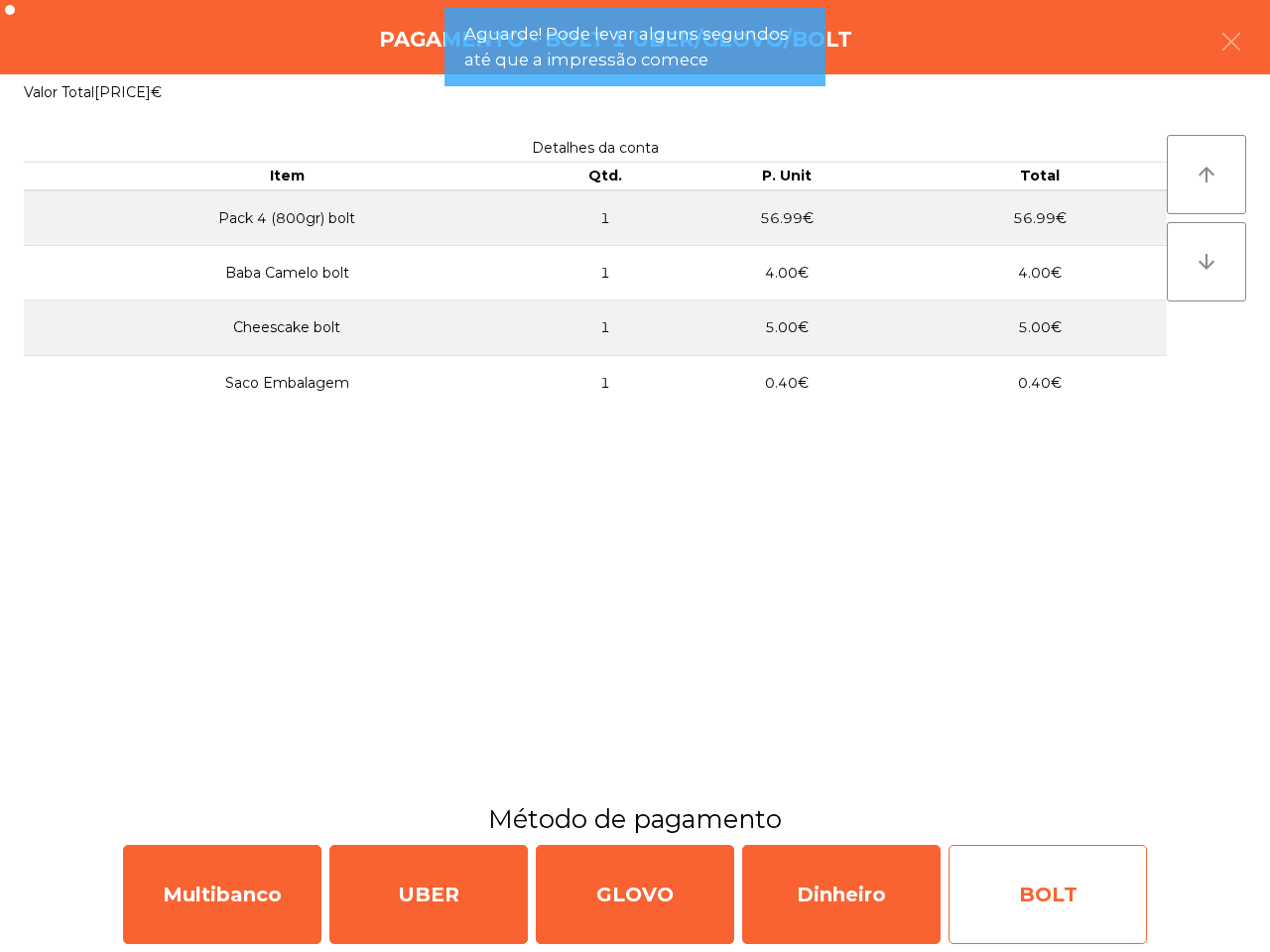 click on "BOLT" 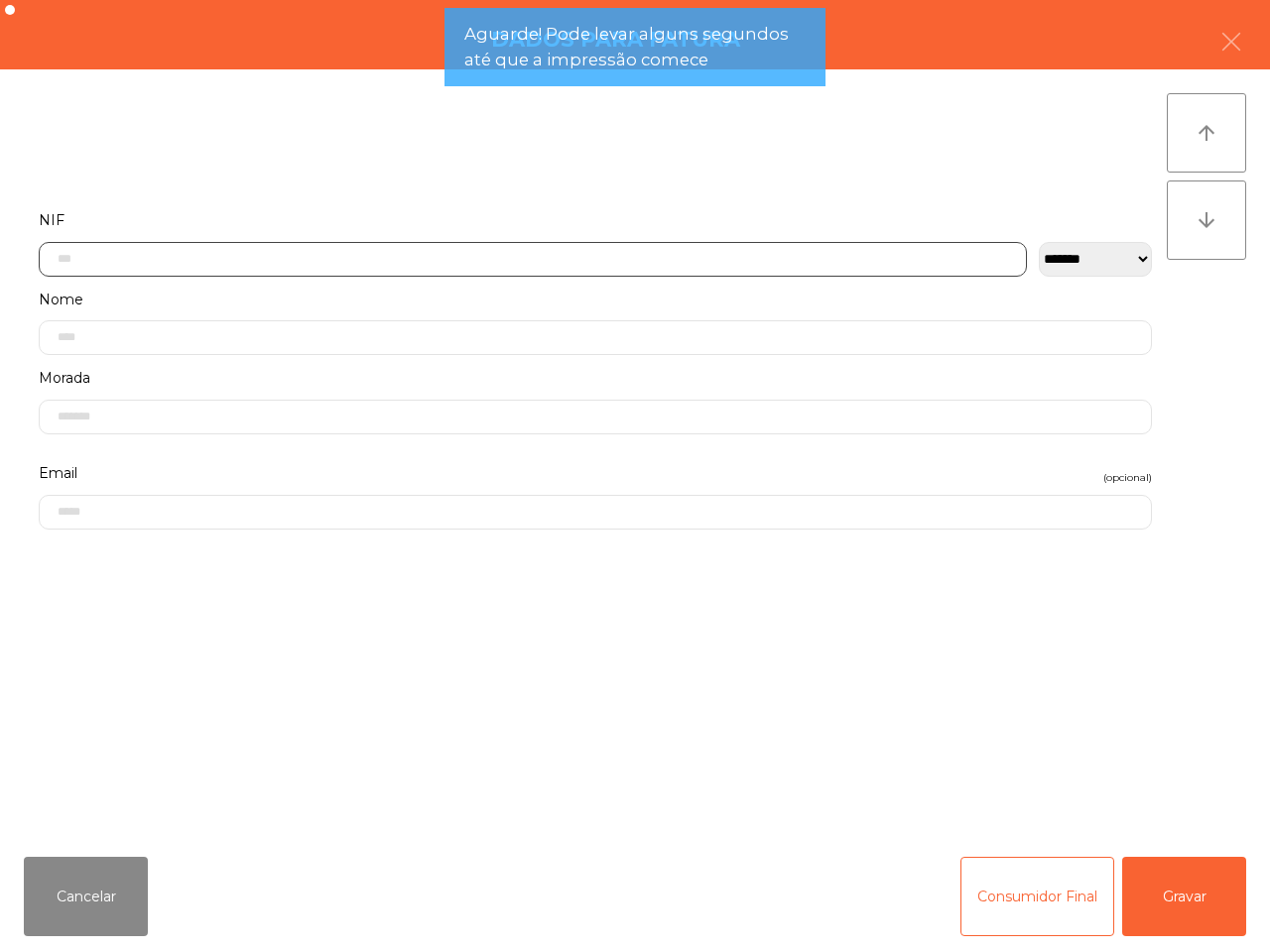 click 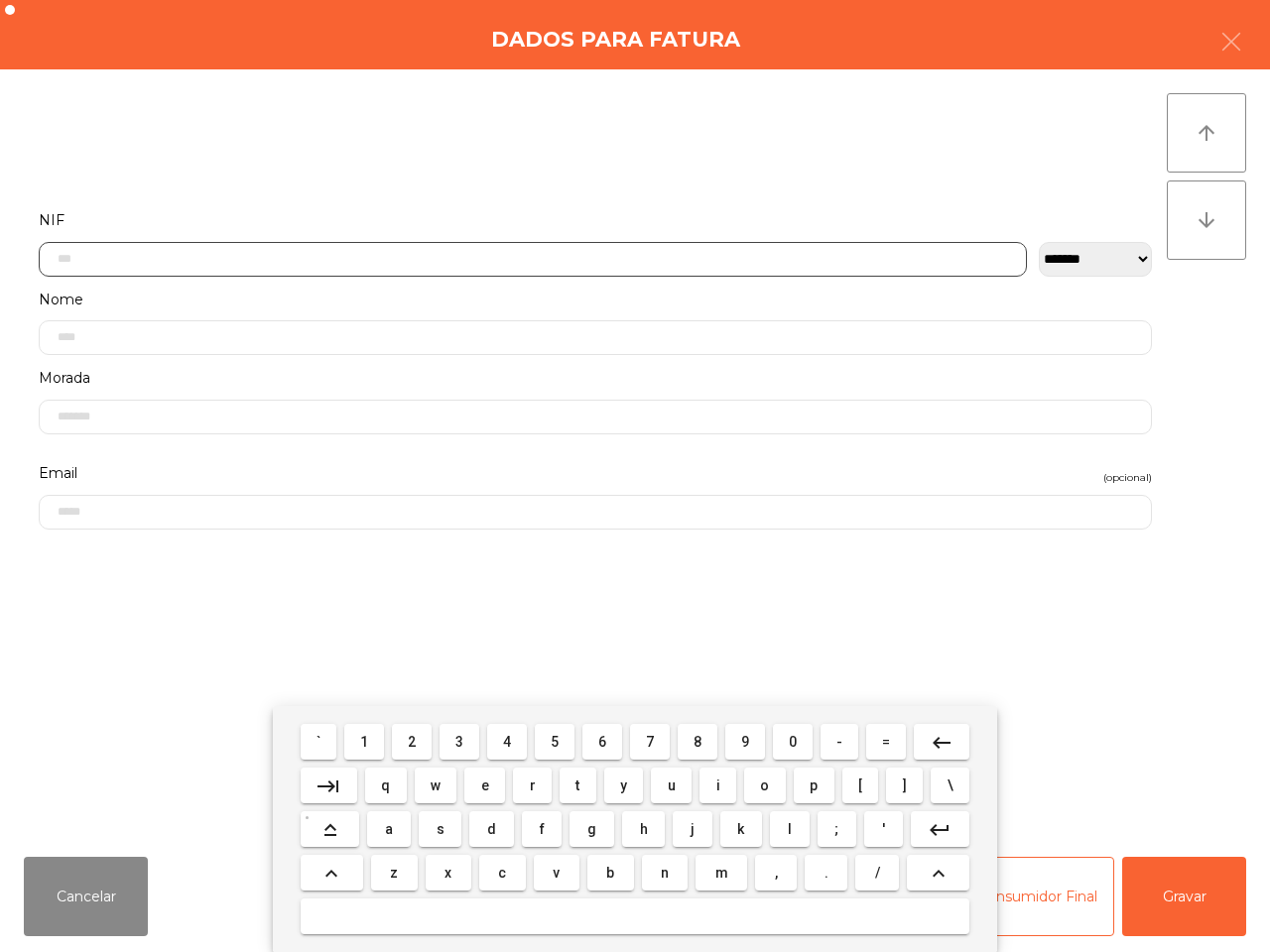 scroll, scrollTop: 111, scrollLeft: 0, axis: vertical 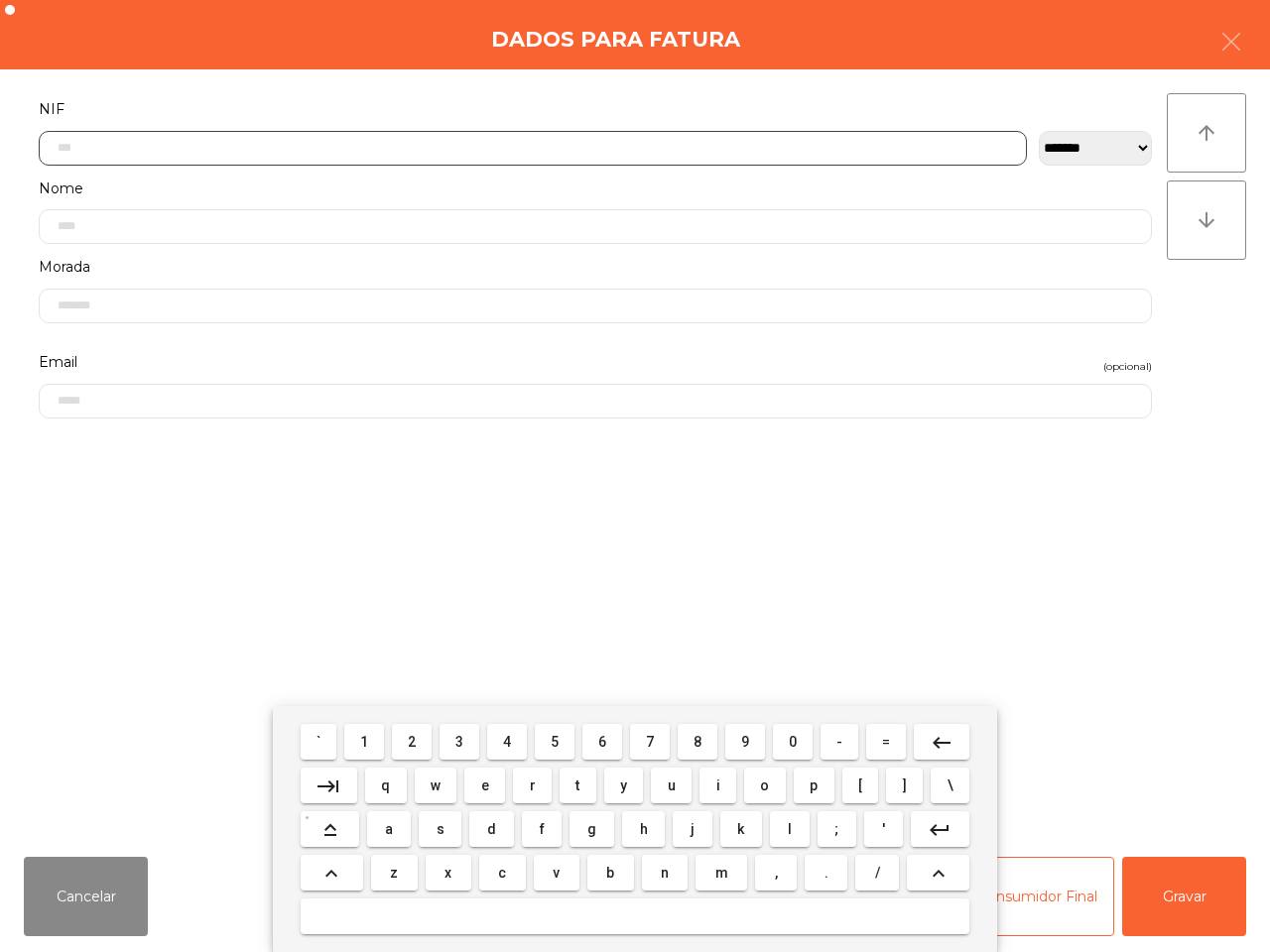 click on "2" at bounding box center [412, 742] 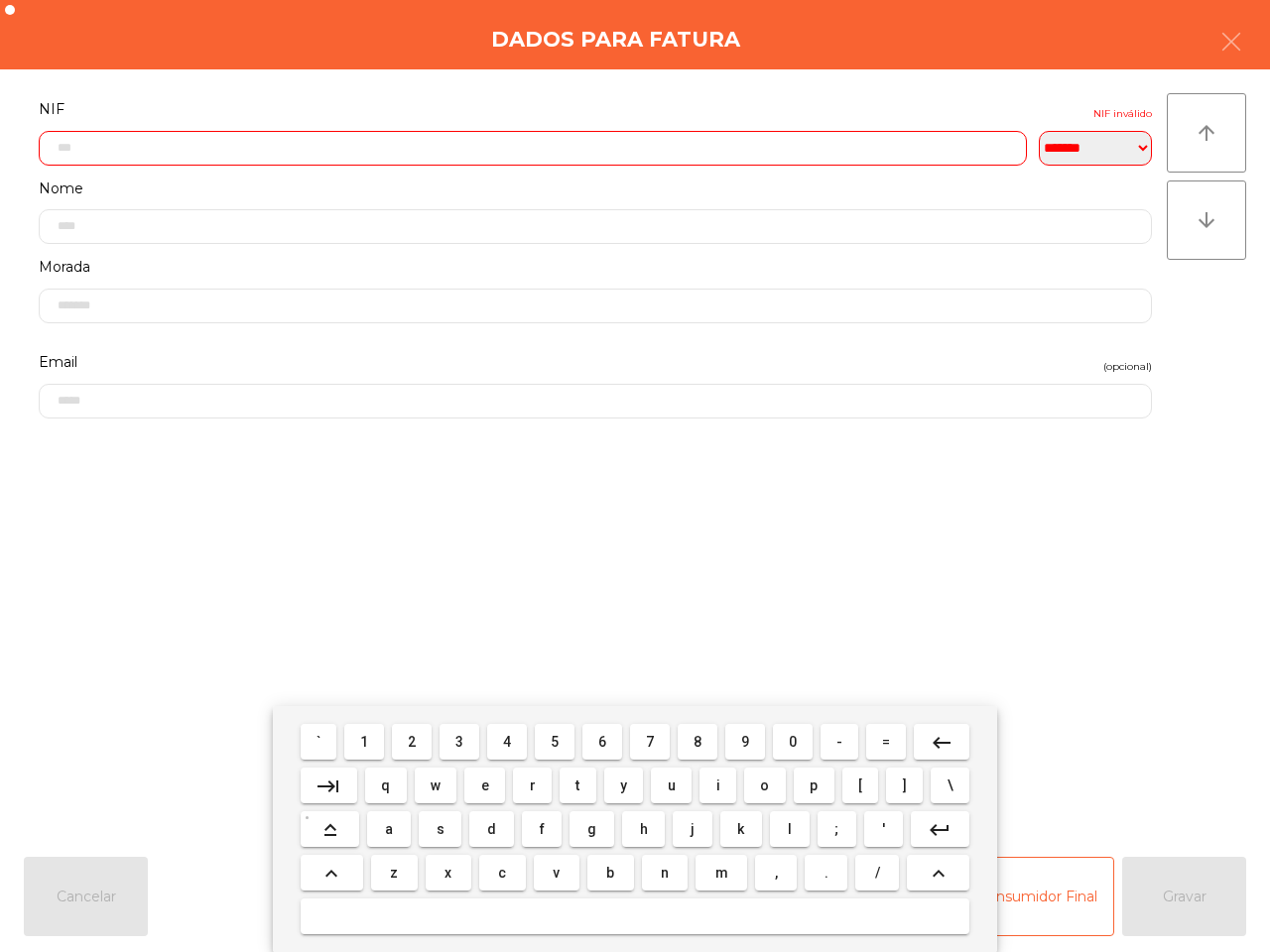 click on "1" at bounding box center [364, 742] 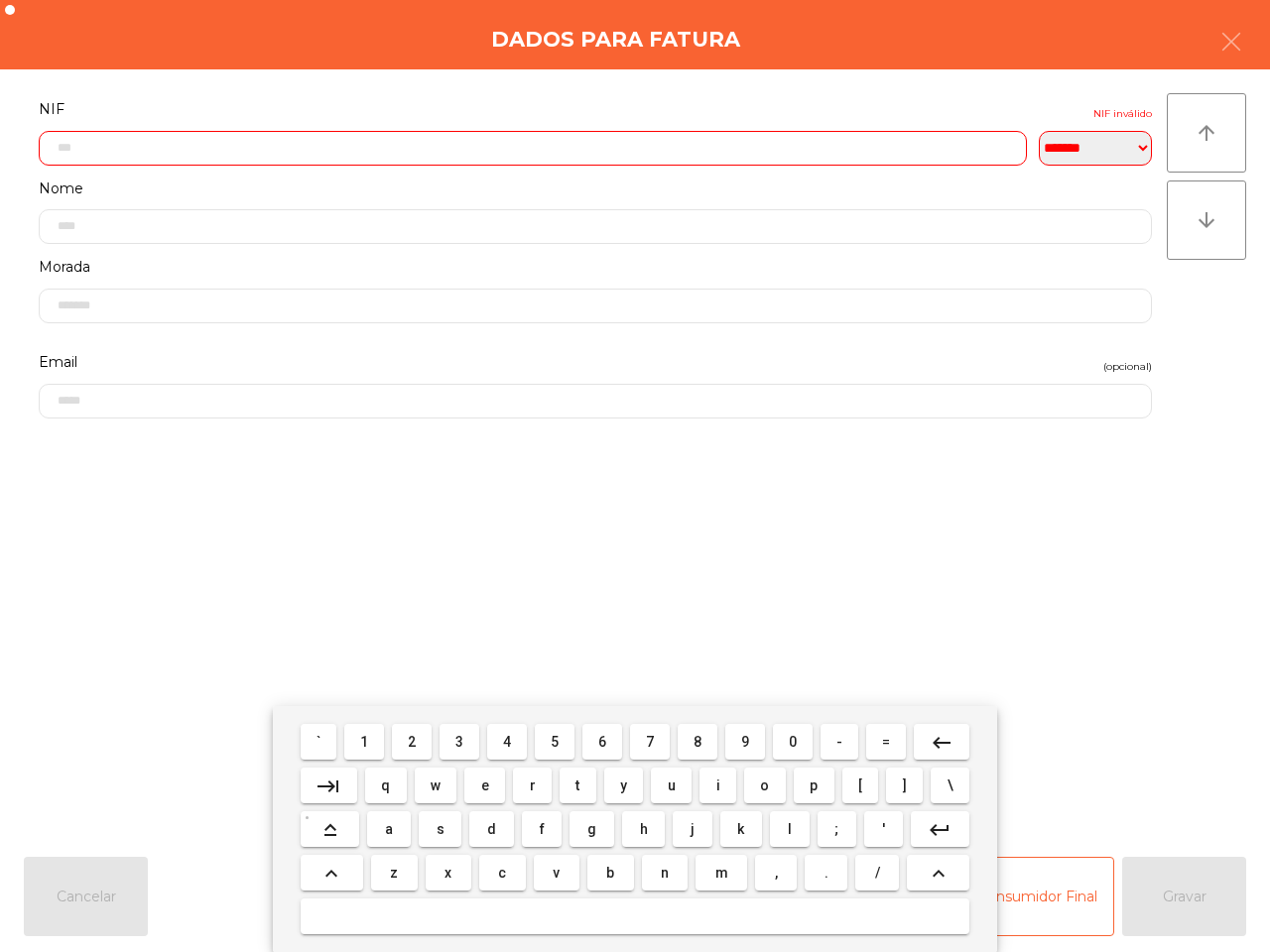 click on "0" at bounding box center [793, 742] 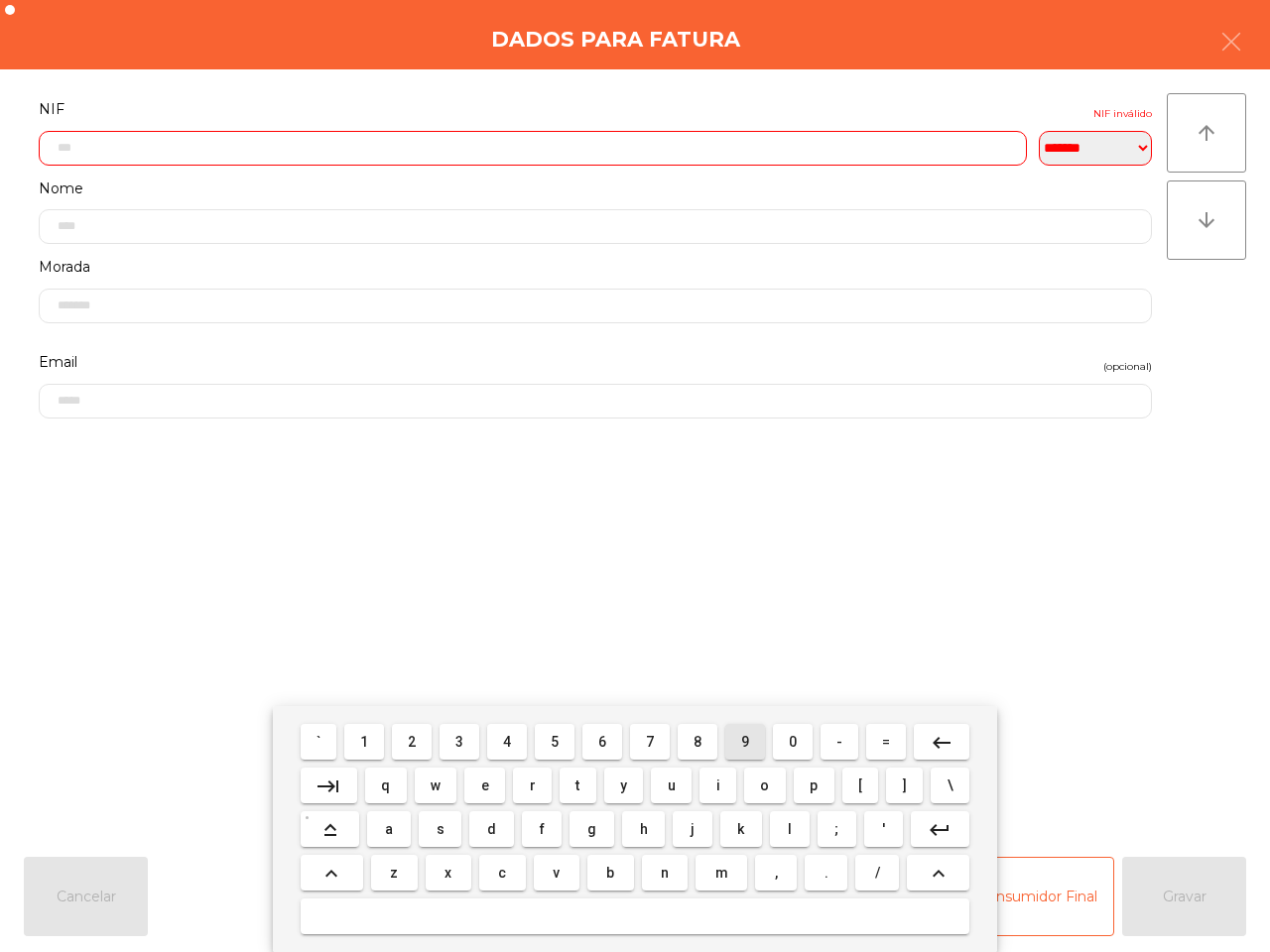 click on "9" at bounding box center [745, 742] 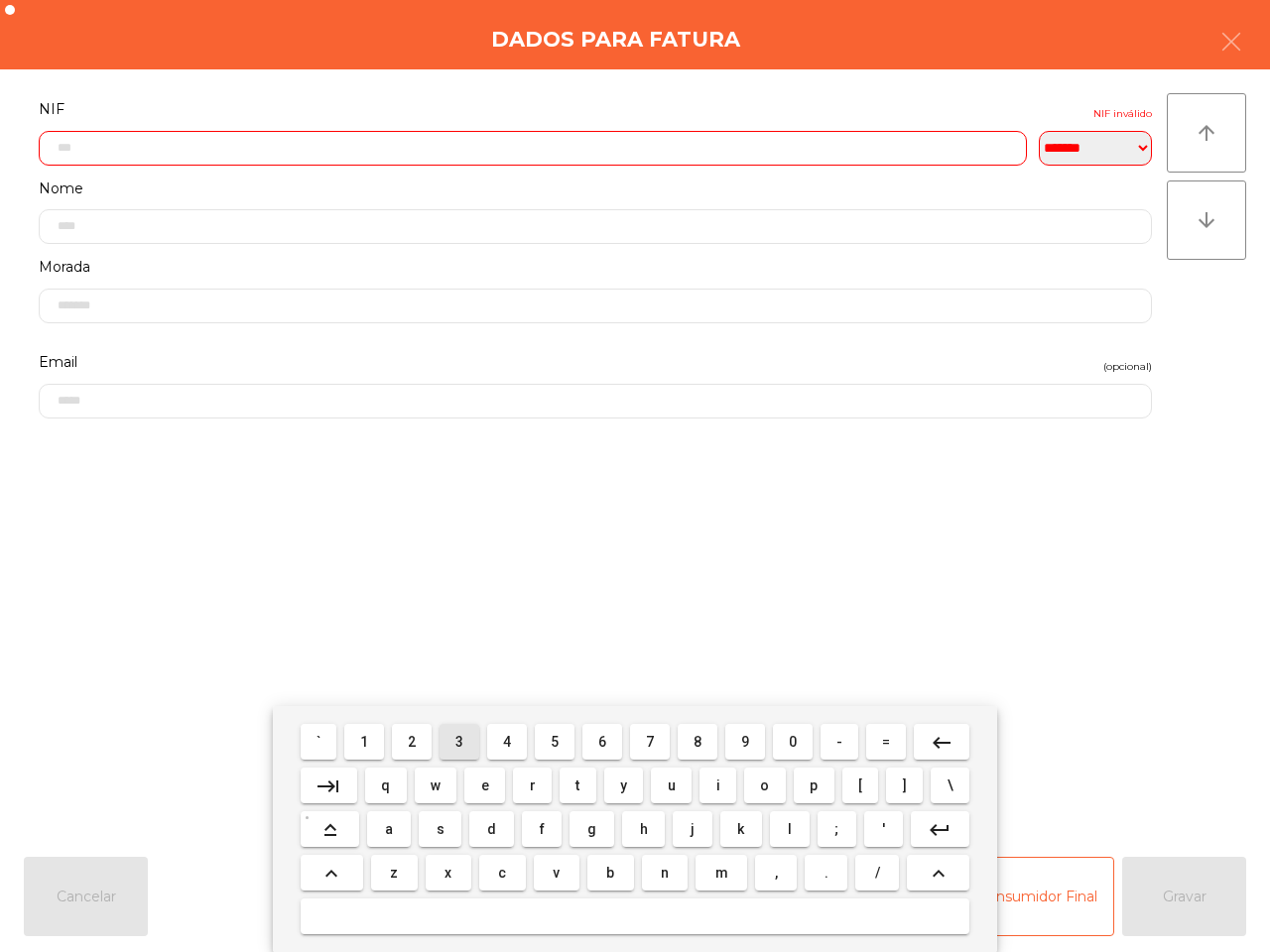 click on "3" at bounding box center (459, 742) 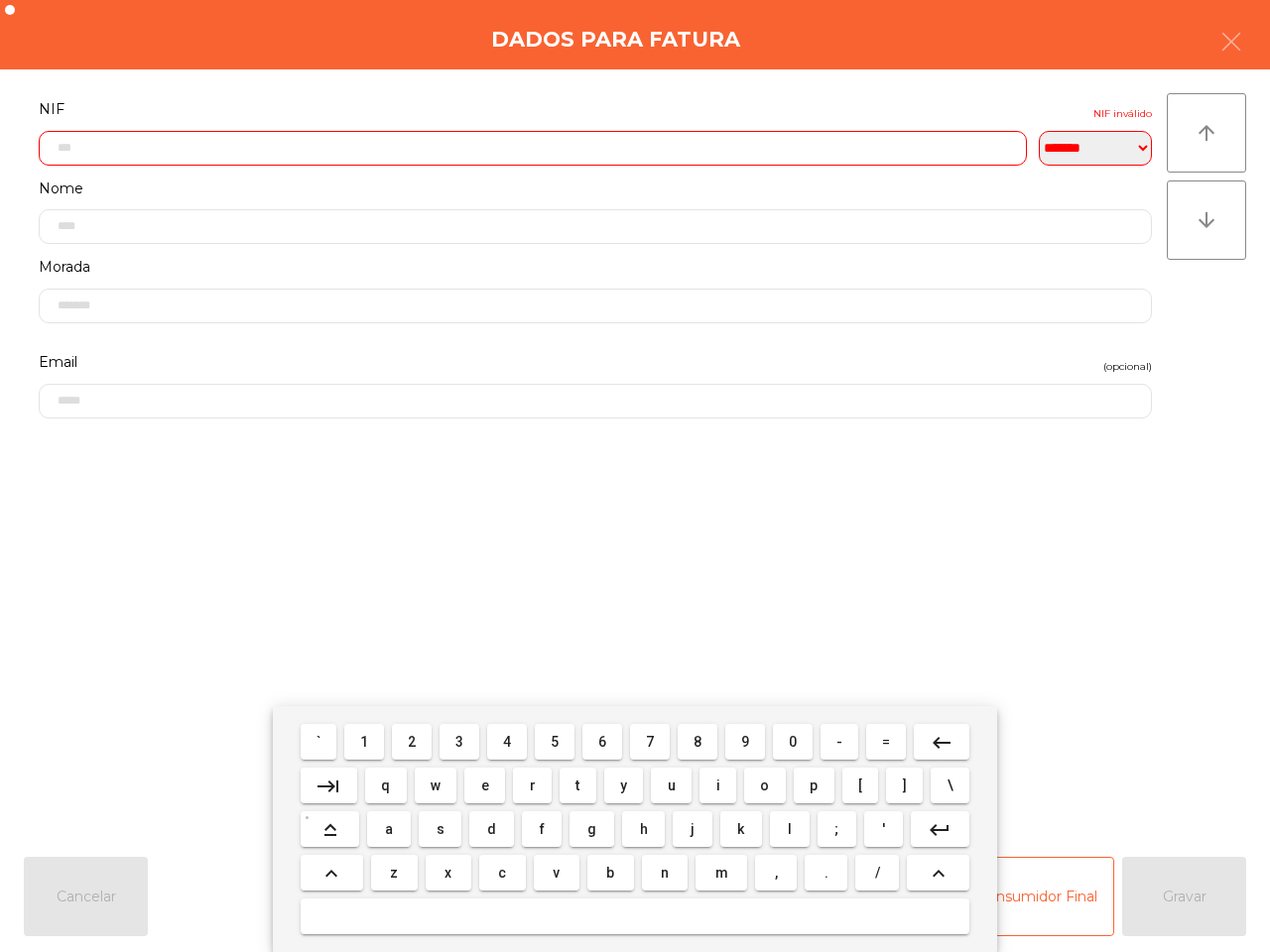click on "6" at bounding box center [602, 742] 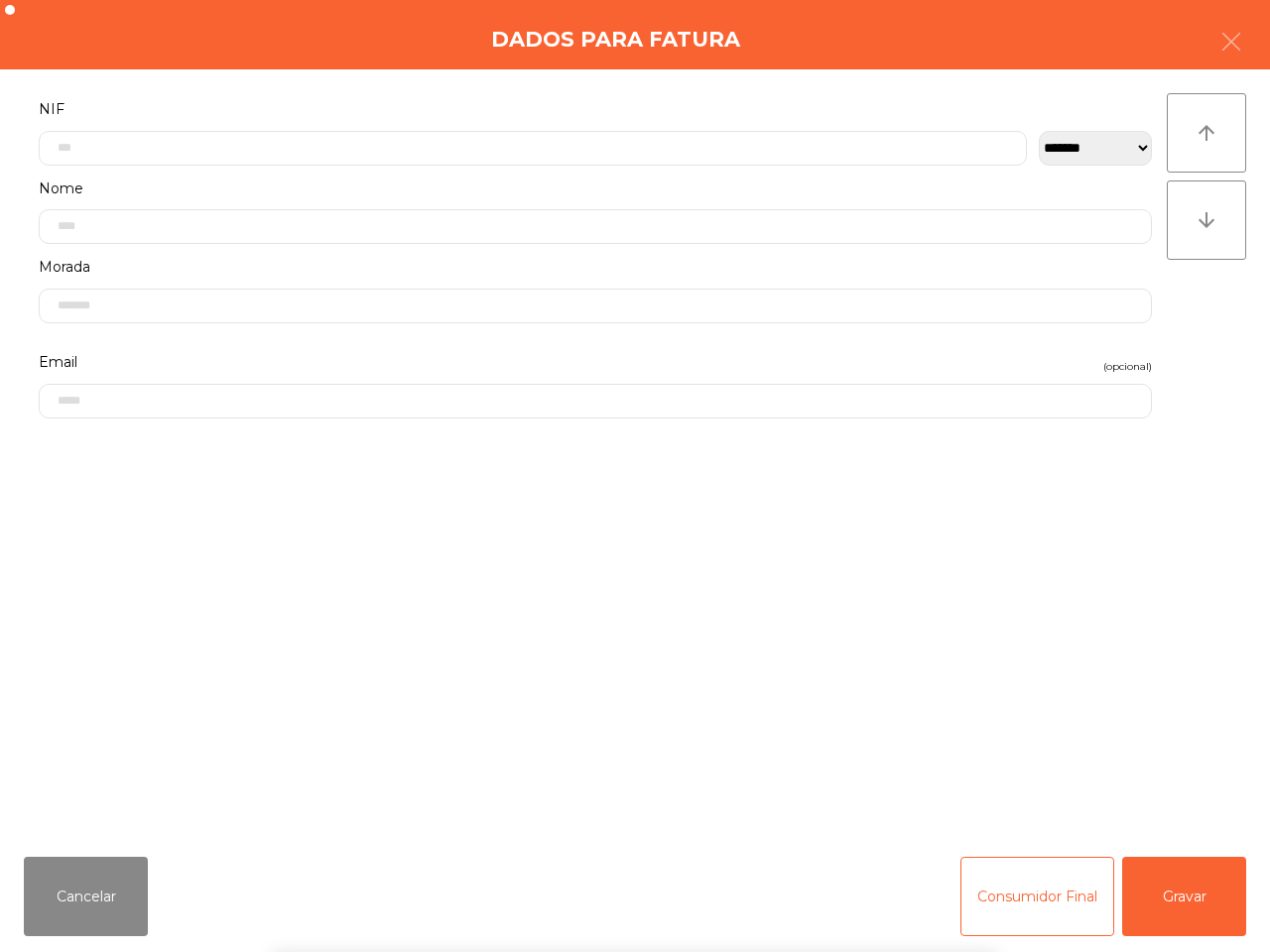 click on "` 1 2 3 4 5 6 7 8 9 0 - = keyboard_backspace keyboard_tab q w e r t y u i o p [ ] \ keyboard_capslock a s d f g h j k l ; ' keyboard_return keyboard_arrow_up z x c v b n m , . / keyboard_arrow_up" at bounding box center (635, 829) 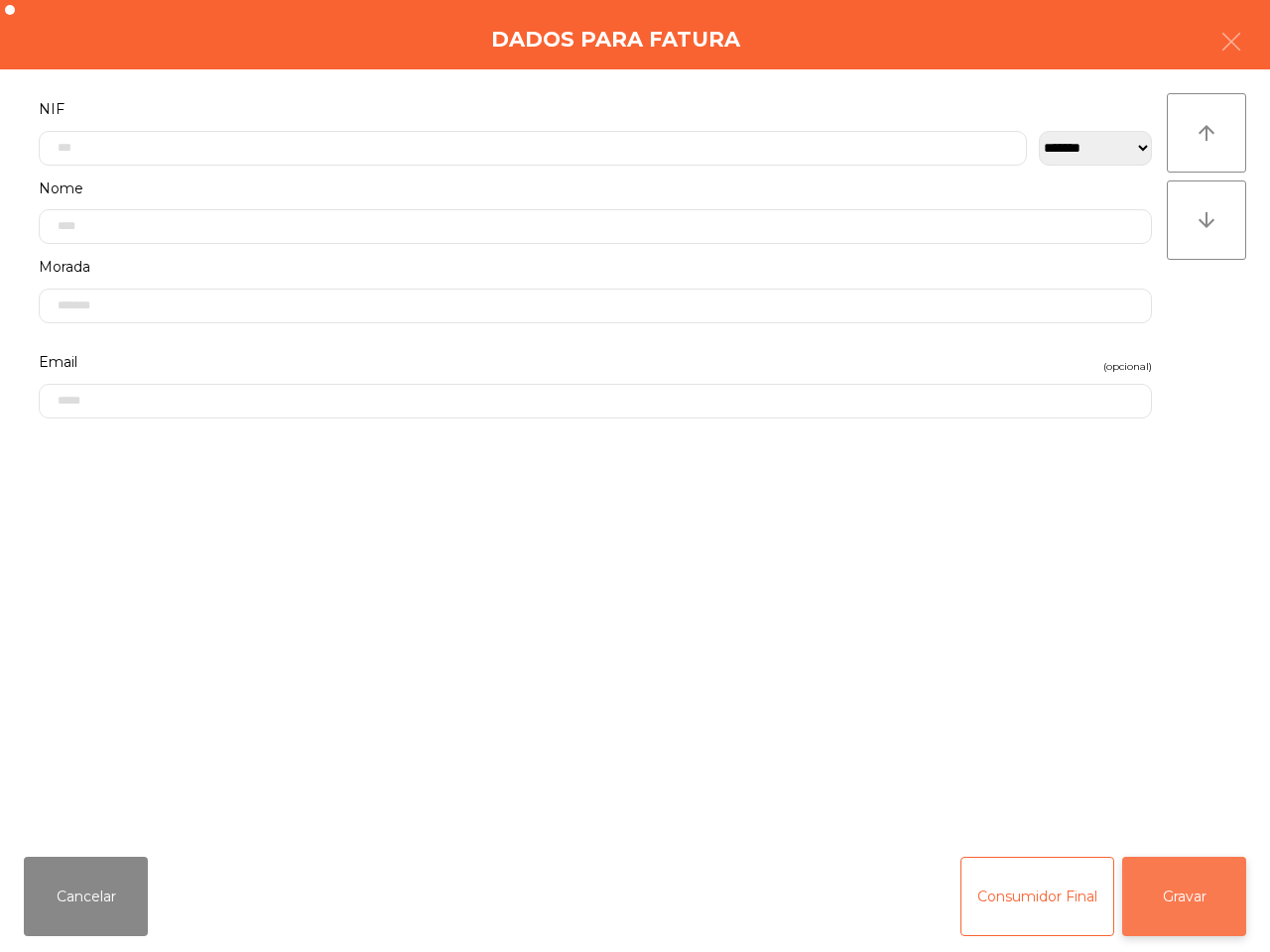 click on "Gravar" 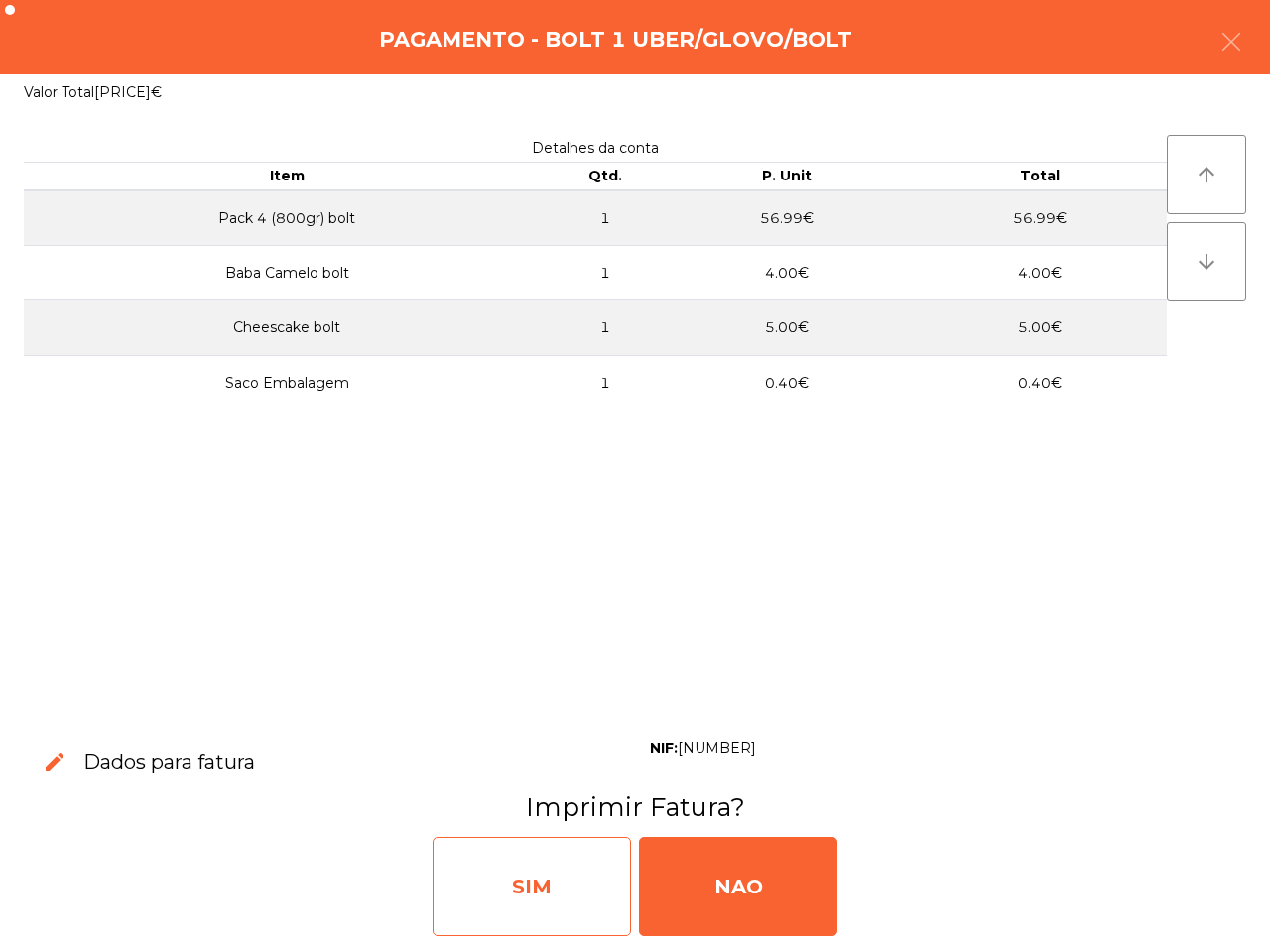 click on "SIM" 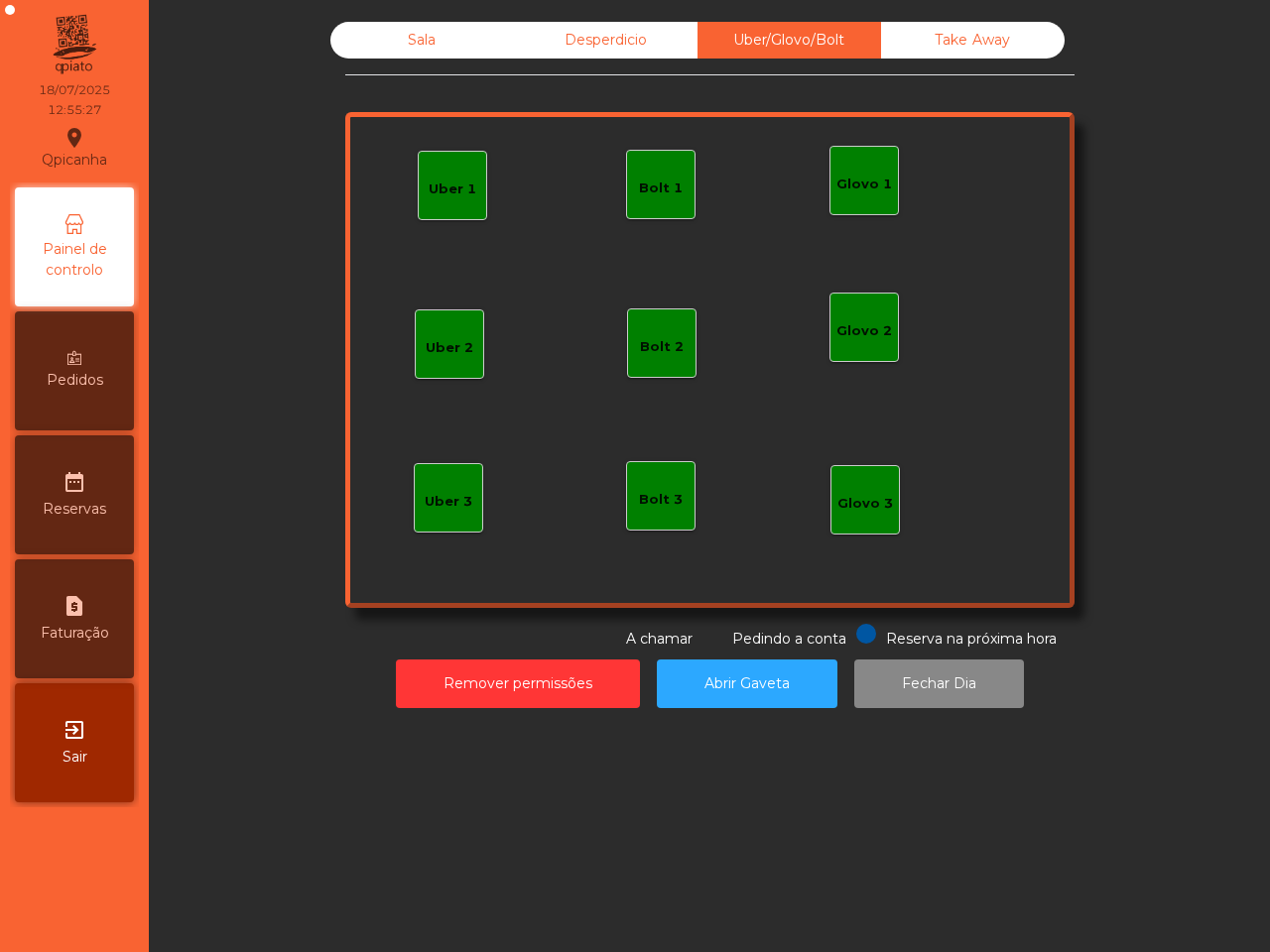 drag, startPoint x: 554, startPoint y: 863, endPoint x: 552, endPoint y: 881, distance: 18.11077 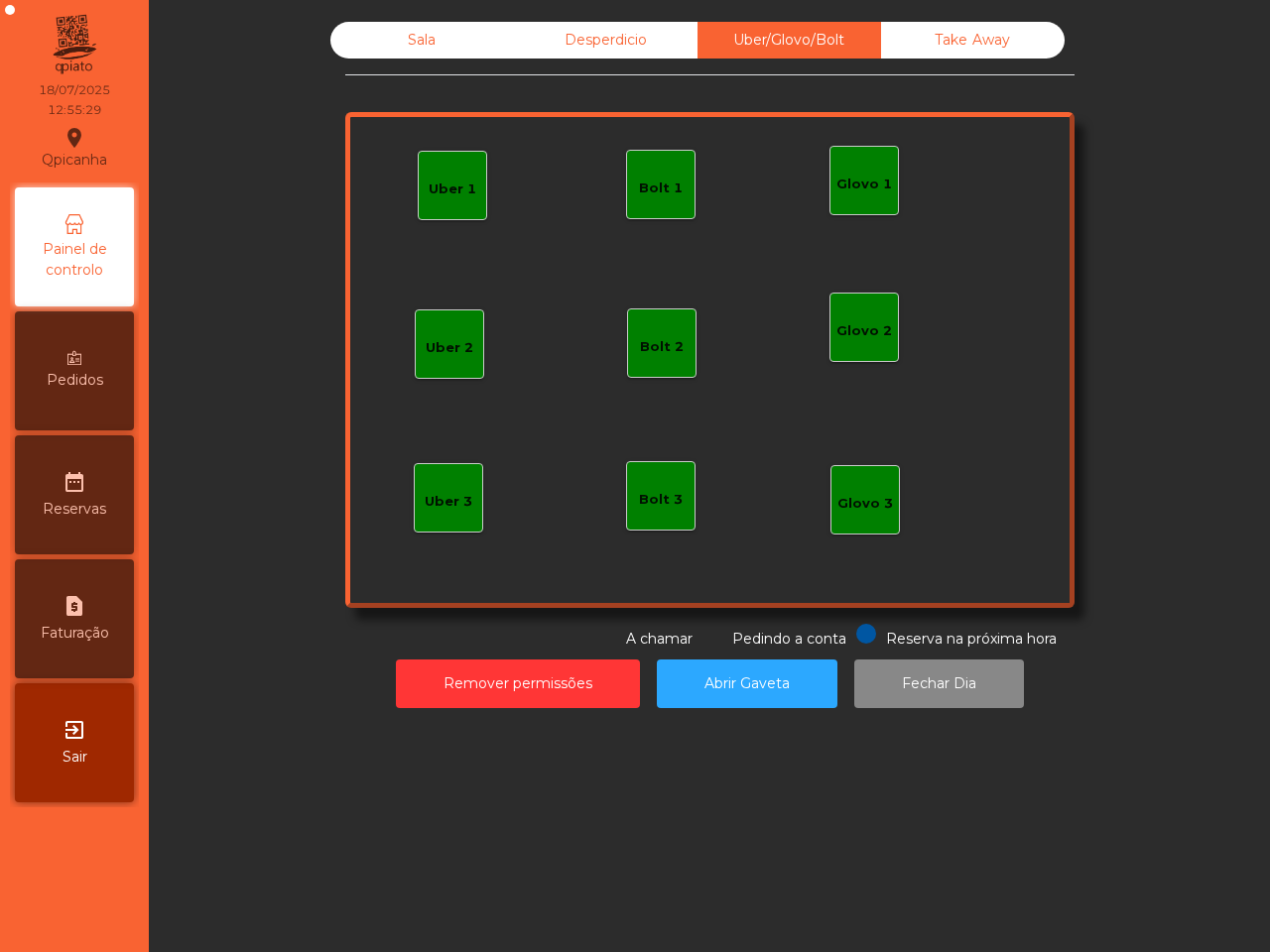 click on "Sala" 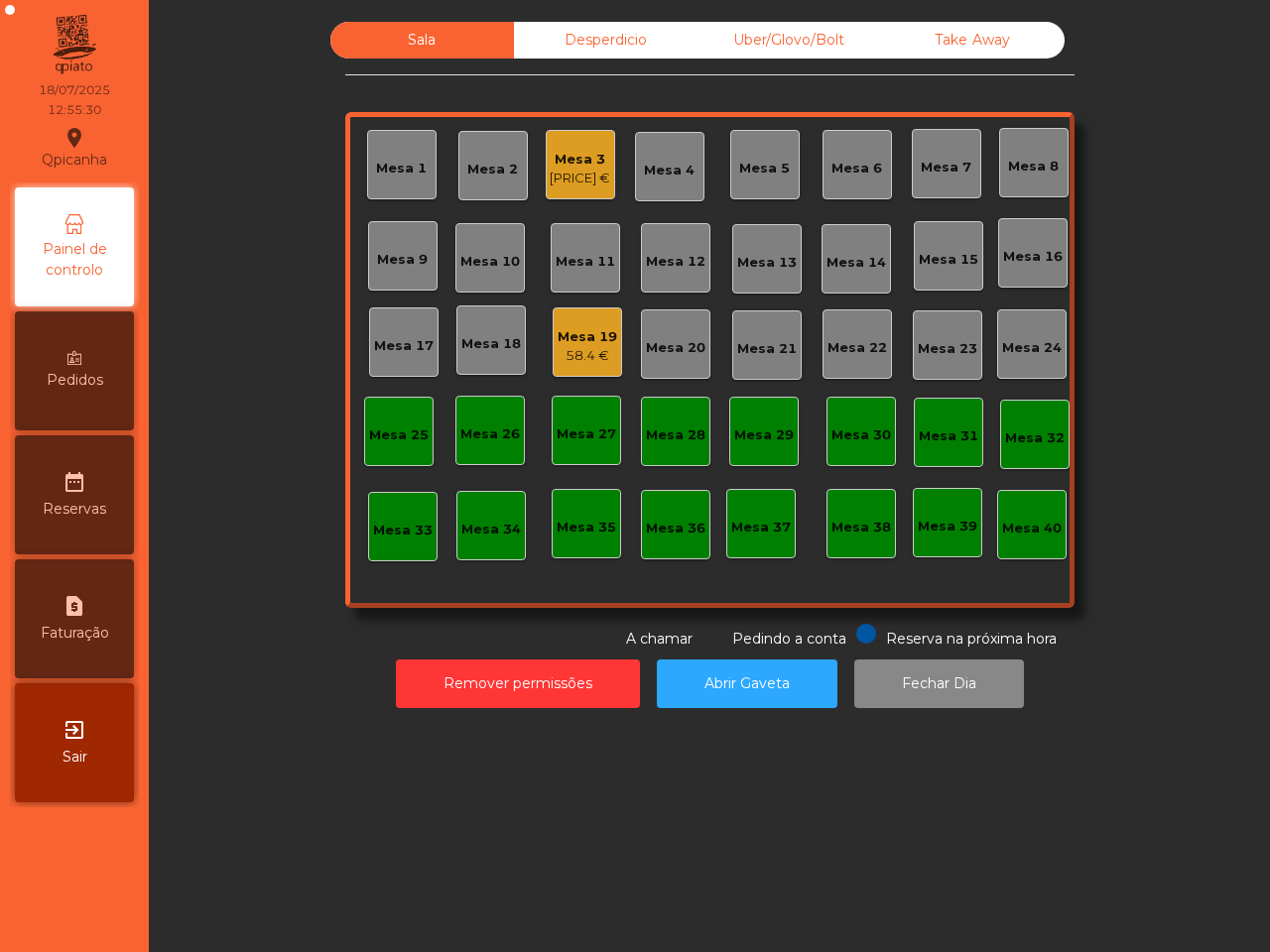 click on "Mesa 3   [PRICE] €" 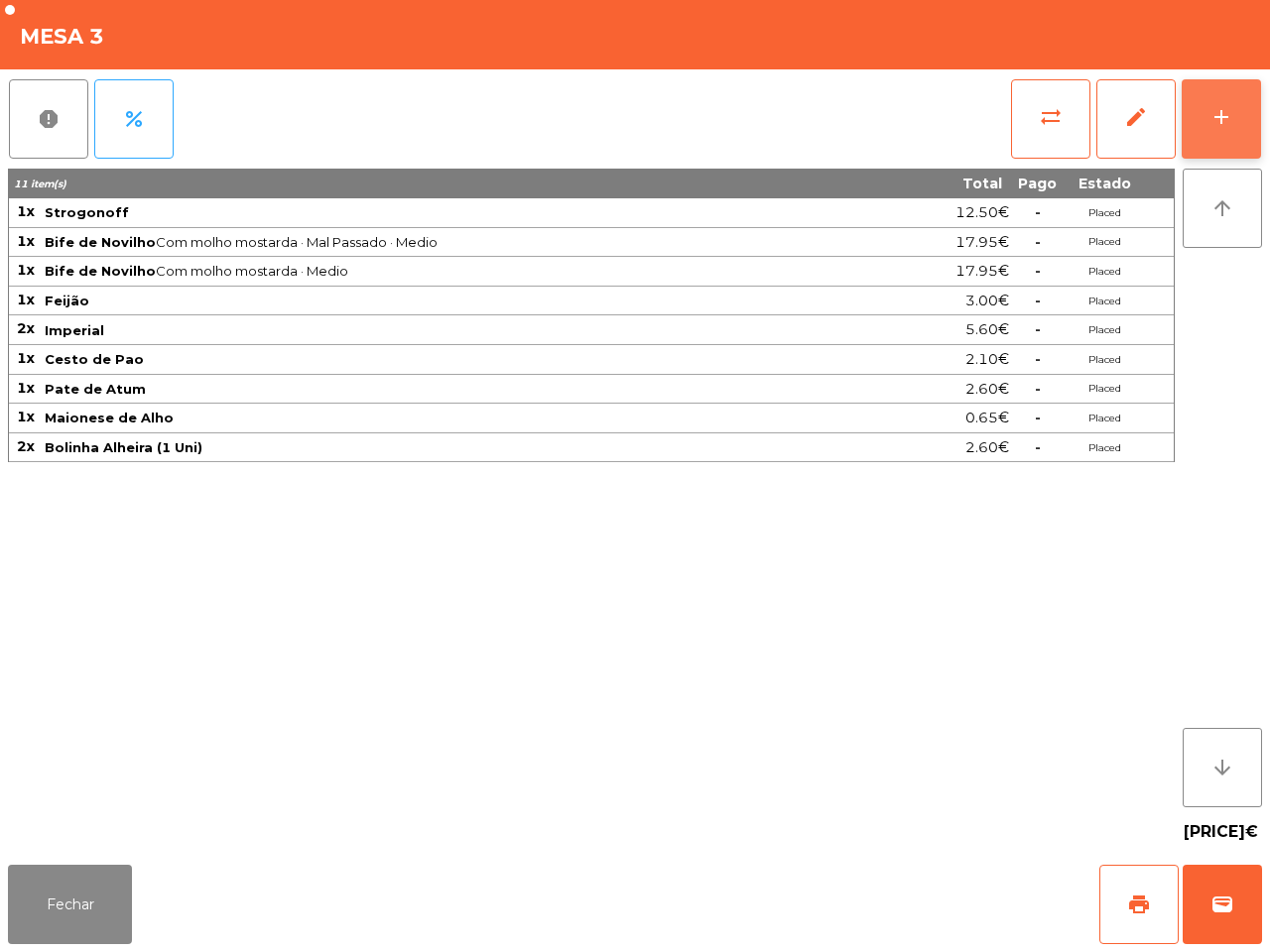 click on "add" 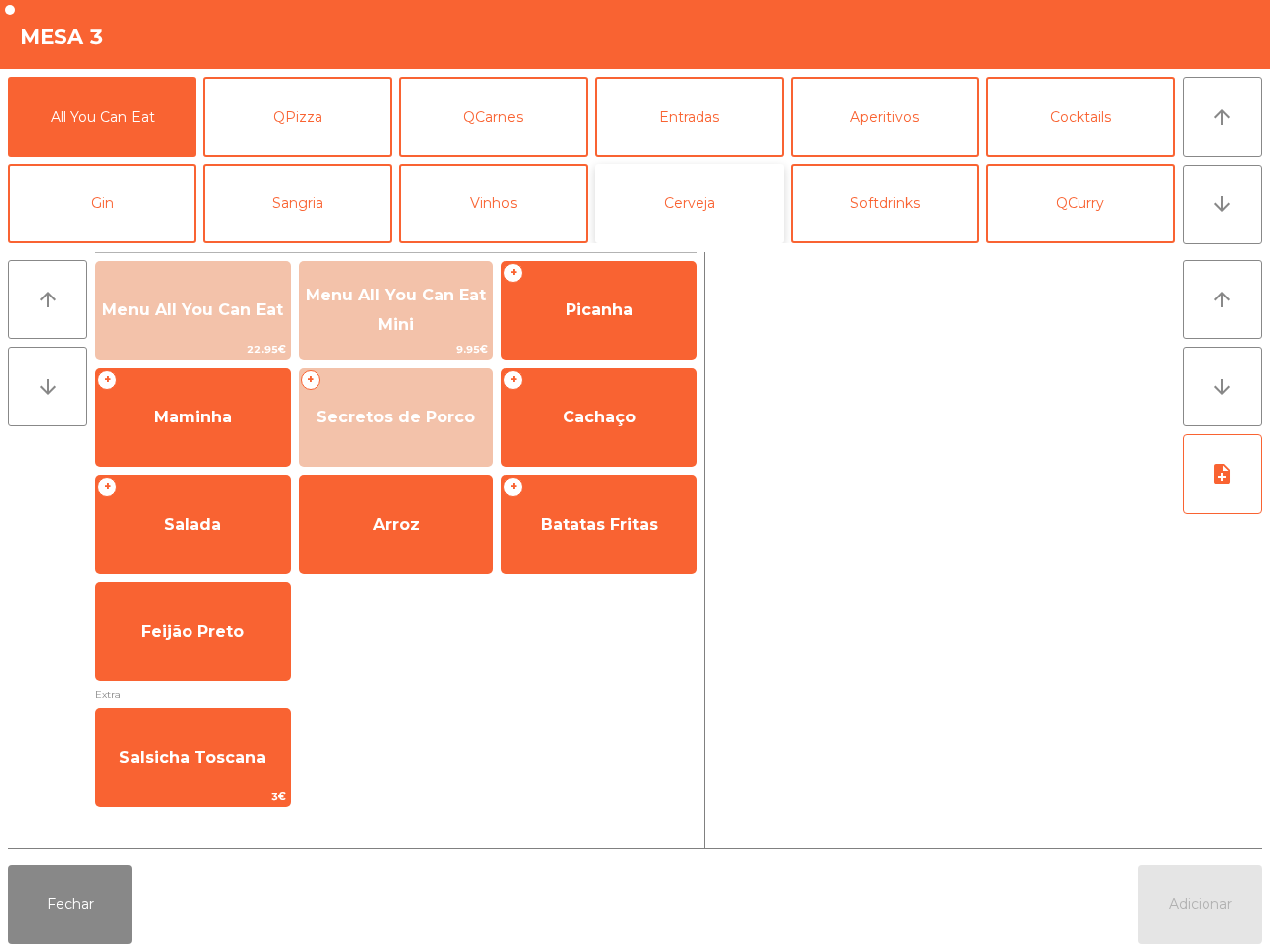 click on "Cerveja" 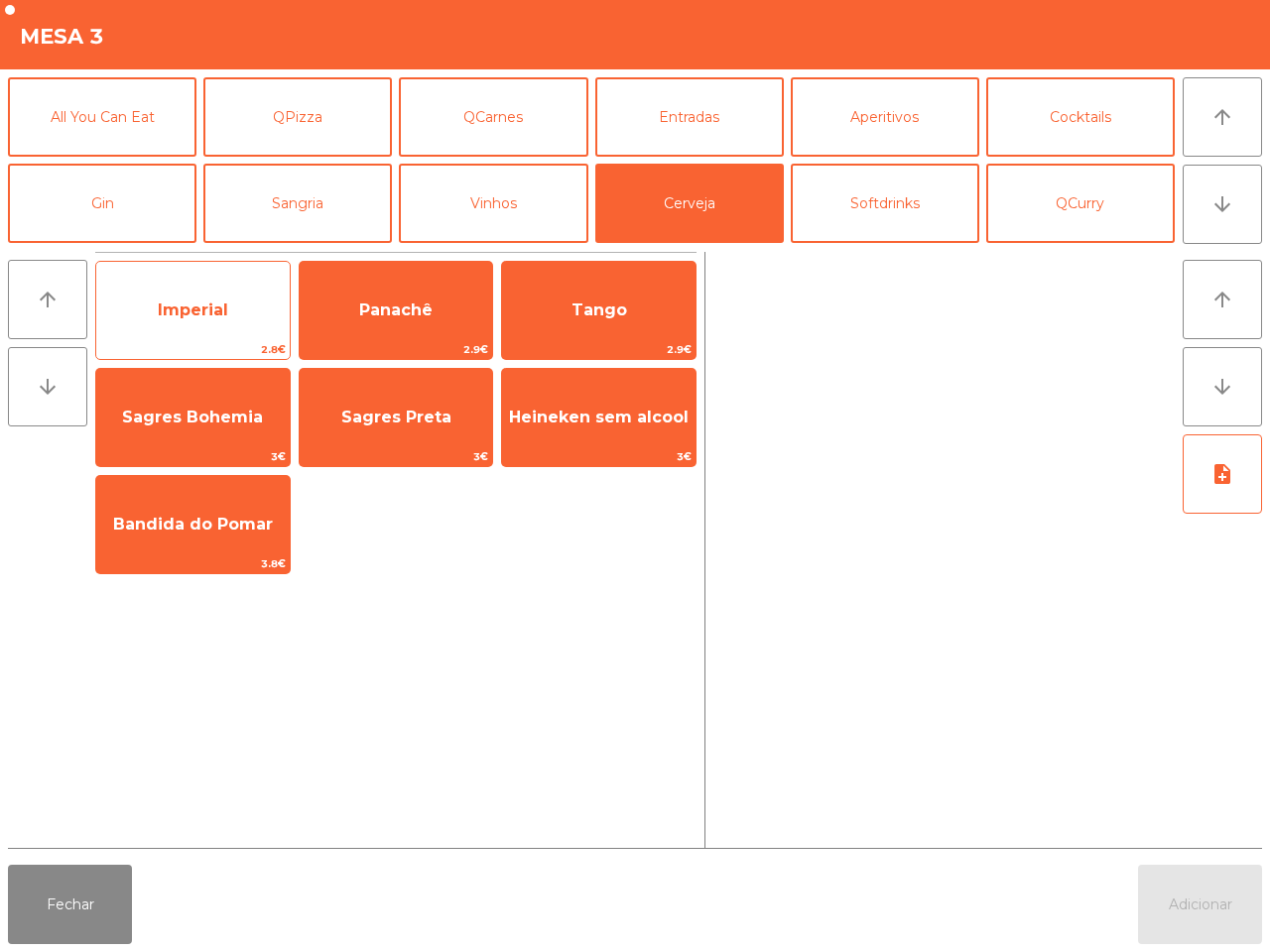 drag, startPoint x: 160, startPoint y: 293, endPoint x: 171, endPoint y: 298, distance: 12.083046 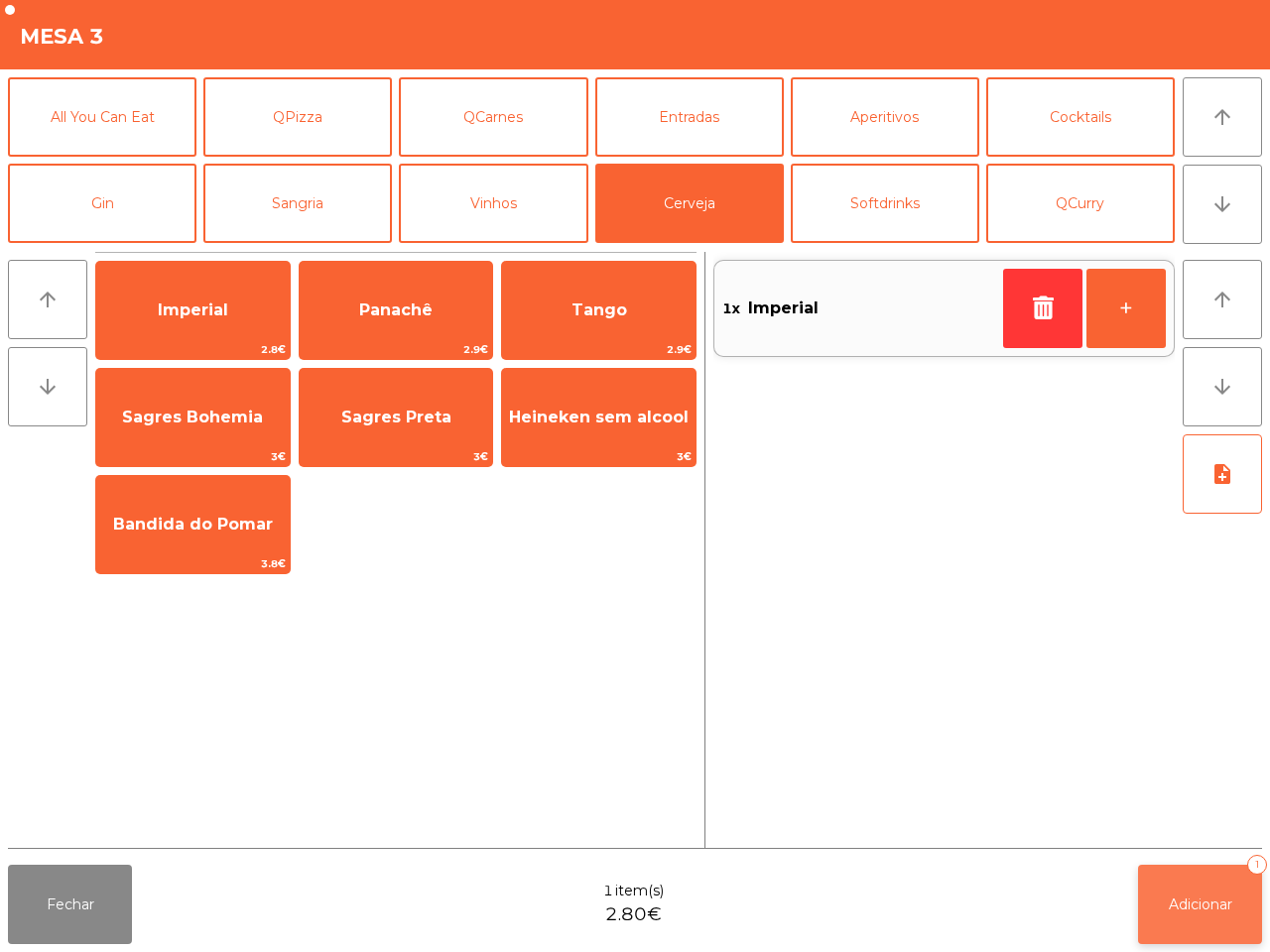 click on "Adicionar   1" 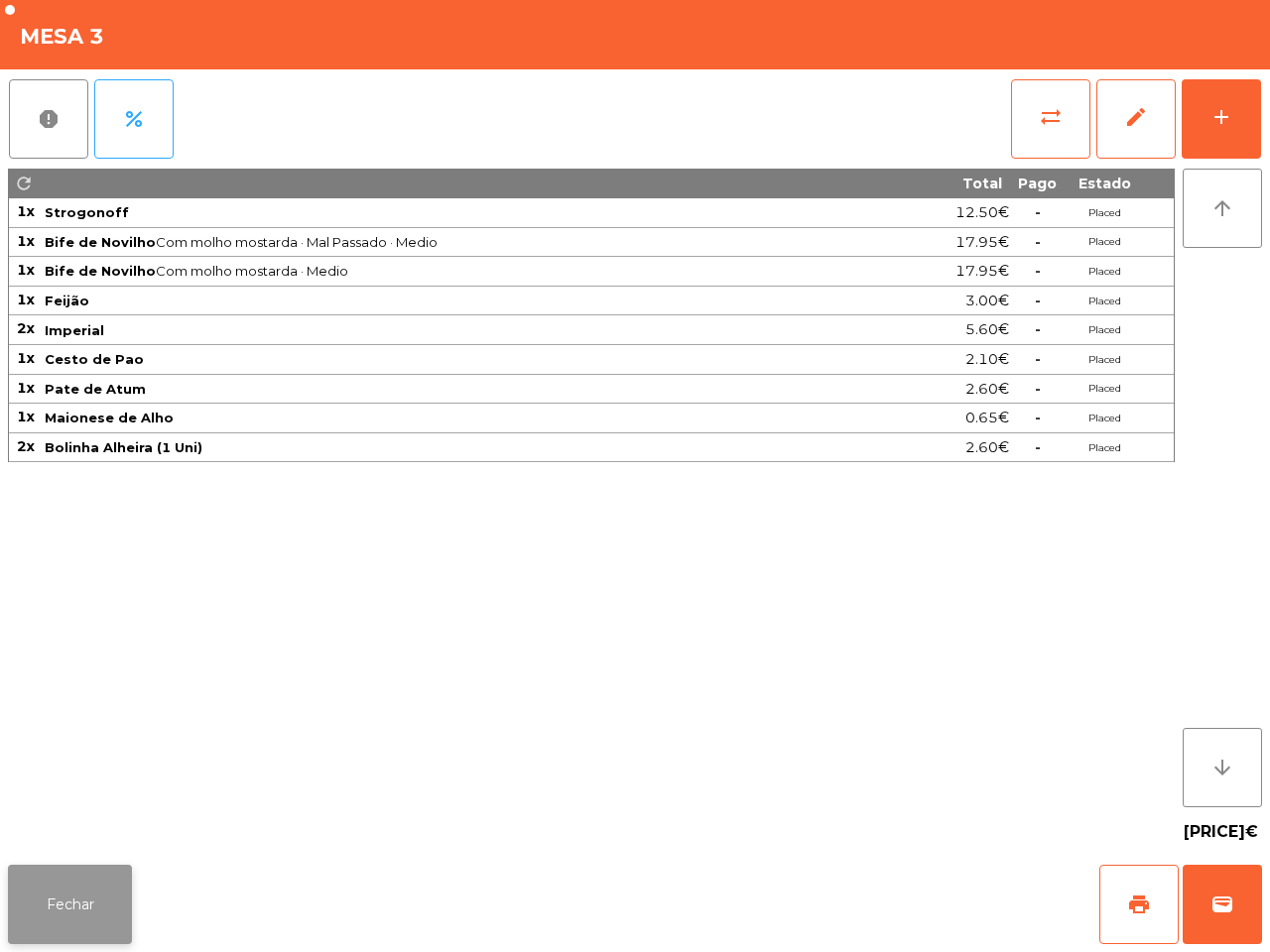 click on "Fechar" 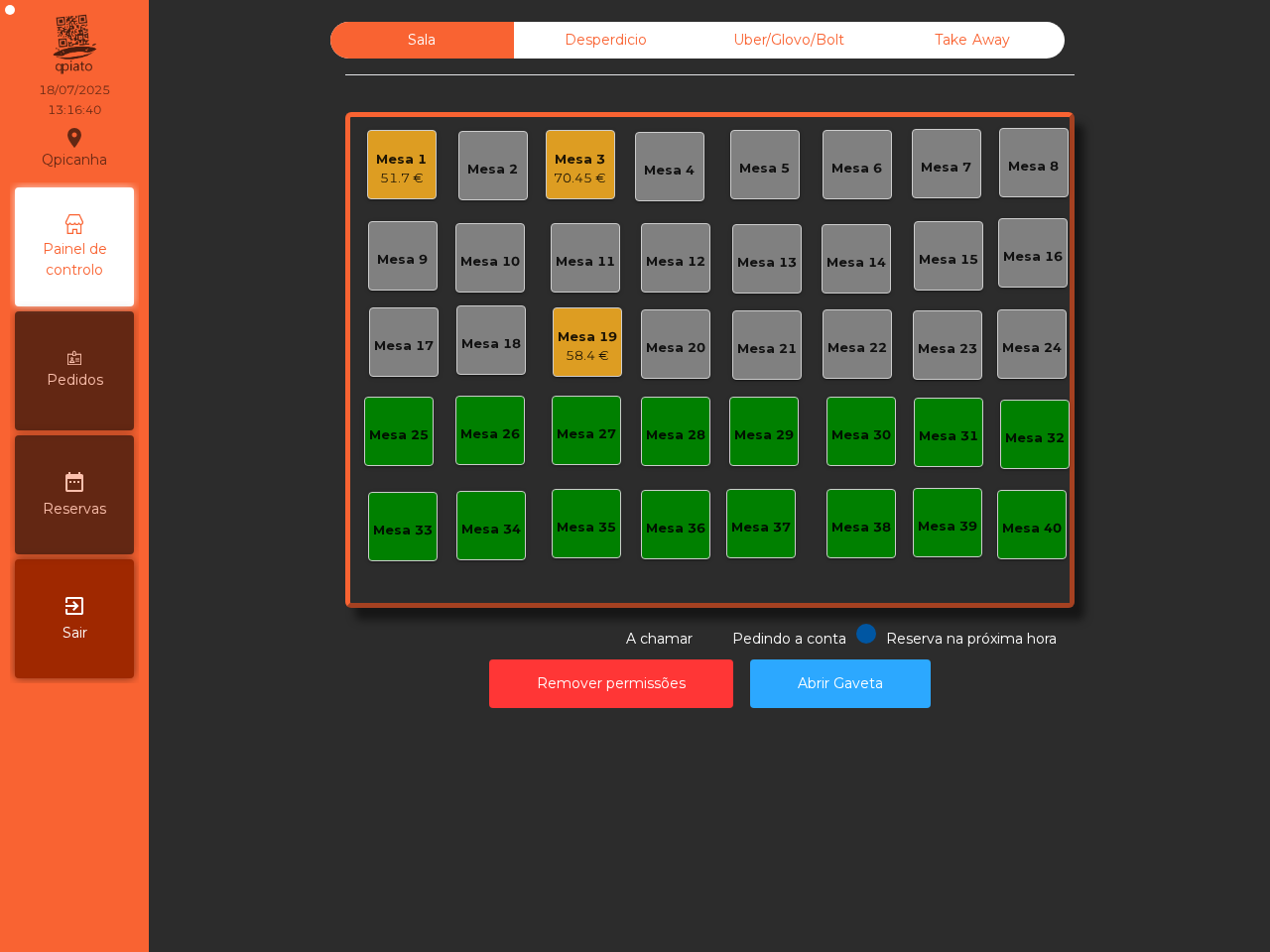 click on "Mesa 3   [PRICE] €" 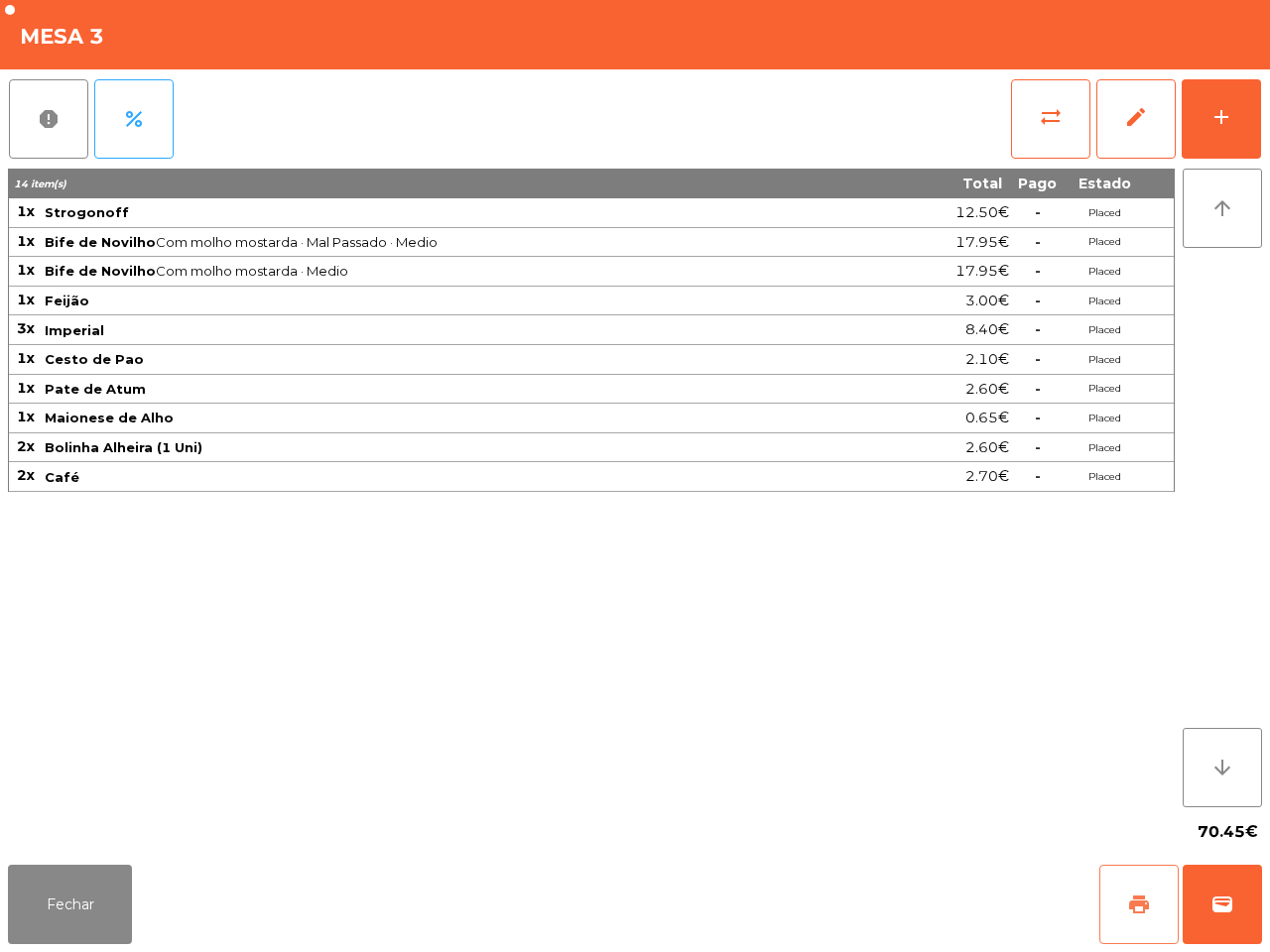 click on "print" 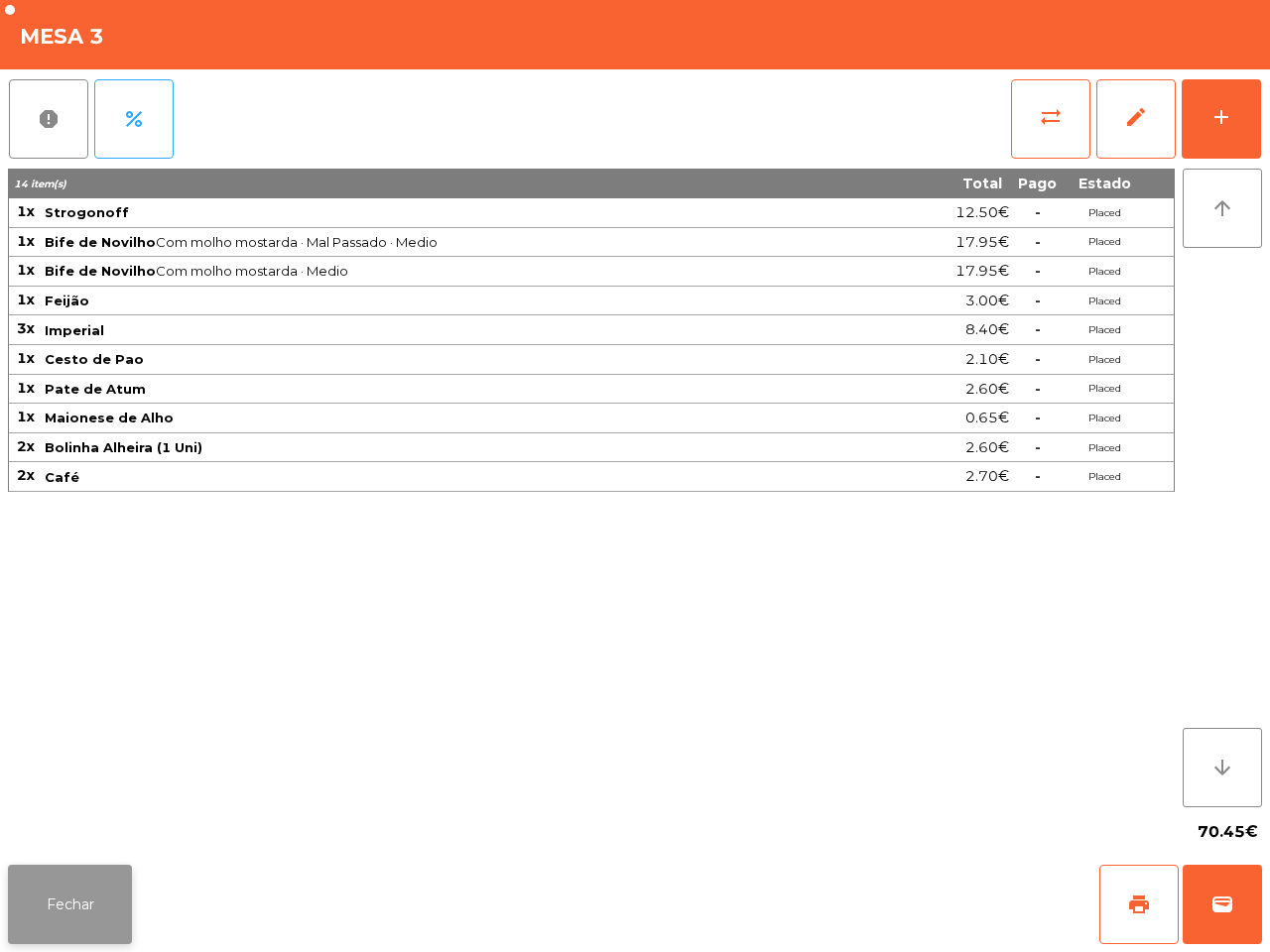 click on "Fechar" 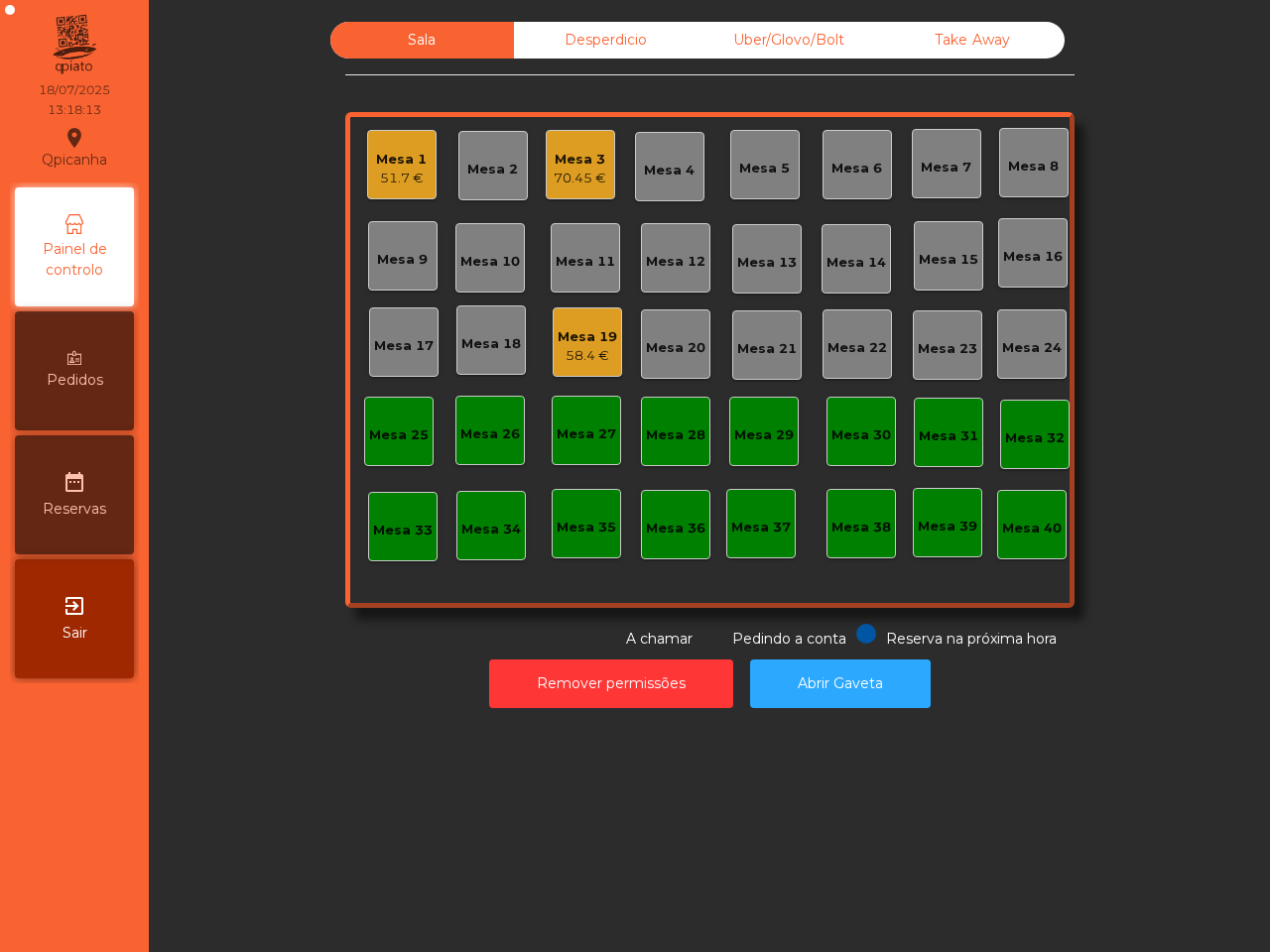 click on "Qpicanha  location_on  [DATE]   [TIME]   Painel de controlo   Pedidos  date_range  Reservas  exit_to_app  Sair" 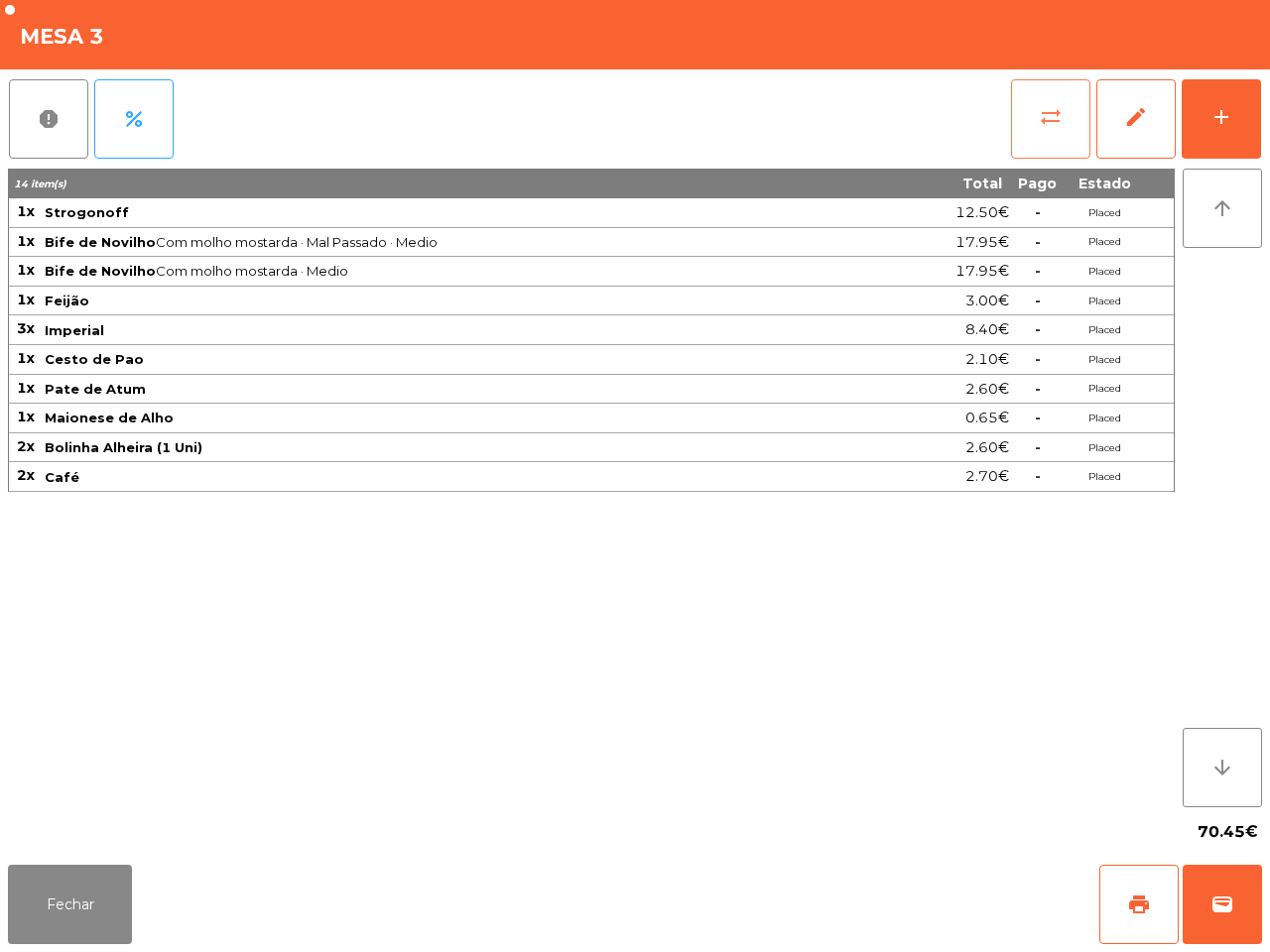 click on "sync_alt" 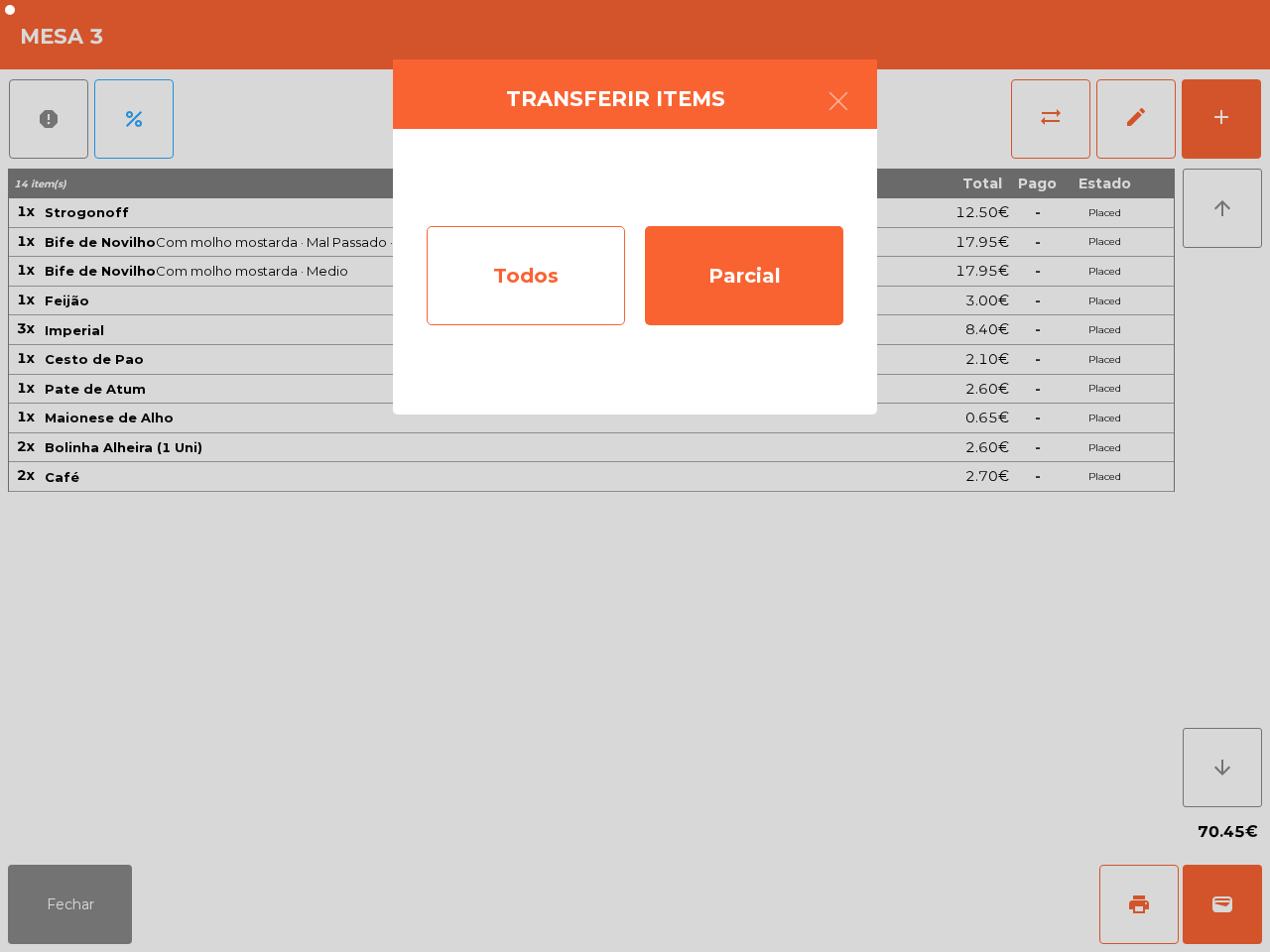 click on "Todos" 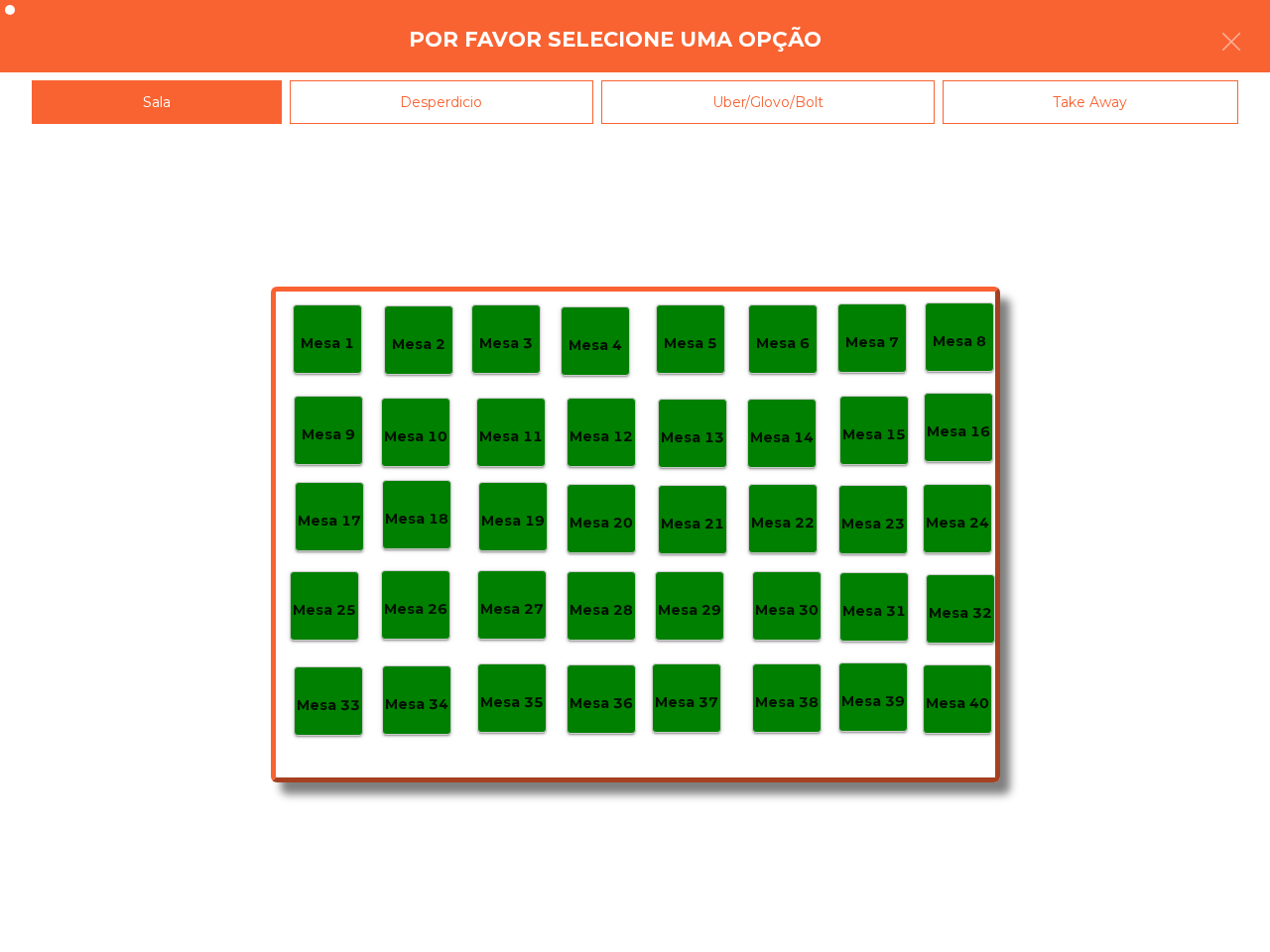 click on "Mesa 40" 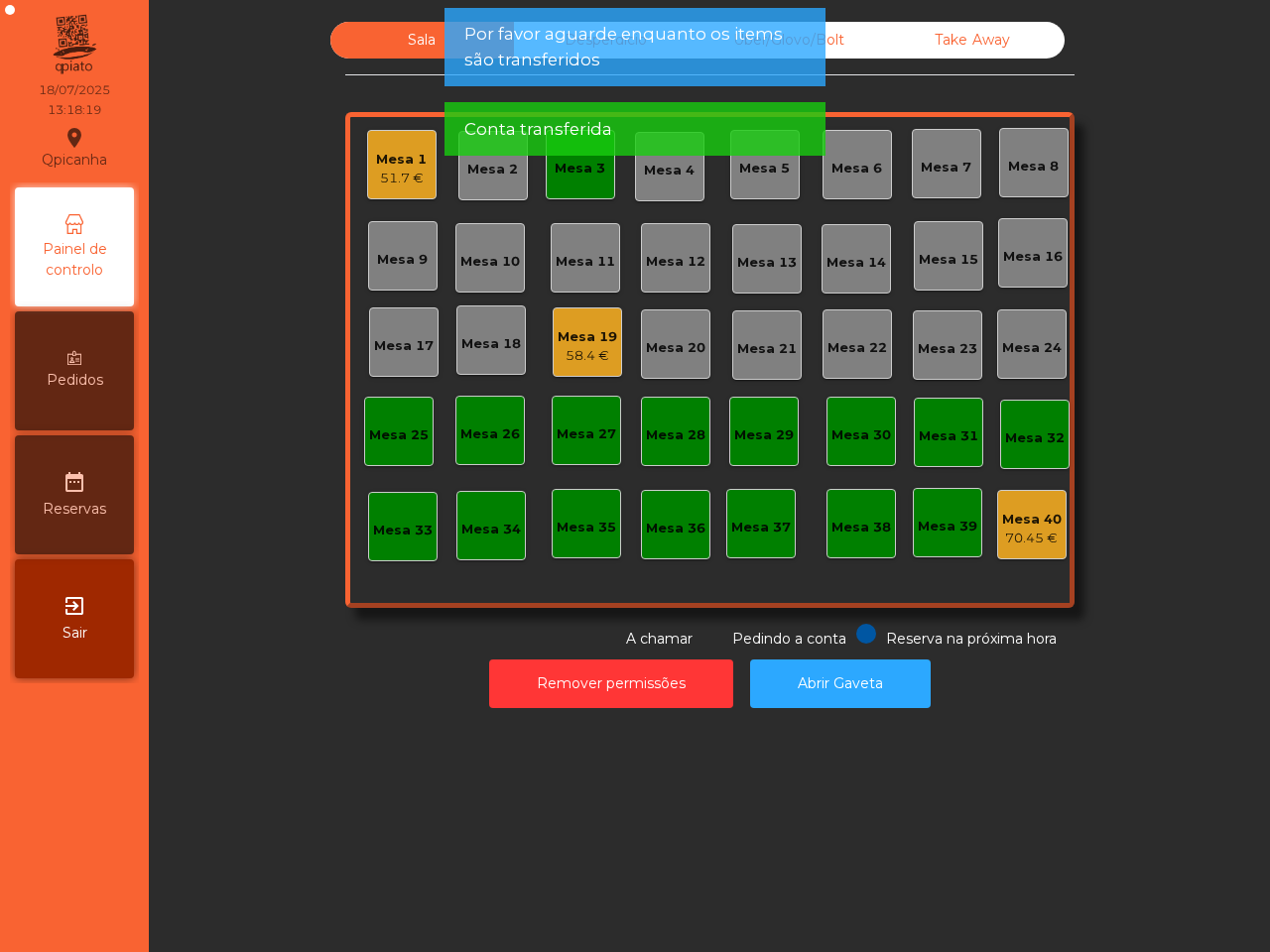 click on "Mesa 3" 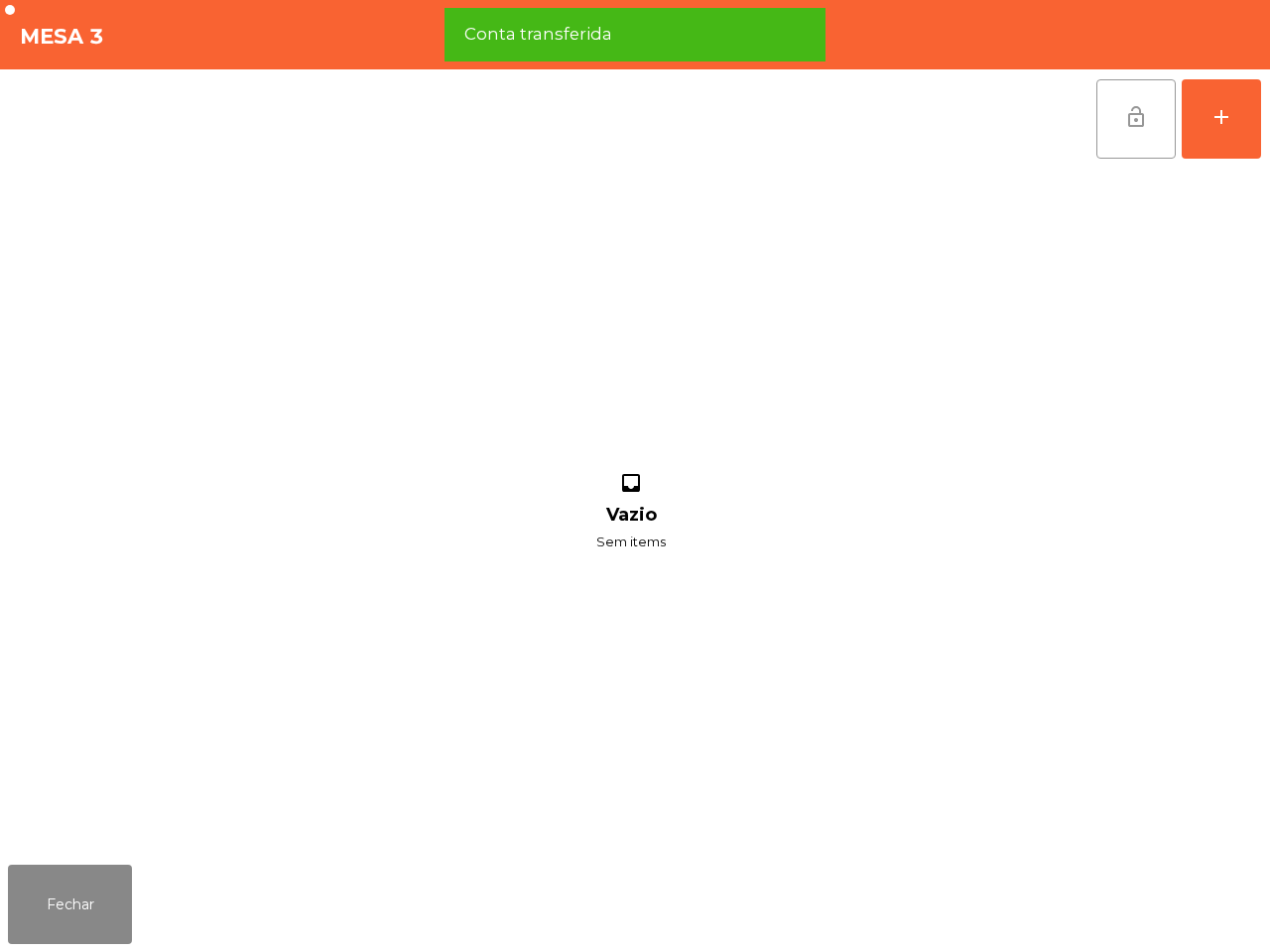 click on "lock_open" 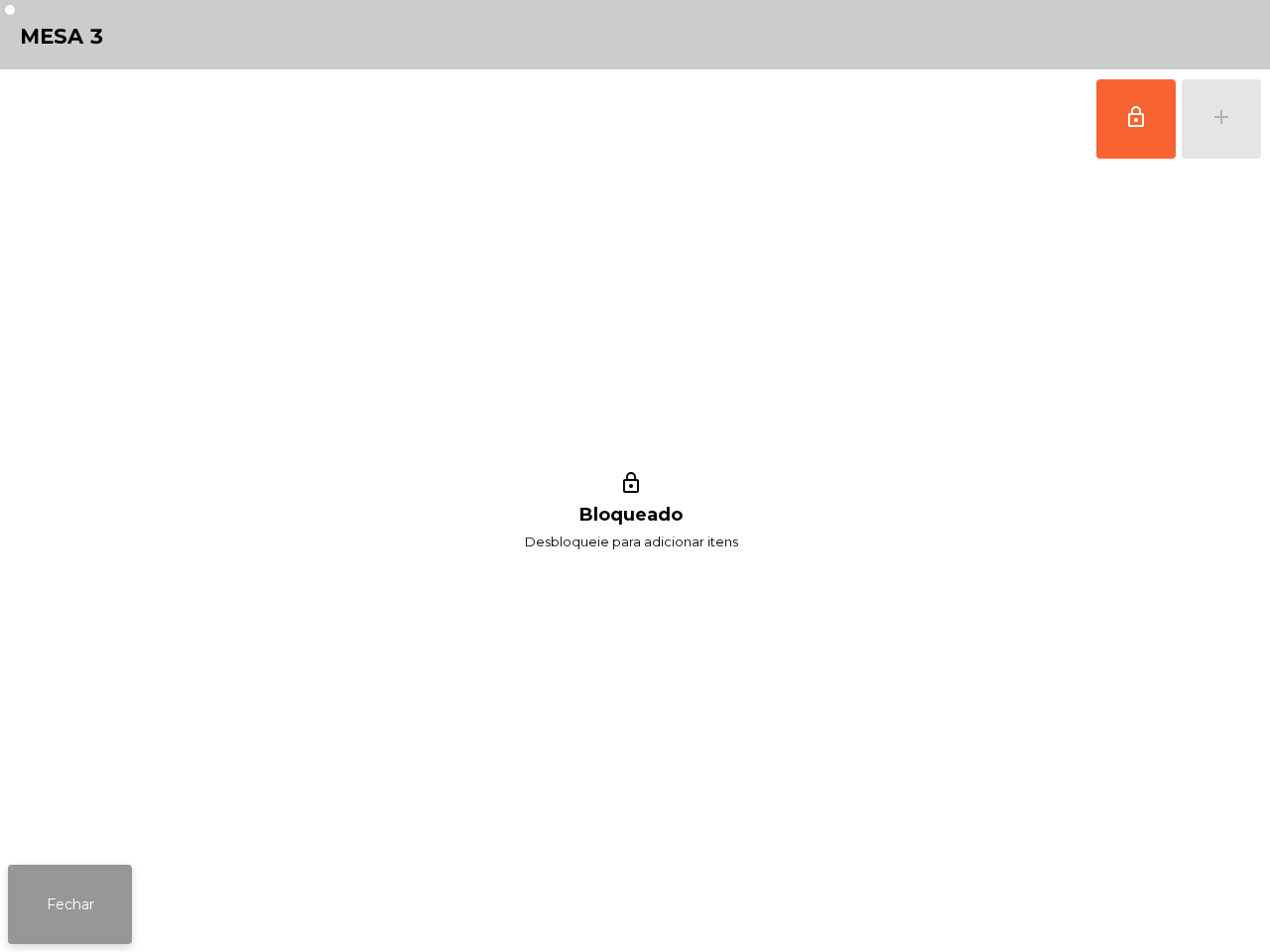 click on "Fechar" 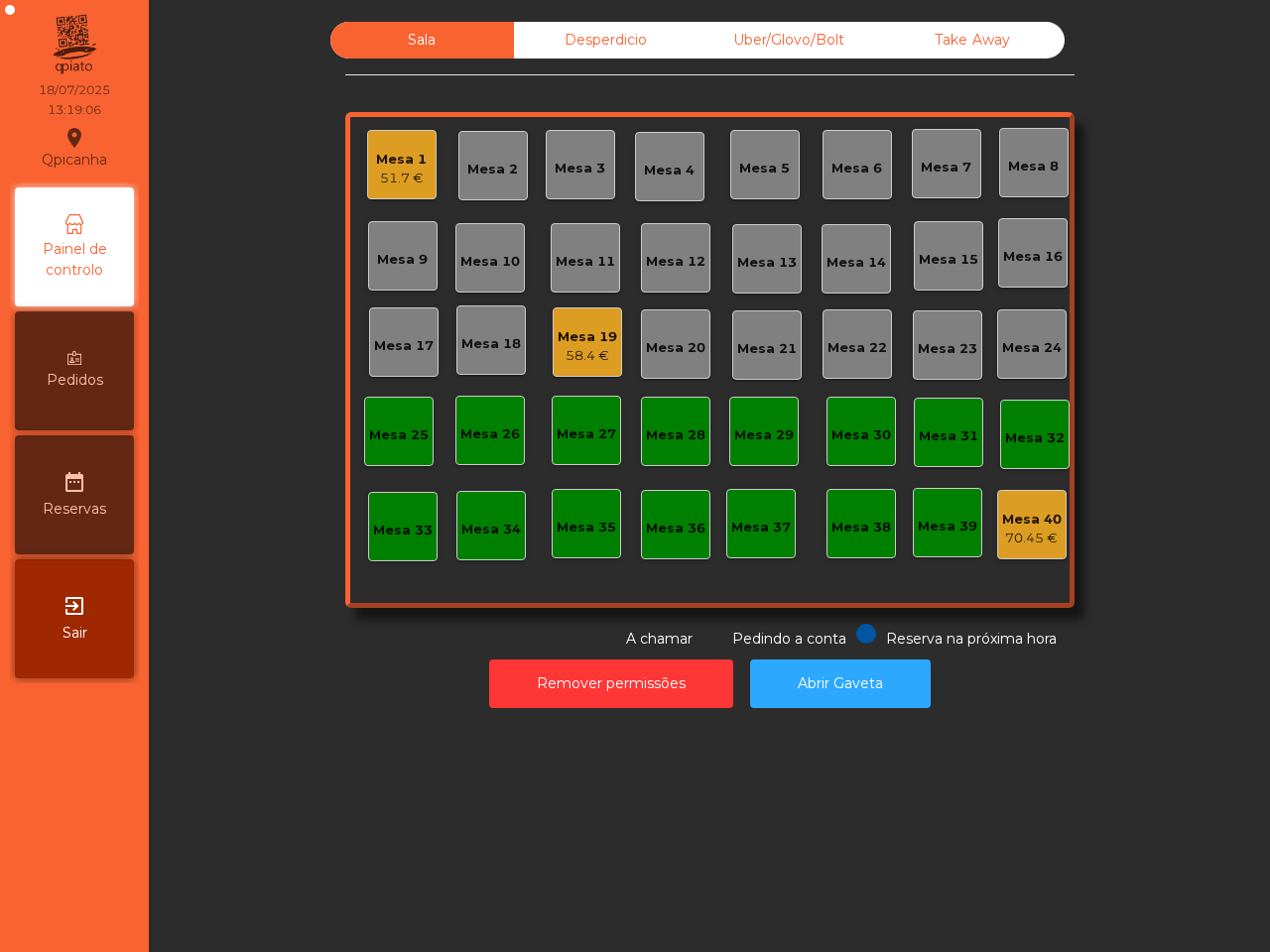 click on "Sala   Desperdicio   Uber/Glovo/Bolt   Take Away   Mesa 1   [PRICE] €   Mesa 2   Mesa 3   Mesa 4   Mesa 5   Mesa 6   Mesa 7   Mesa 8   Mesa 9   Mesa 10   Mesa 11   Mesa 12   Mesa 13   Mesa 14   Mesa 15   Mesa 16   Mesa 17   Mesa 18   Mesa 19   [PRICE] €   Mesa 20   Mesa 21   Mesa 22   Mesa 23   Mesa 24   Mesa 25   Mesa 26   Mesa 27   Mesa 28   Mesa 29   Mesa 30   Mesa 31   Mesa 32   Mesa 33   Mesa 34   Mesa 35   Mesa 36   Mesa 37   Mesa 38   Mesa 39   Mesa 40   [PRICE] €  Reserva na próxima hora Pedindo a conta A chamar  Remover permissões   Abrir Gaveta" 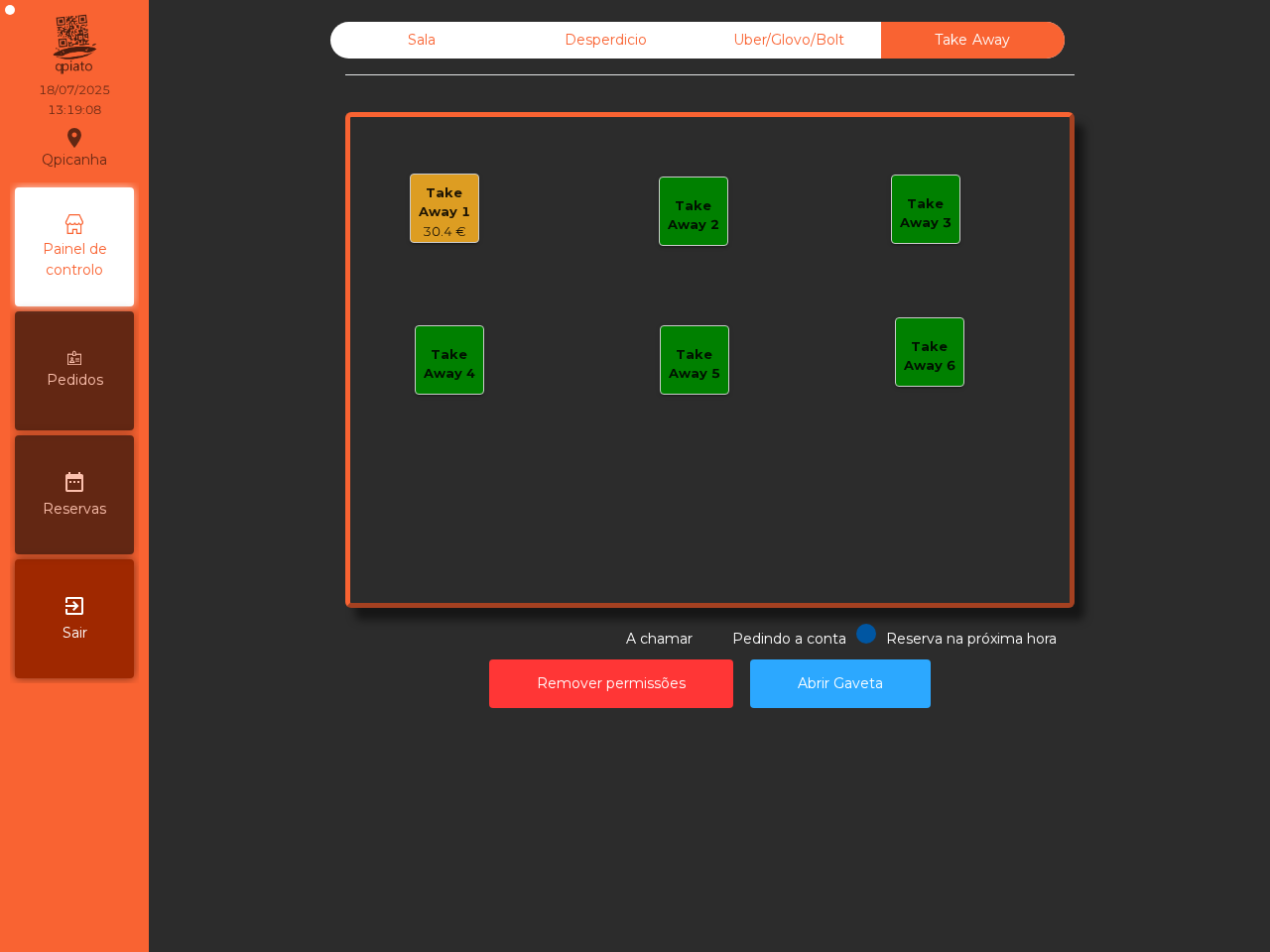 click on "Take Away 1" 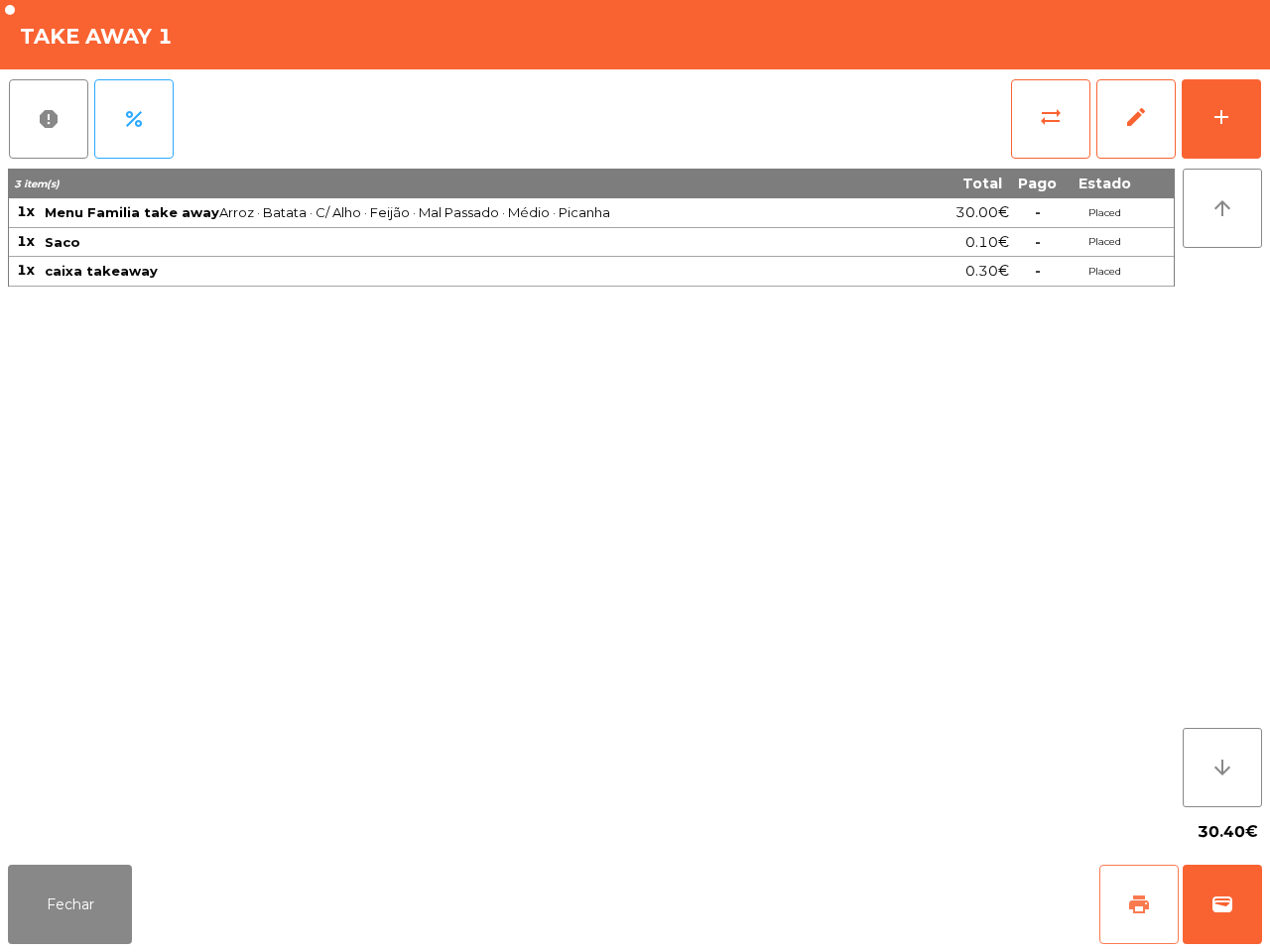 click on "print" 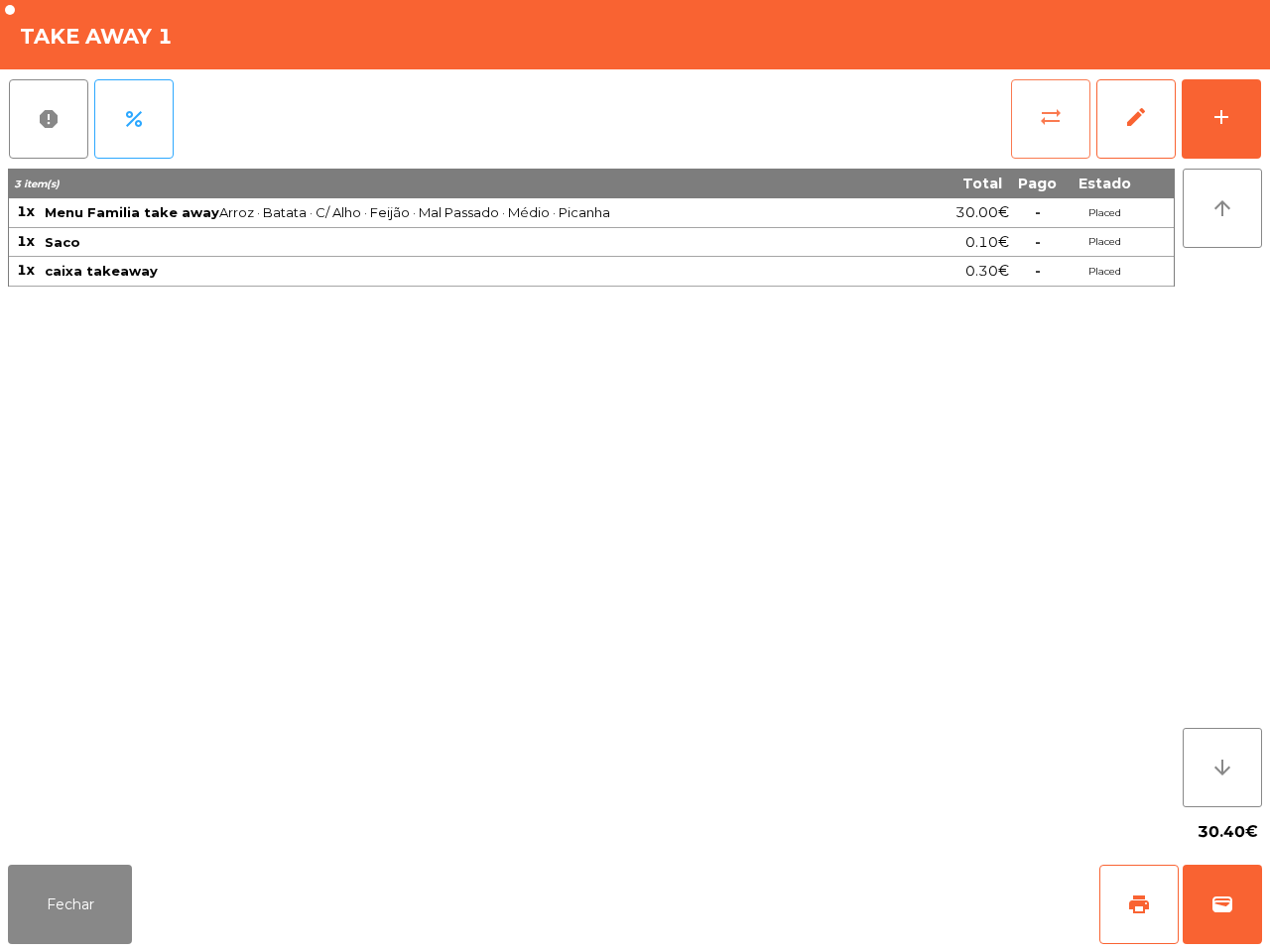 click on "sync_alt" 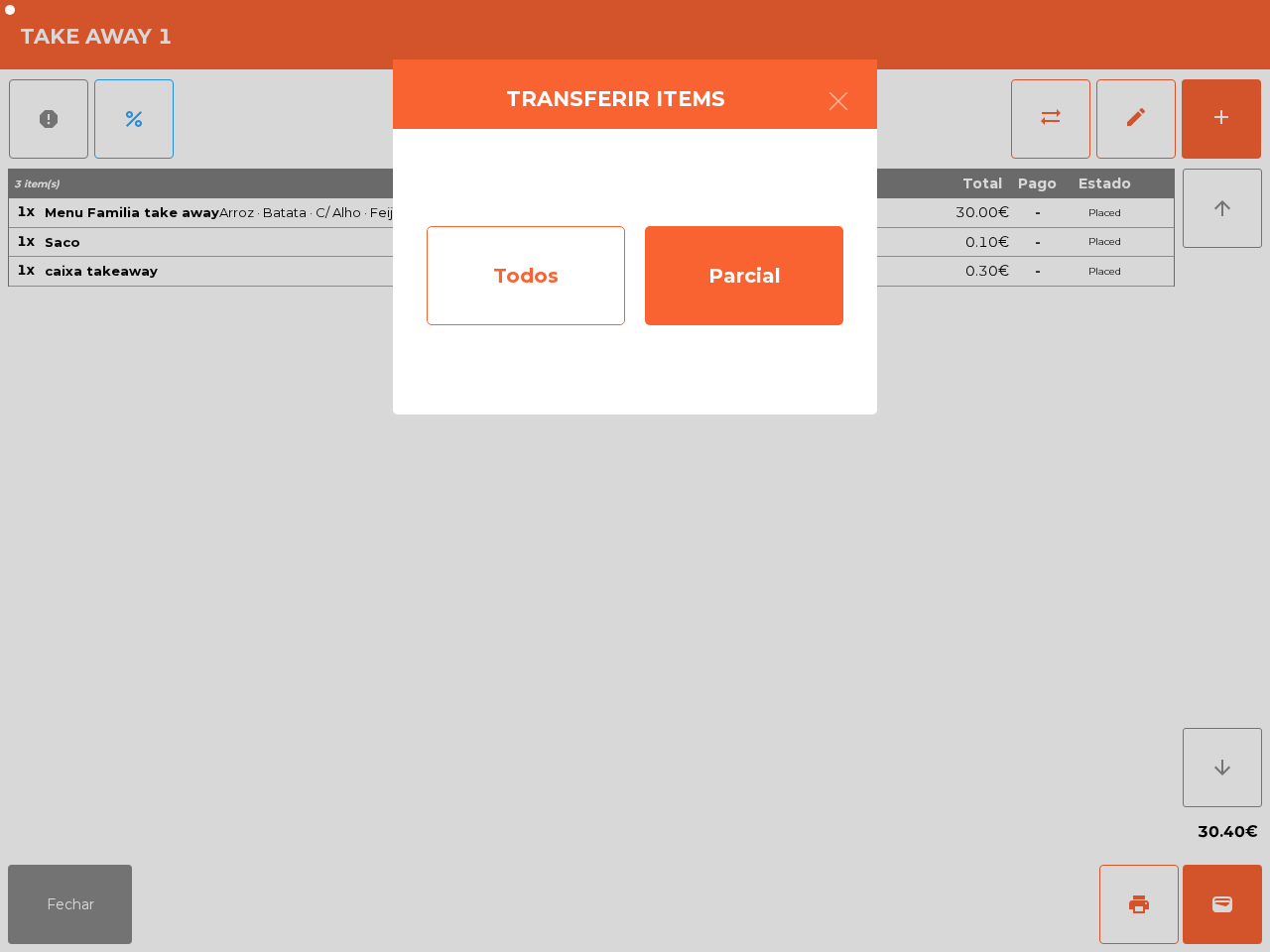 click on "Todos" 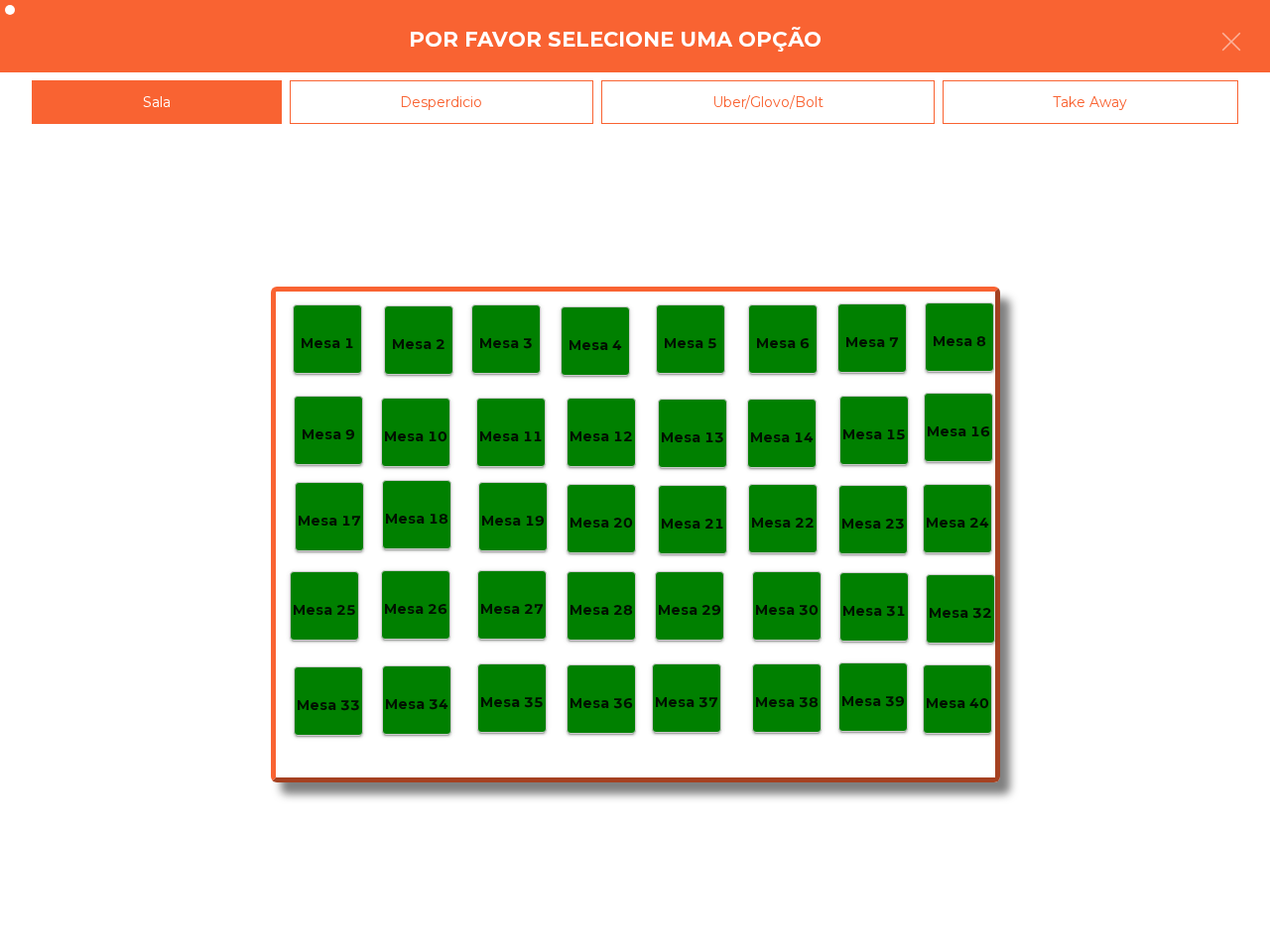 click on "Mesa 40" 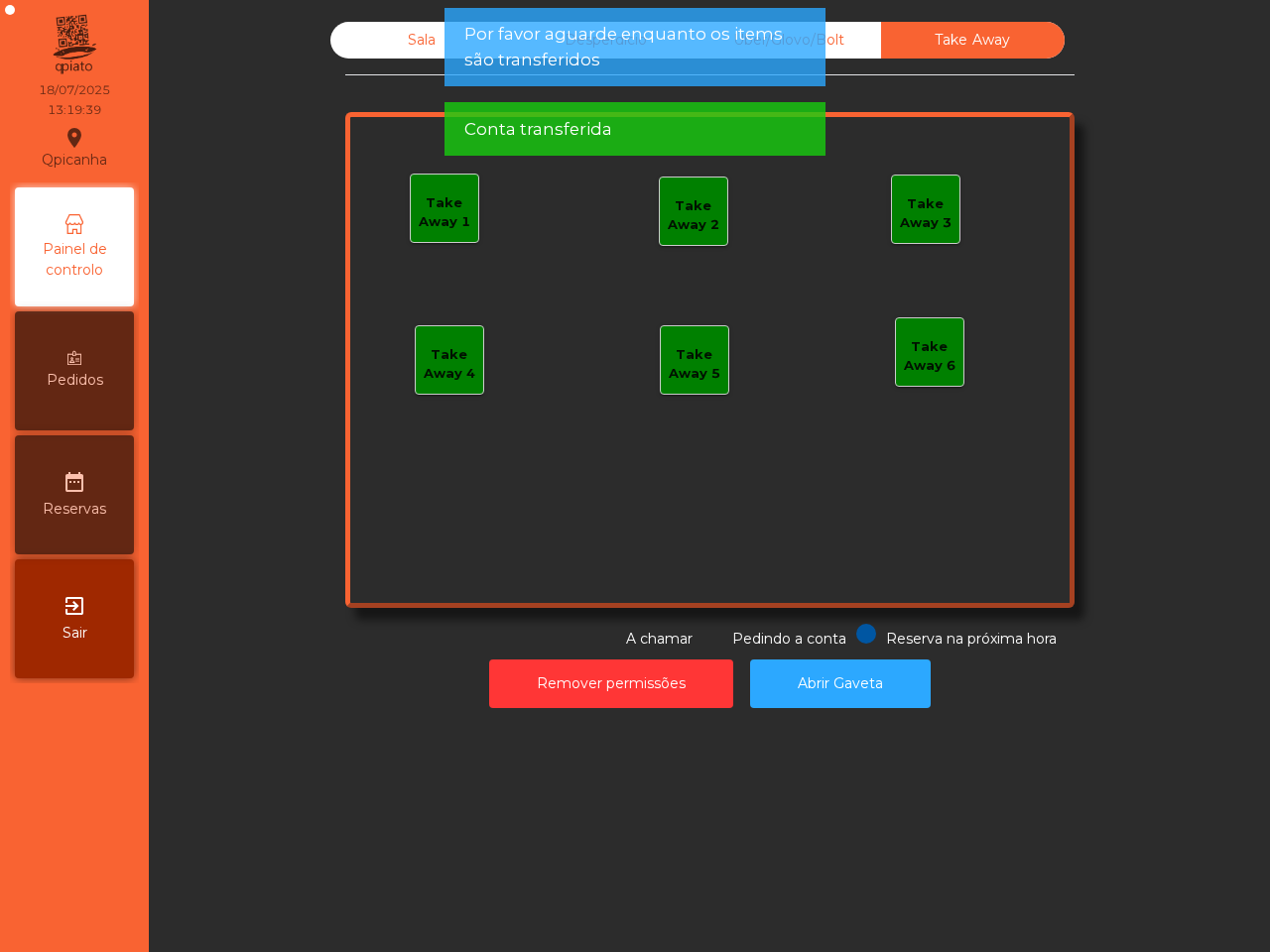 click on "Sala" 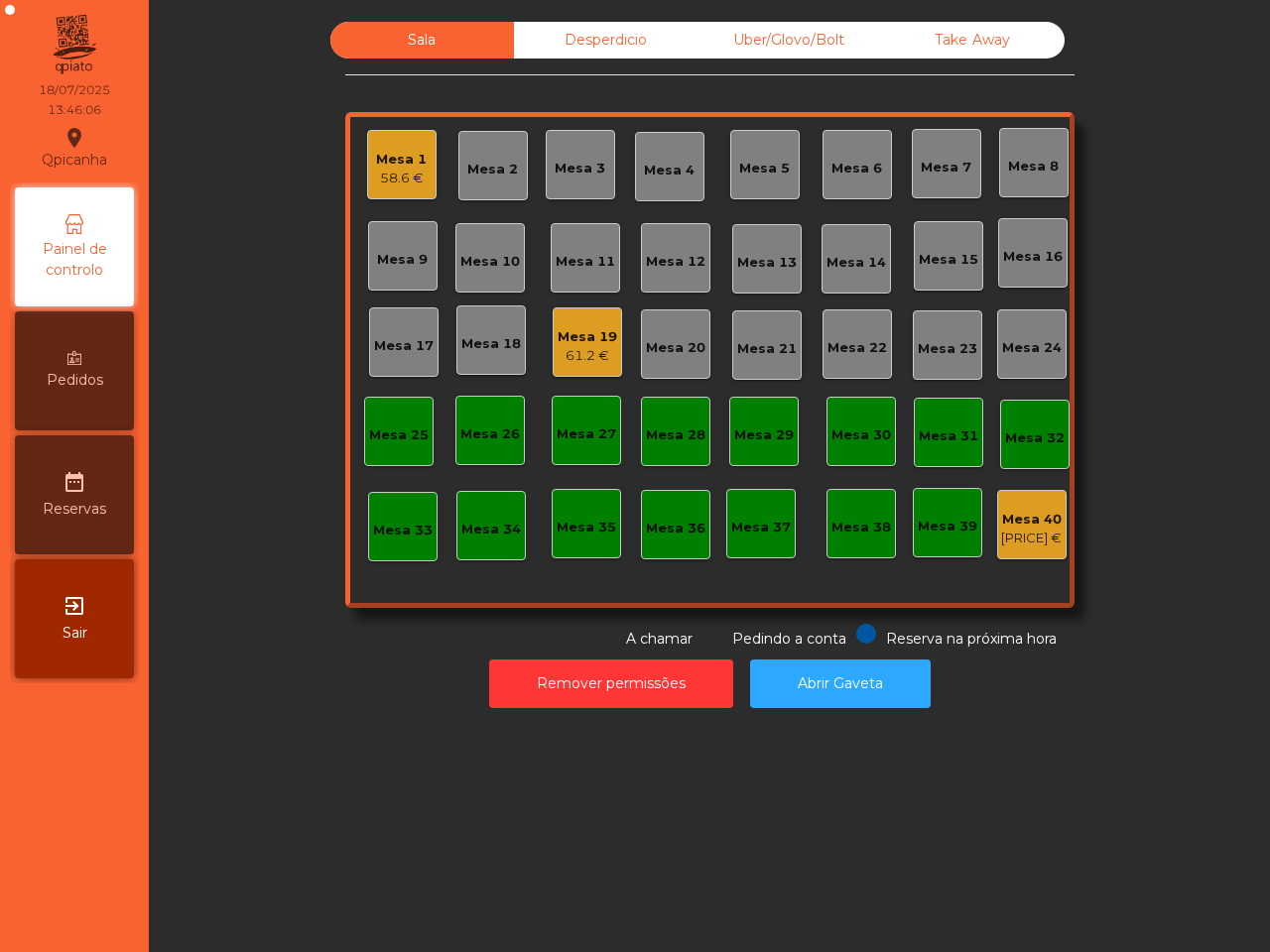 click on "61.2 €" 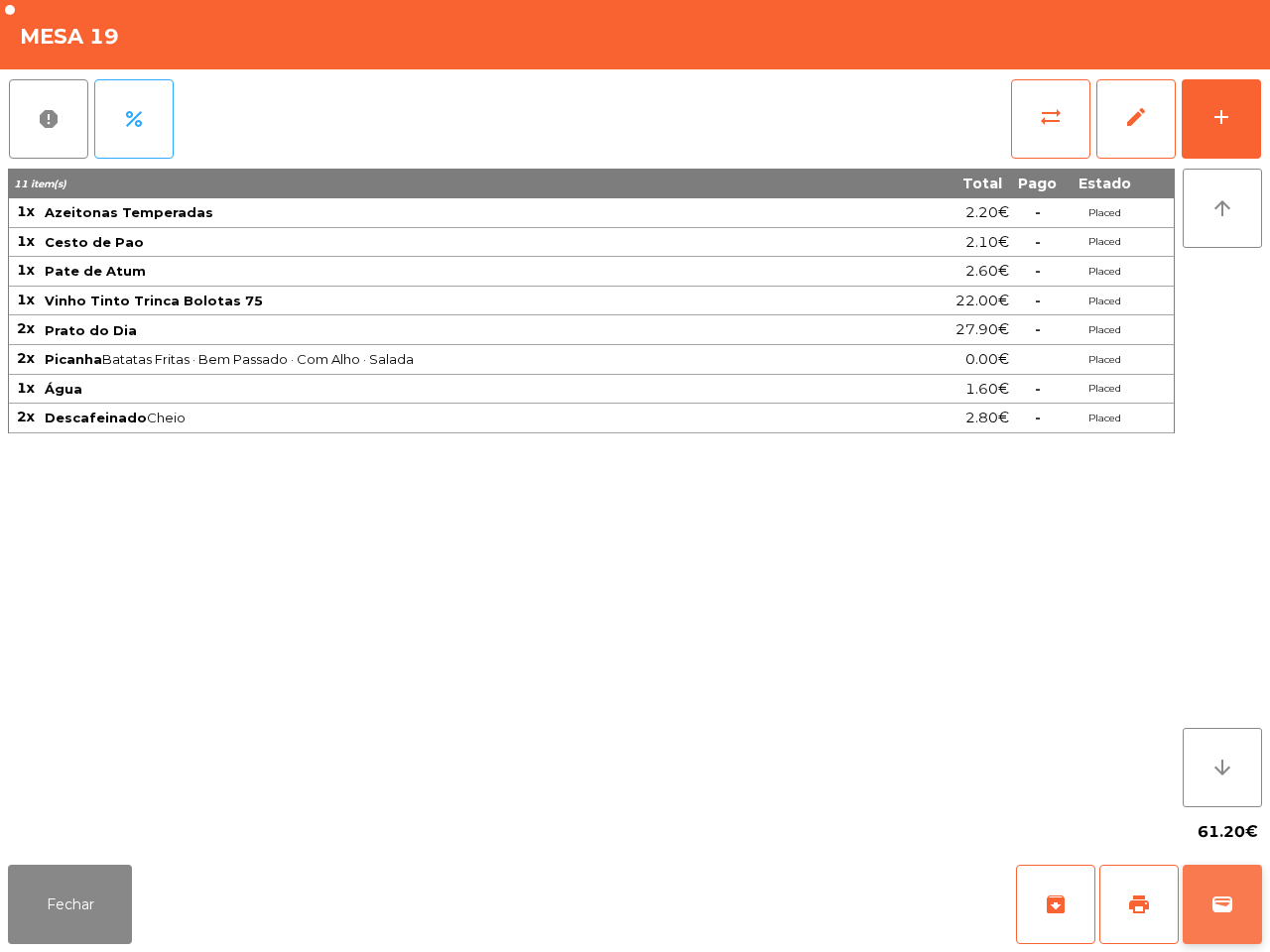 click on "wallet" 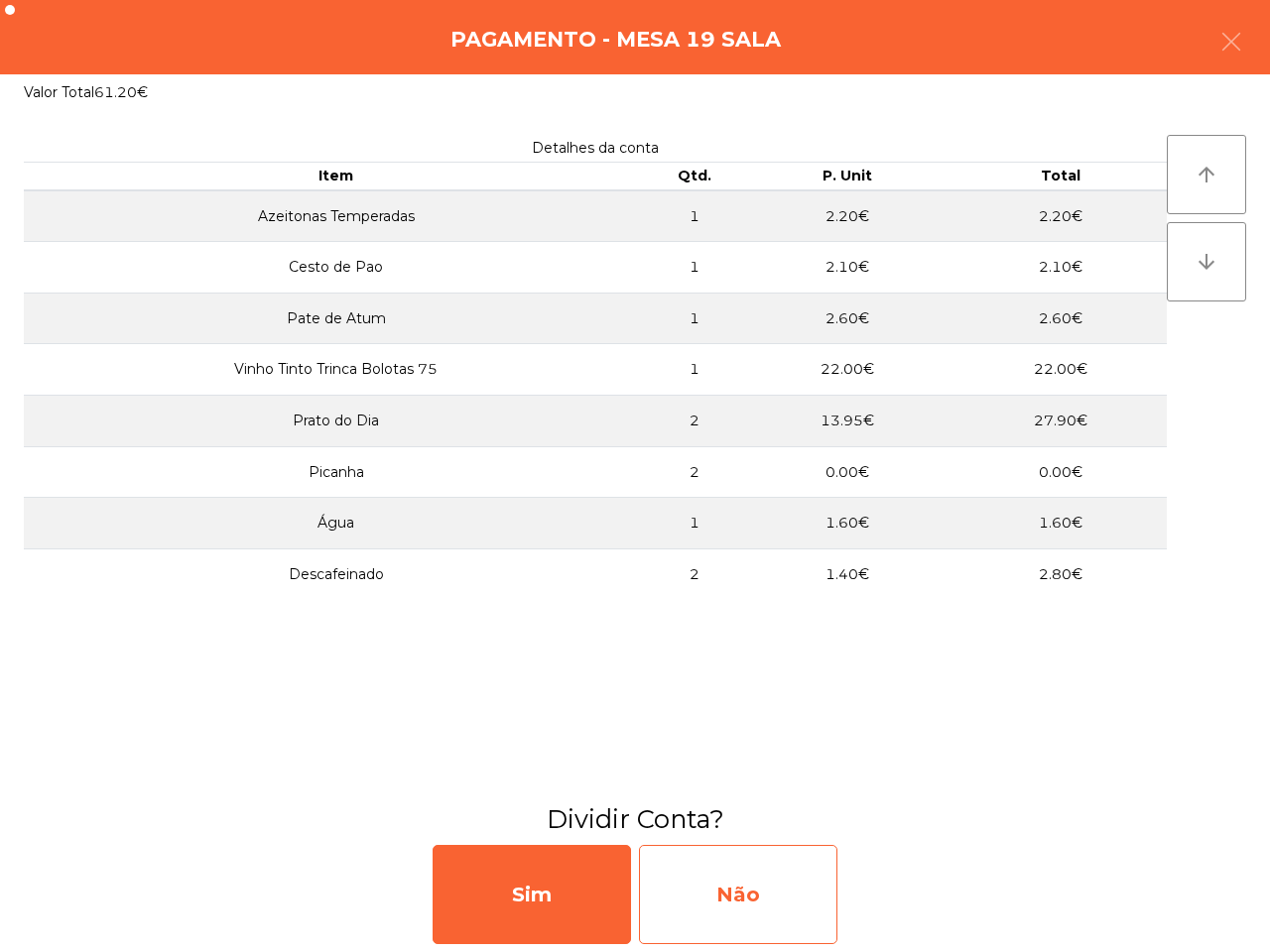 click on "Não" 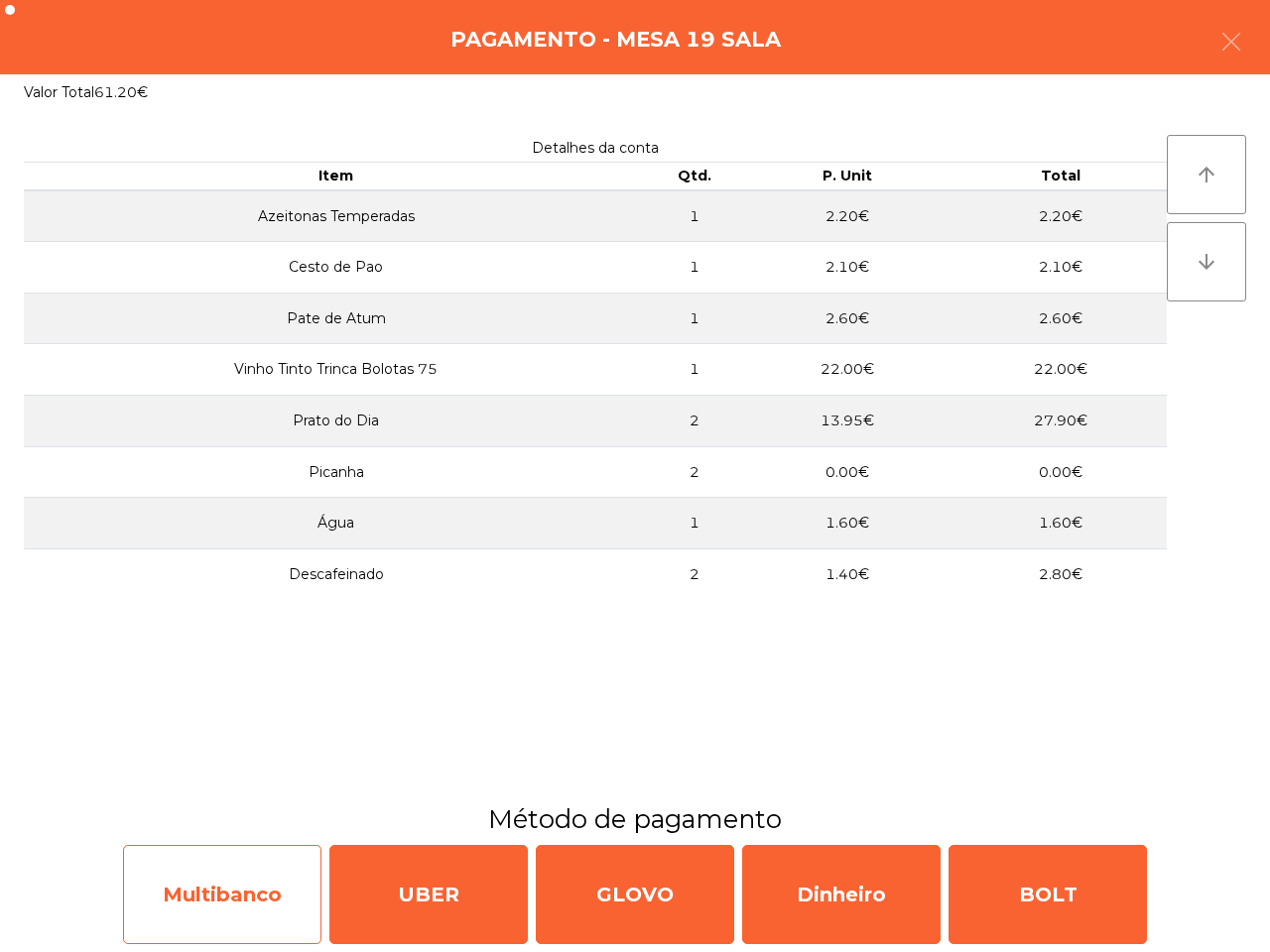 click on "Multibanco" 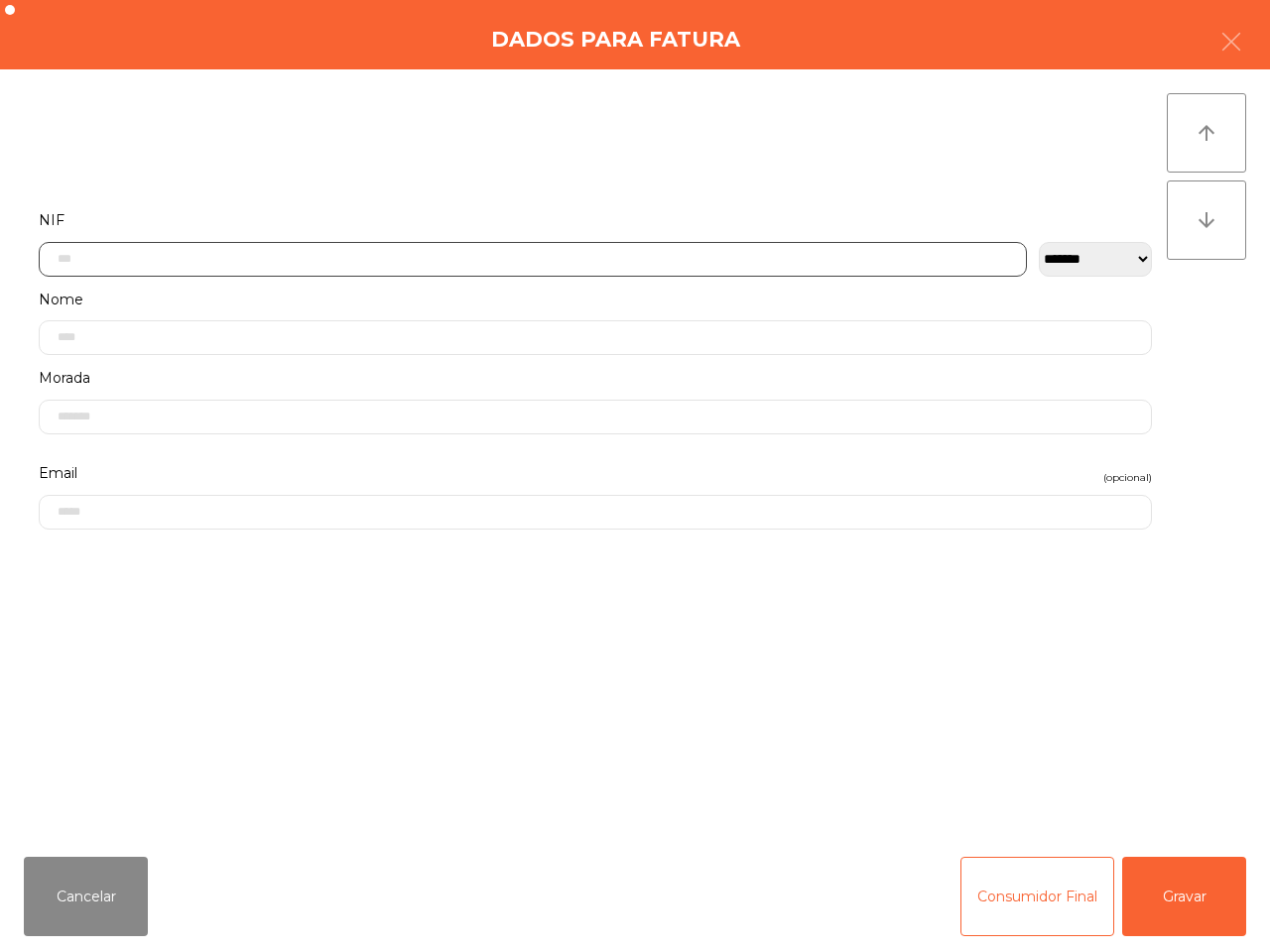 click 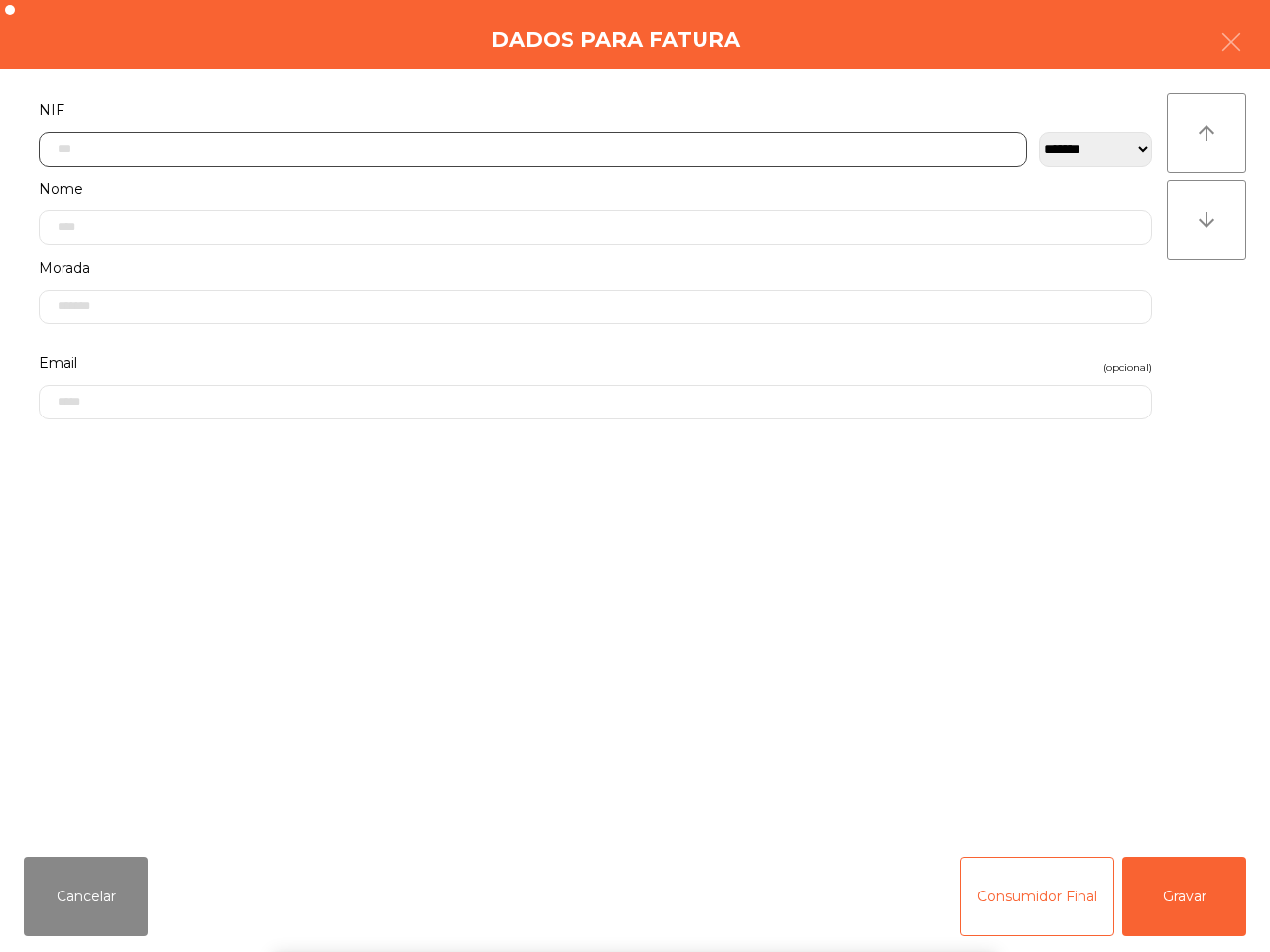 scroll, scrollTop: 111, scrollLeft: 0, axis: vertical 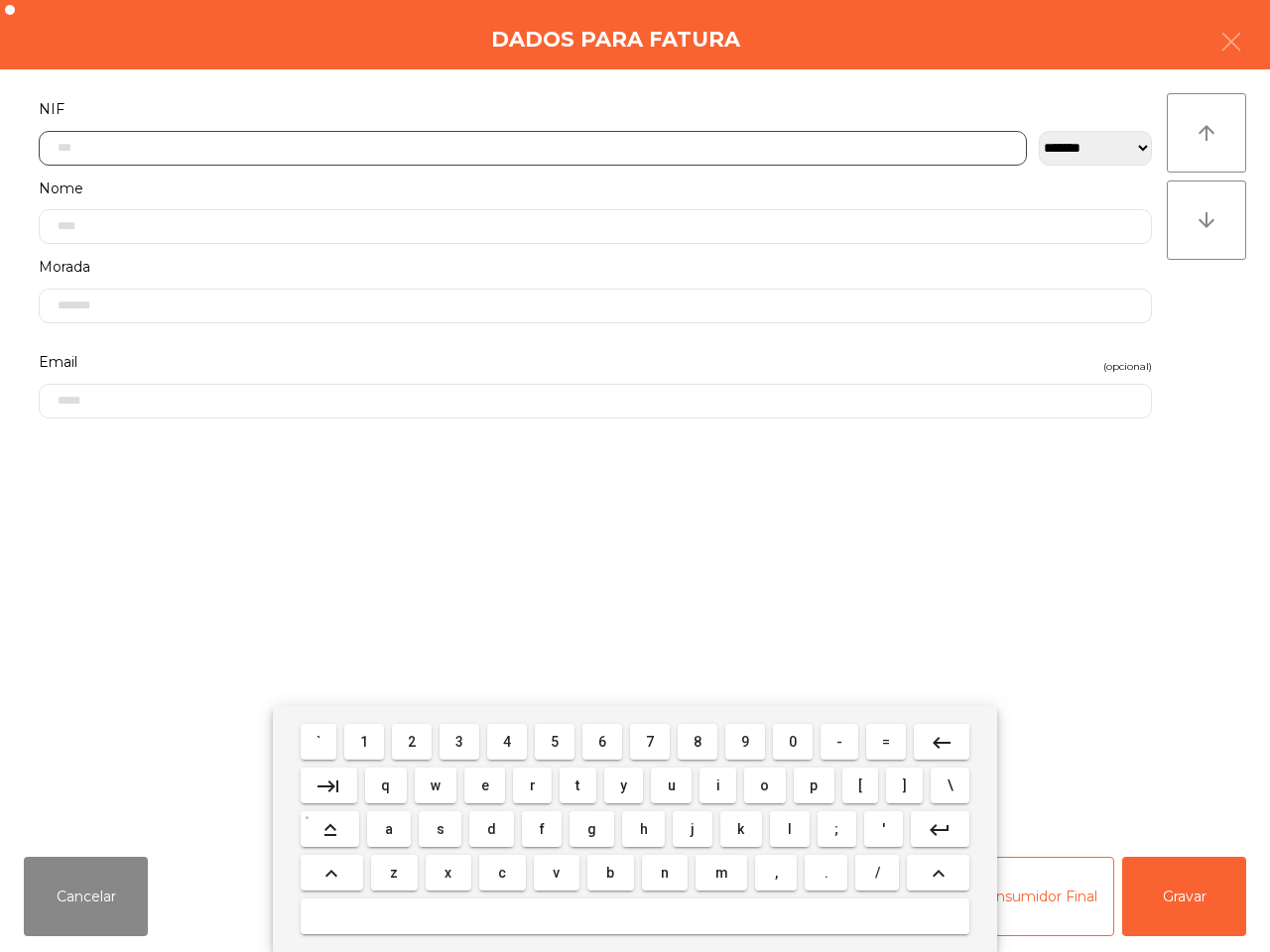 click on "1" at bounding box center (364, 742) 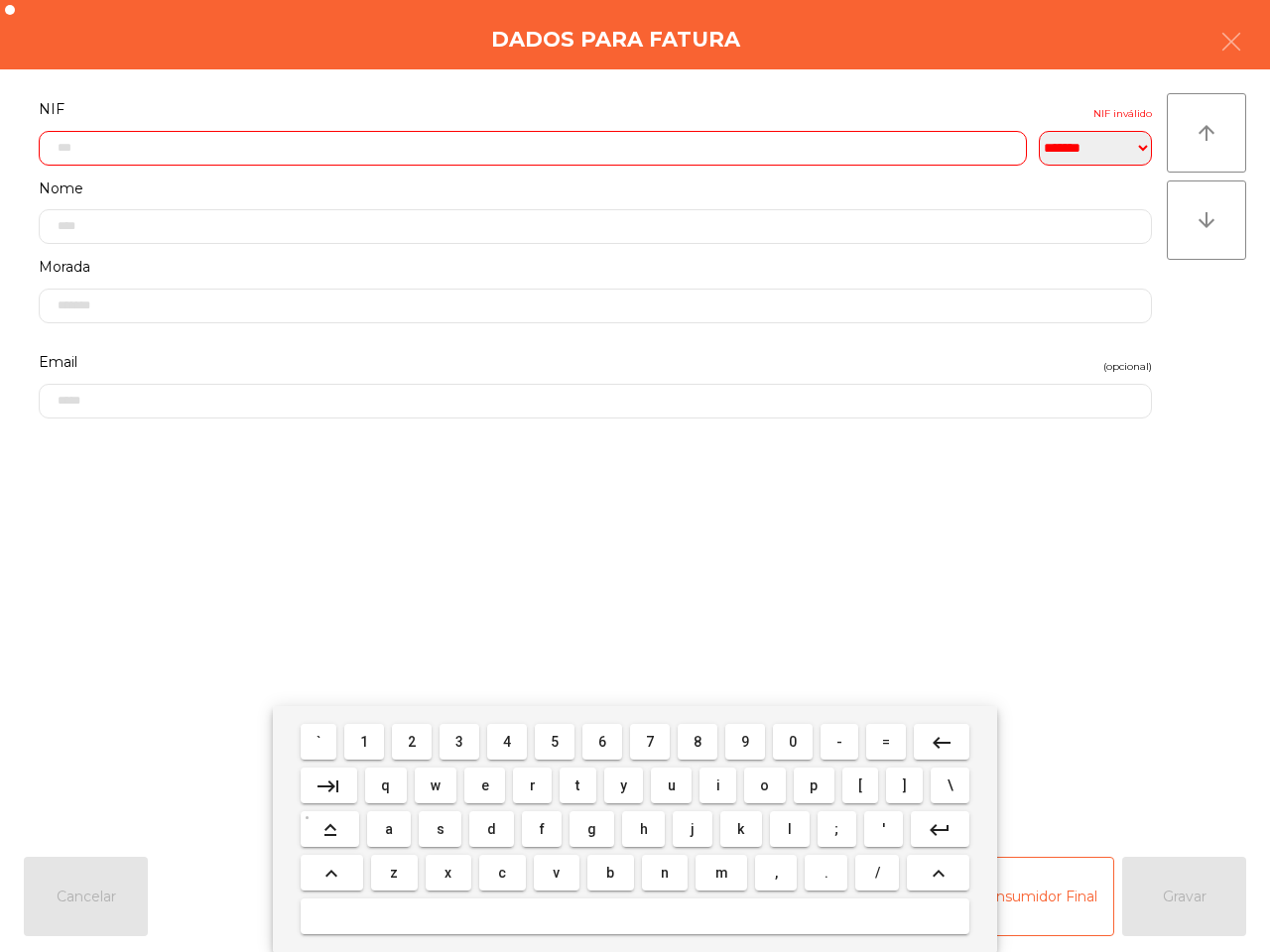 click on "6" at bounding box center [602, 742] 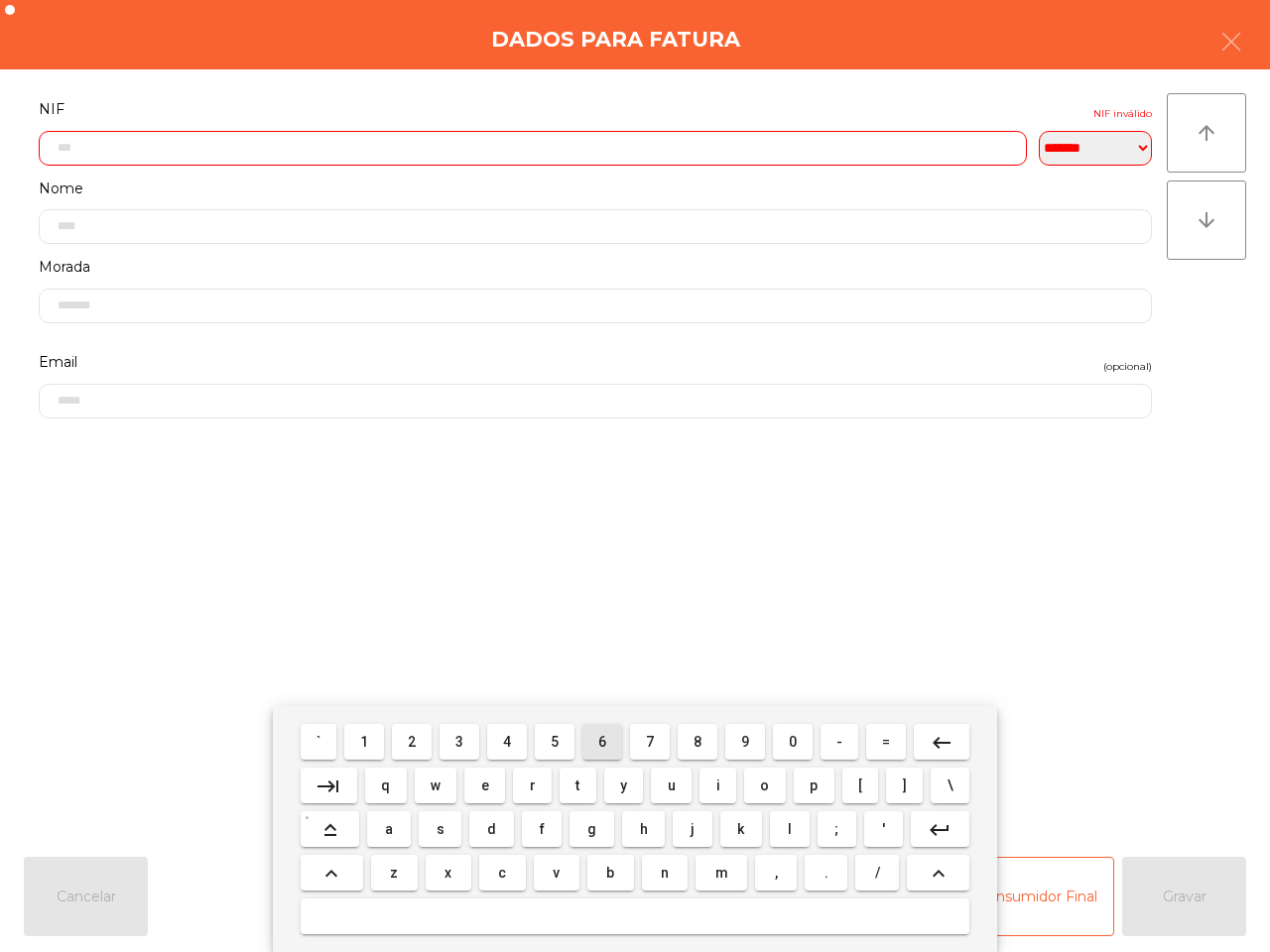 click on "6" at bounding box center [602, 742] 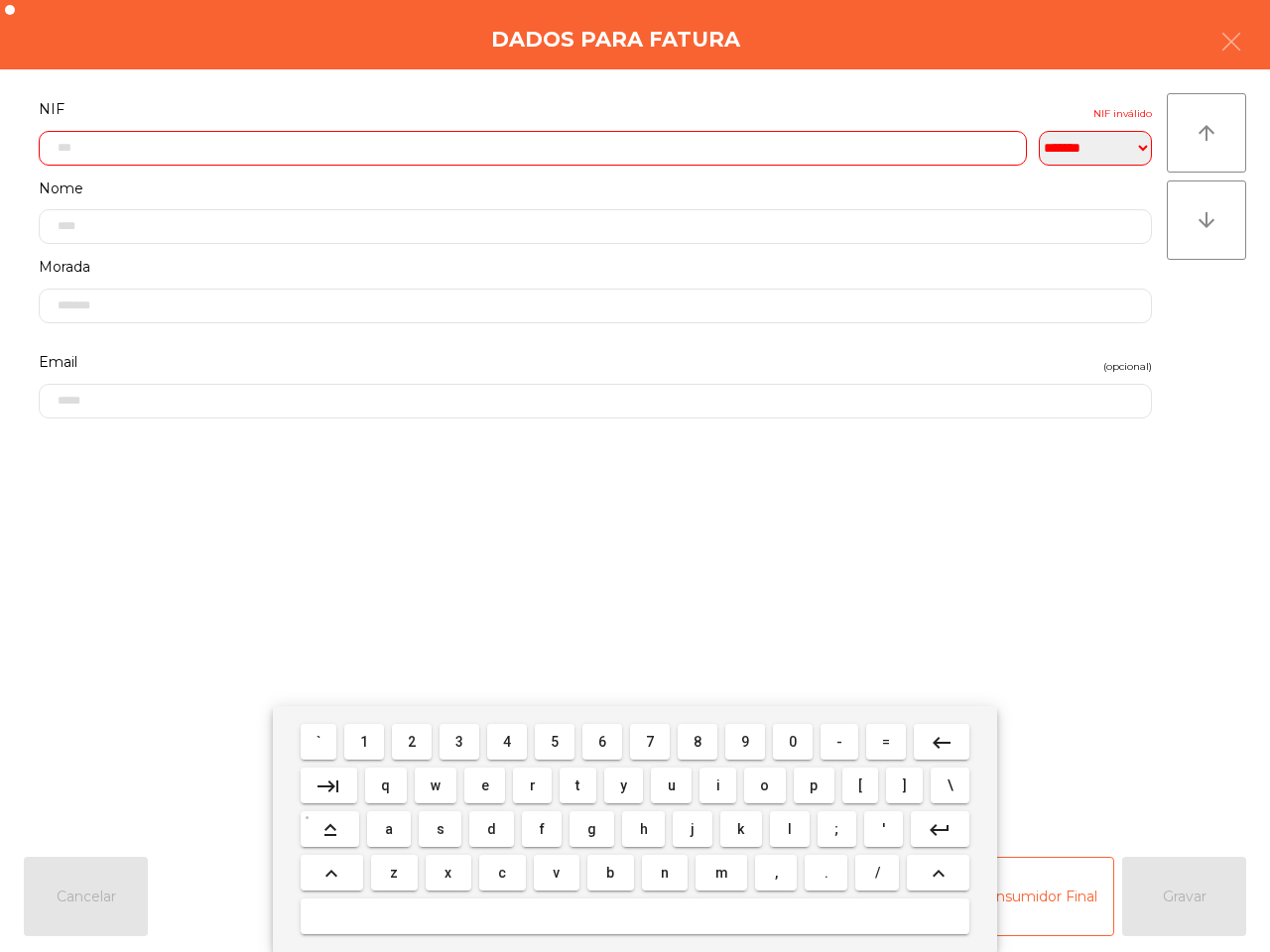 click on "0" at bounding box center (793, 742) 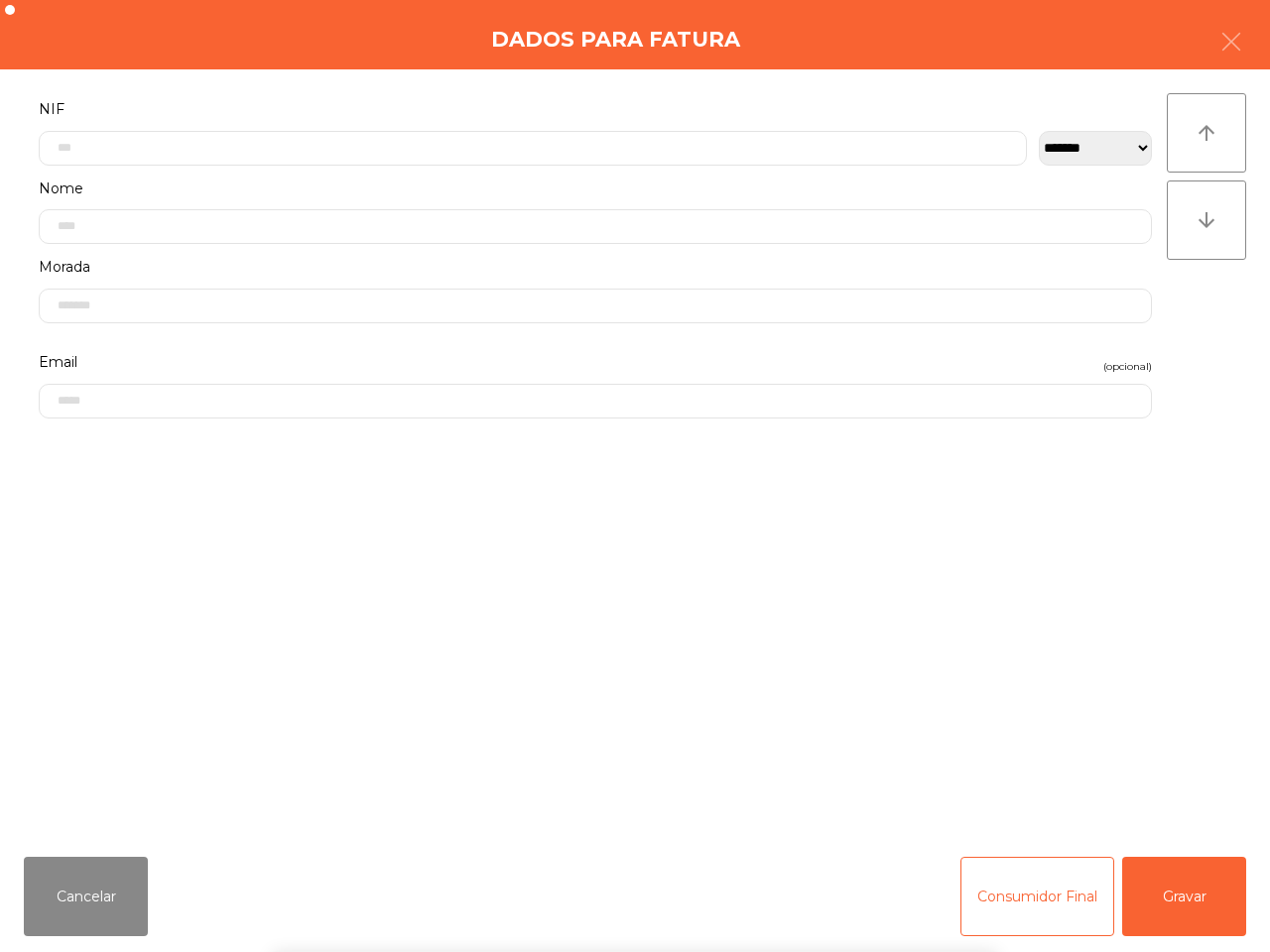 click on "` 1 2 3 4 5 6 7 8 9 0 - = keyboard_backspace keyboard_tab q w e r t y u i o p [ ] \ keyboard_capslock a s d f g h j k l ; ' keyboard_return keyboard_arrow_up z x c v b n m , . / keyboard_arrow_up" at bounding box center (635, 829) 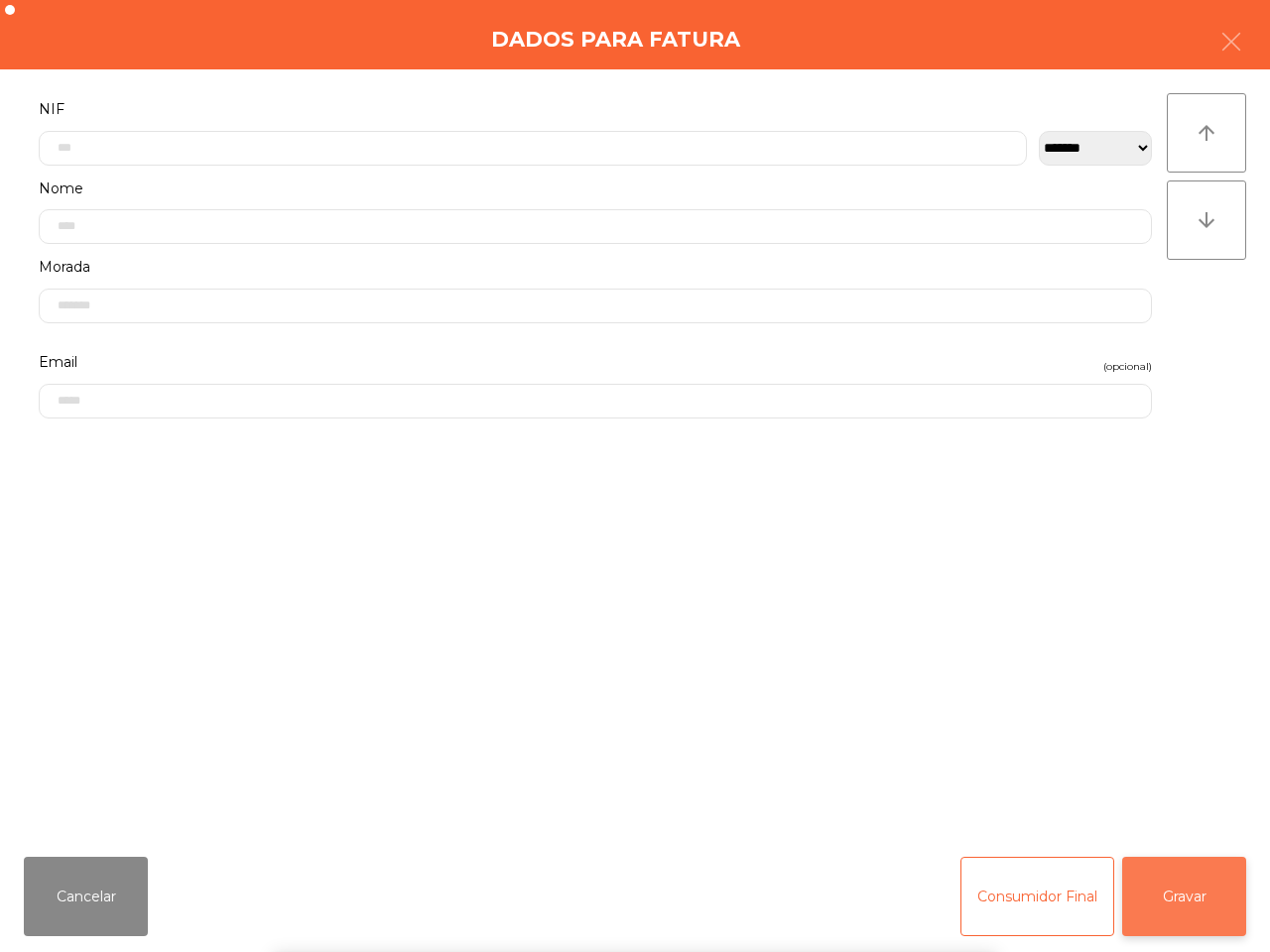 click on "Gravar" 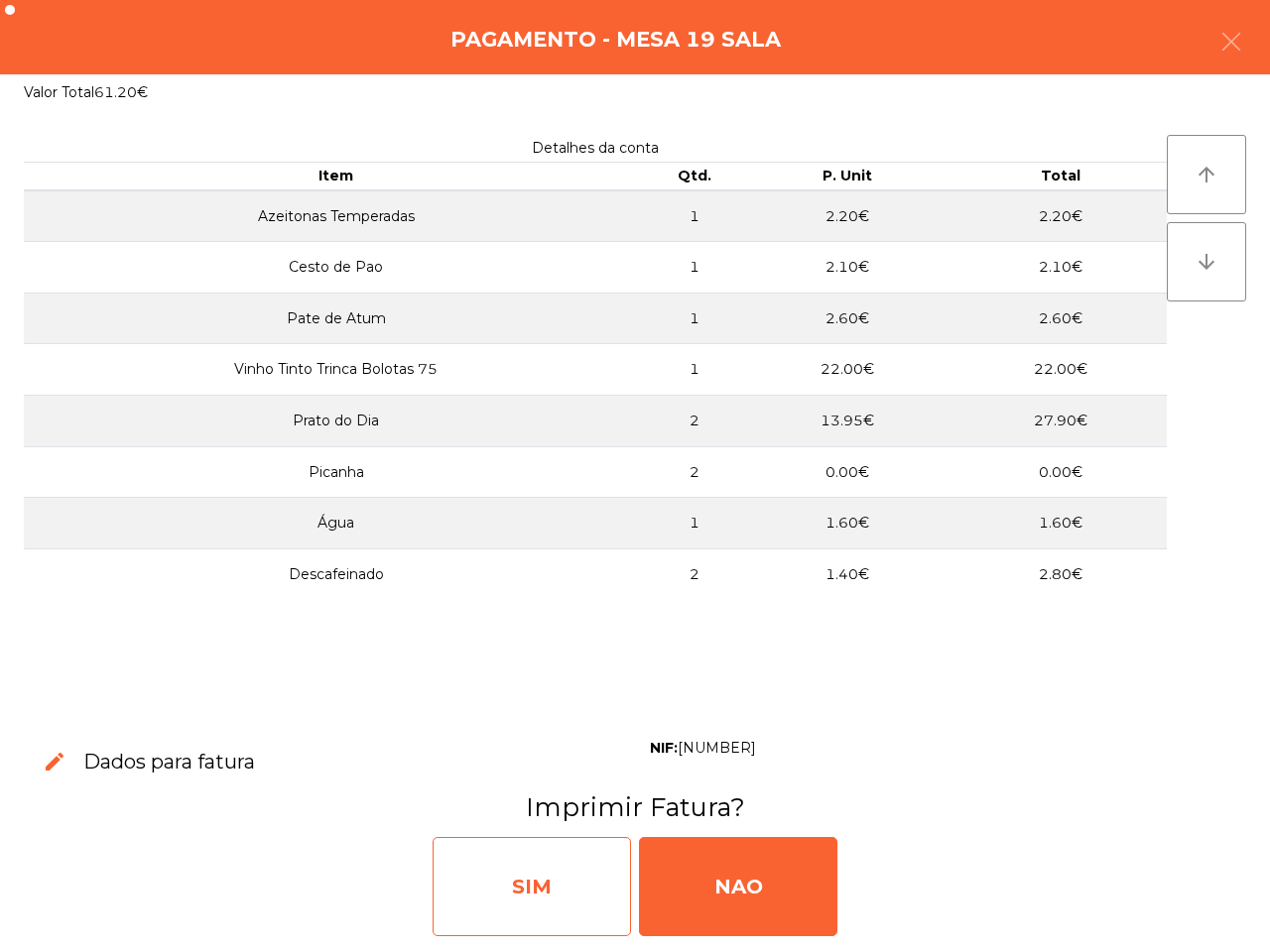 click on "SIM" 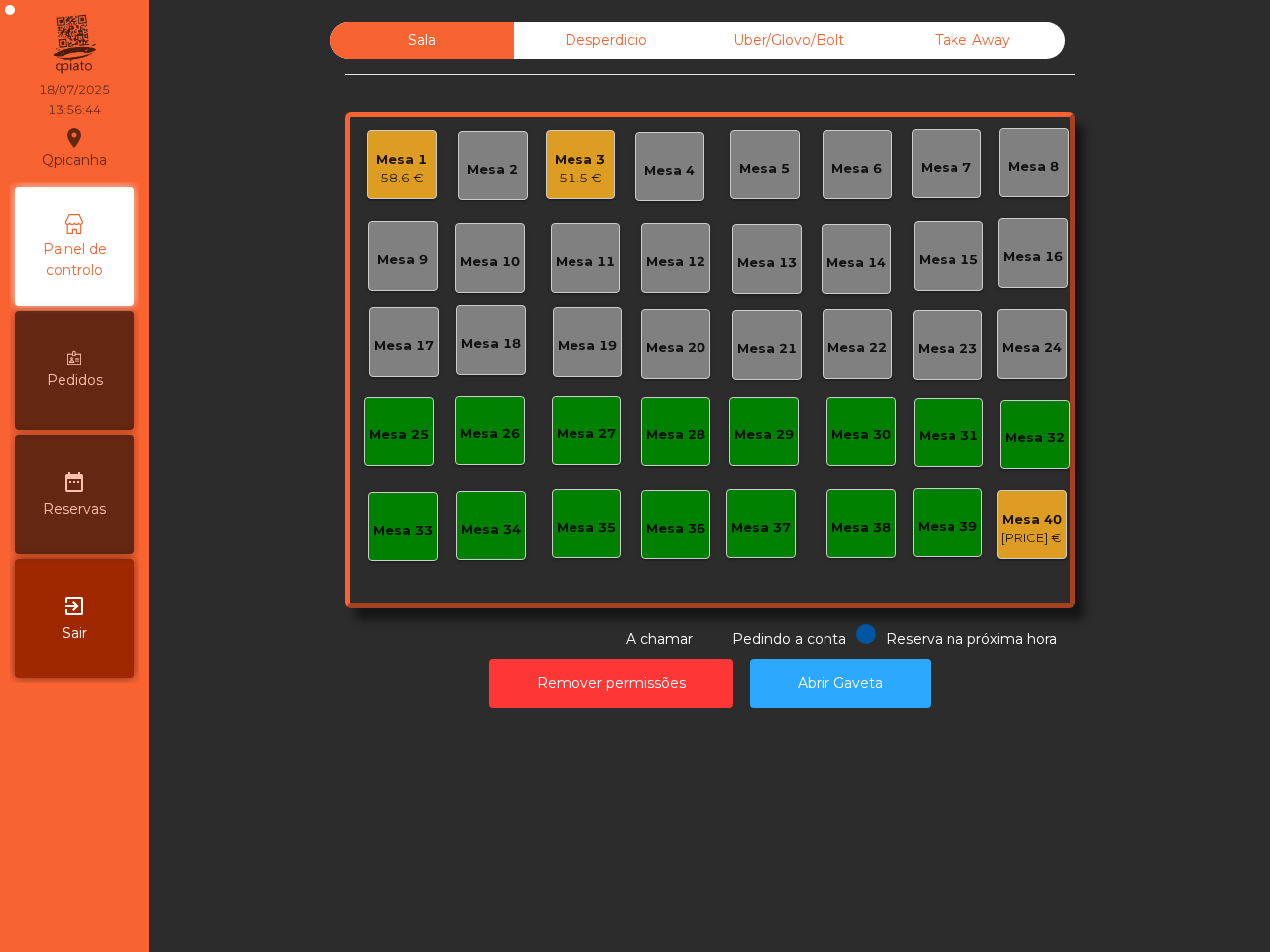 click on "Take Away" 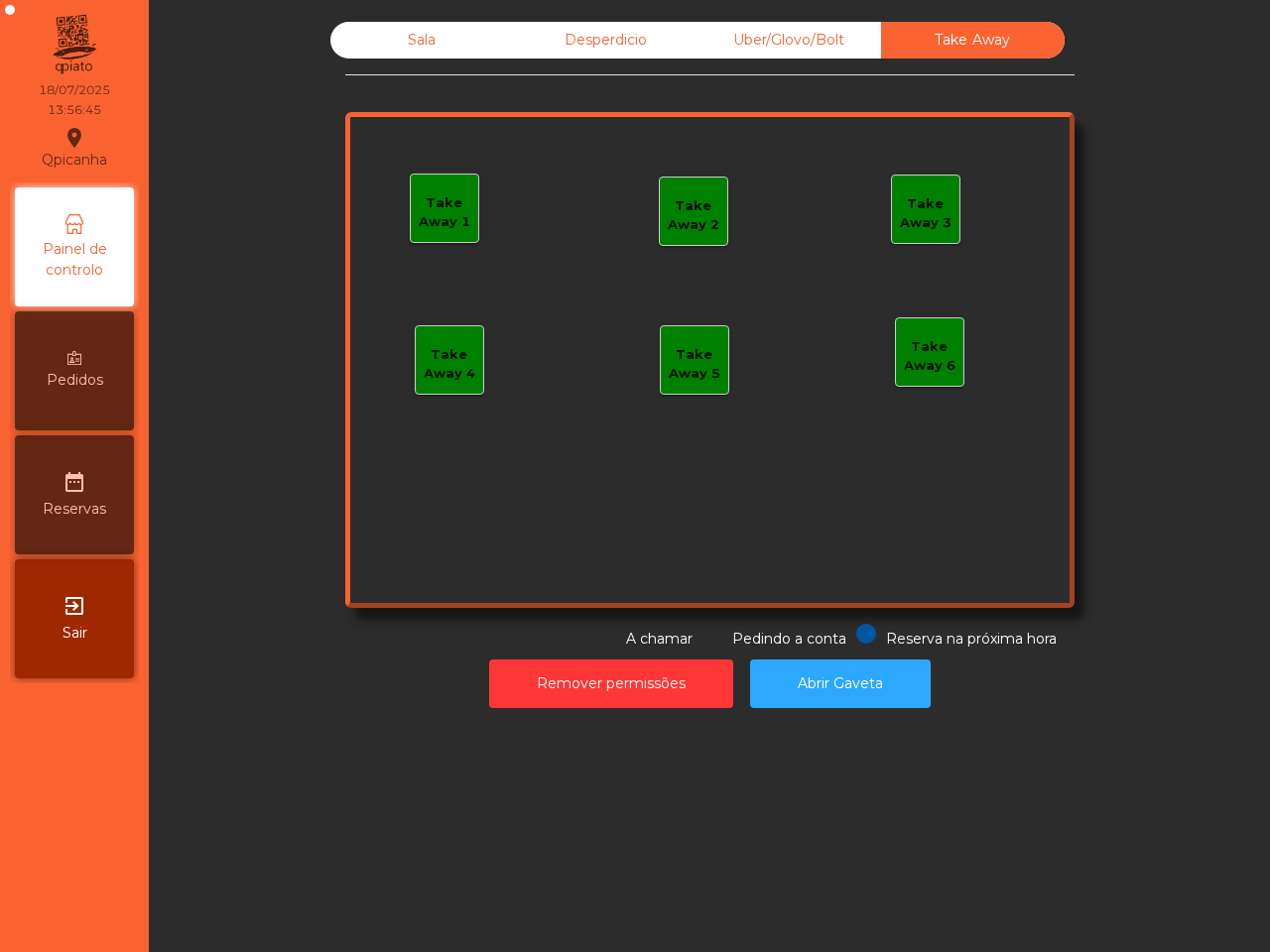 click on "Take Away 1" 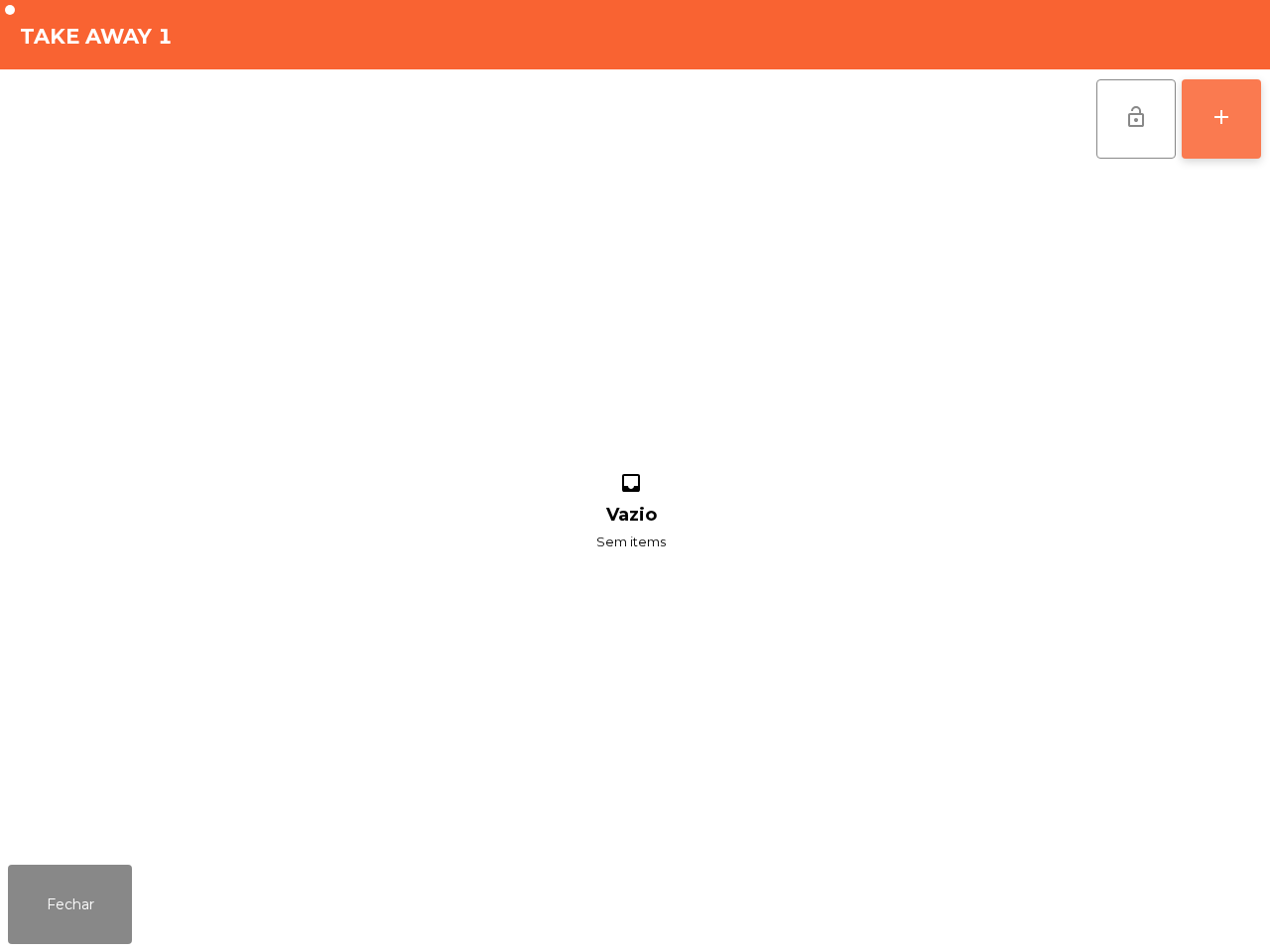 click on "add" 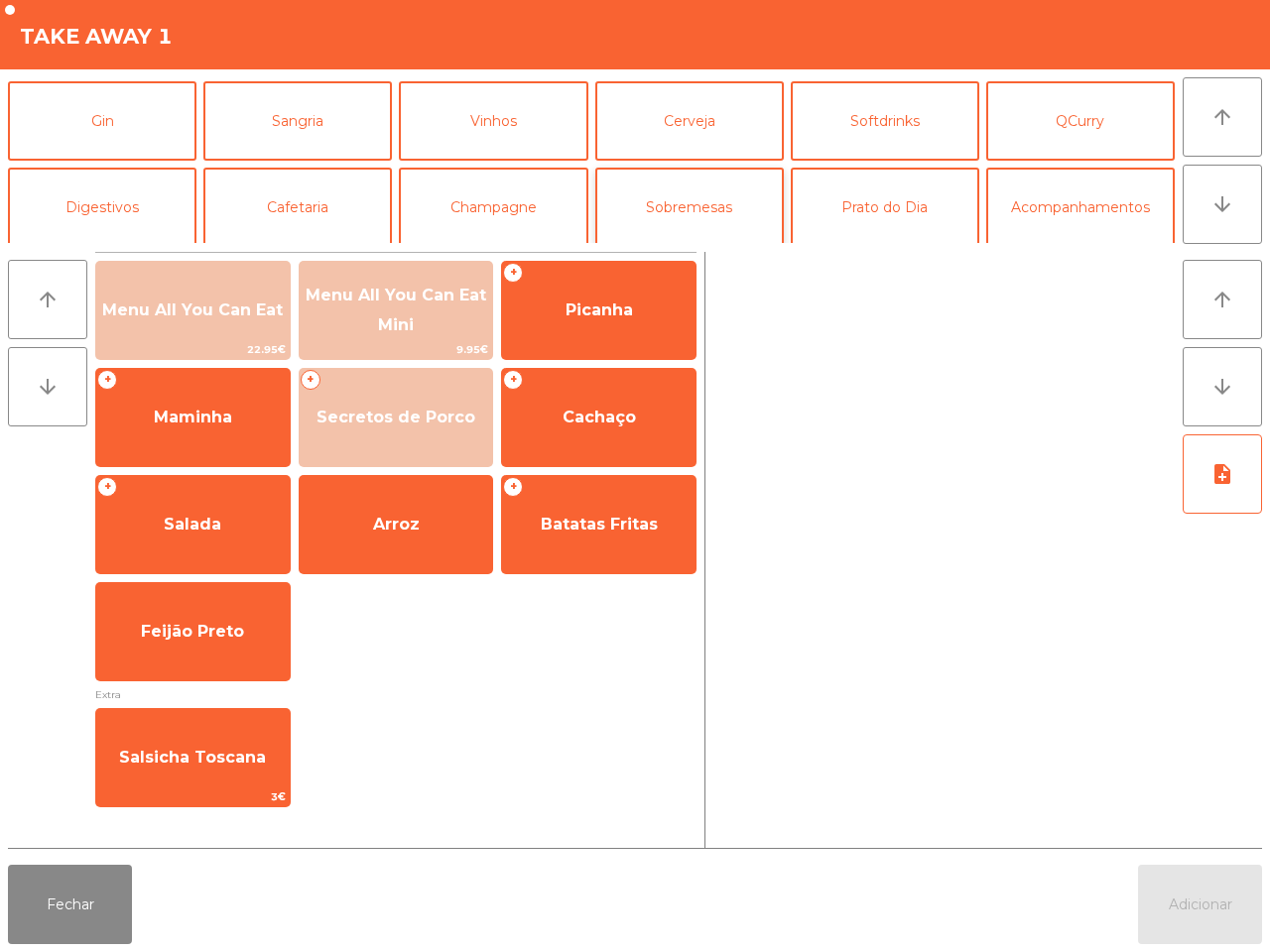 scroll, scrollTop: 172, scrollLeft: 0, axis: vertical 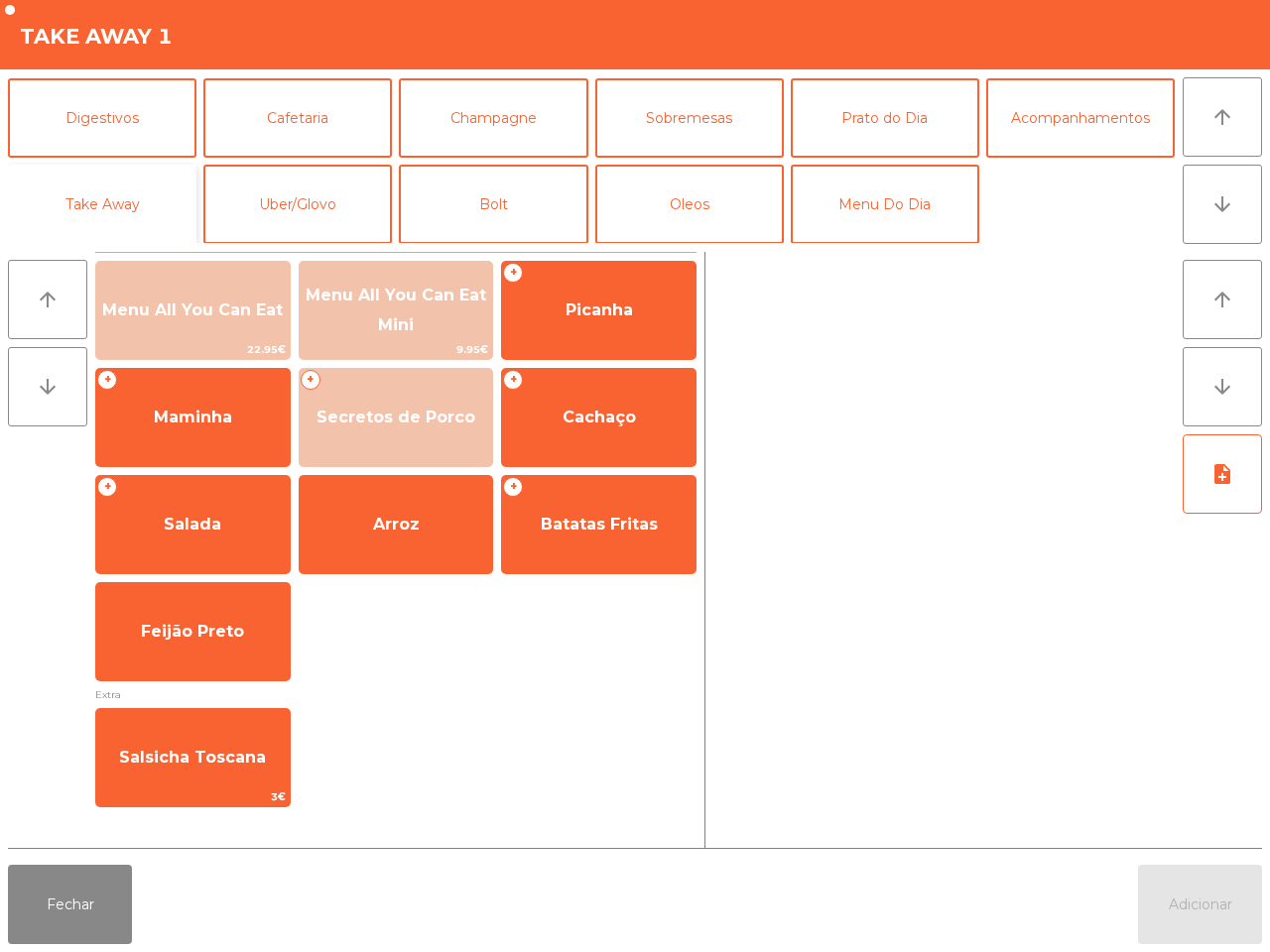 click on "Take Away" 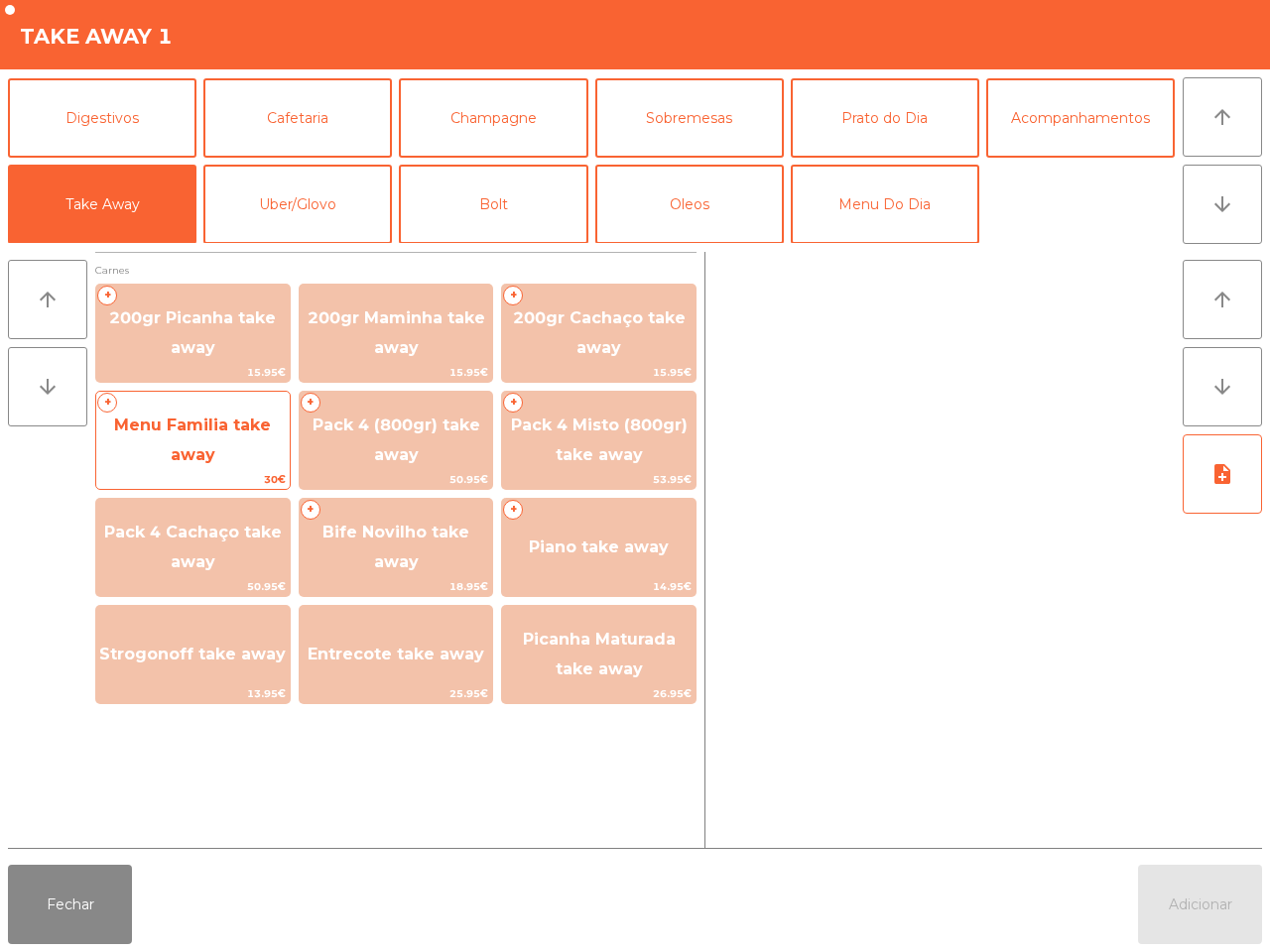 click on "Menu Familia take away" 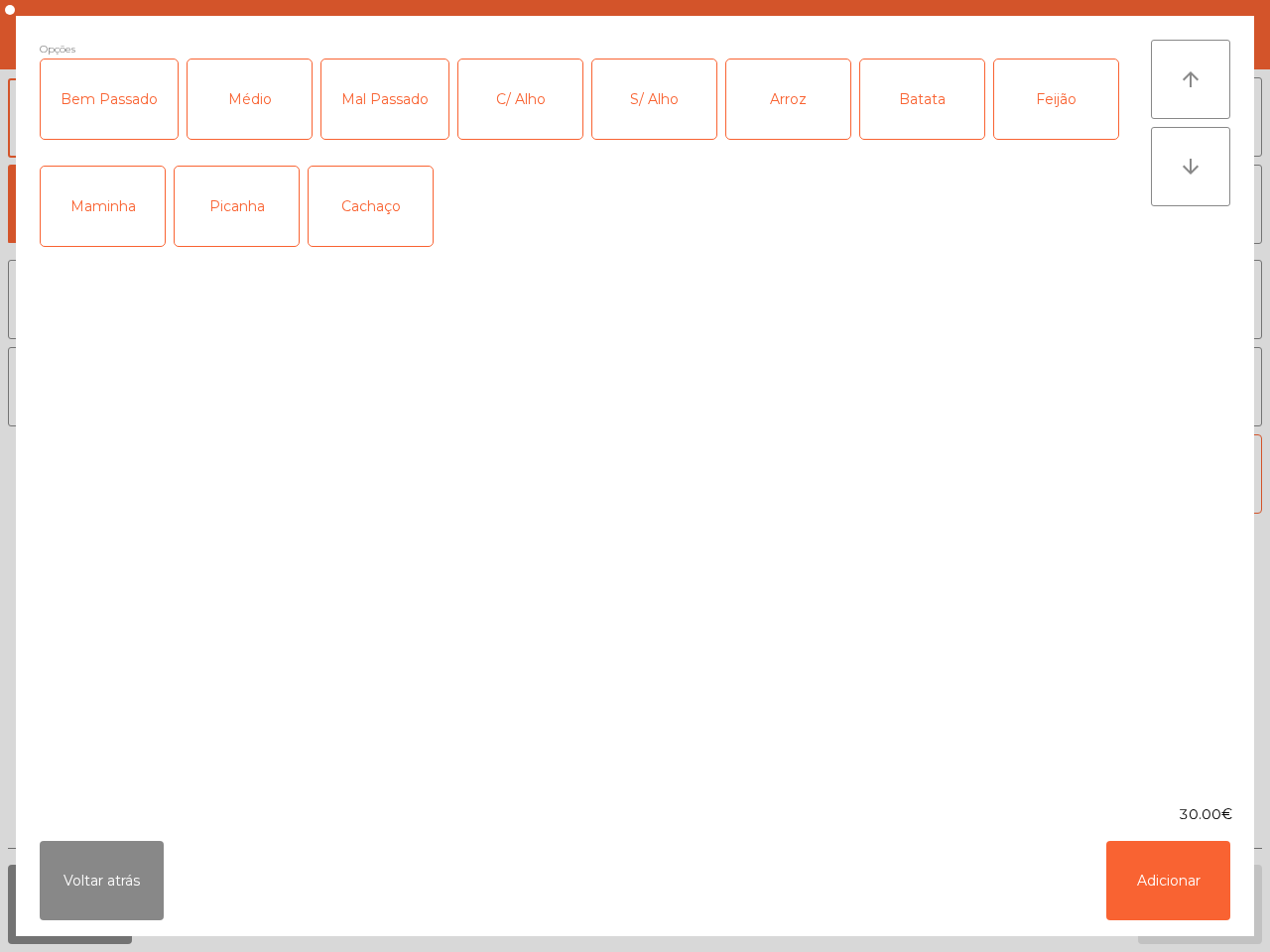 click on "Médio" 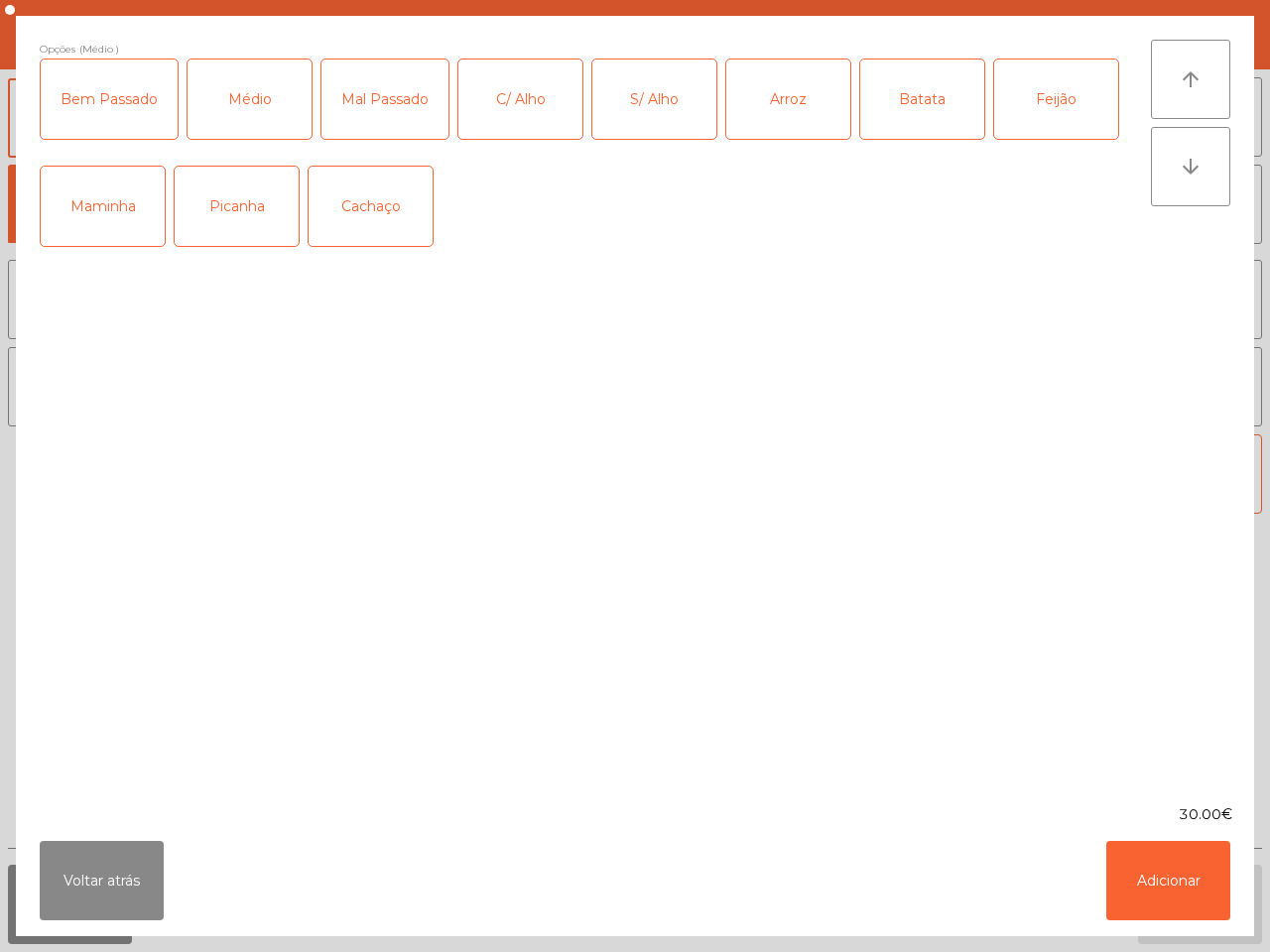 click on "Bem Passado" 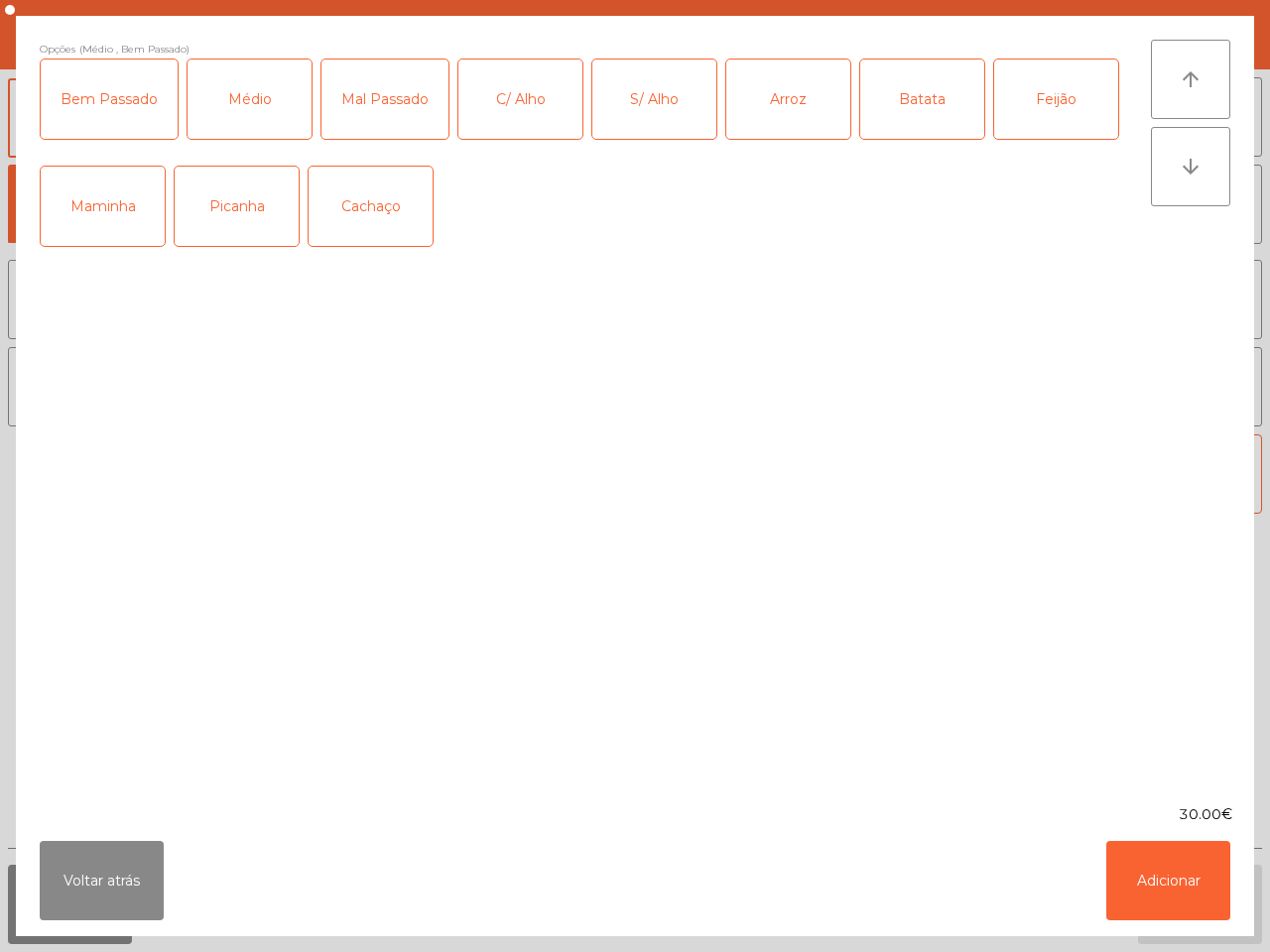 click on "Arroz" 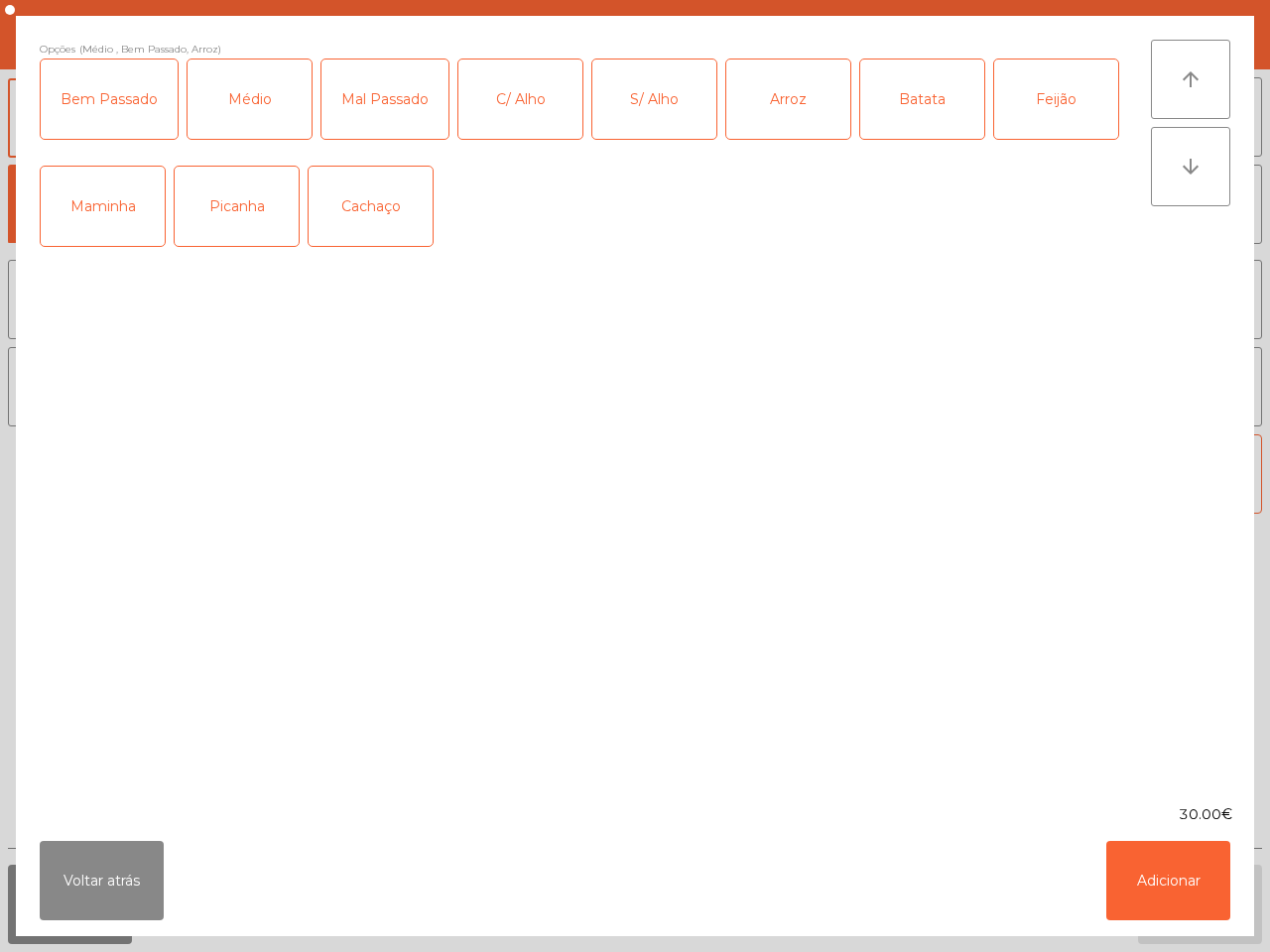 click on "Batata" 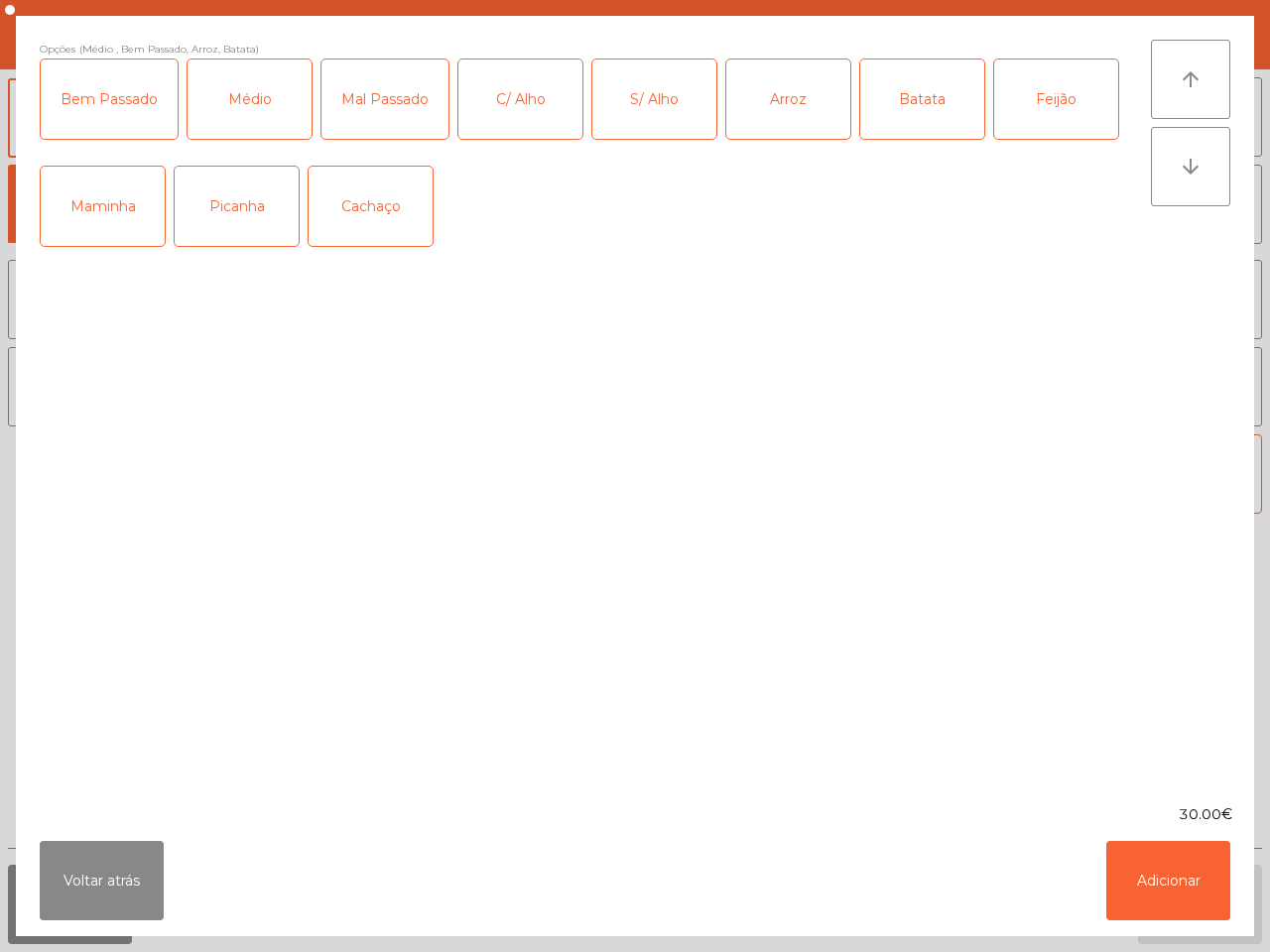 click on "Feijão" 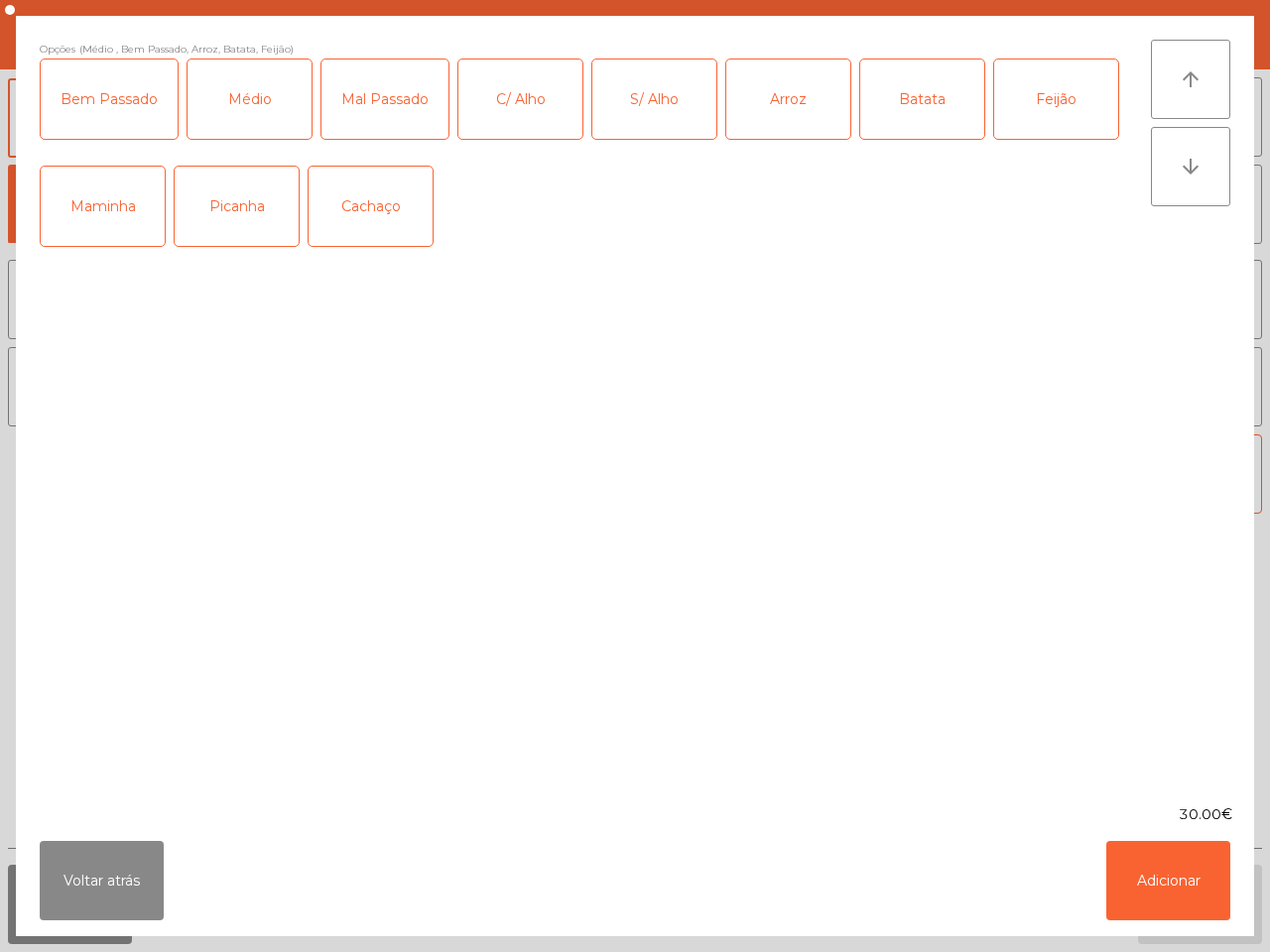 click on "Picanha" 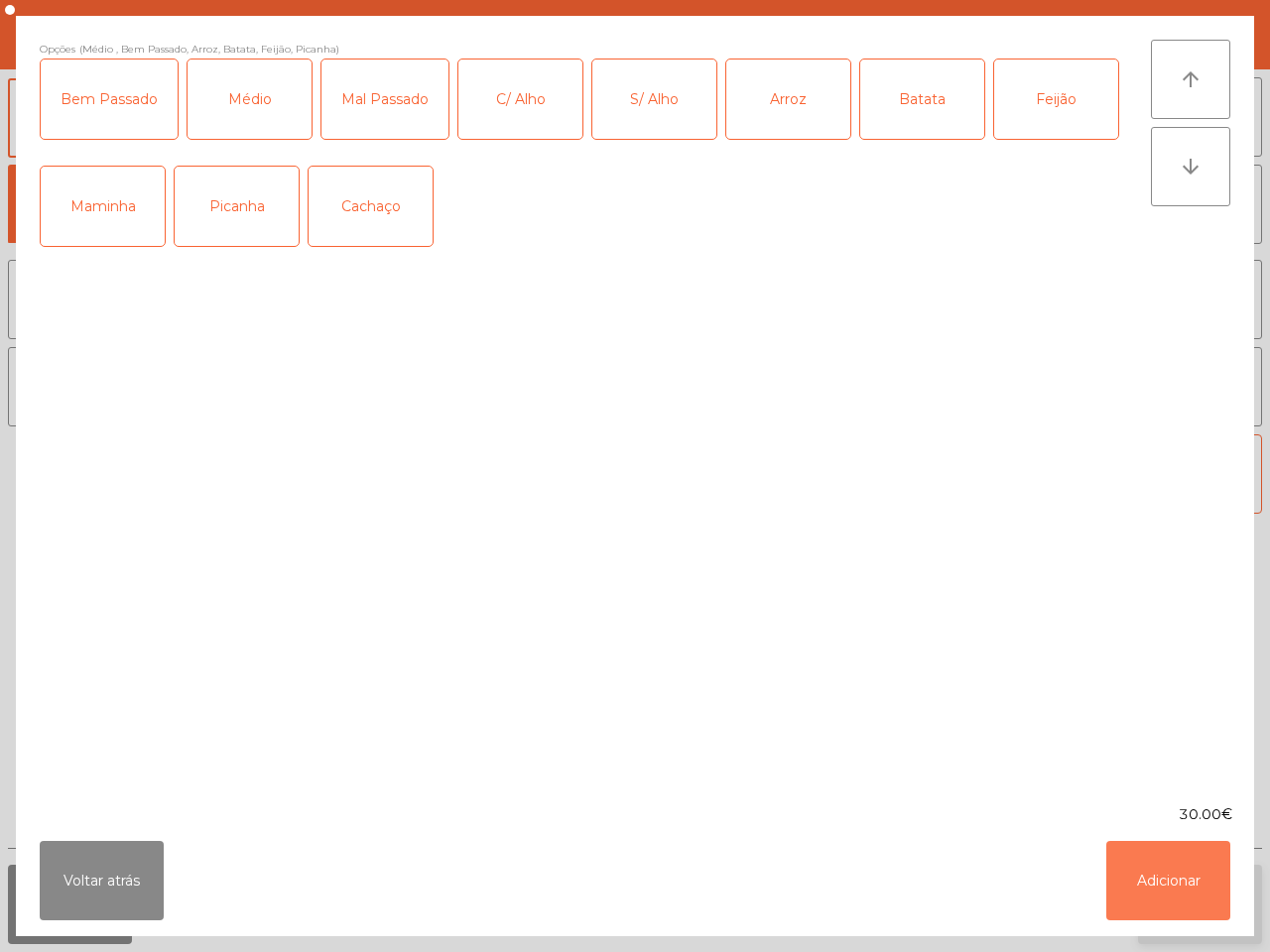 click on "Adicionar" 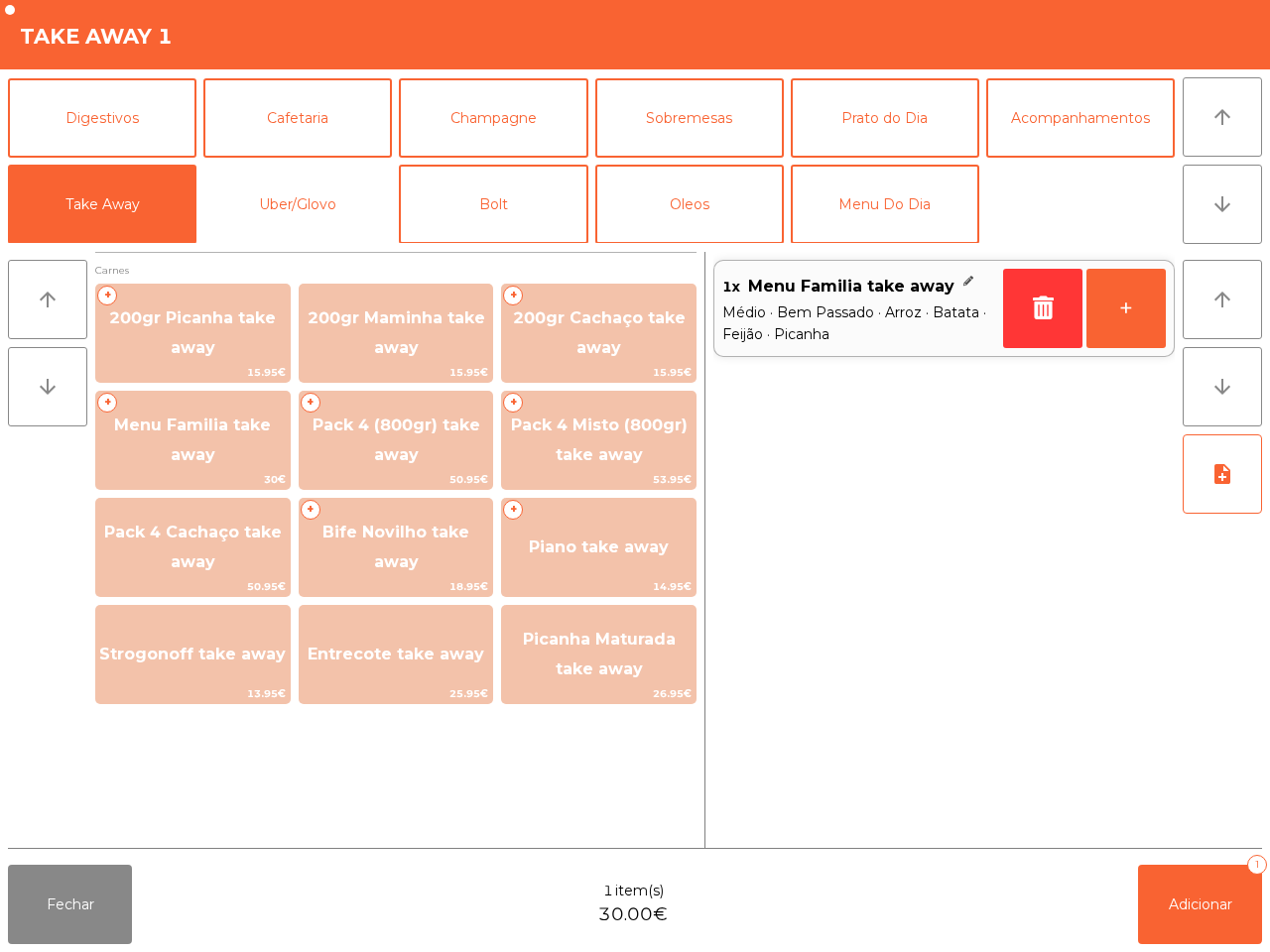 drag, startPoint x: 273, startPoint y: 211, endPoint x: 732, endPoint y: 567, distance: 580.8761 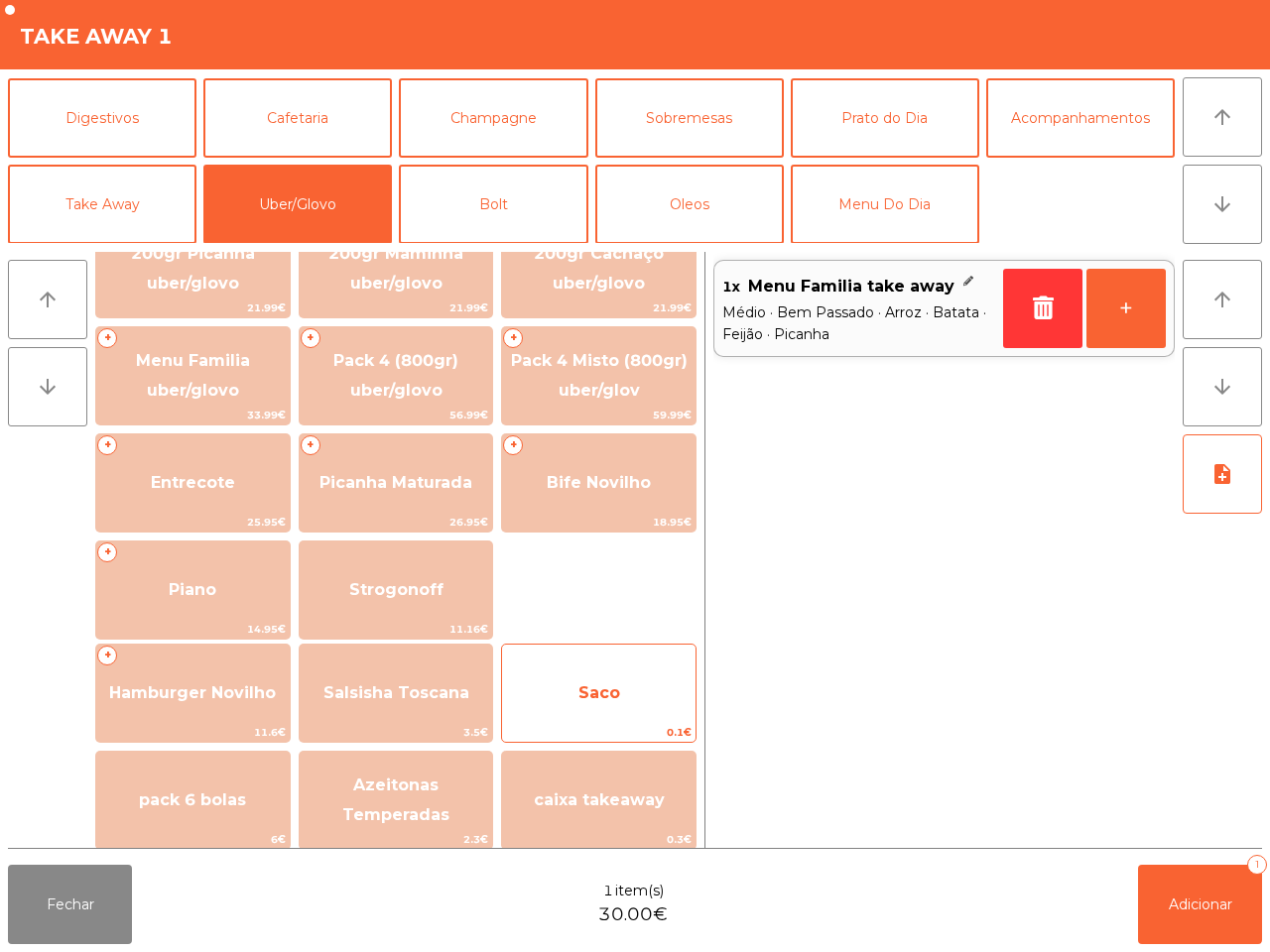 scroll, scrollTop: 124, scrollLeft: 0, axis: vertical 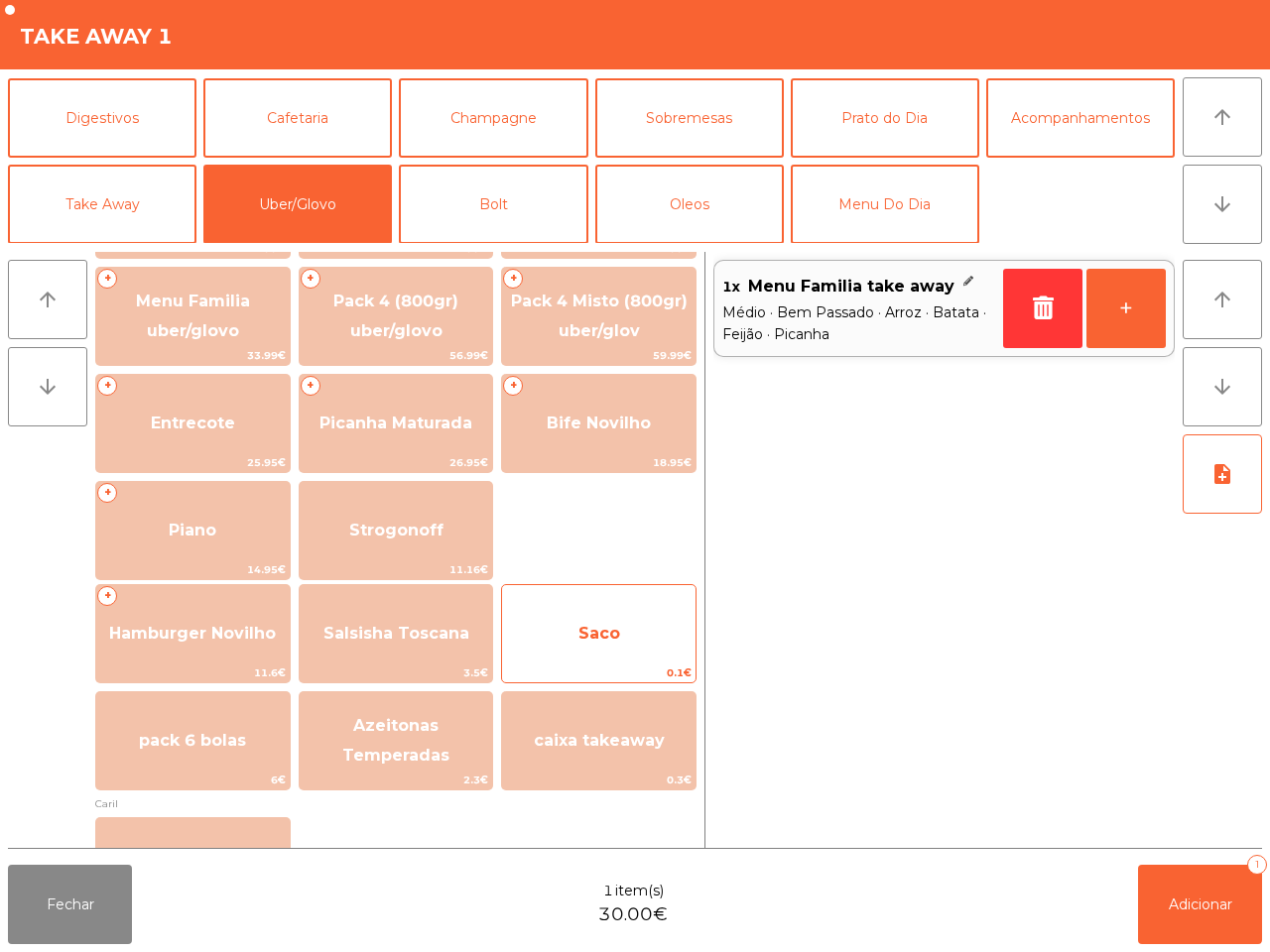 click on "Saco" 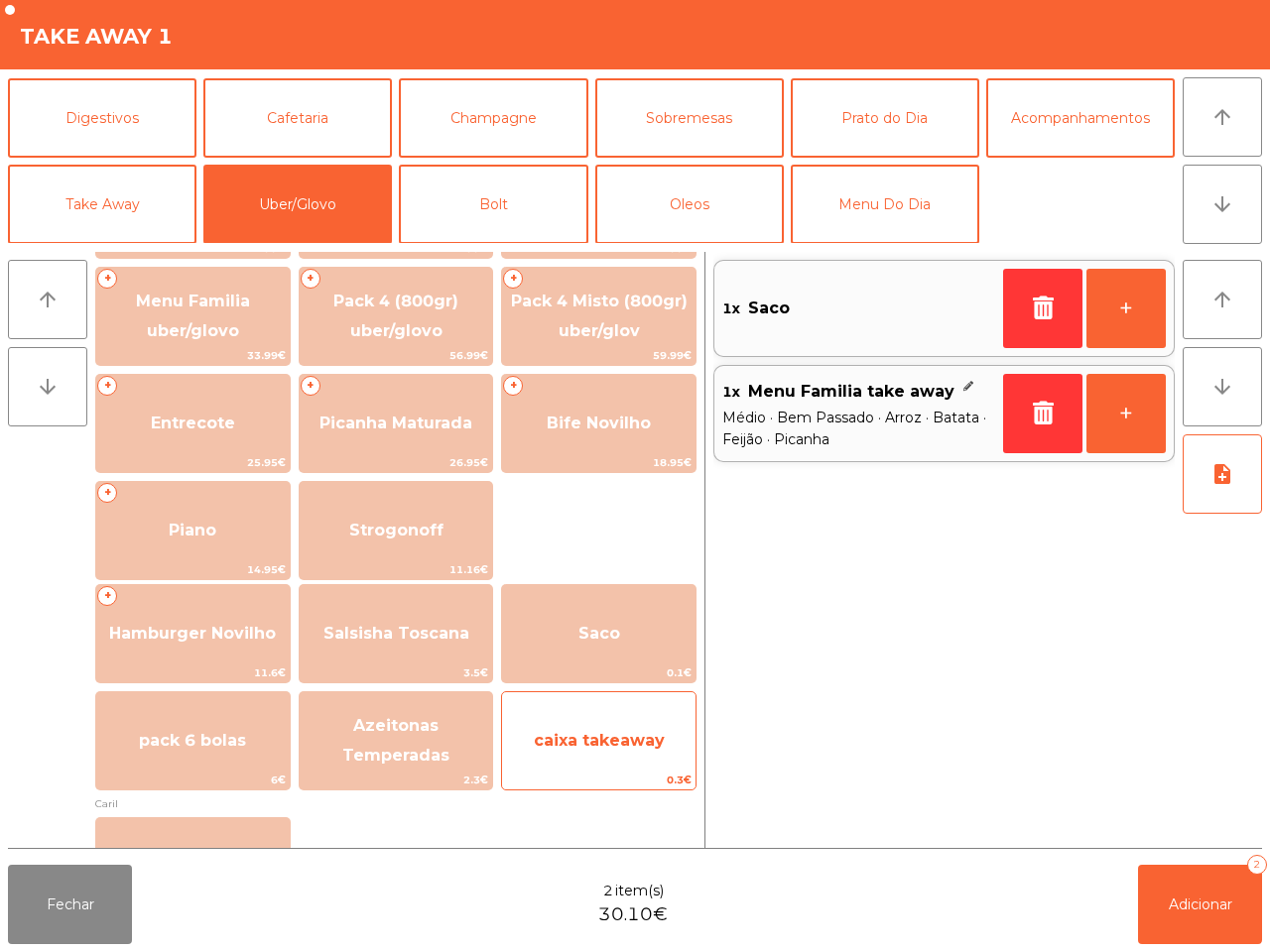 click on "caixa takeaway" 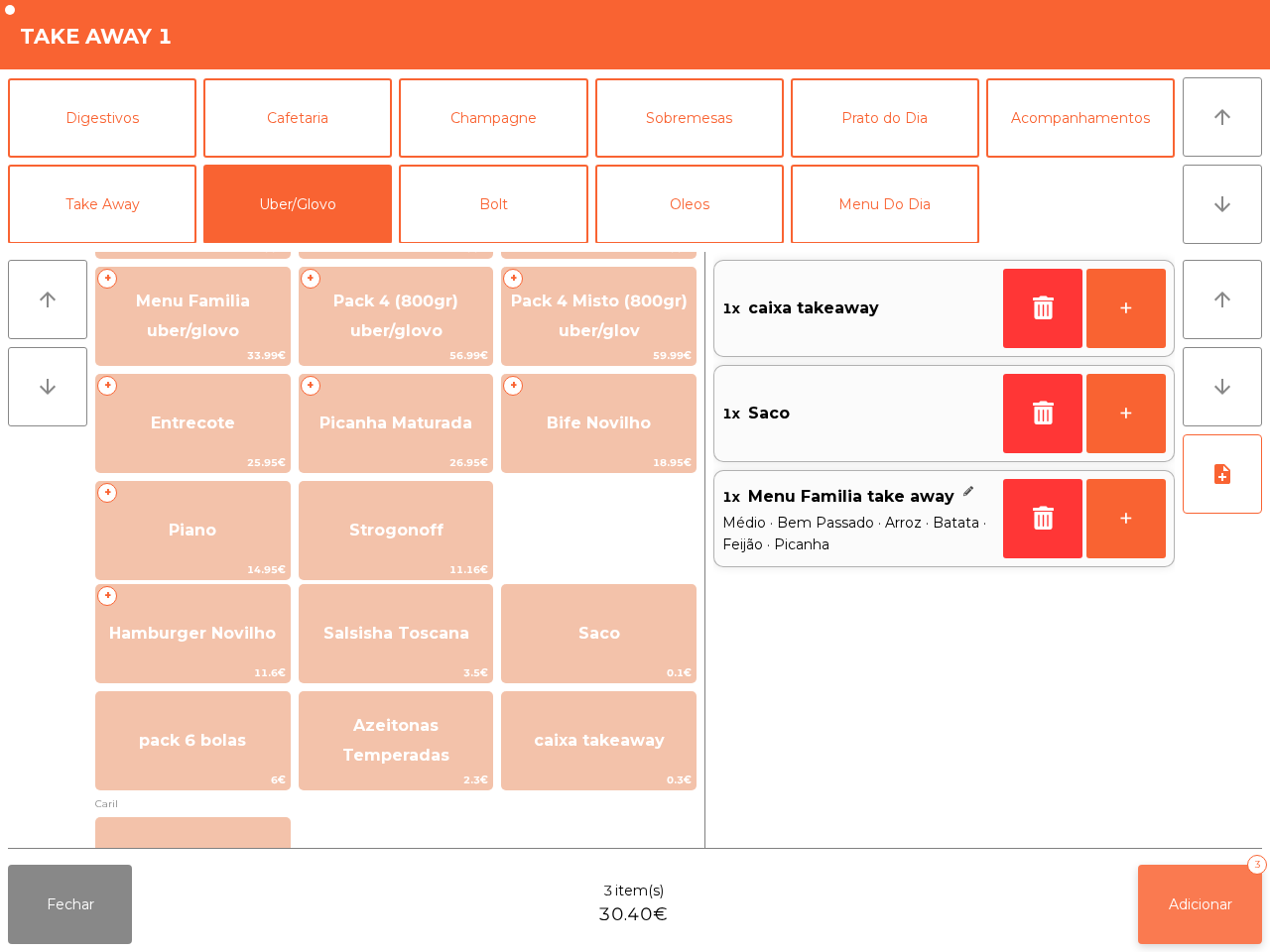 click on "Adicionar   3" 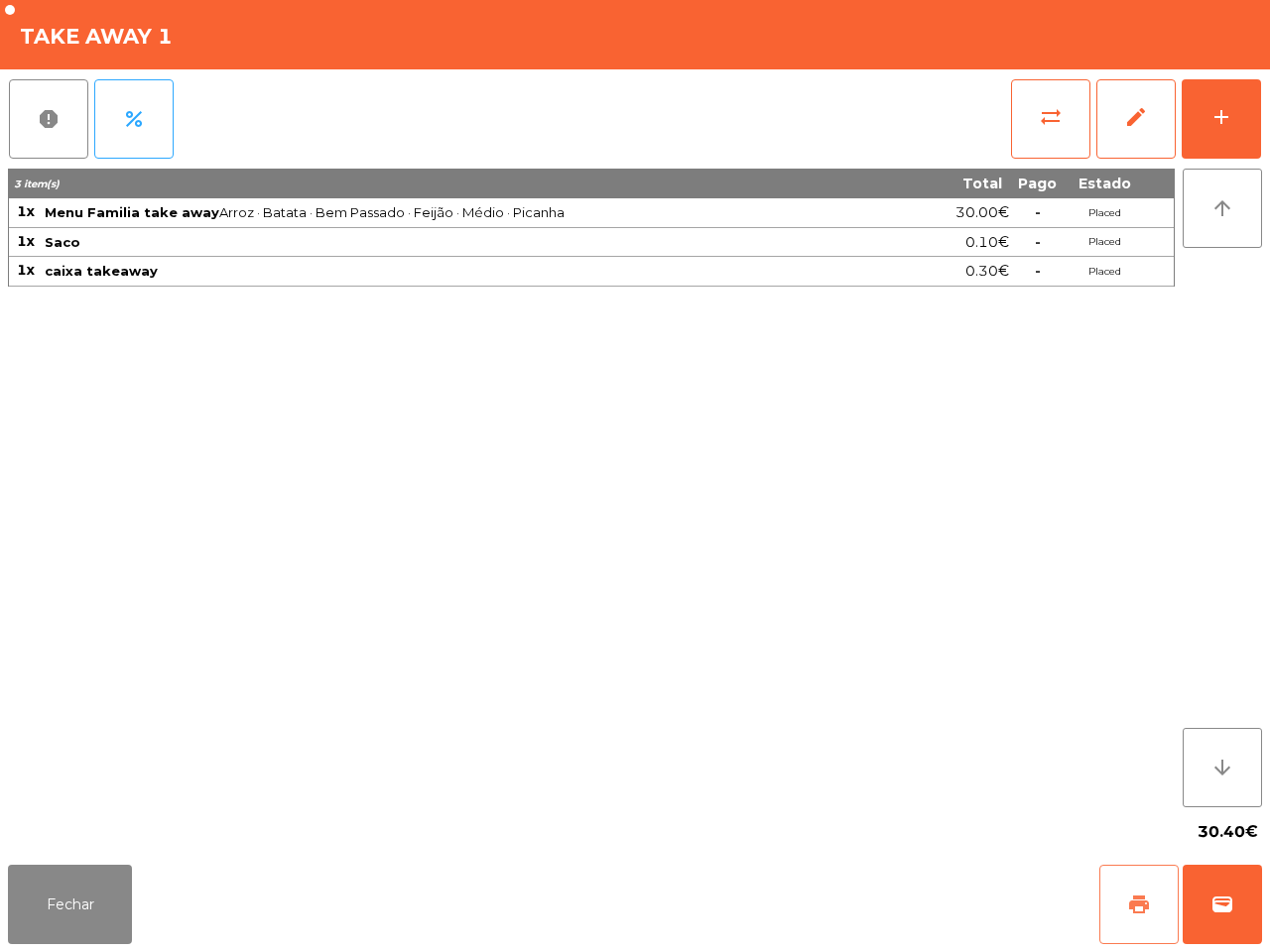 click on "print" 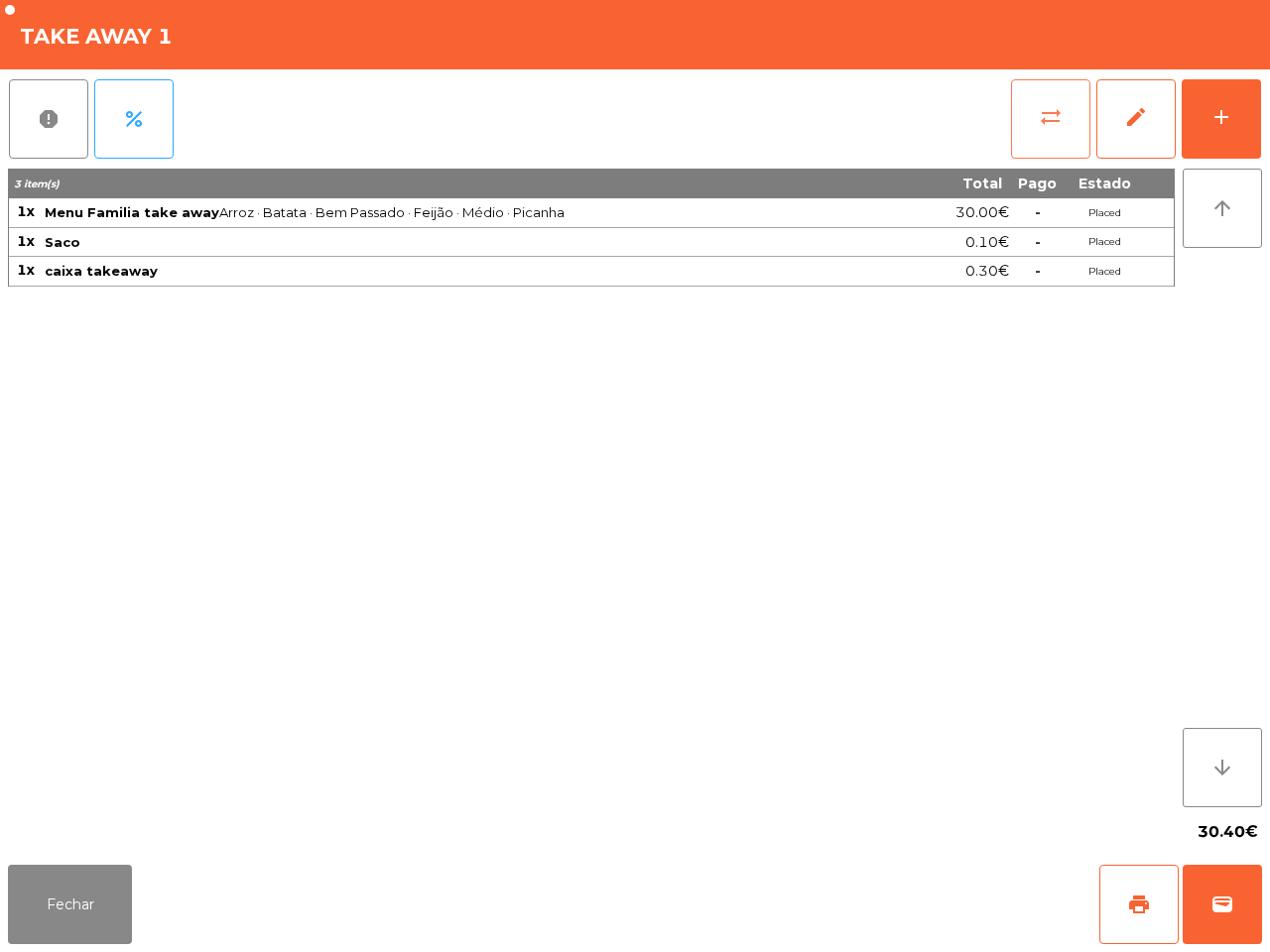 click on "sync_alt" 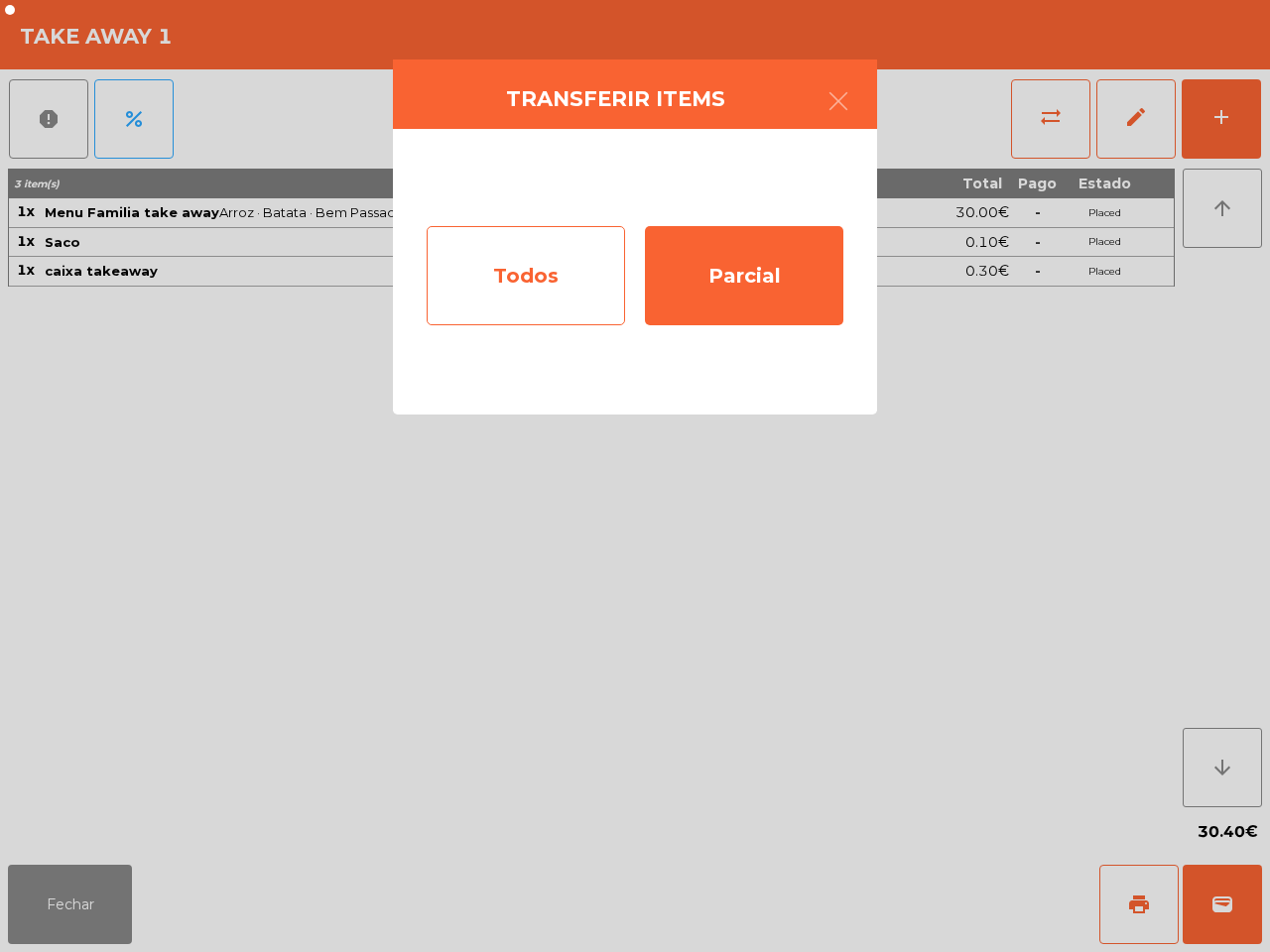 click on "Todos" 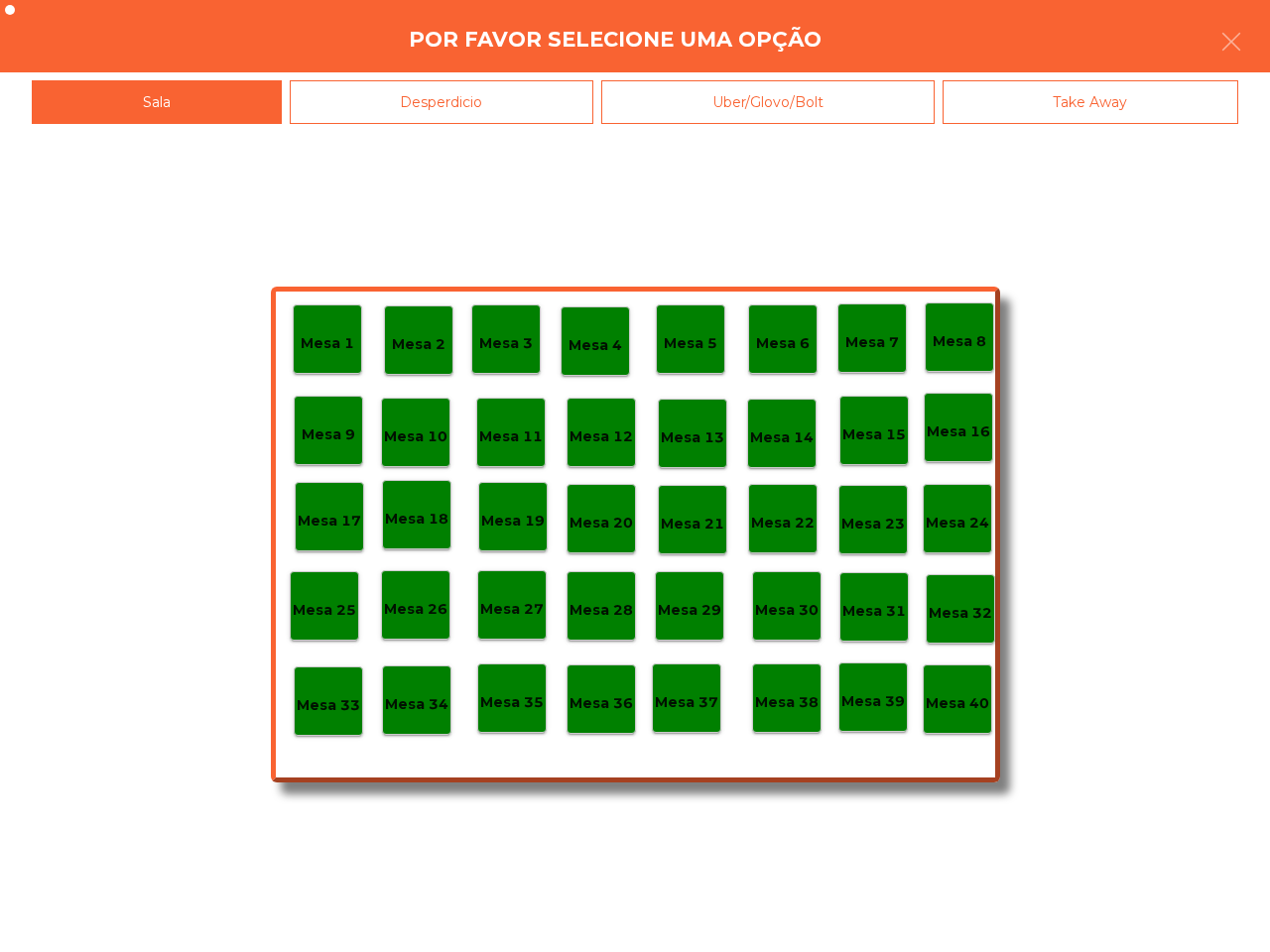click on "Mesa 40" 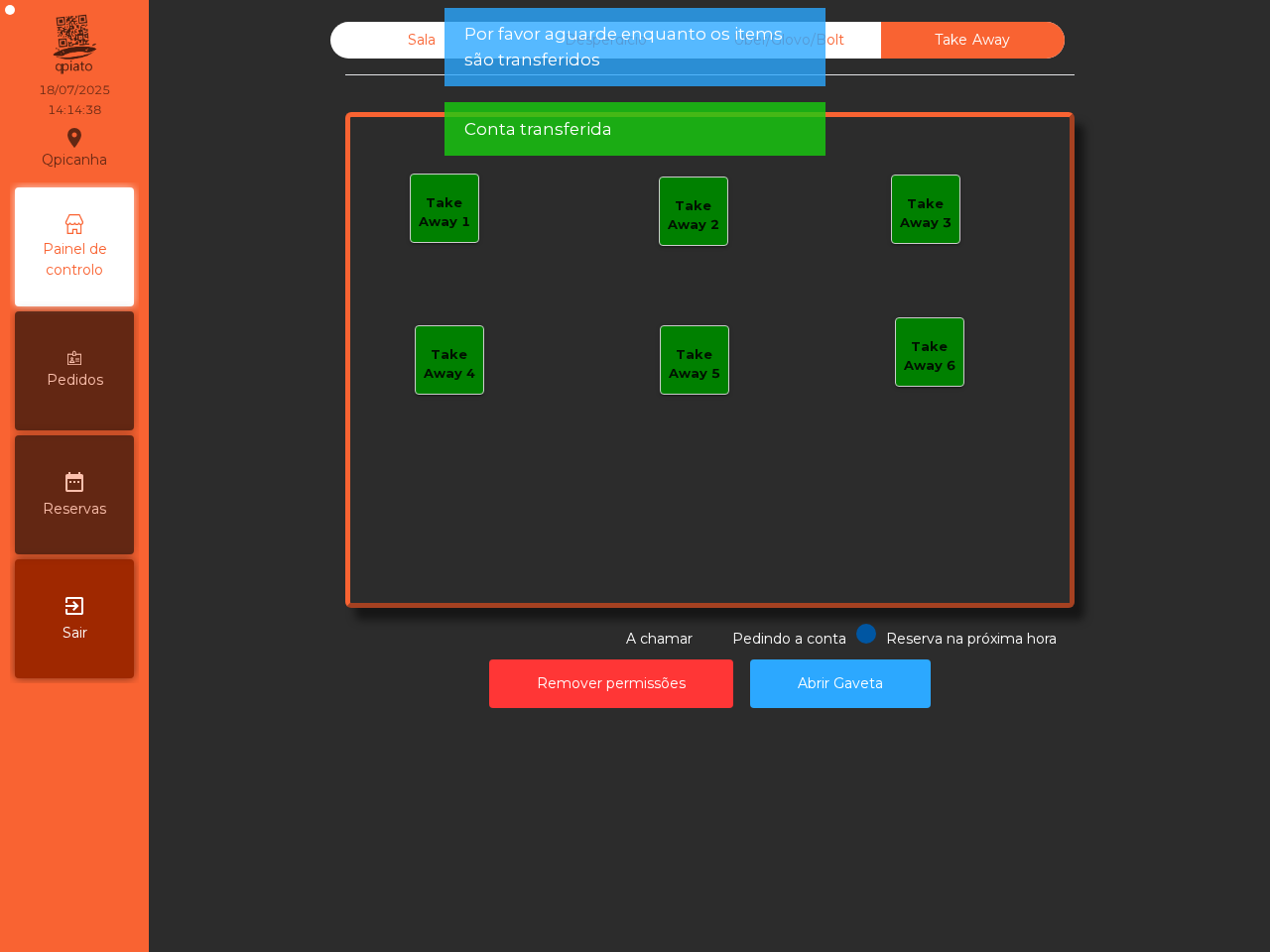 click on "Sala" 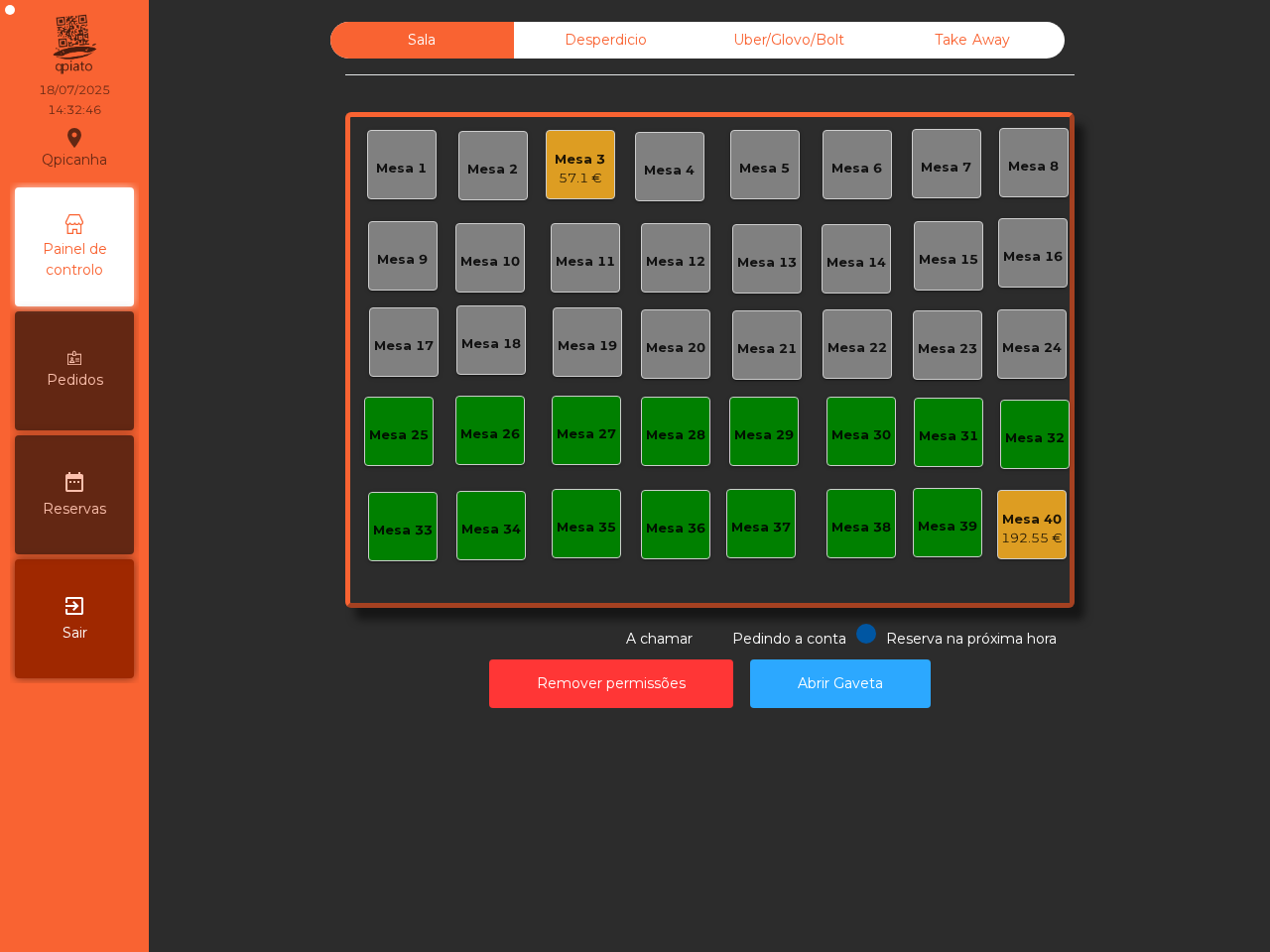 click on "Mesa 3" 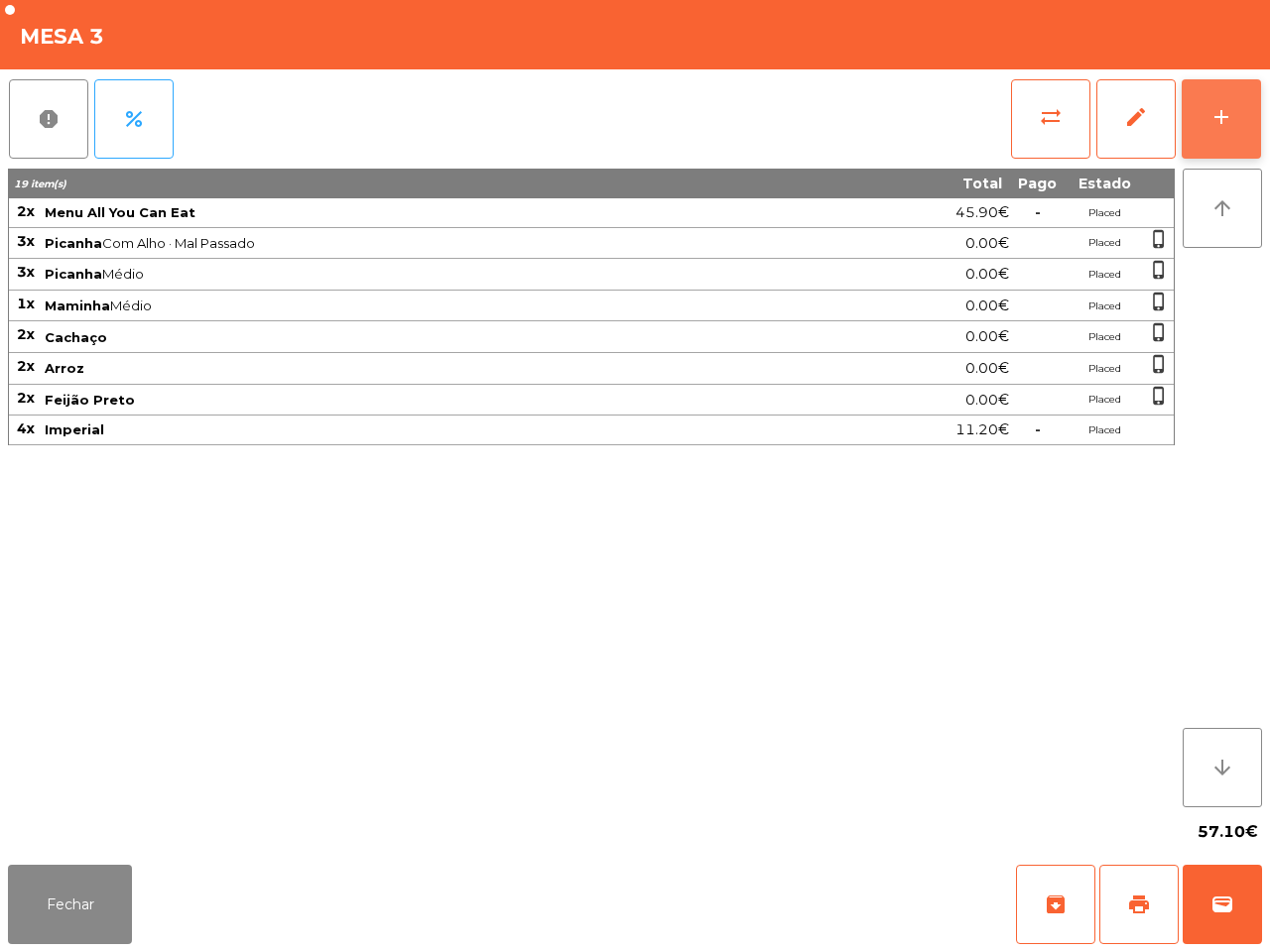click on "add" 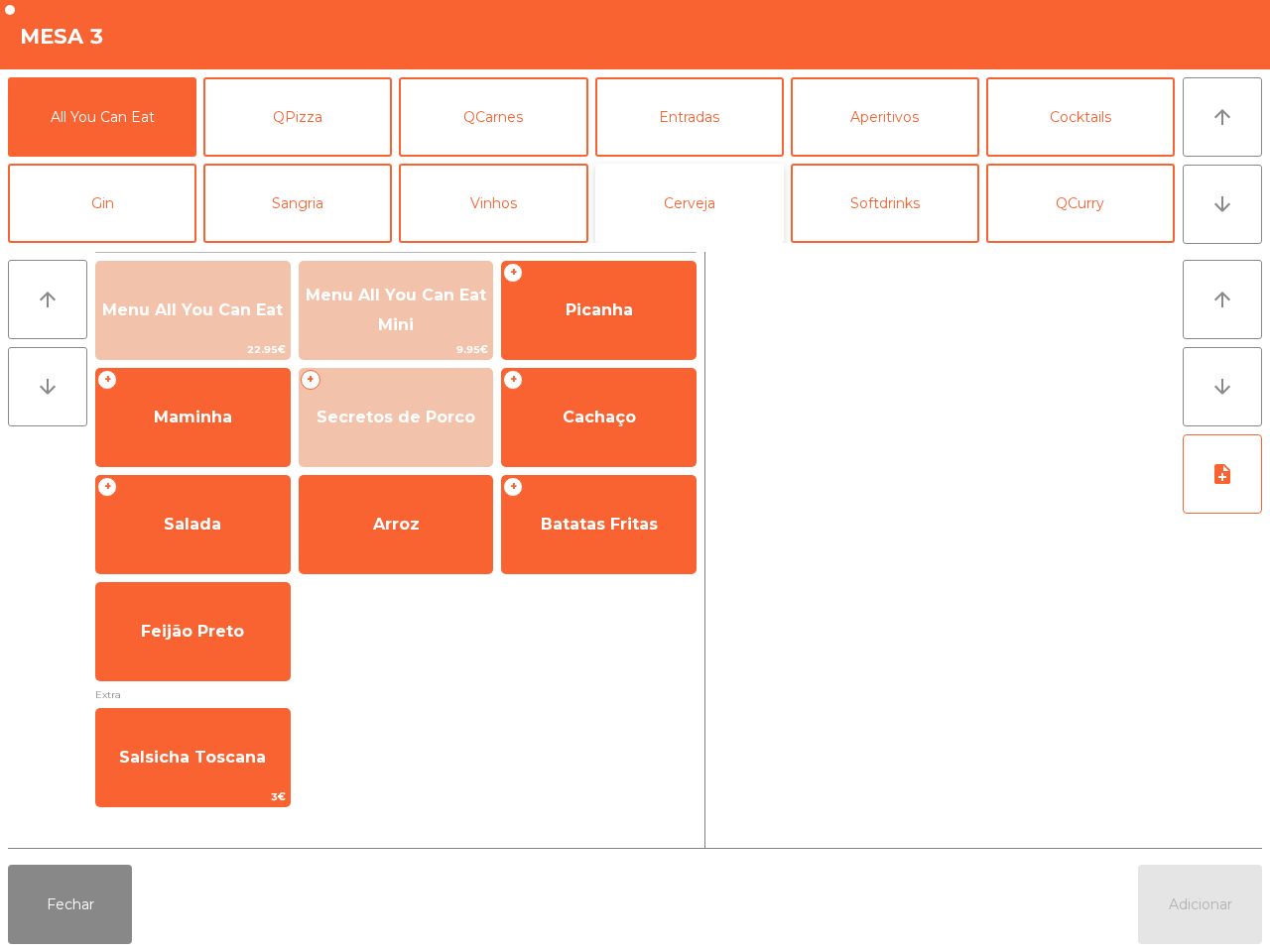 click on "Cerveja" 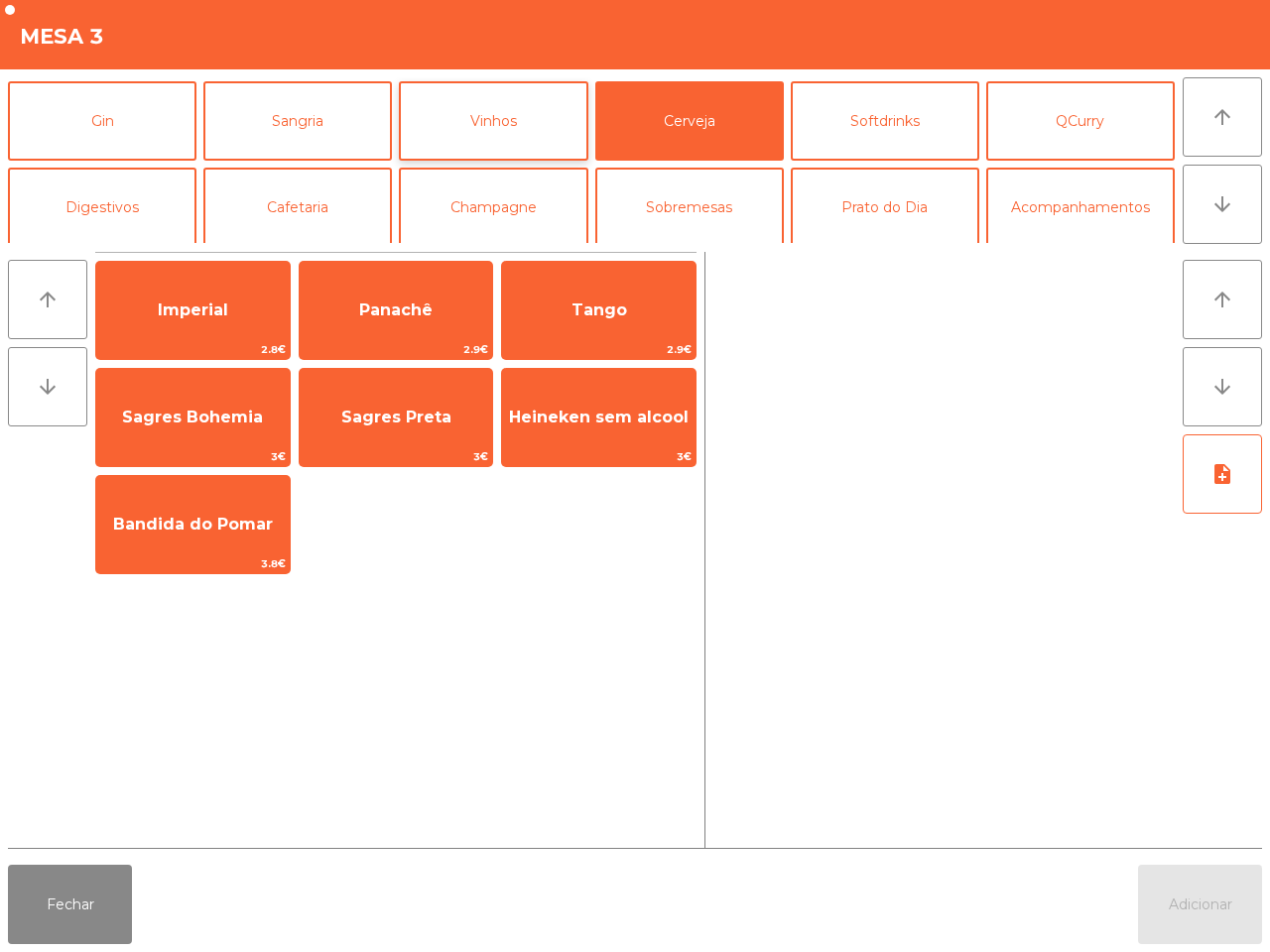 scroll, scrollTop: 172, scrollLeft: 0, axis: vertical 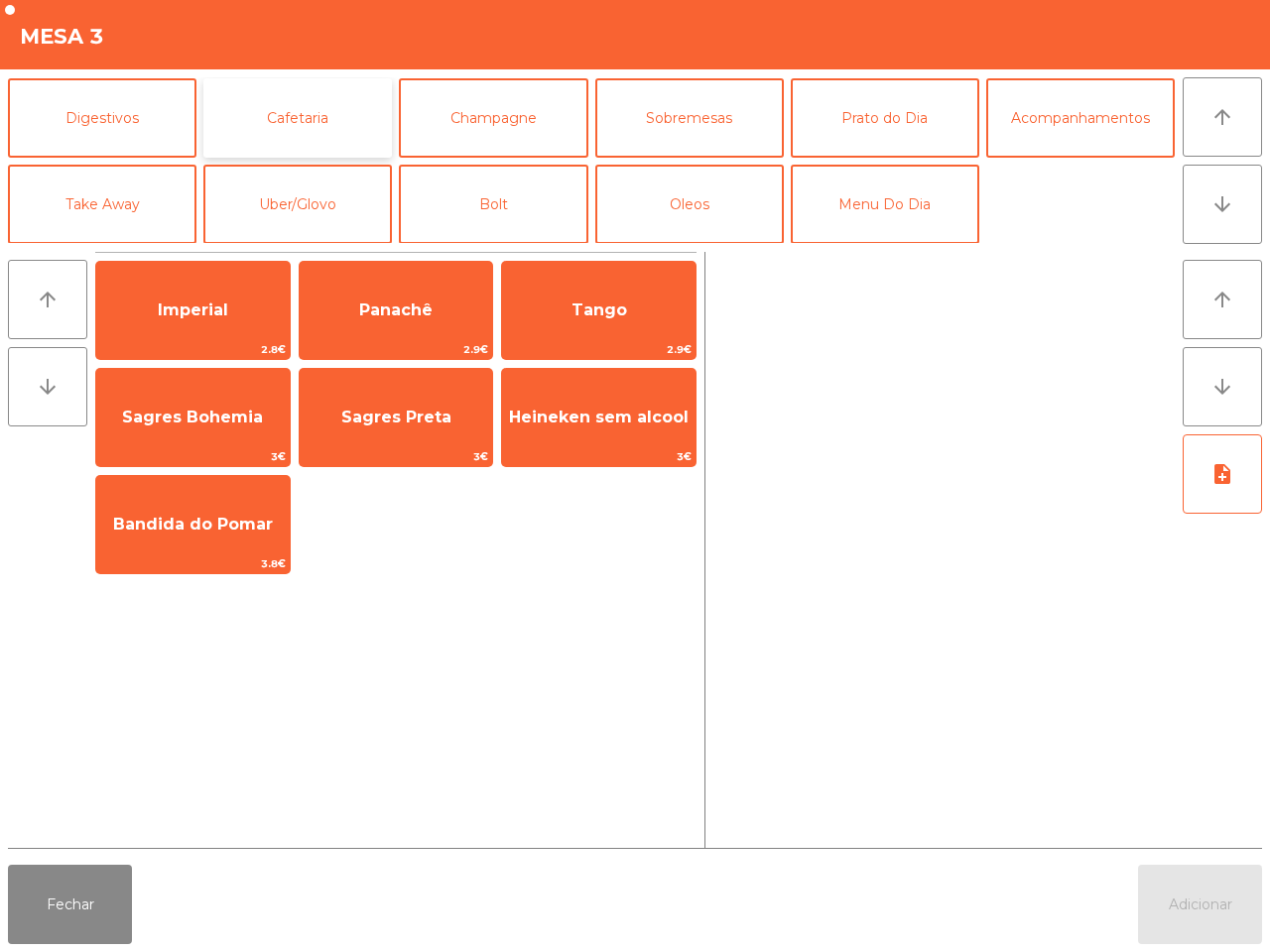 click on "Cafetaria" 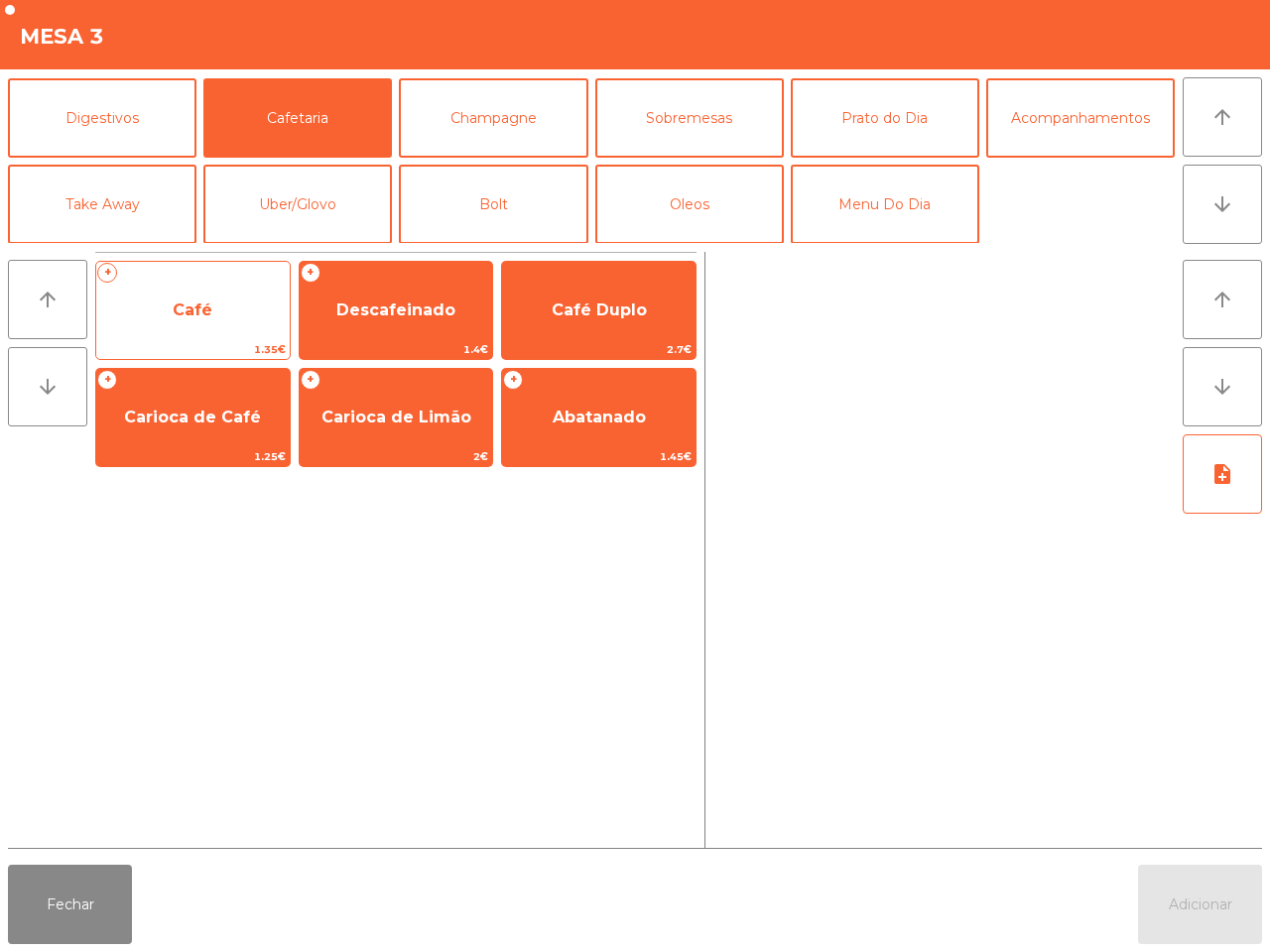 click on "1.35€" 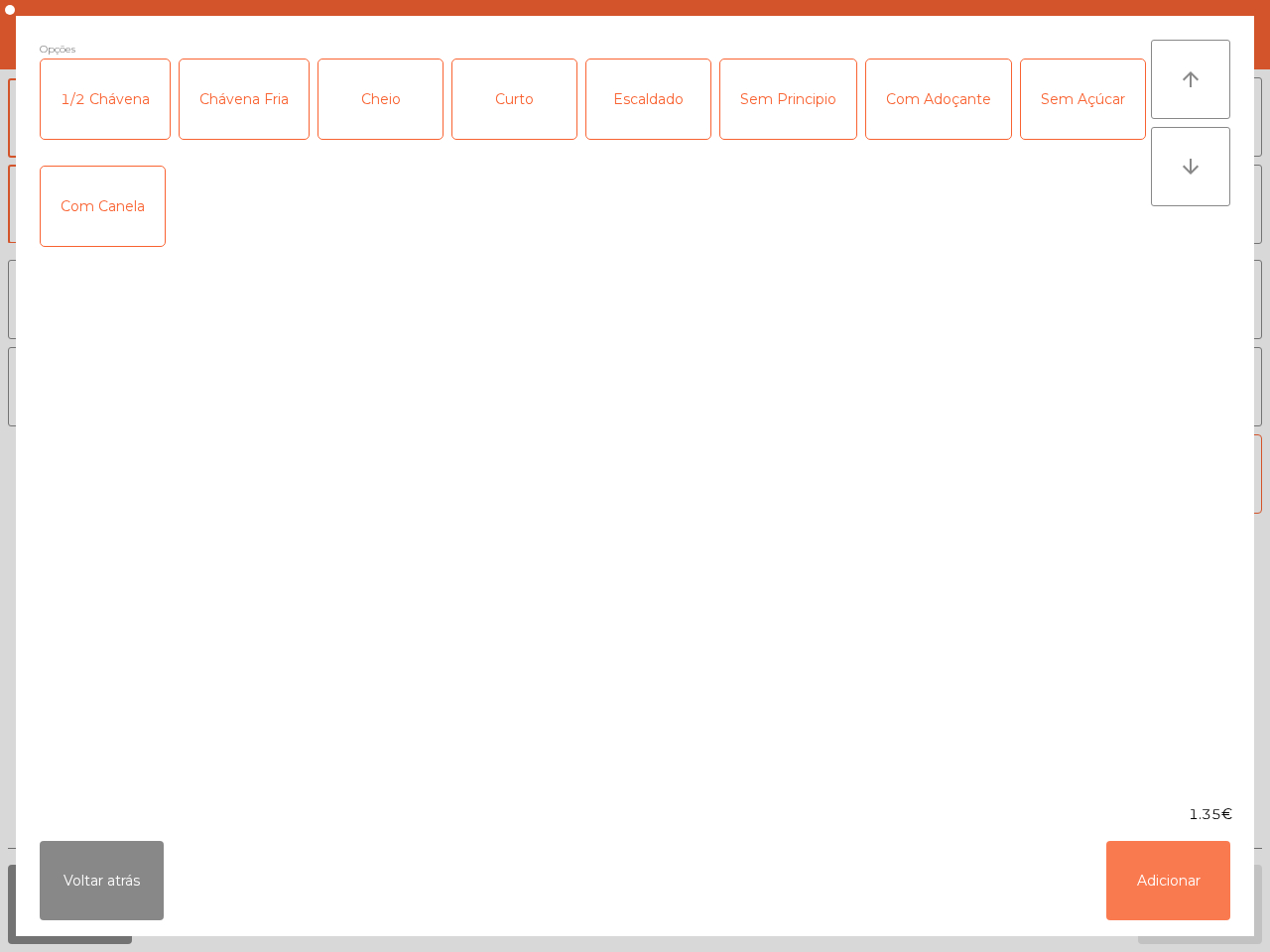click on "Adicionar" 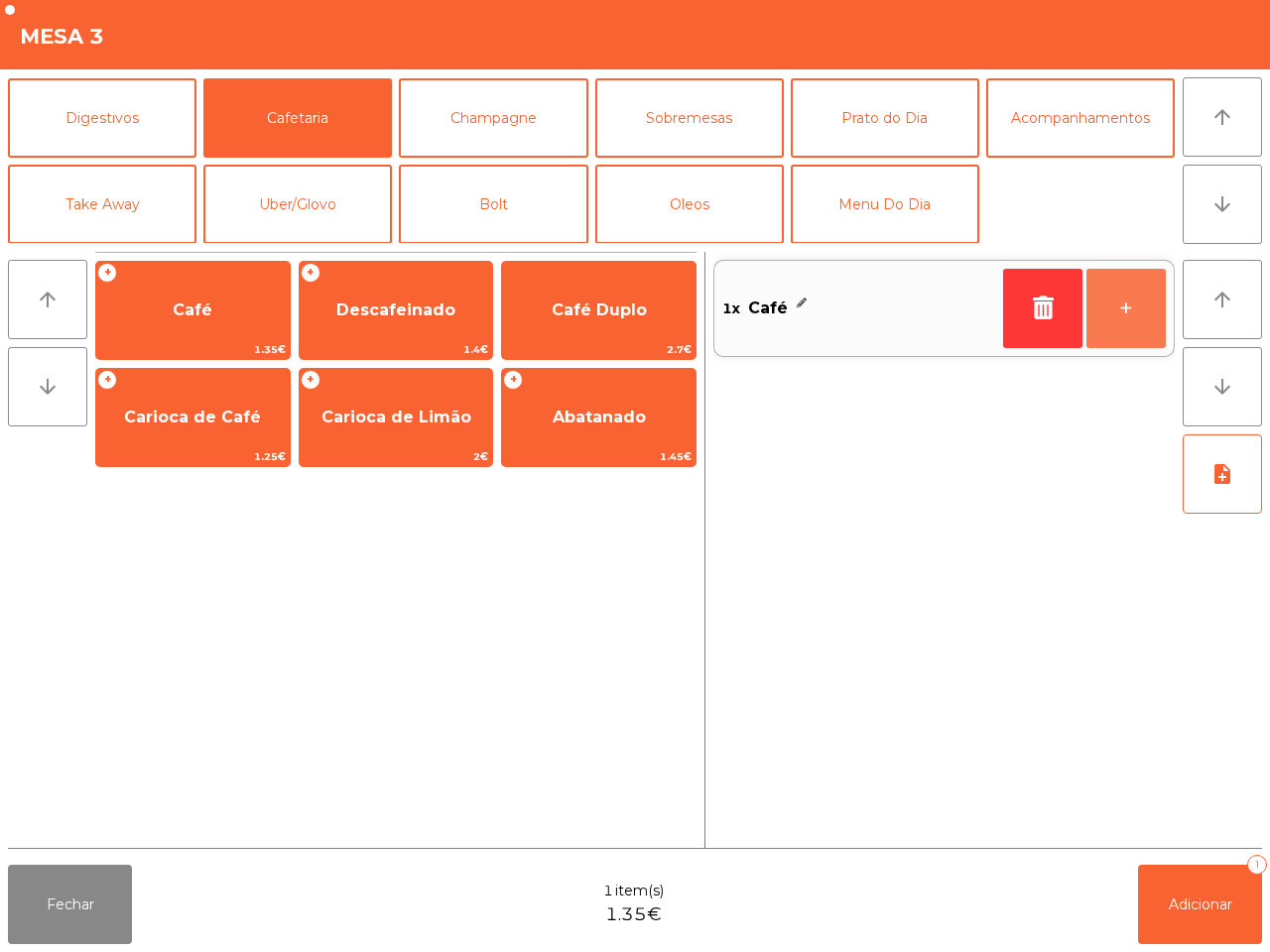 click on "+" 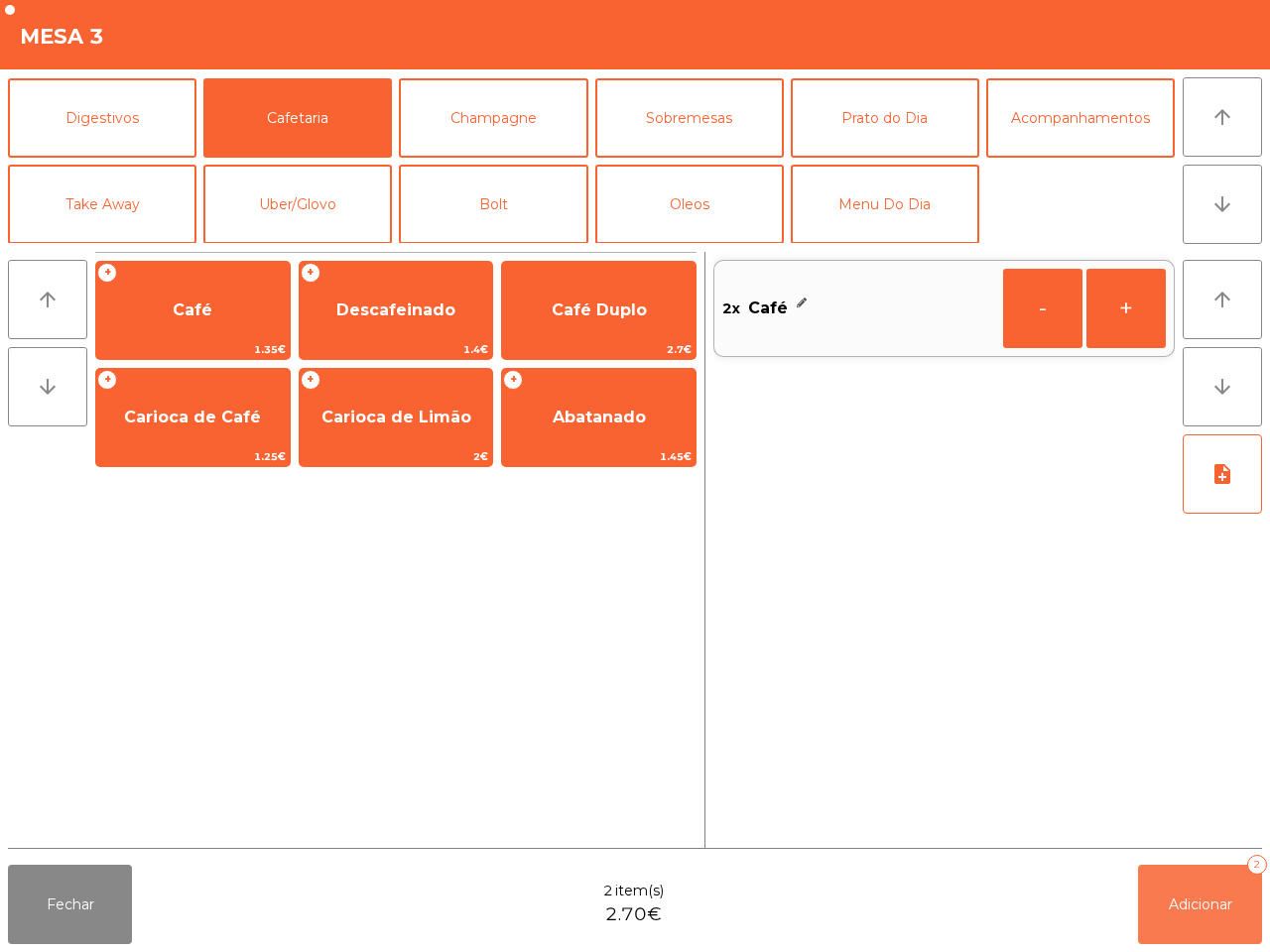 click on "Adicionar   2" 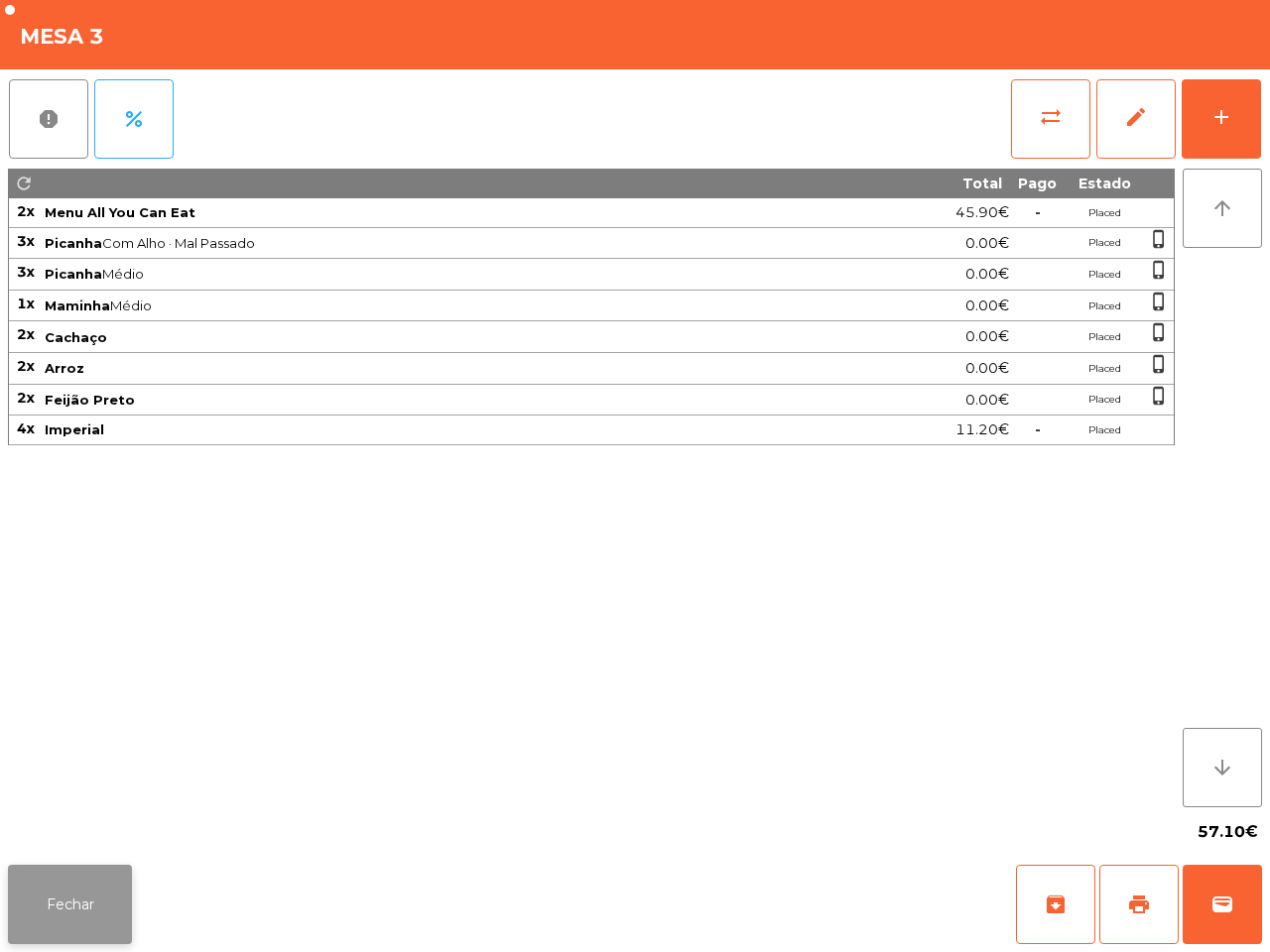 click on "Fechar" 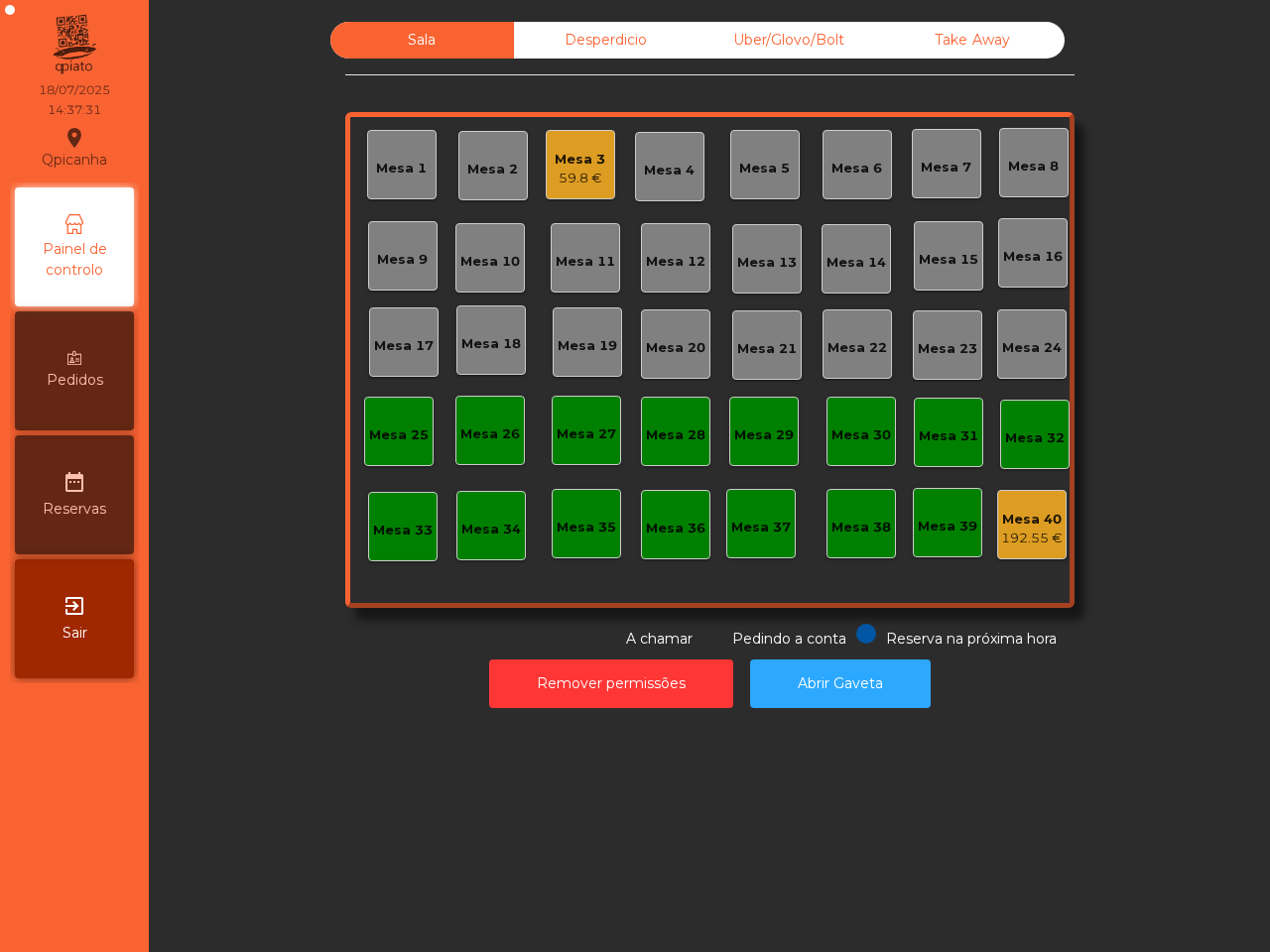click on "Qpicanha  location_on  [DATE]   [TIME]   Painel de controlo   Pedidos  date_range  Reservas  exit_to_app  Sair" 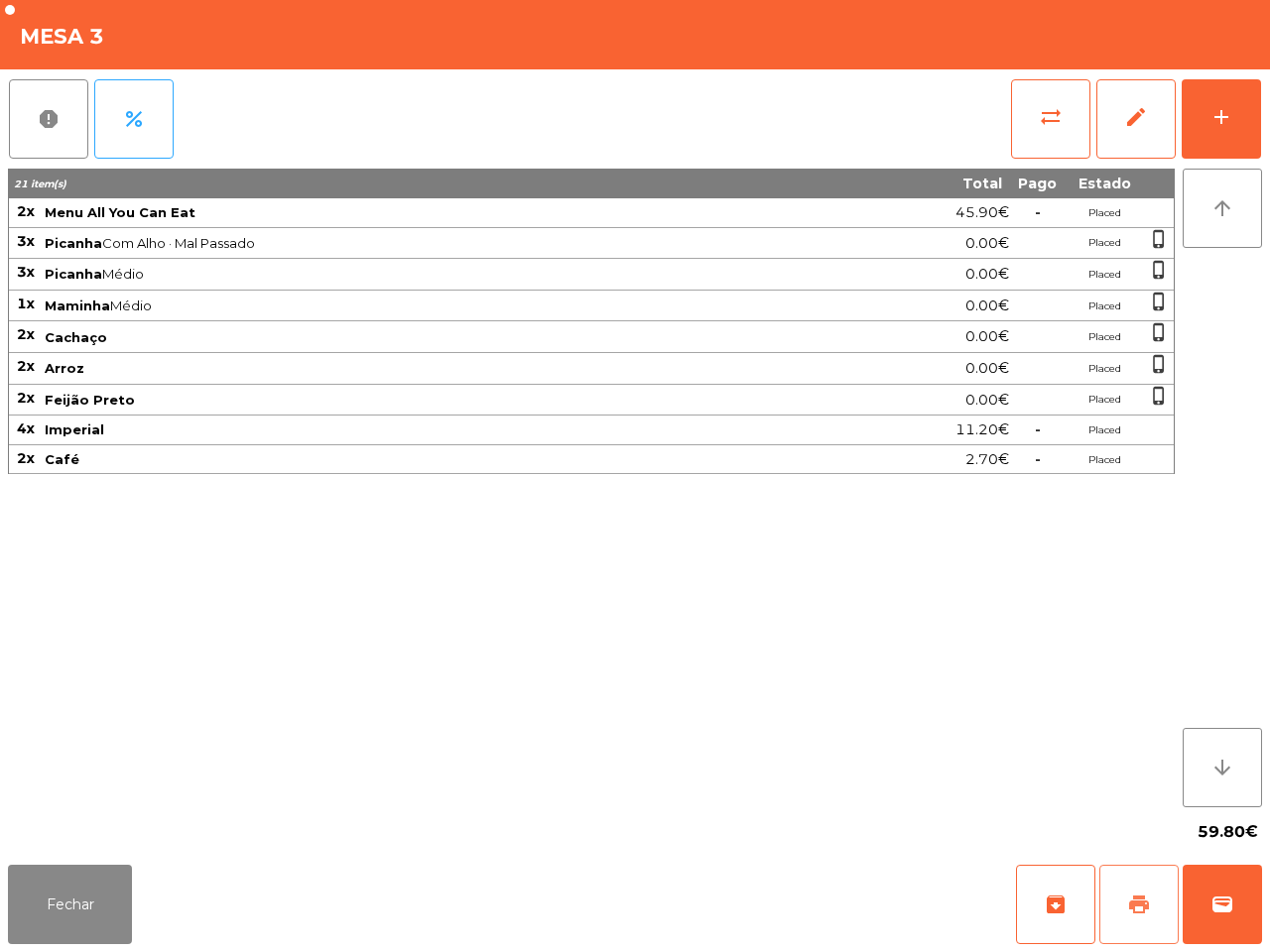 click on "print" 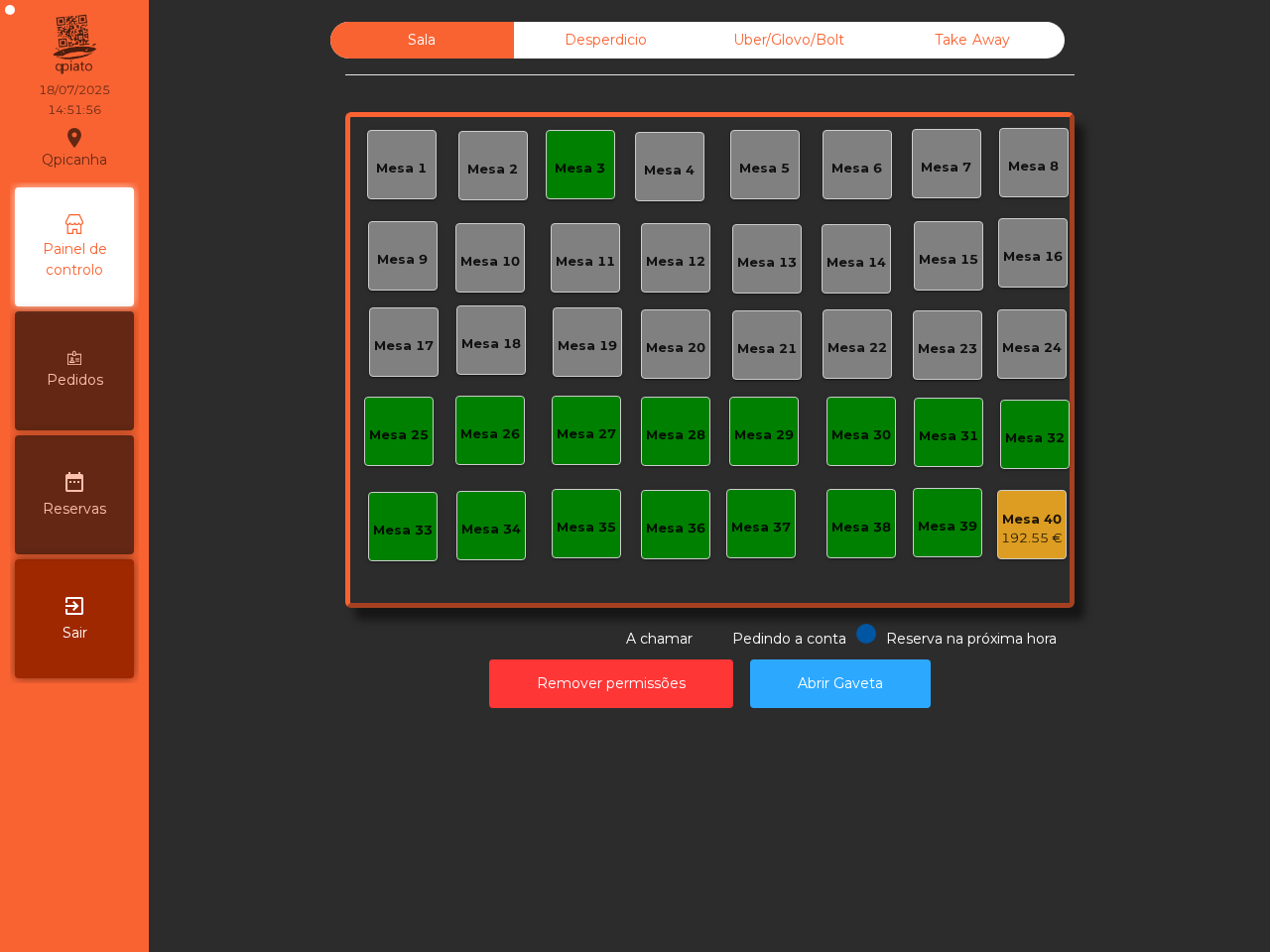 scroll, scrollTop: 0, scrollLeft: 0, axis: both 